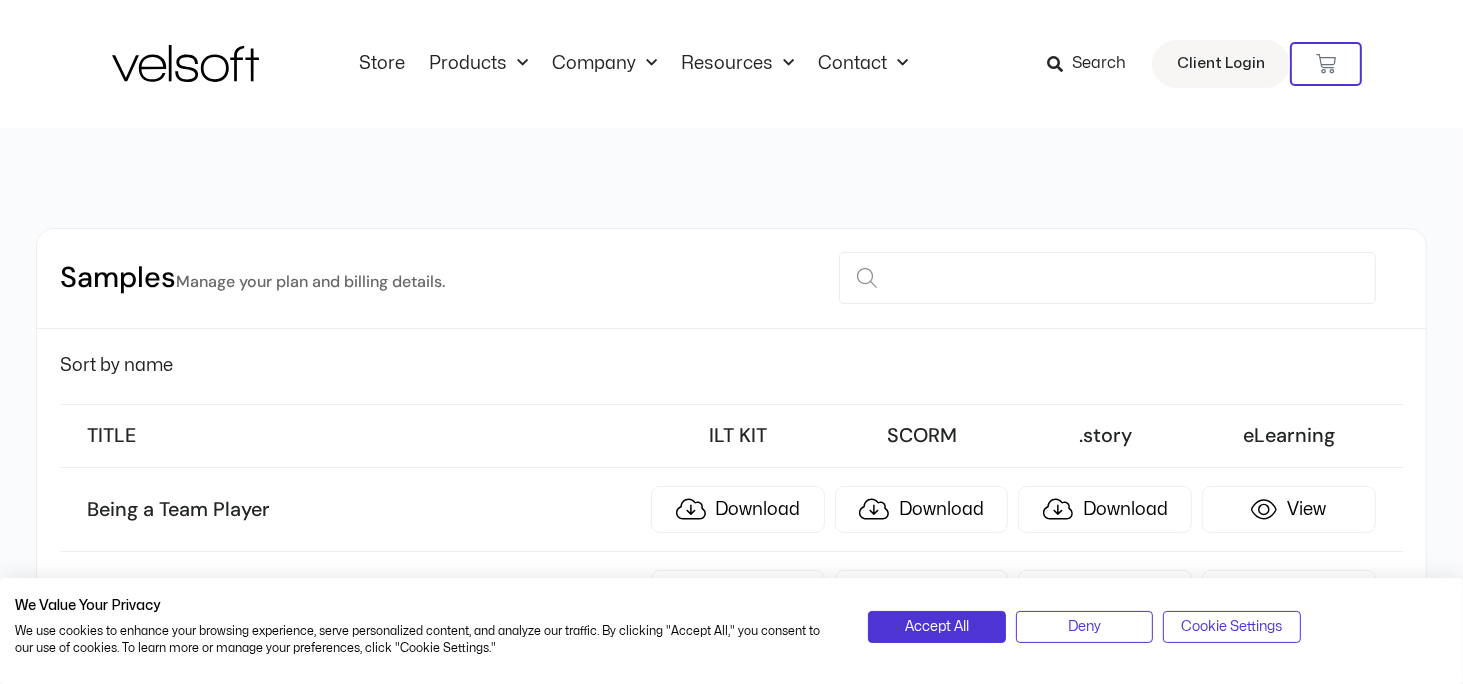 scroll, scrollTop: 628, scrollLeft: 0, axis: vertical 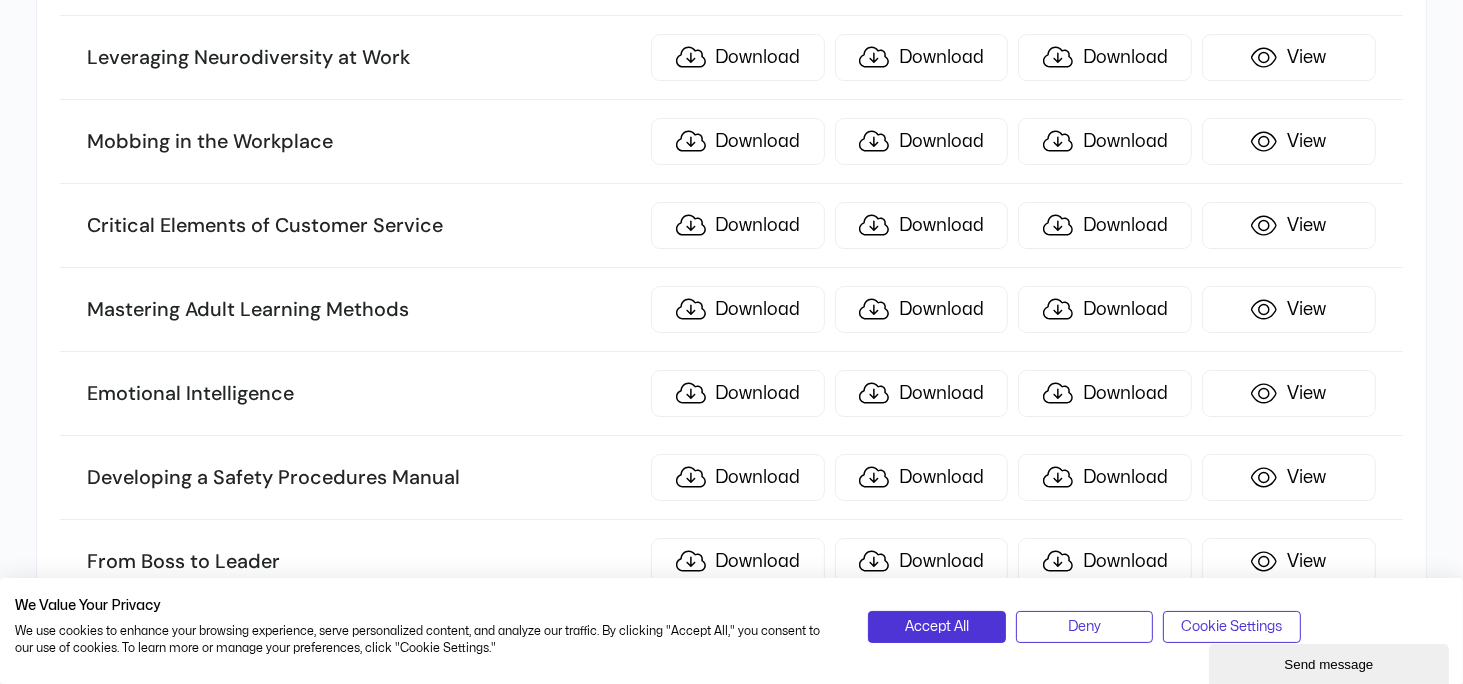 click on "Emotional Intelligence Download Download Download View" at bounding box center [731, 394] 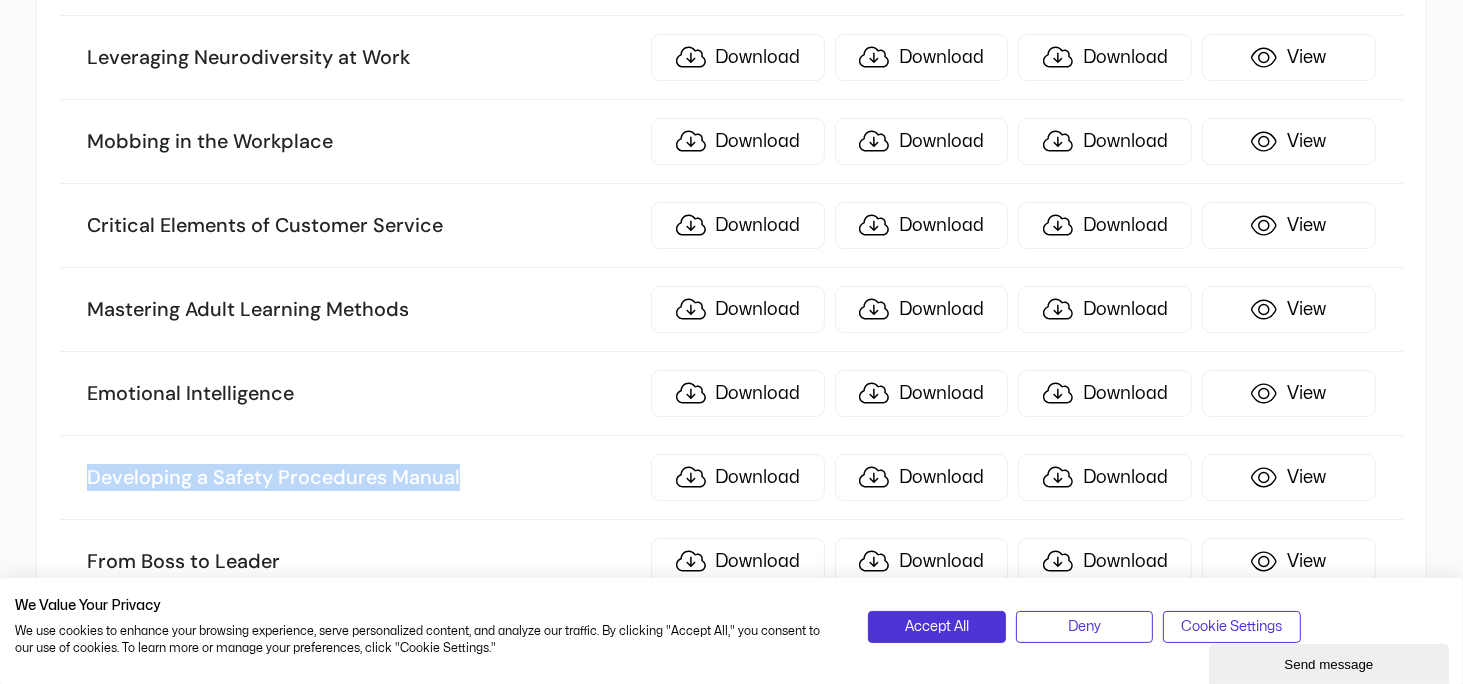 drag, startPoint x: 89, startPoint y: 422, endPoint x: 472, endPoint y: 434, distance: 383.18796 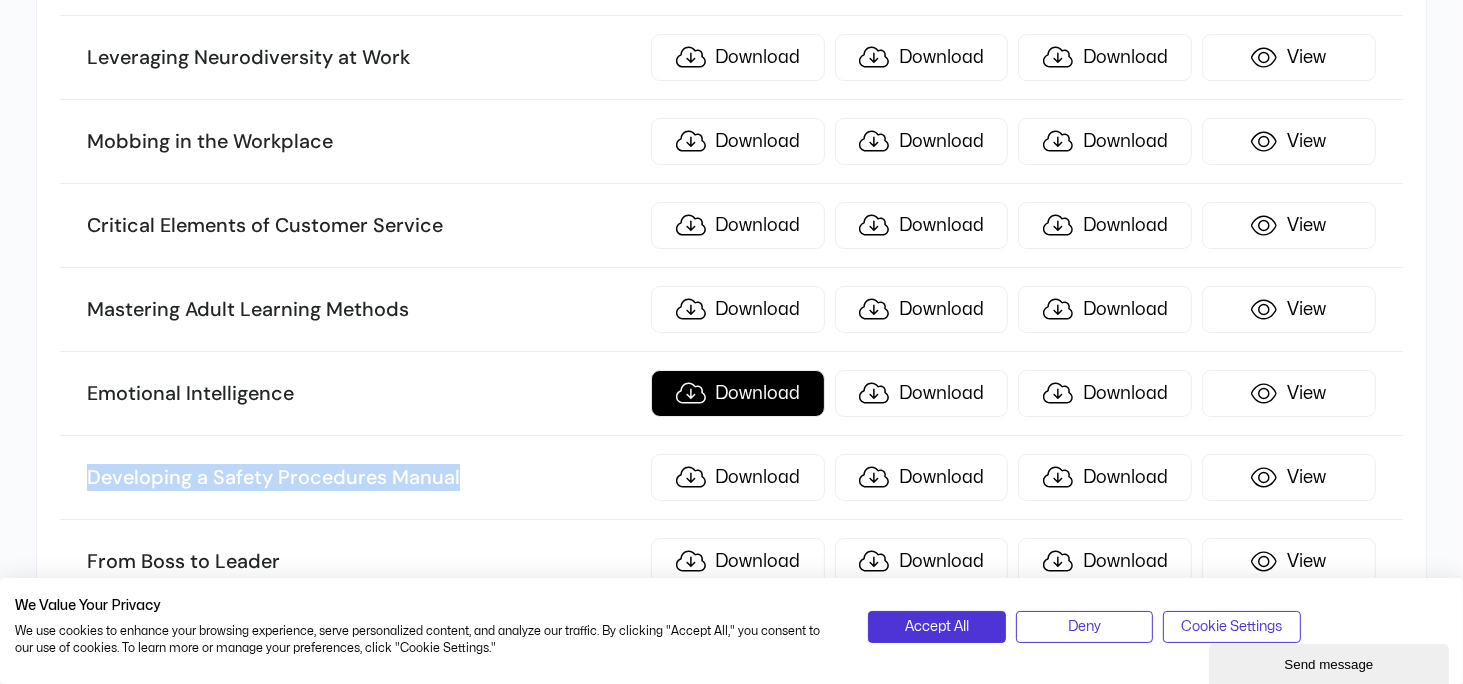 copy on "Developing a Safety Procedures Manual" 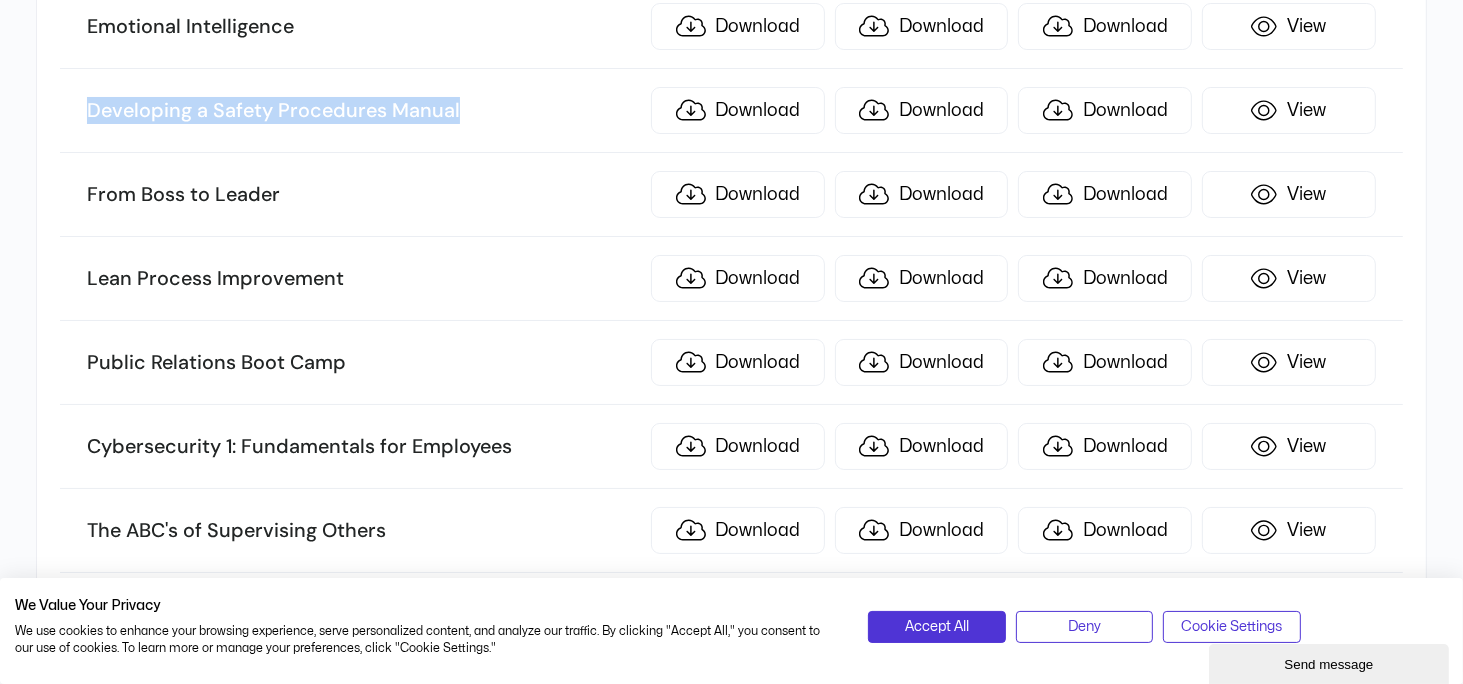 scroll, scrollTop: 7404, scrollLeft: 0, axis: vertical 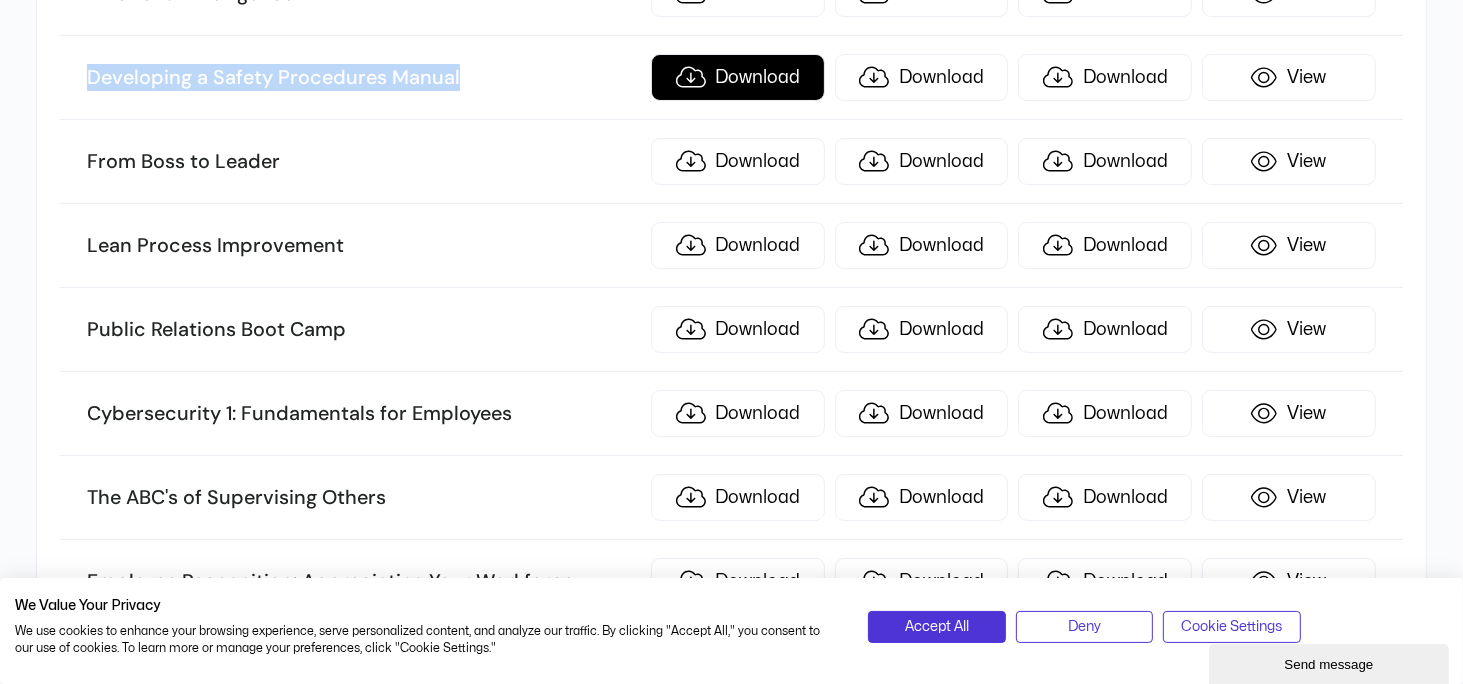 click on "Download" at bounding box center [738, 77] 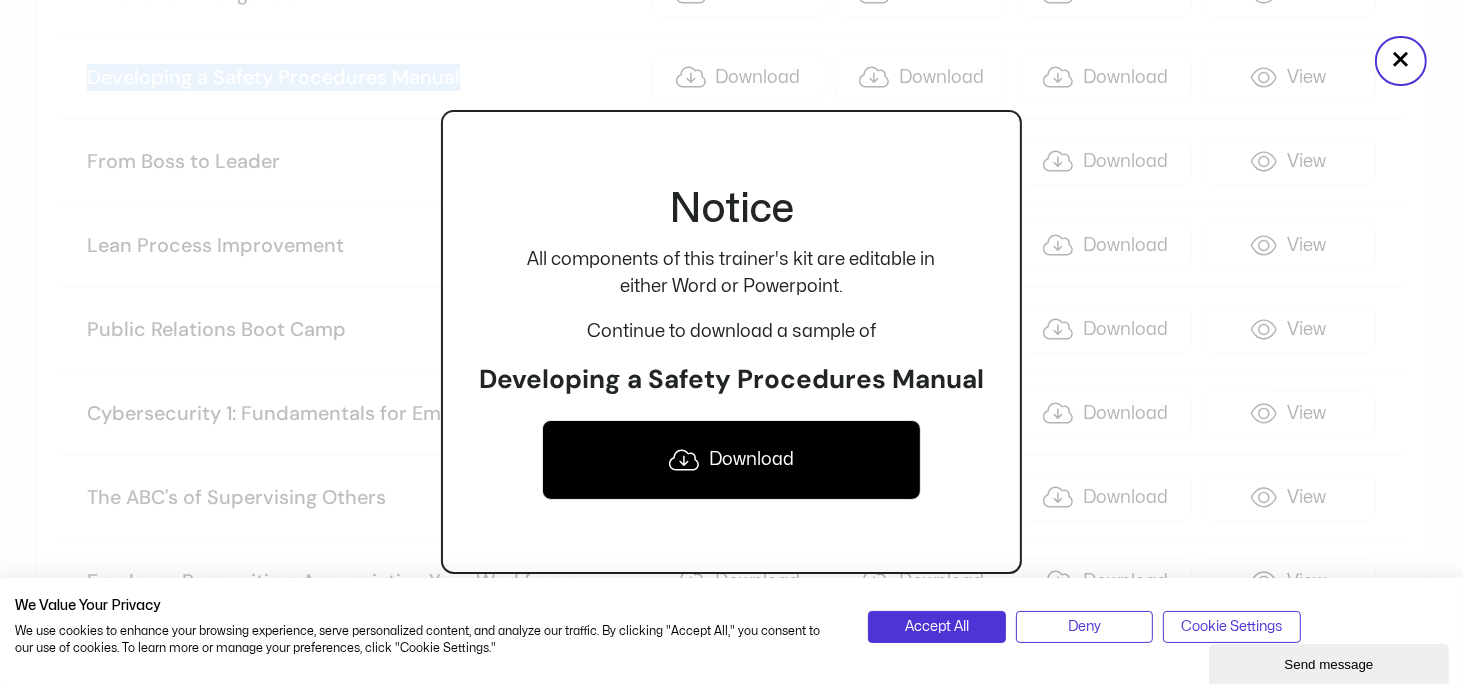 click on "Download" at bounding box center [731, 460] 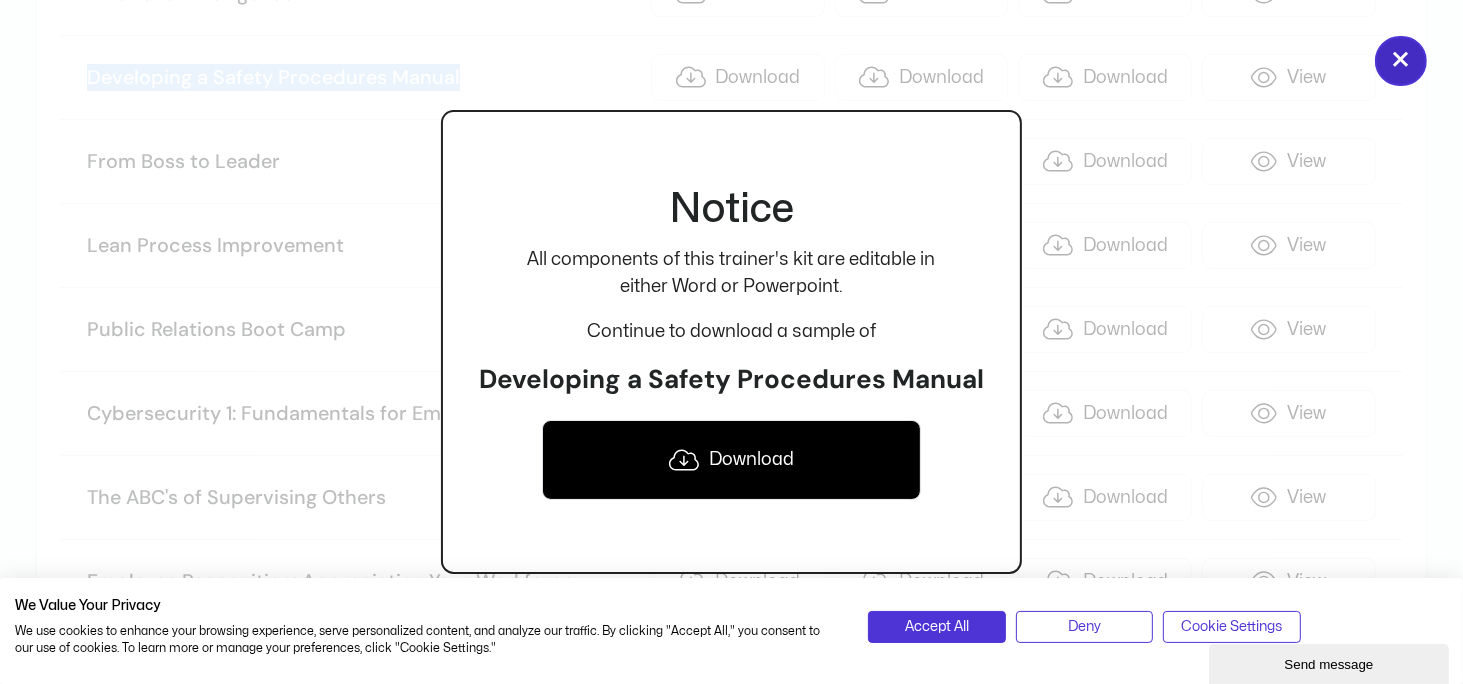 click on "×" at bounding box center (1401, 61) 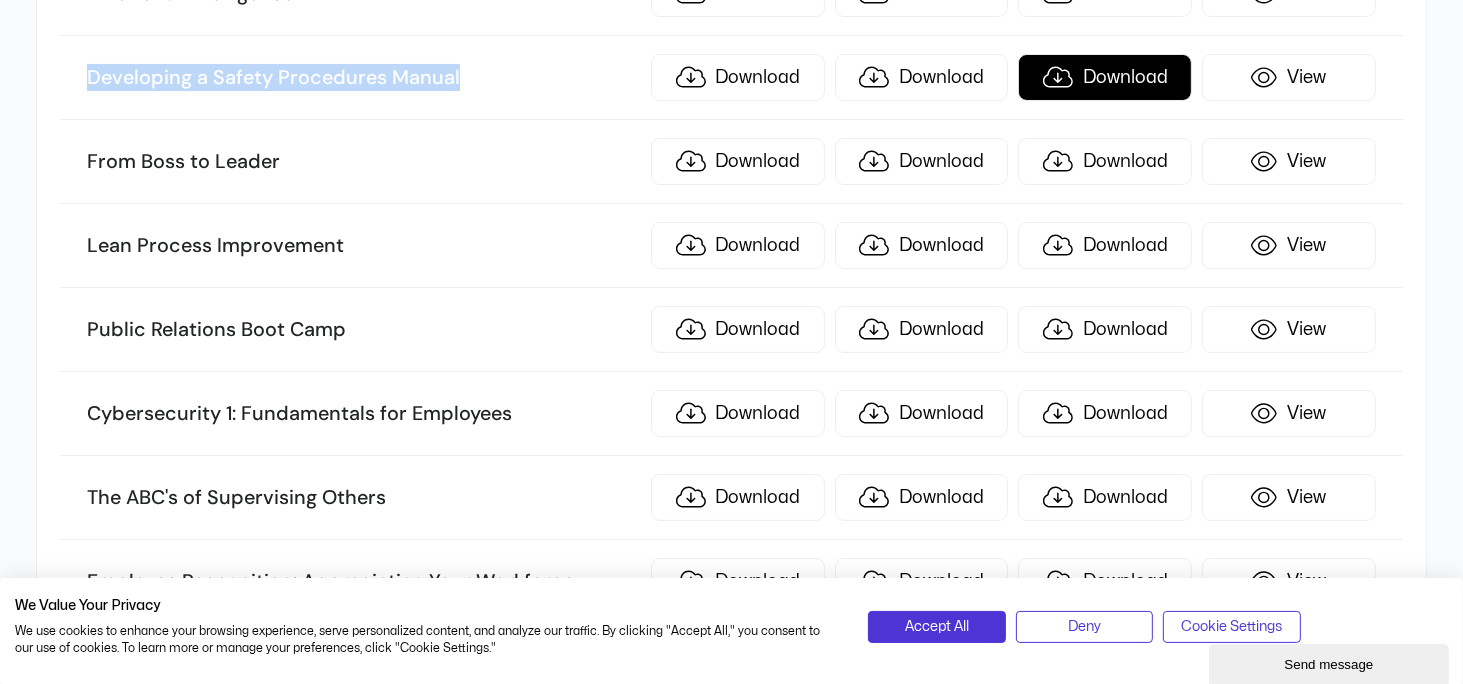 click on "Download" at bounding box center (1105, 77) 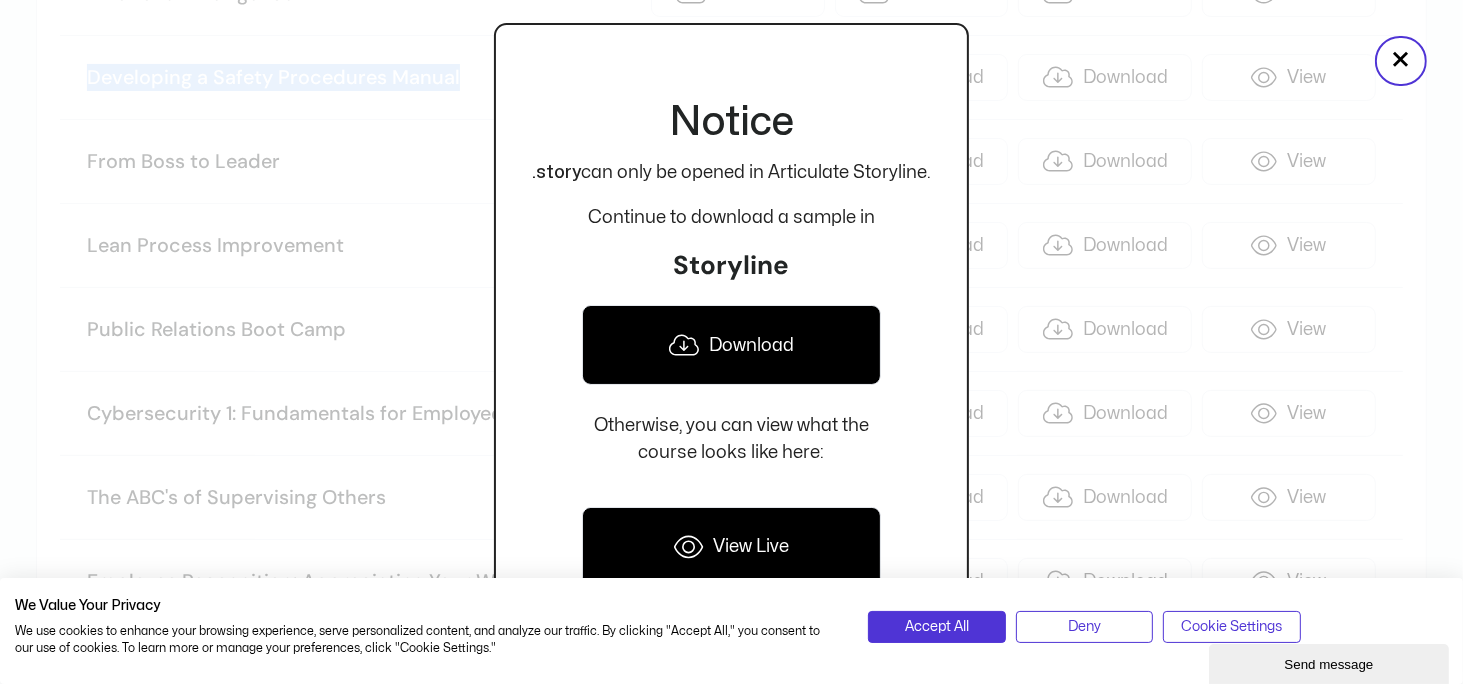 click on "Download" at bounding box center (731, 345) 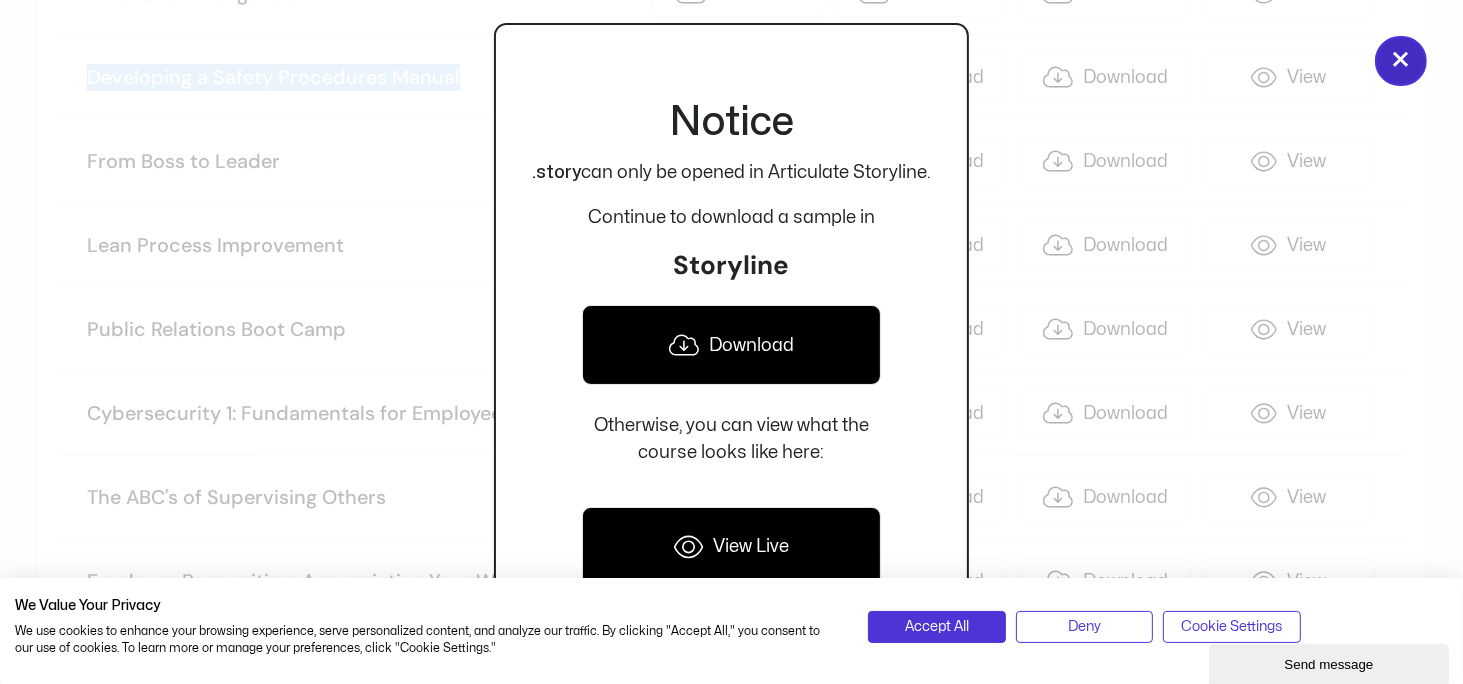 click on "×" at bounding box center [1401, 61] 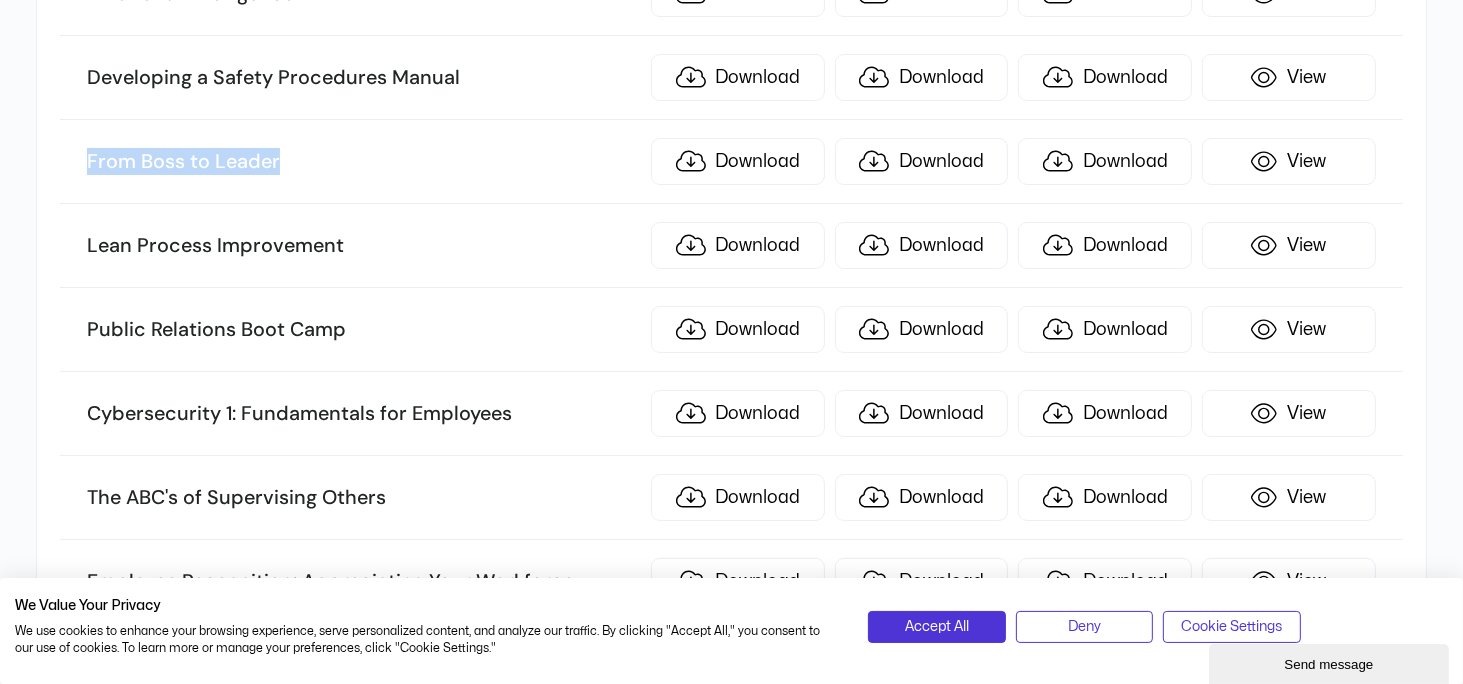 drag, startPoint x: 322, startPoint y: 108, endPoint x: 87, endPoint y: 94, distance: 235.41666 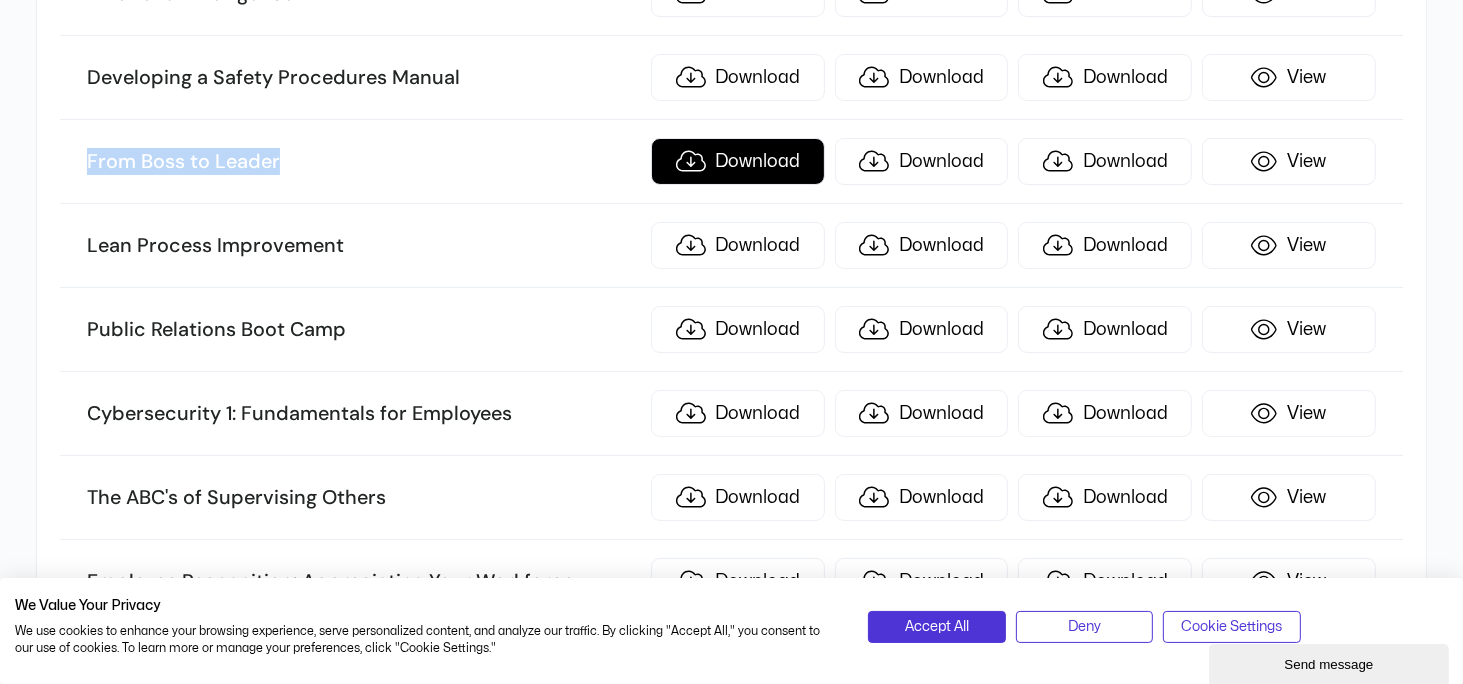 click on "Download" at bounding box center (738, 161) 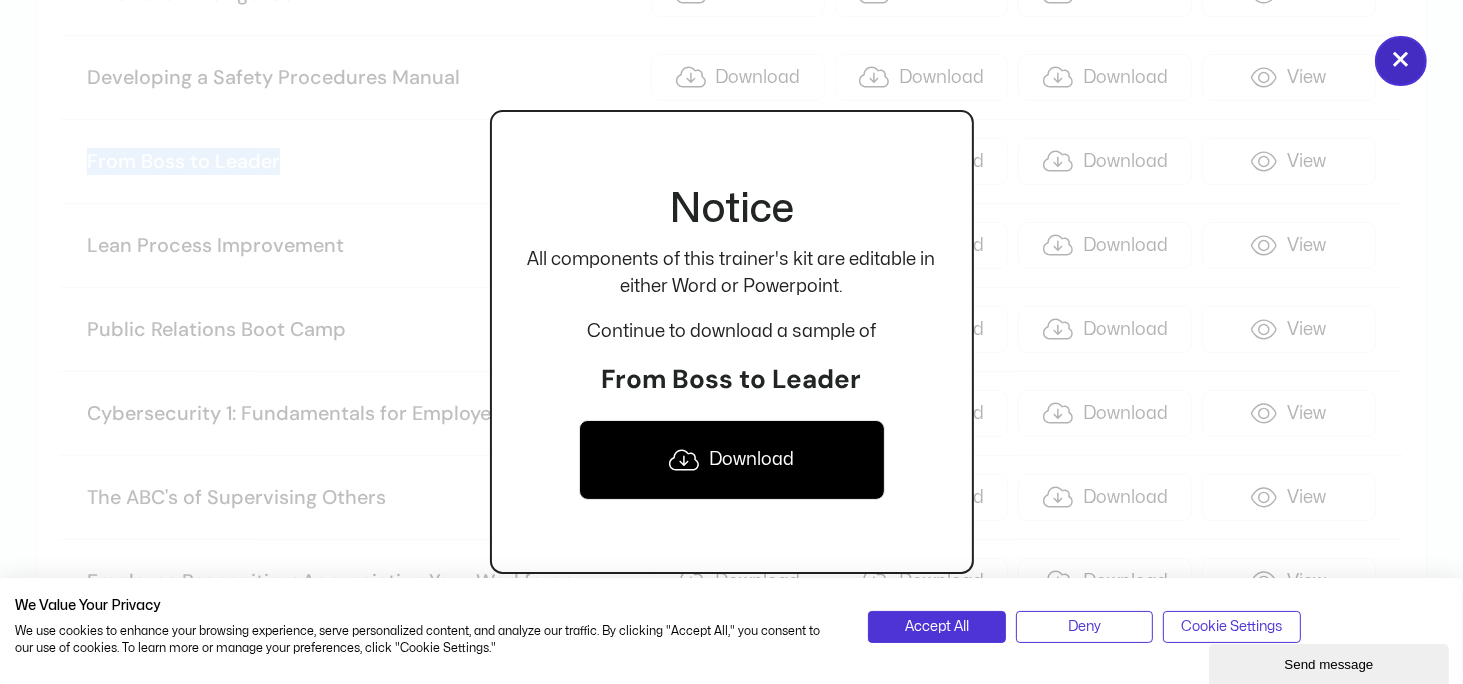 click on "×" at bounding box center (1401, 61) 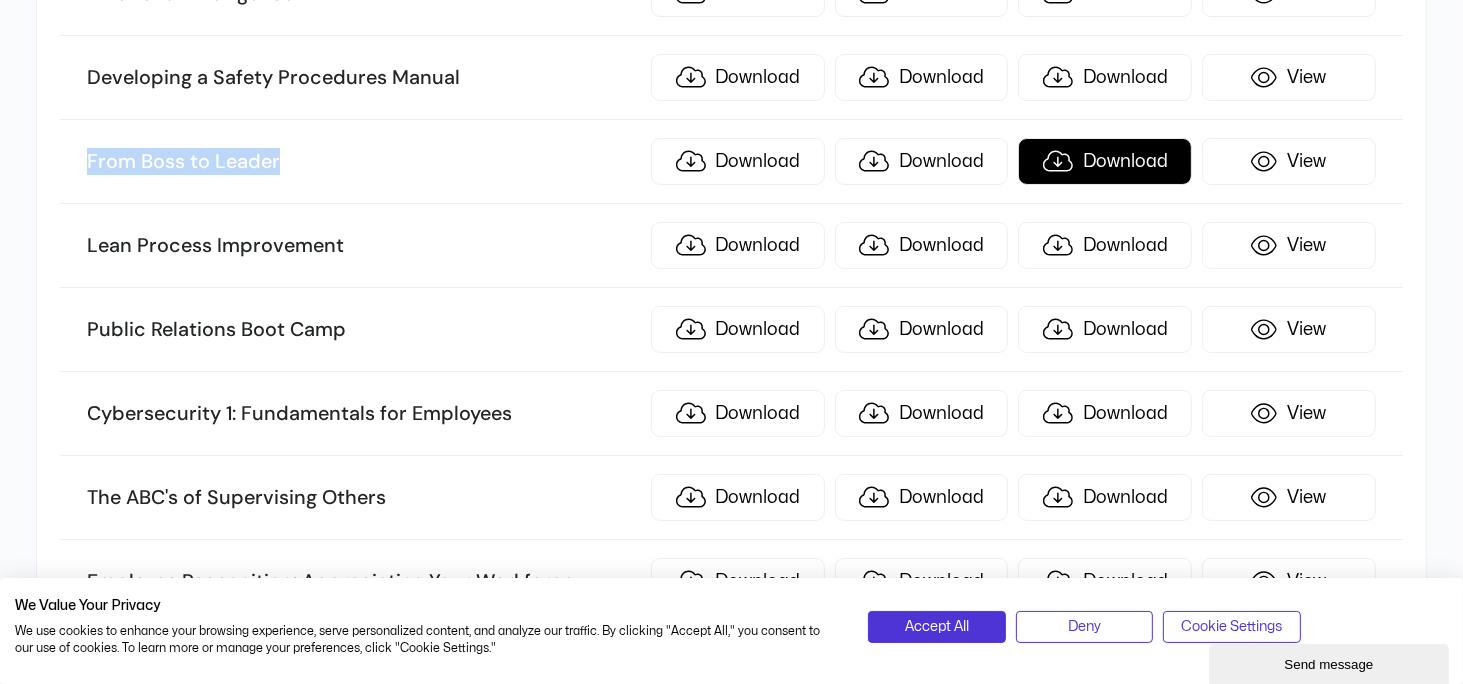 click on "Download" at bounding box center (1105, 161) 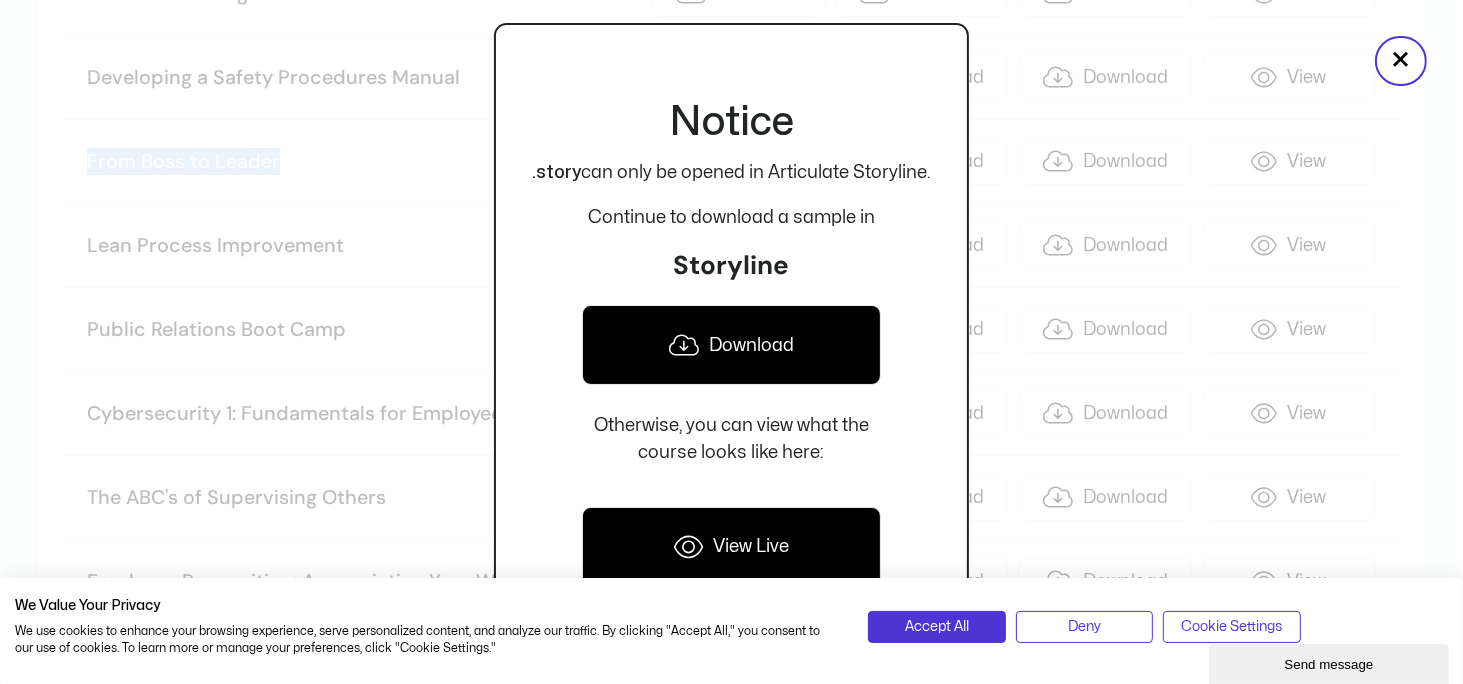 click on "Download" at bounding box center (731, 345) 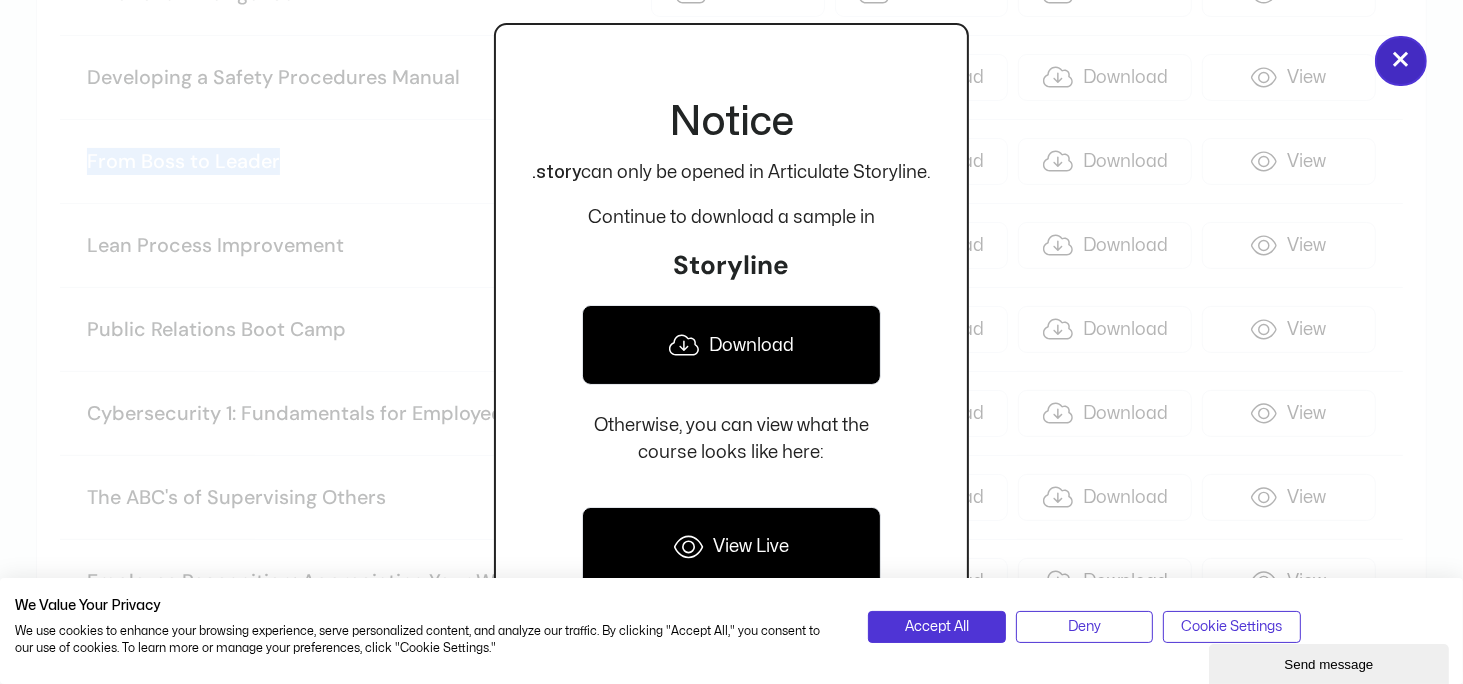 click on "×" at bounding box center (1401, 61) 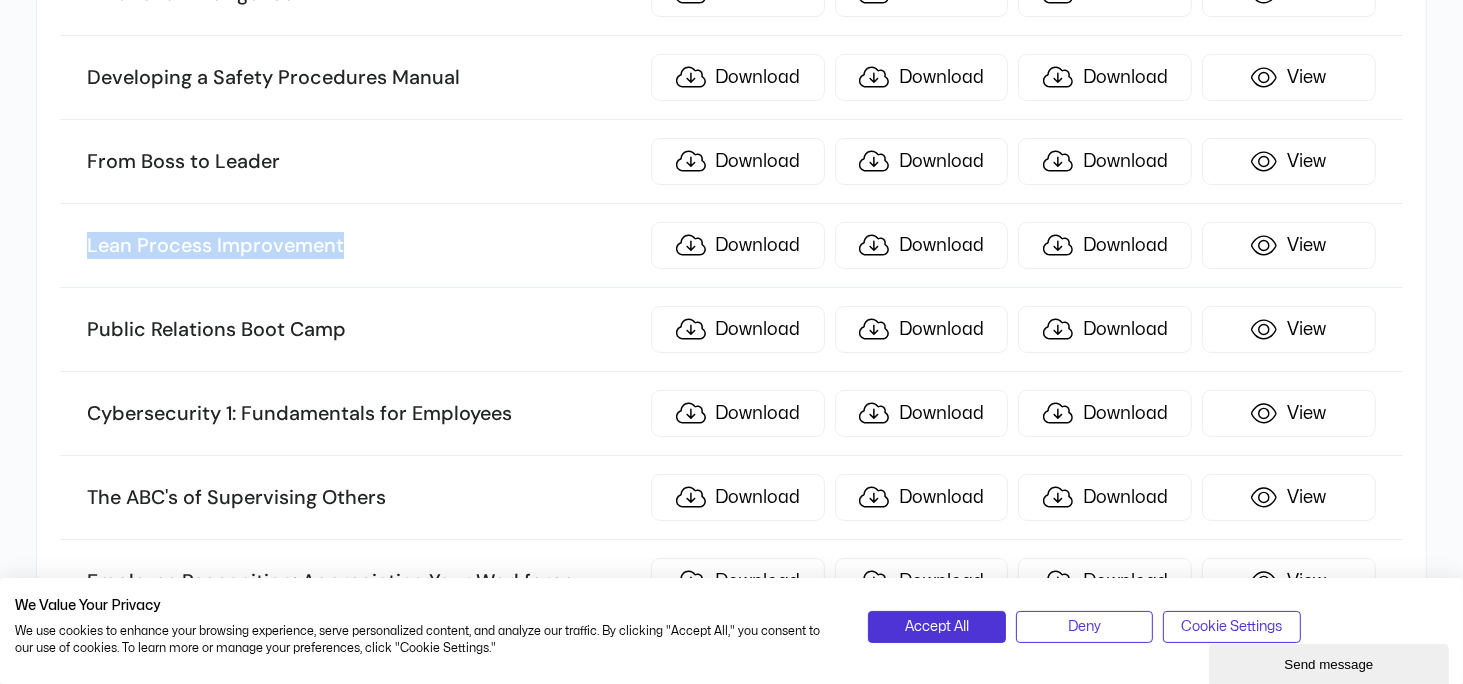 drag, startPoint x: 400, startPoint y: 187, endPoint x: 92, endPoint y: 184, distance: 308.01462 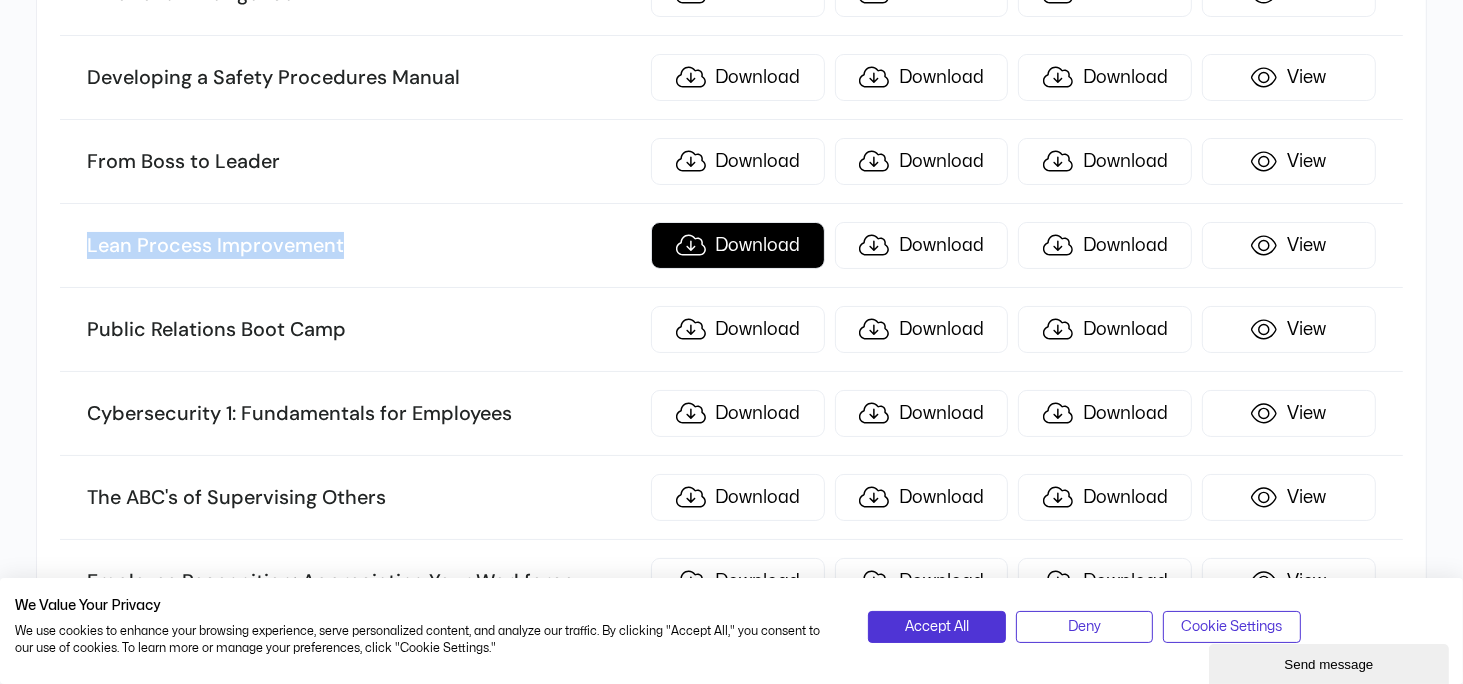 click on "Download" at bounding box center (738, 245) 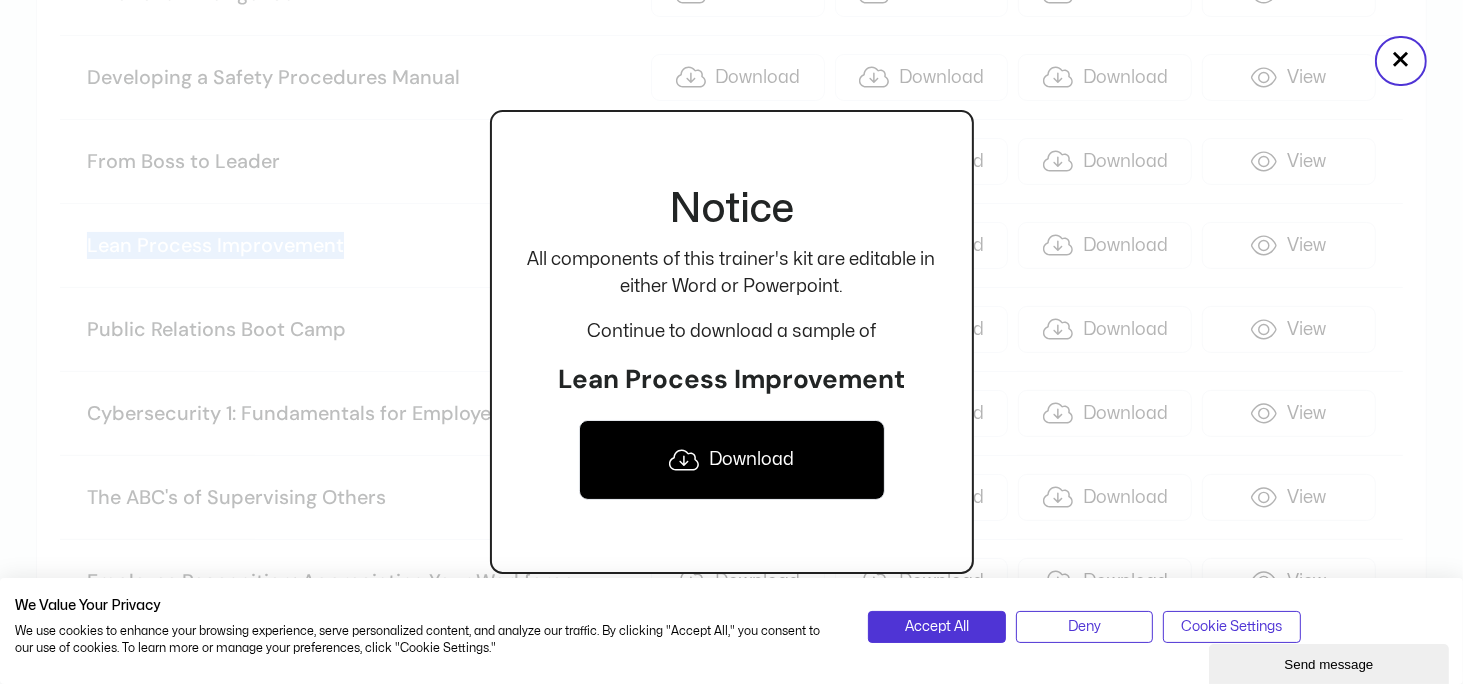click on "Download" at bounding box center (732, 460) 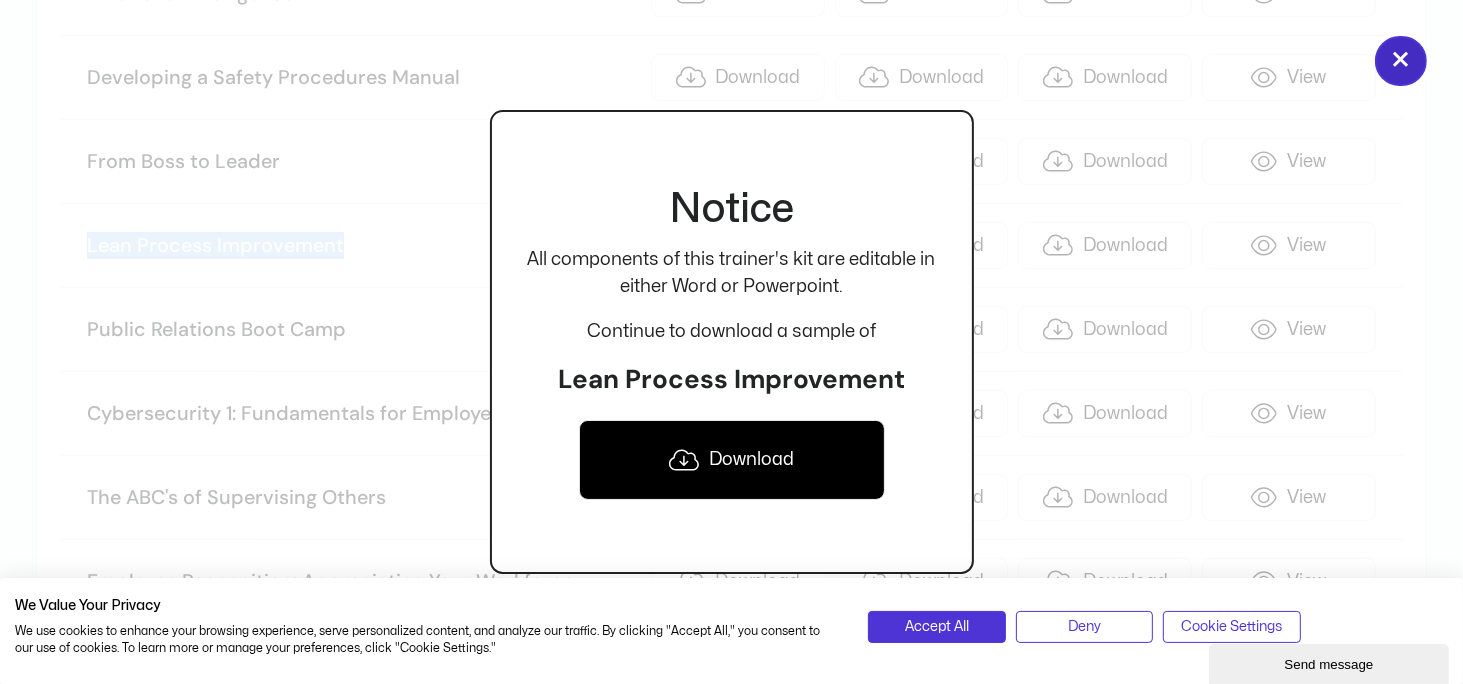 click on "×" at bounding box center [1401, 61] 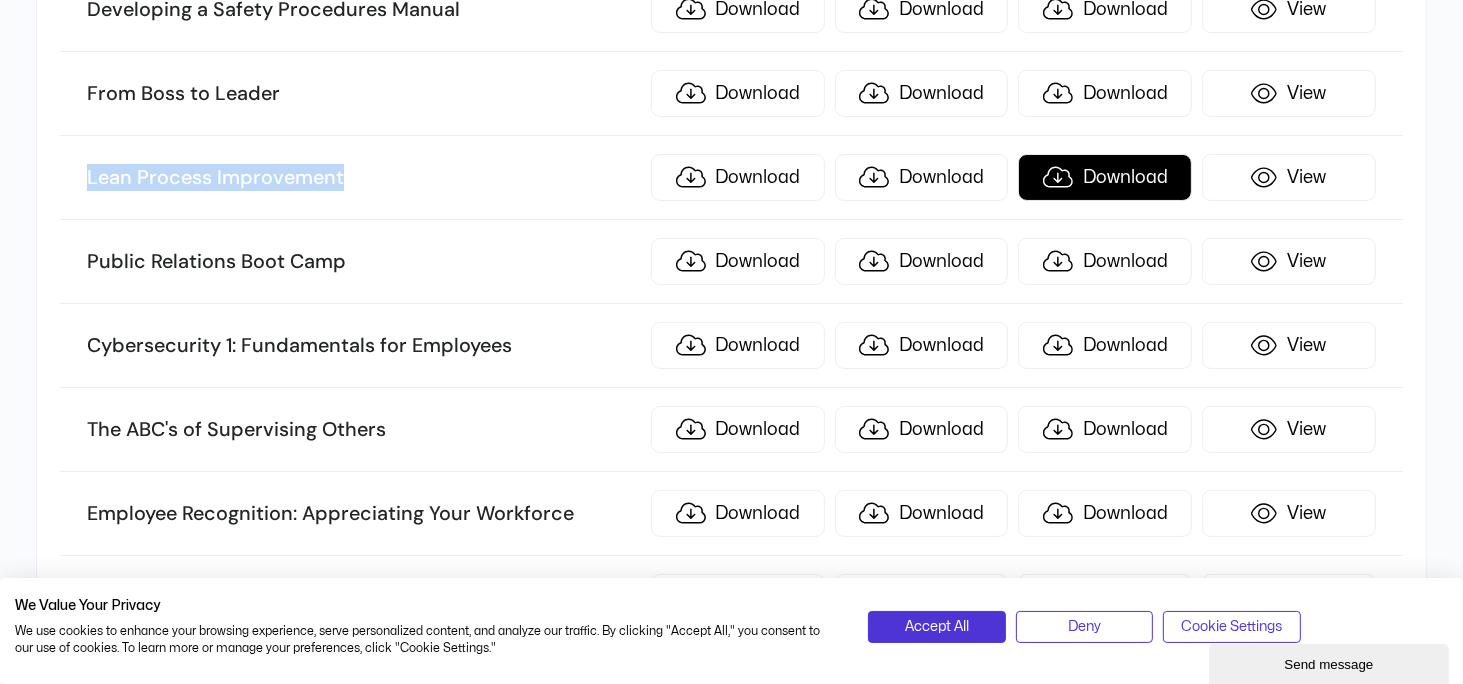 scroll, scrollTop: 7504, scrollLeft: 0, axis: vertical 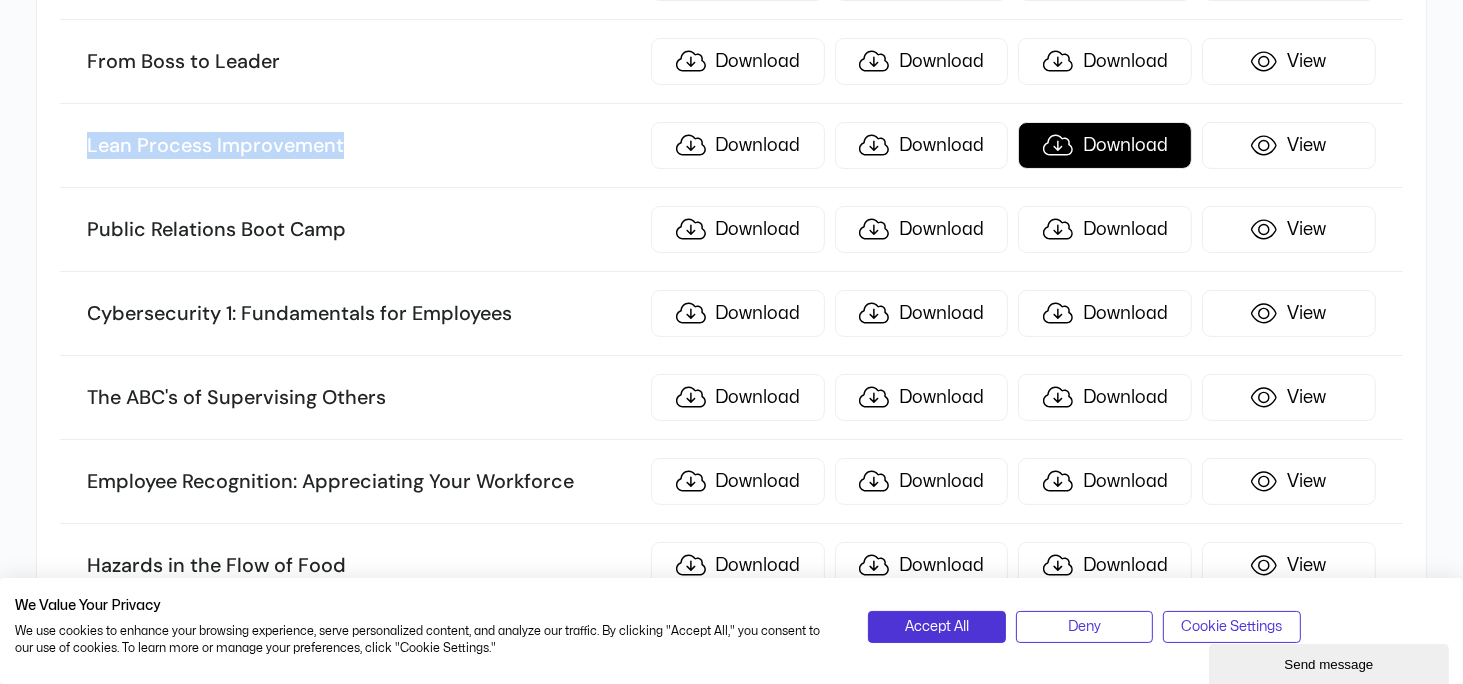 click on "Download" at bounding box center [1105, 145] 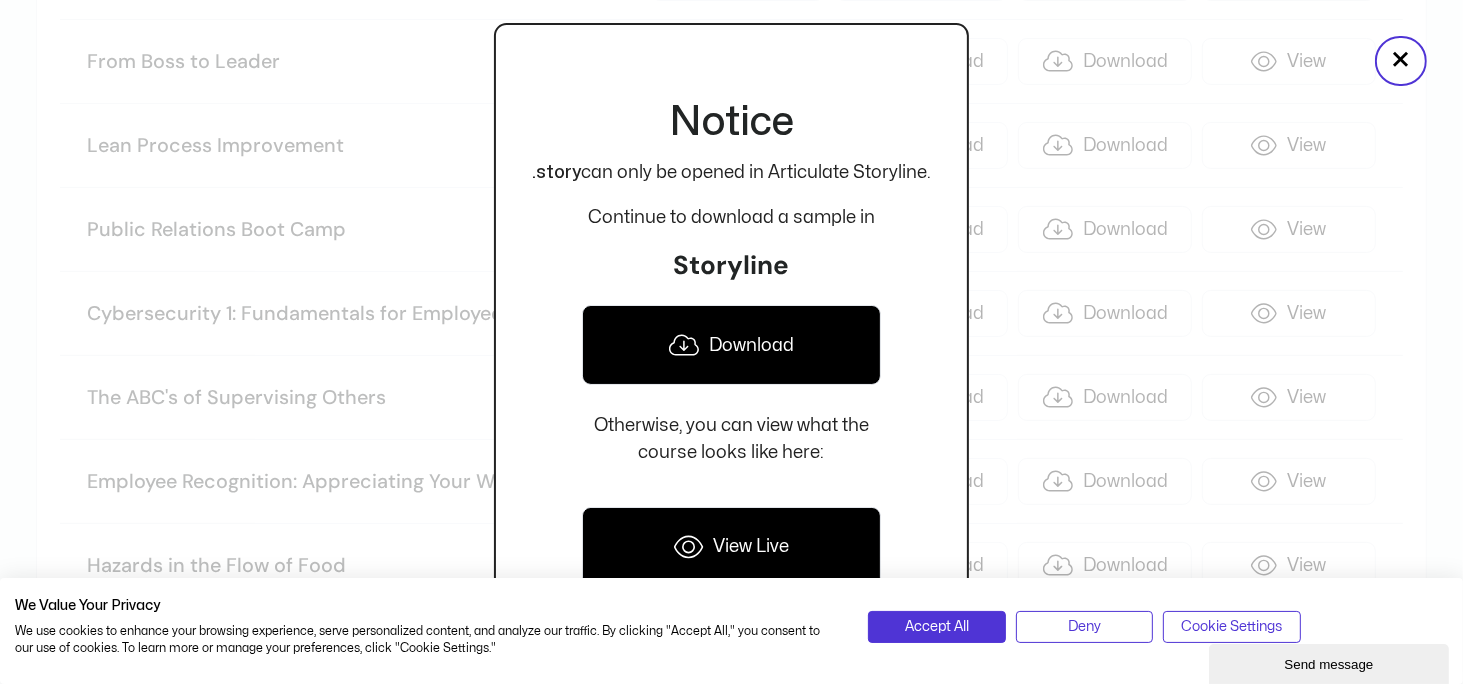 click on "Notice
.story  can only be opened in Articulate Storyline.
Continue to download a sample in
Storyline
Download
Otherwise, you can view what the  course looks like here:
View Live" at bounding box center (731, 342) 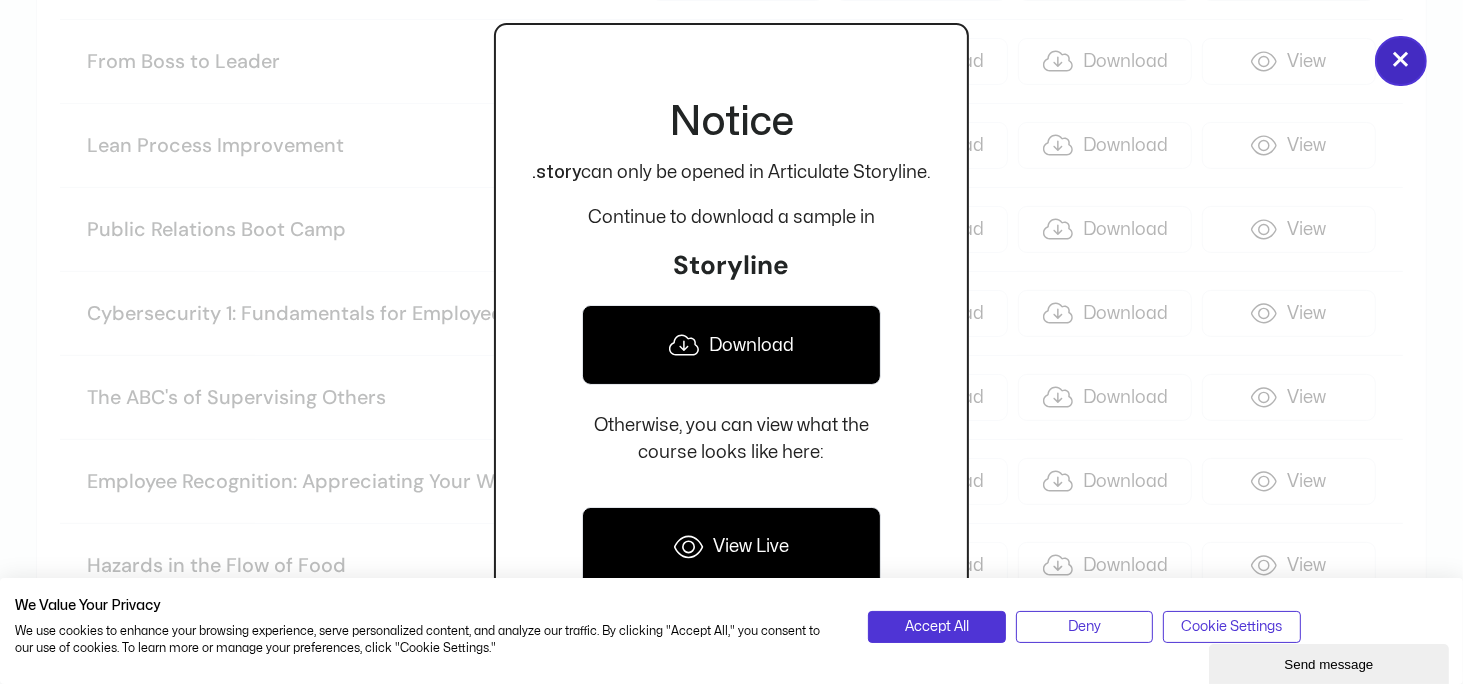 click on "×" at bounding box center [1401, 61] 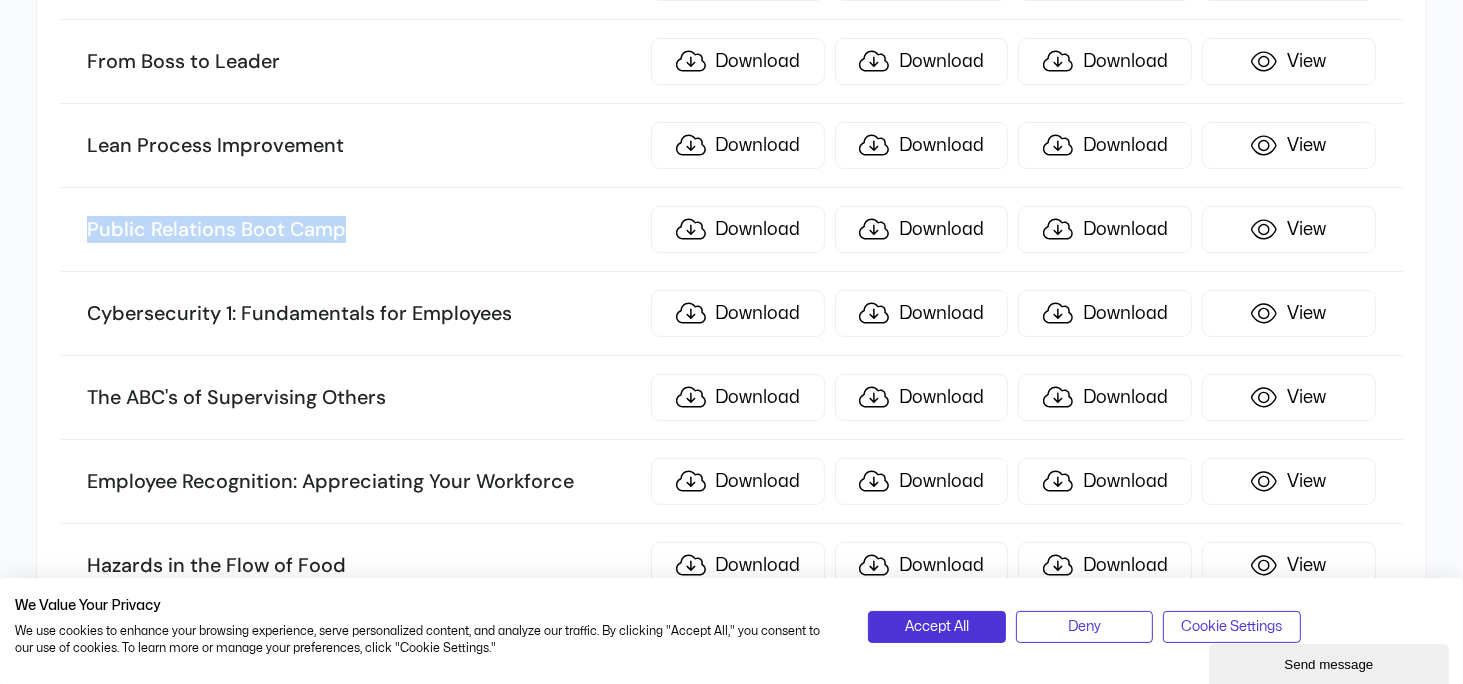 drag, startPoint x: 238, startPoint y: 178, endPoint x: 70, endPoint y: 180, distance: 168.0119 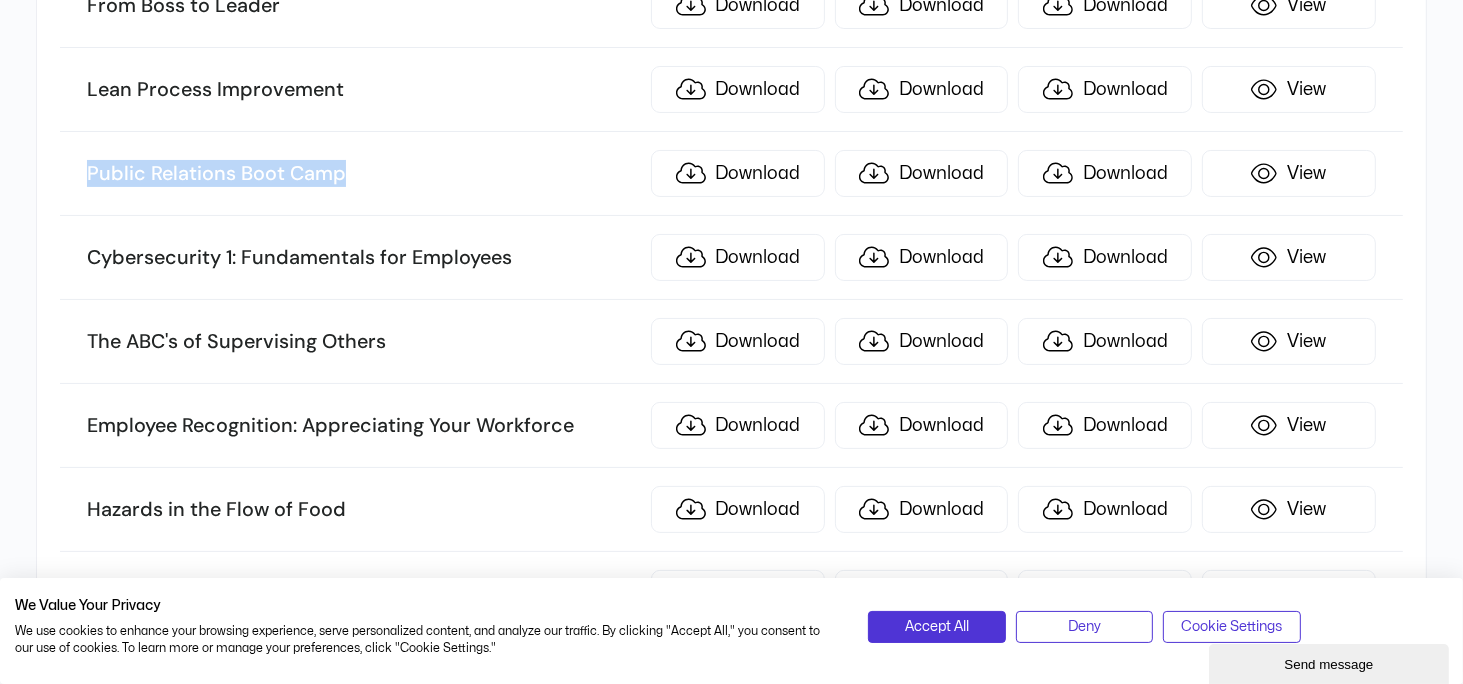 scroll, scrollTop: 7604, scrollLeft: 0, axis: vertical 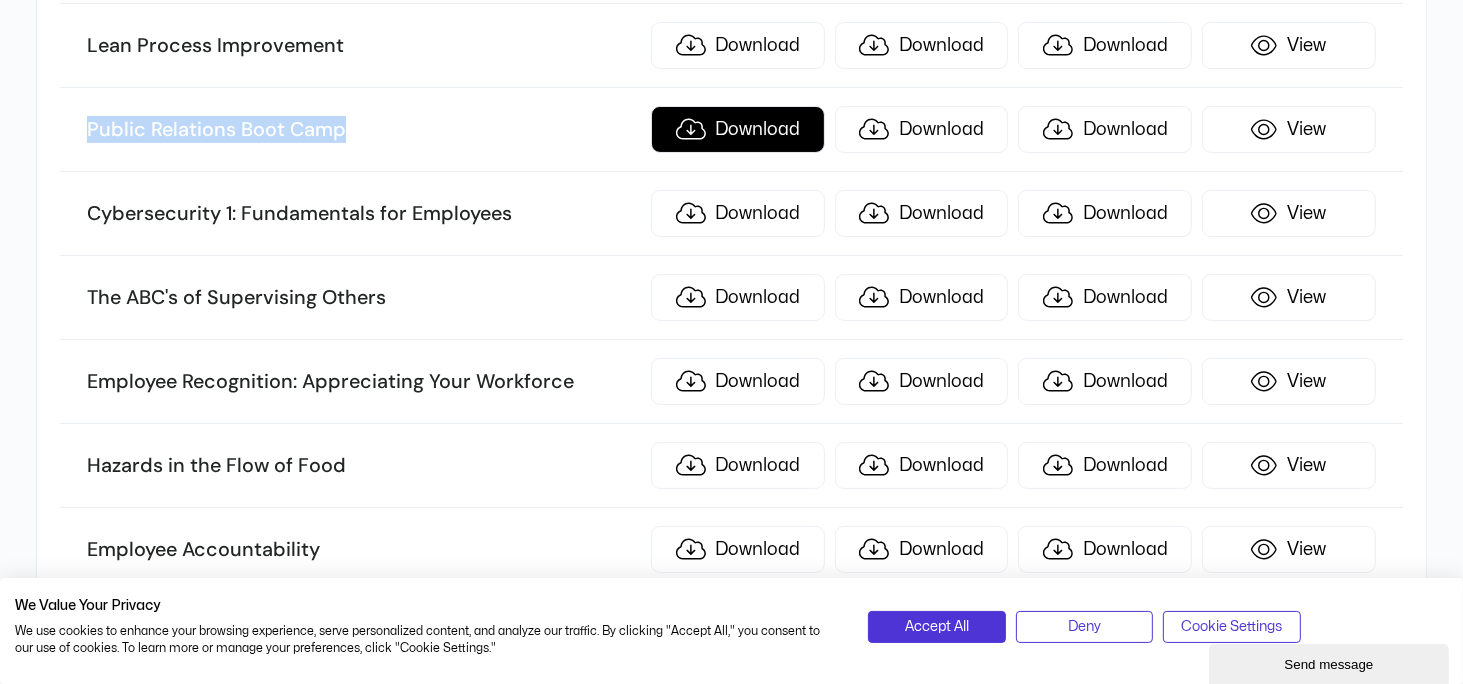 click on "Download" at bounding box center [738, 129] 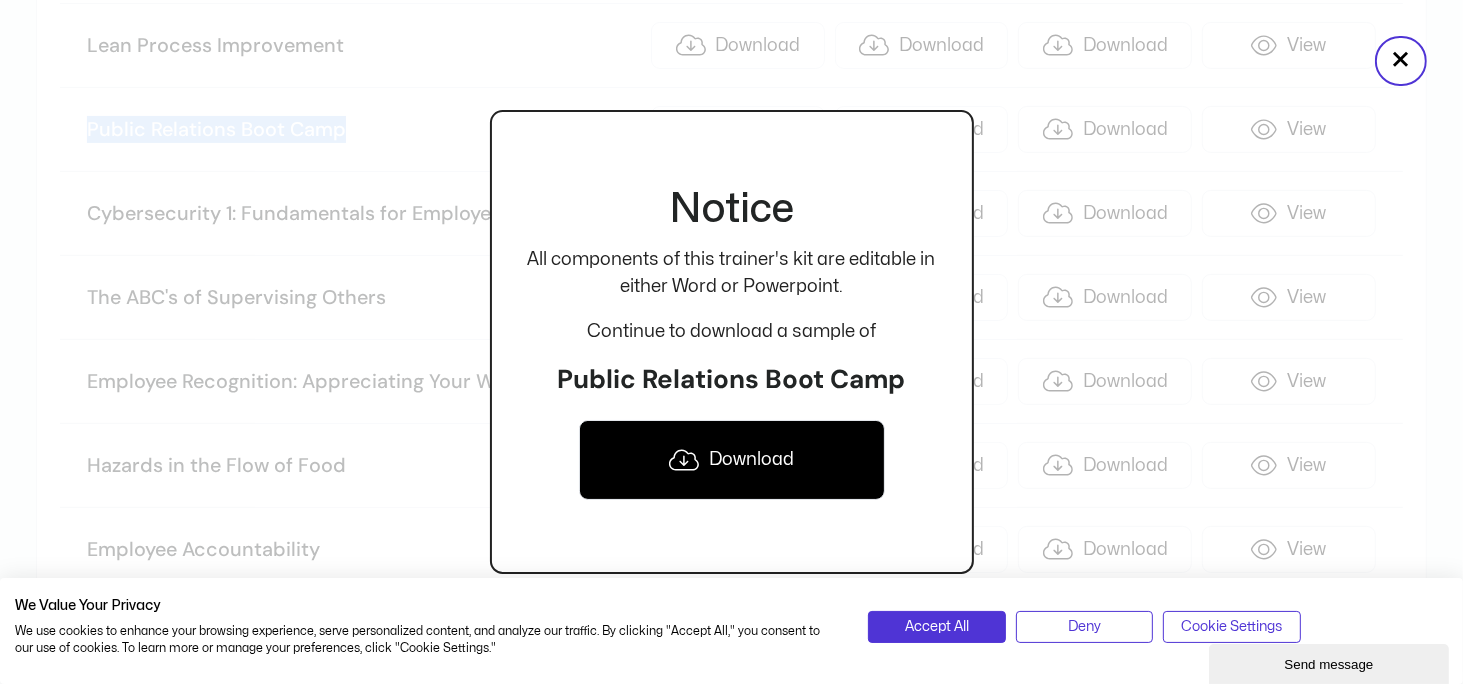 click 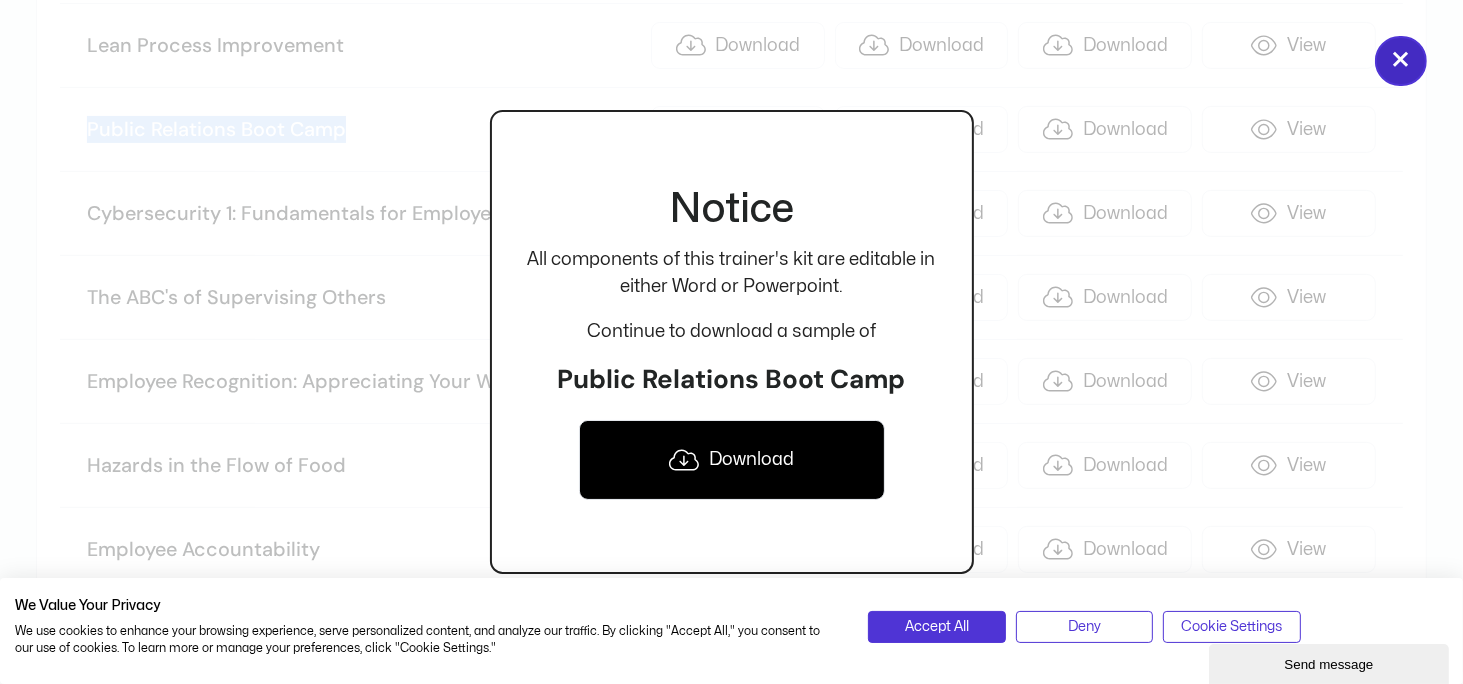 click on "×" at bounding box center (1401, 61) 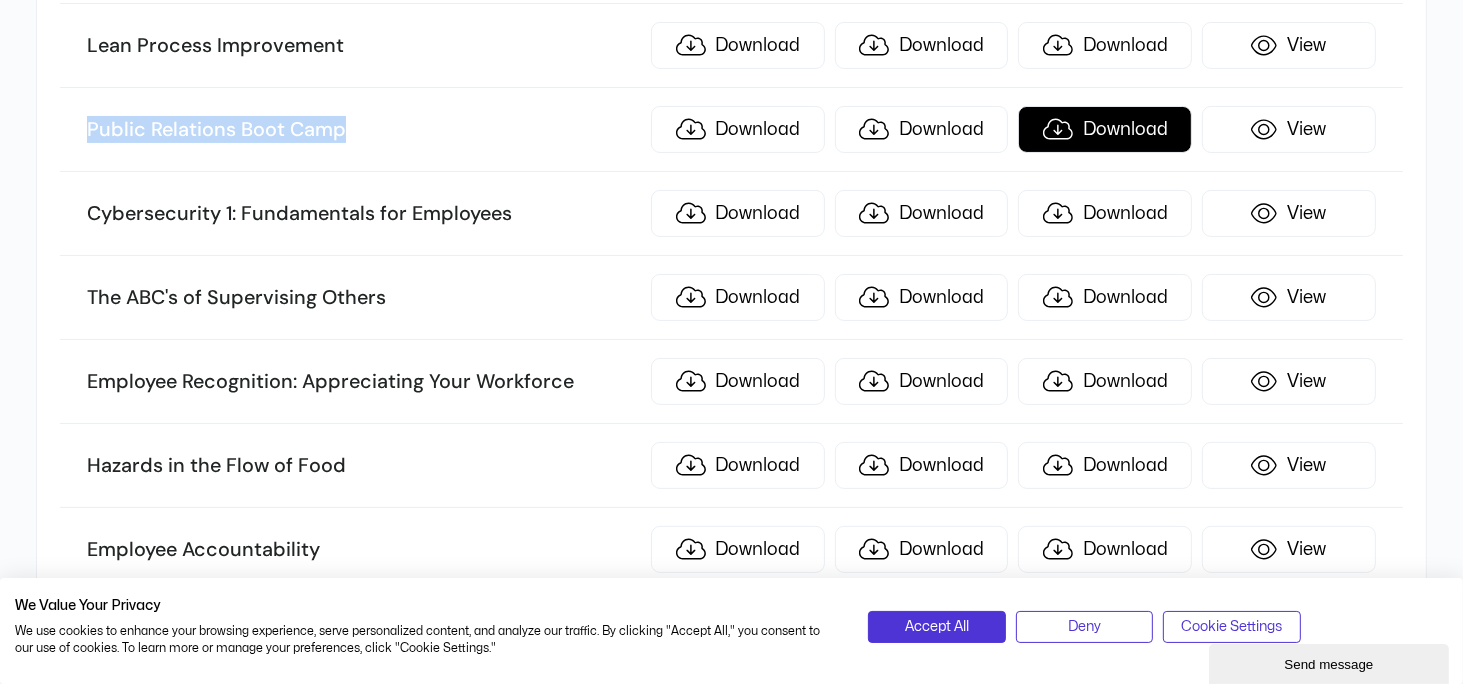 click on "Download" at bounding box center [1105, 129] 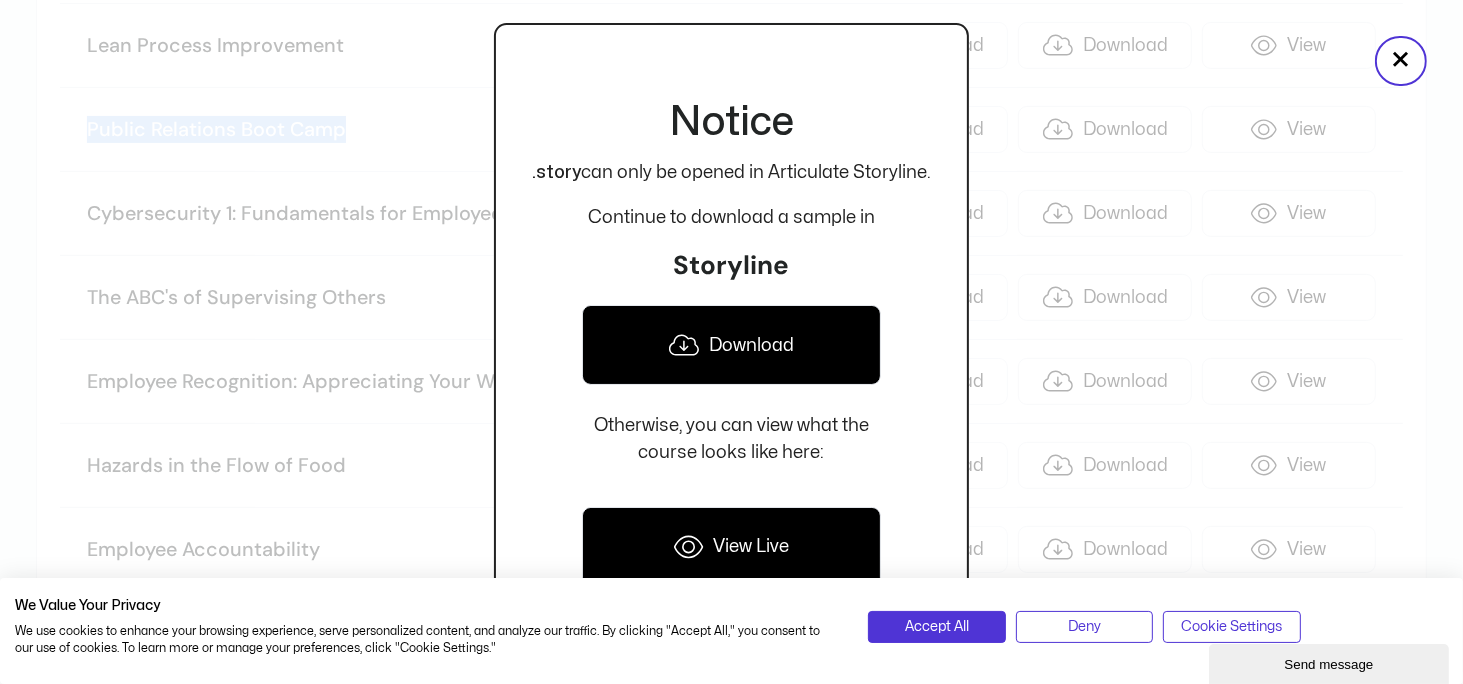click on "Download" at bounding box center (731, 345) 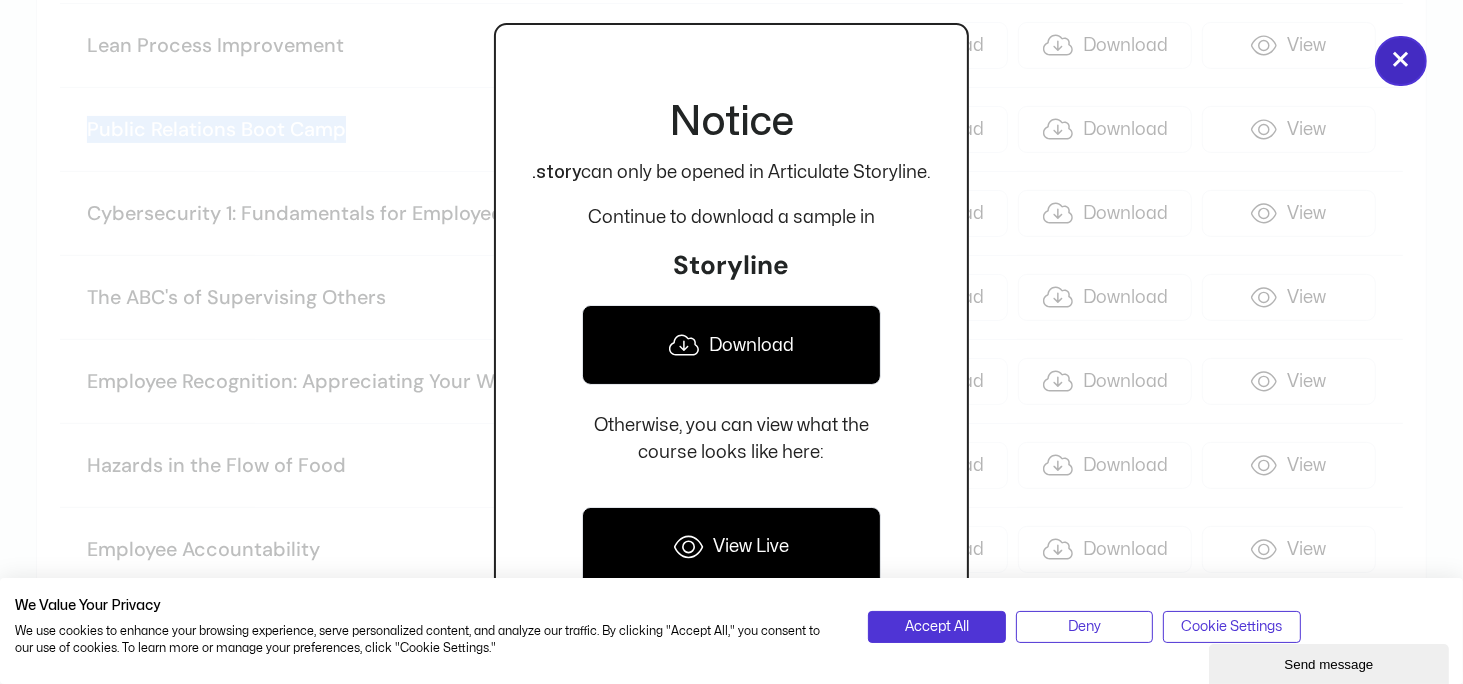 click on "×" at bounding box center [1401, 61] 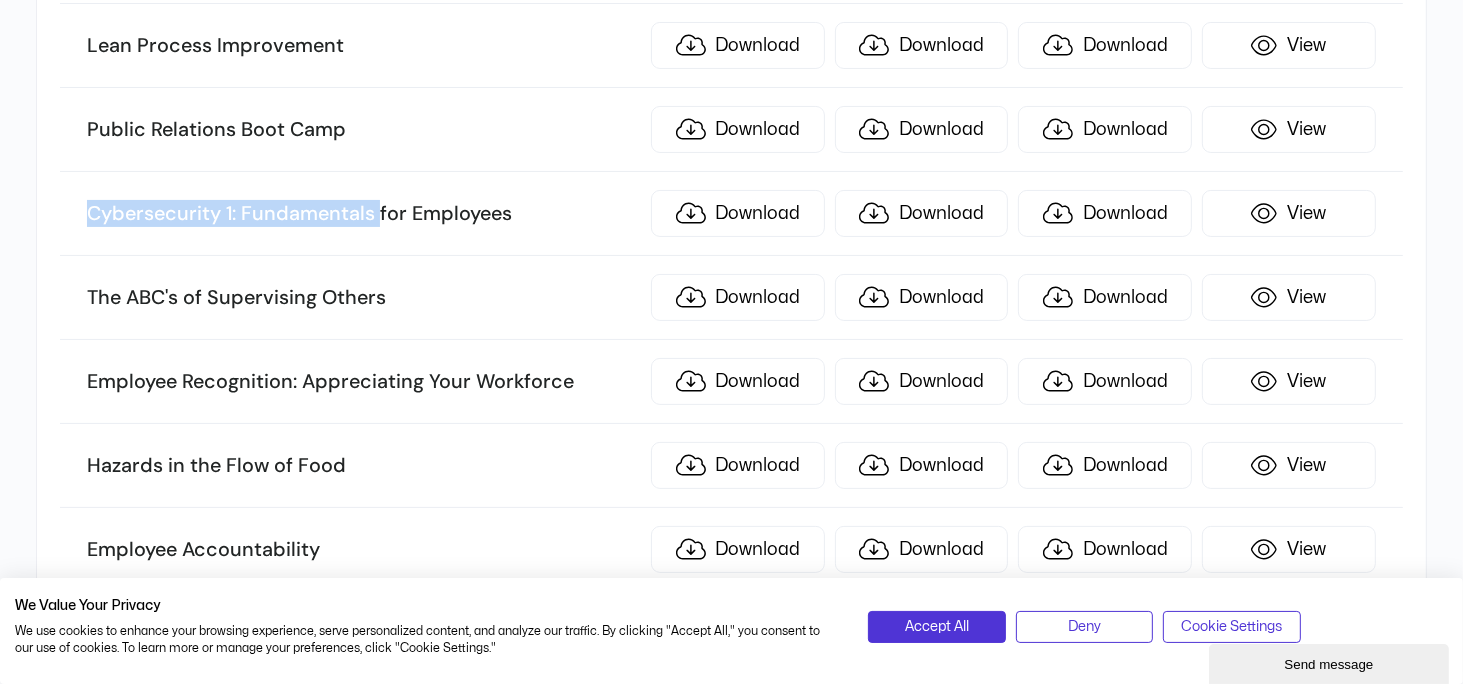 drag, startPoint x: 85, startPoint y: 160, endPoint x: 380, endPoint y: 170, distance: 295.16943 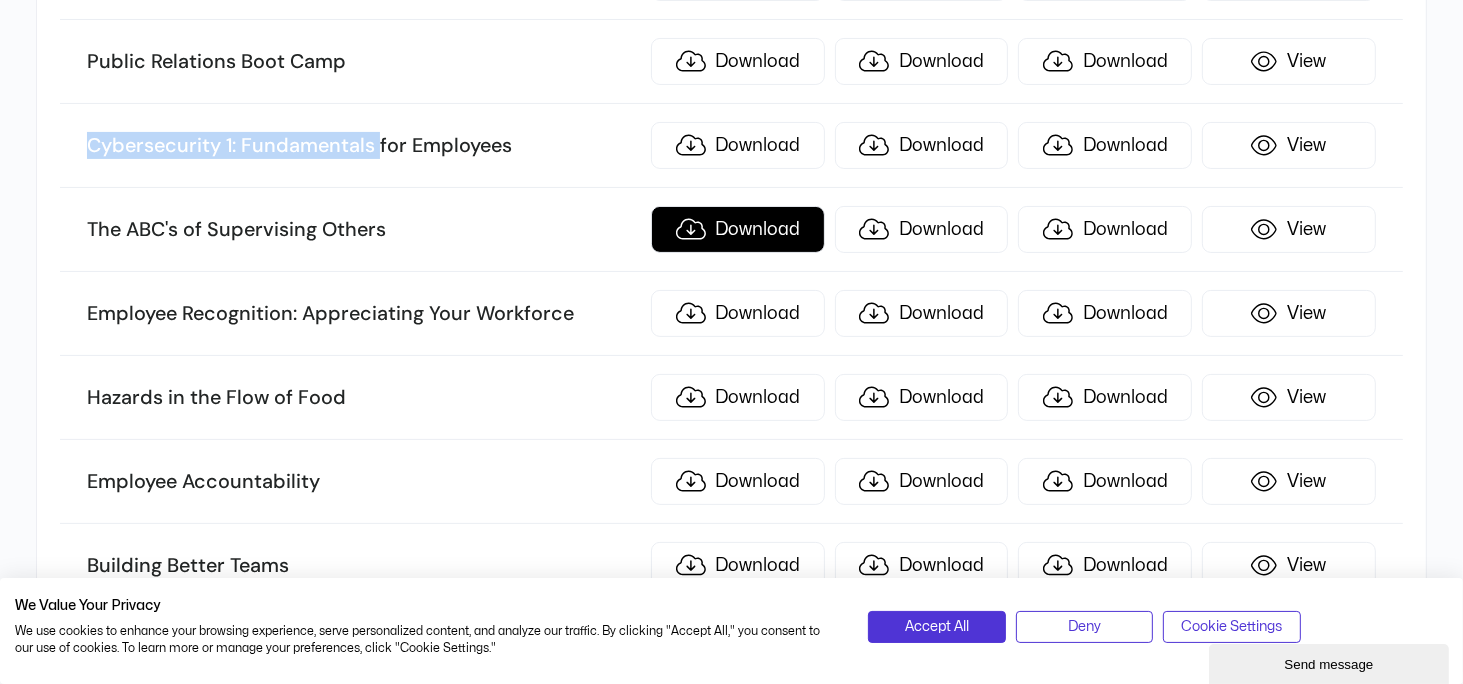 scroll, scrollTop: 7704, scrollLeft: 0, axis: vertical 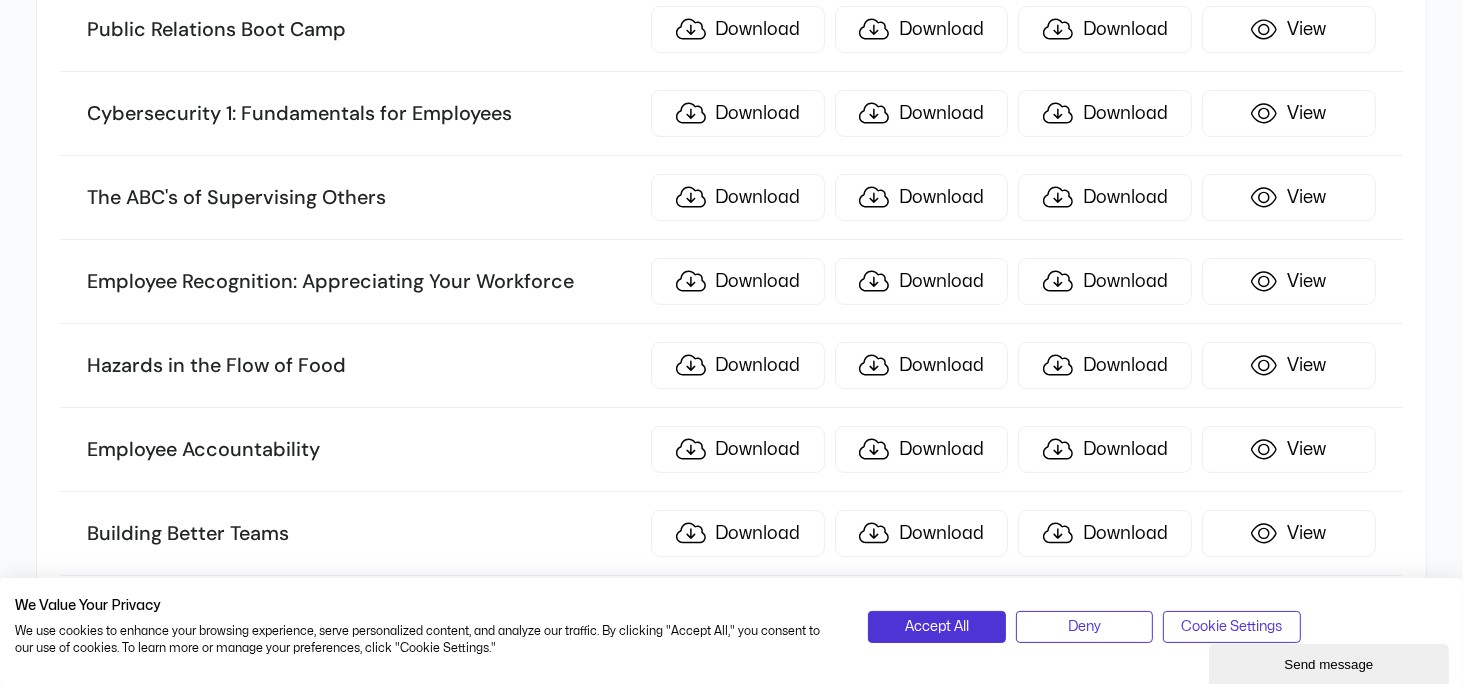 click on "Cybersecurity 1: Fundamentals for Employees Download Download Download View" at bounding box center (731, 114) 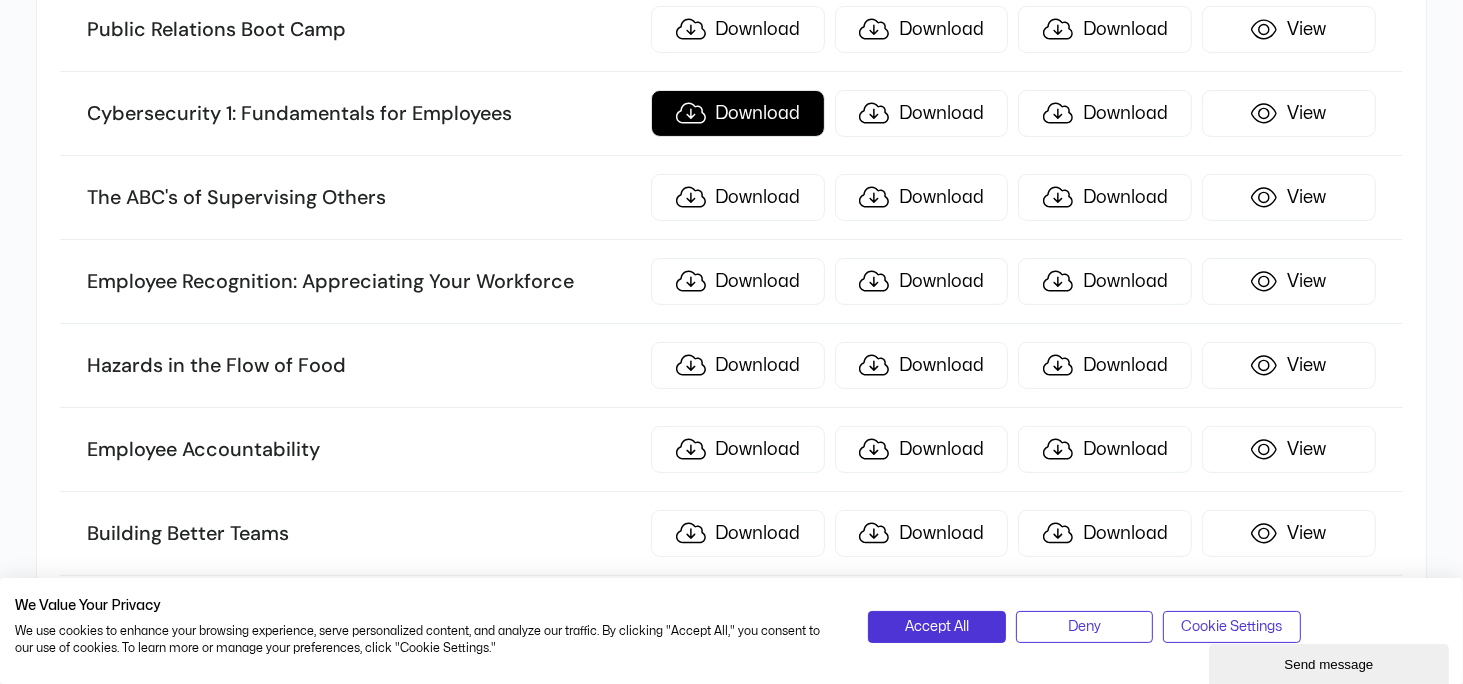 click on "Download" at bounding box center (738, 113) 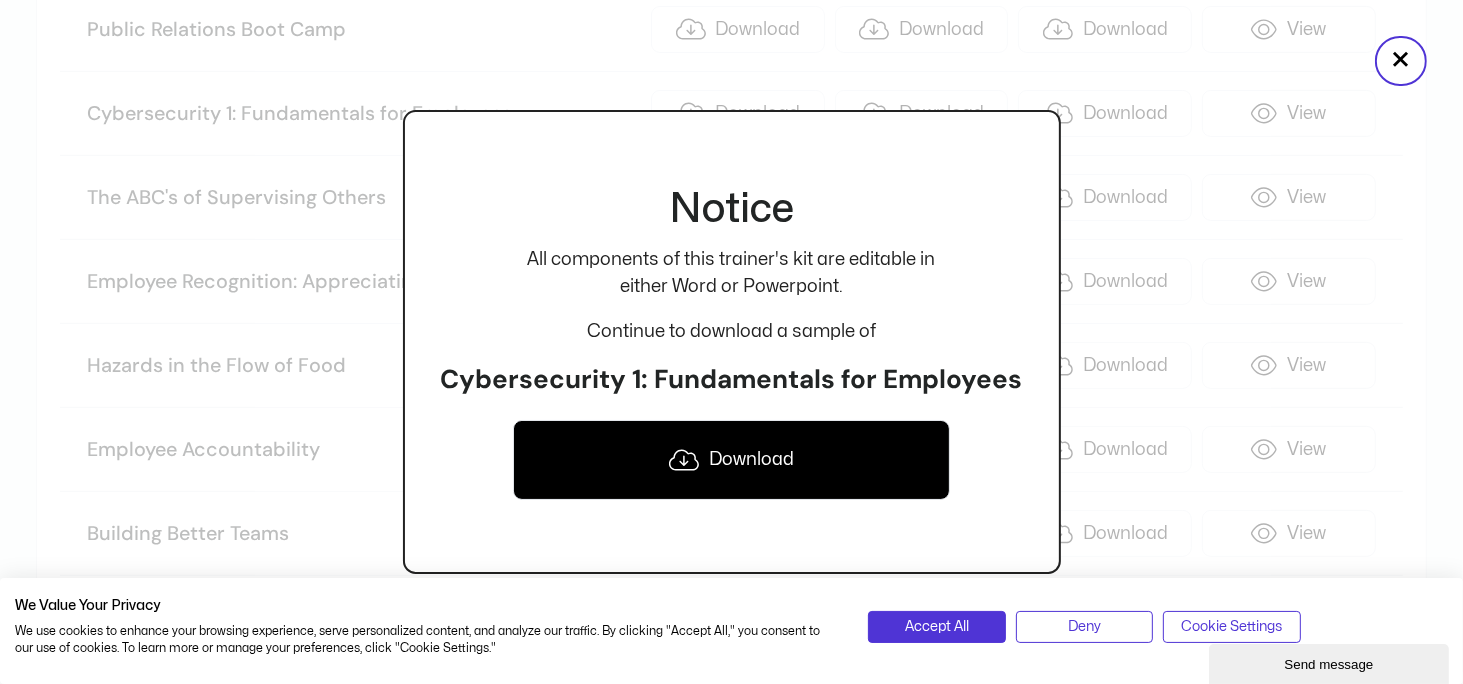 click on "Download" at bounding box center [731, 460] 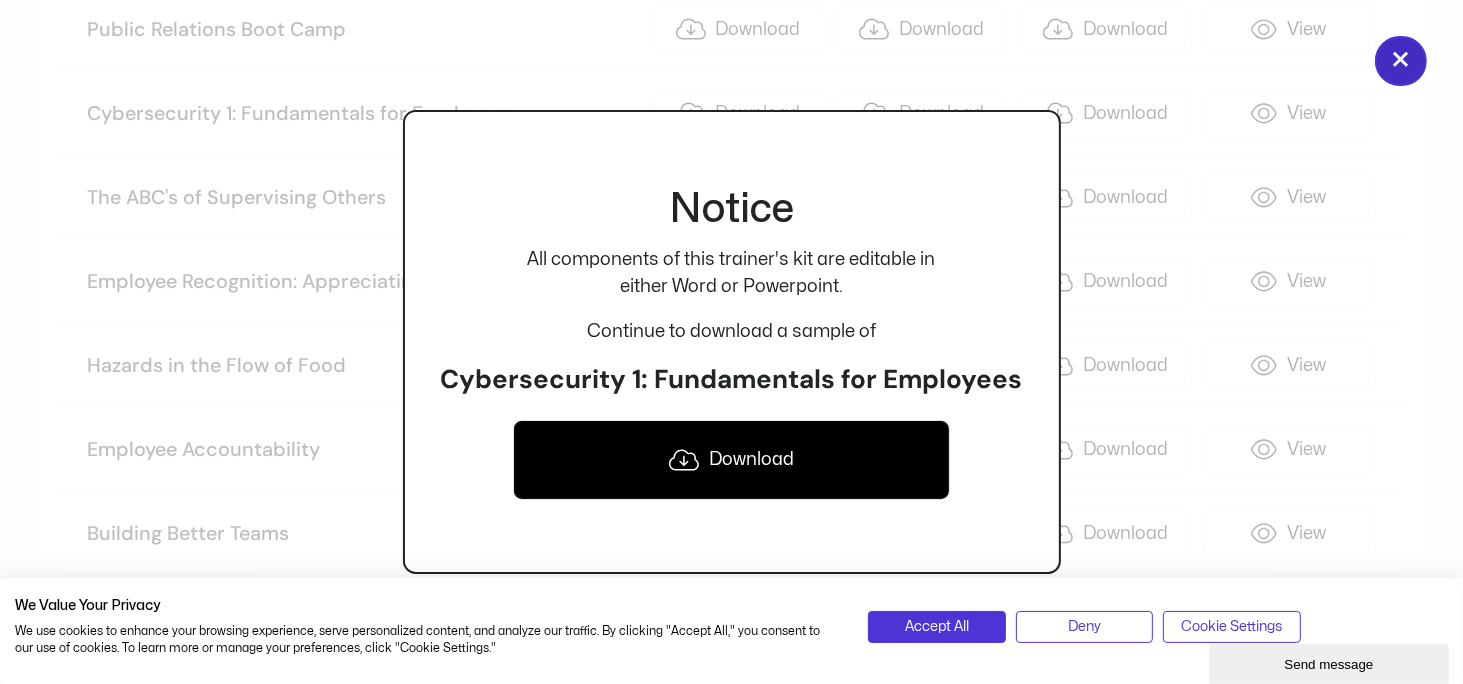 click on "×" at bounding box center (1401, 61) 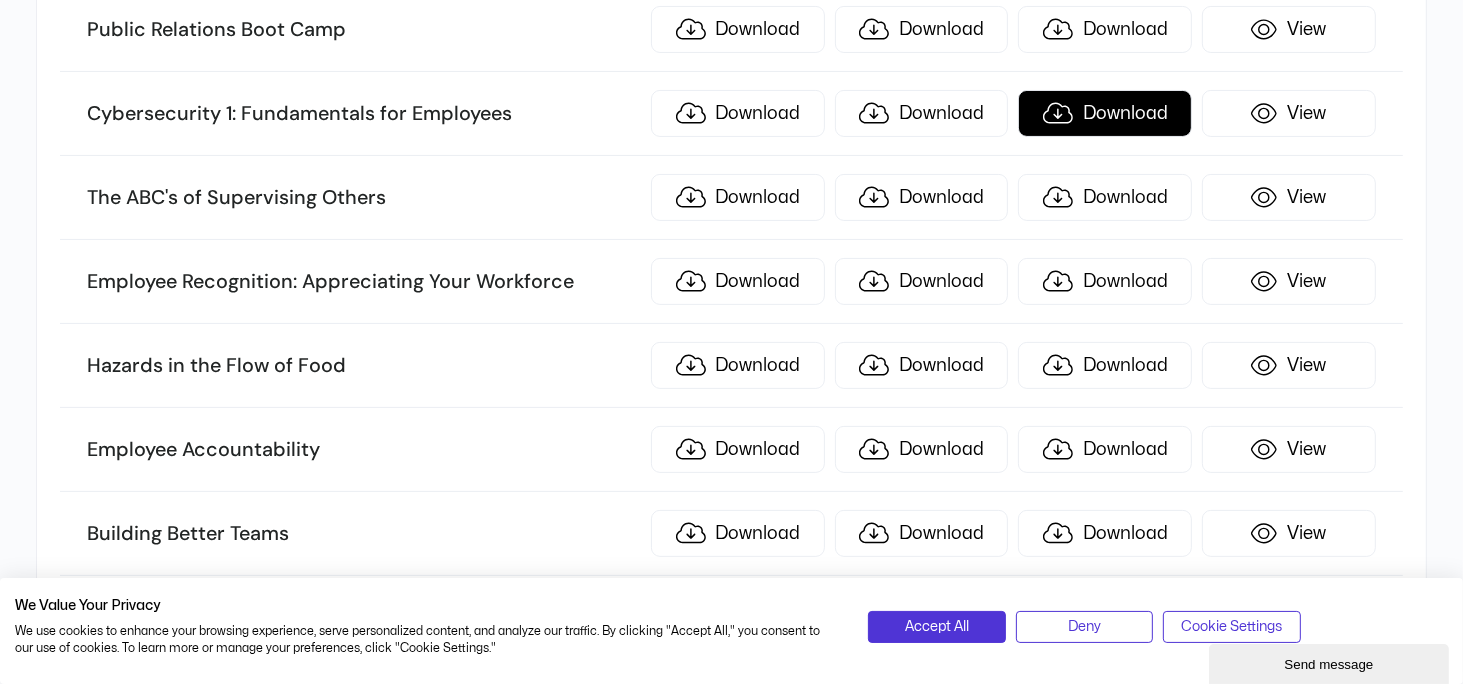 click on "Download" at bounding box center [1105, 113] 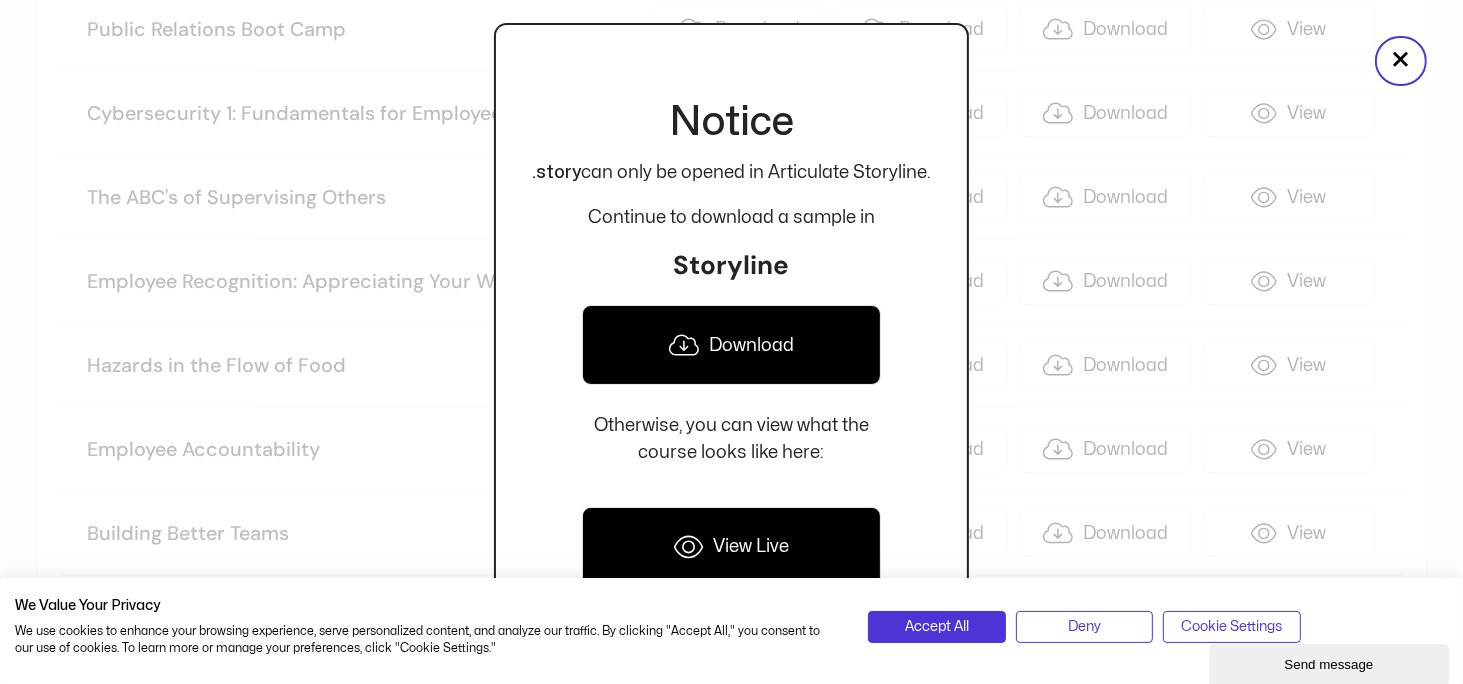 click on "Download" at bounding box center (731, 345) 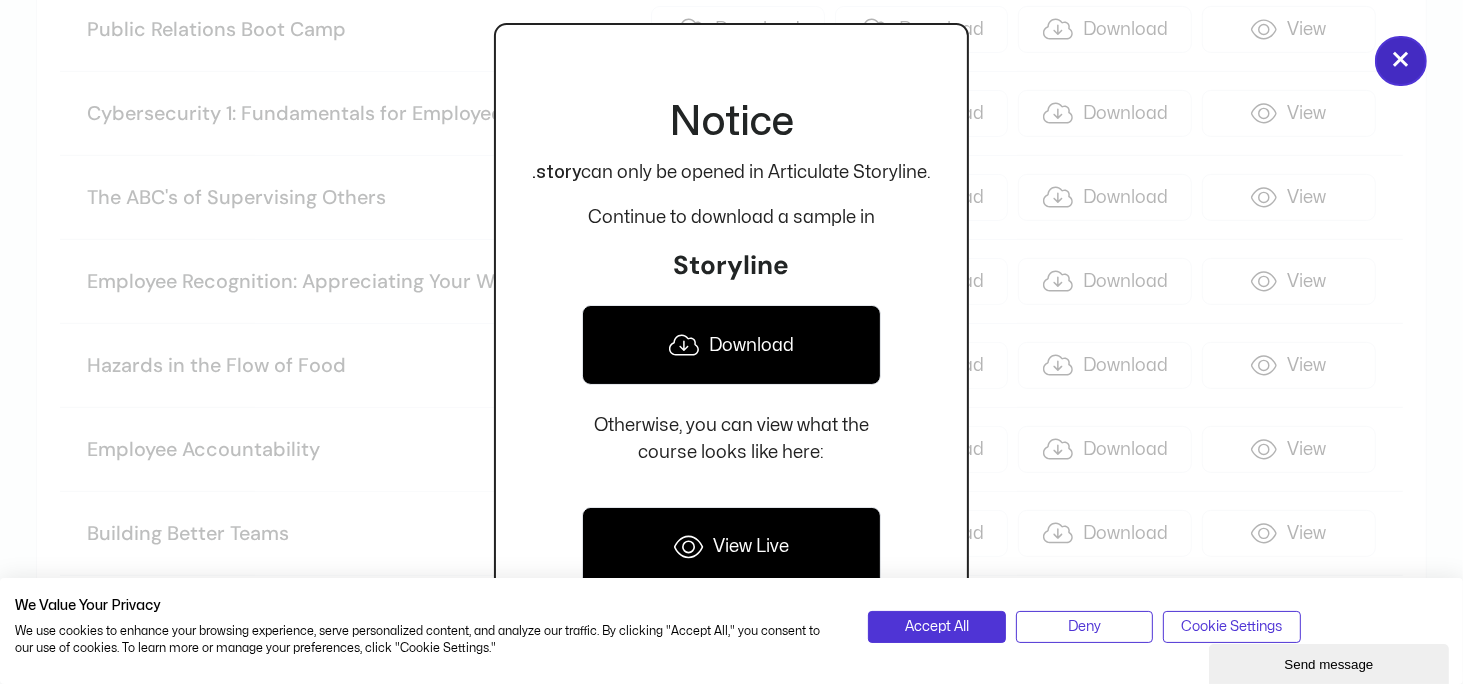 click on "×" at bounding box center [1401, 61] 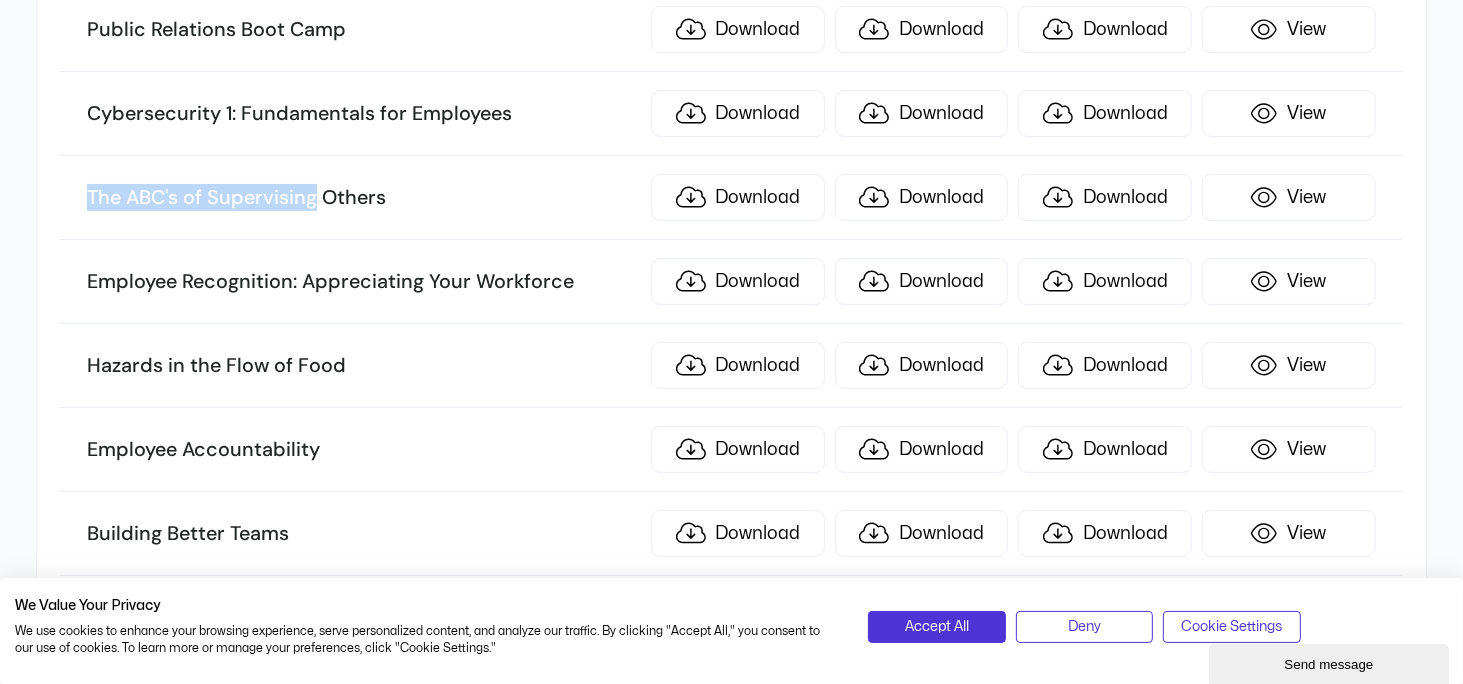 drag, startPoint x: 85, startPoint y: 135, endPoint x: 313, endPoint y: 147, distance: 228.31557 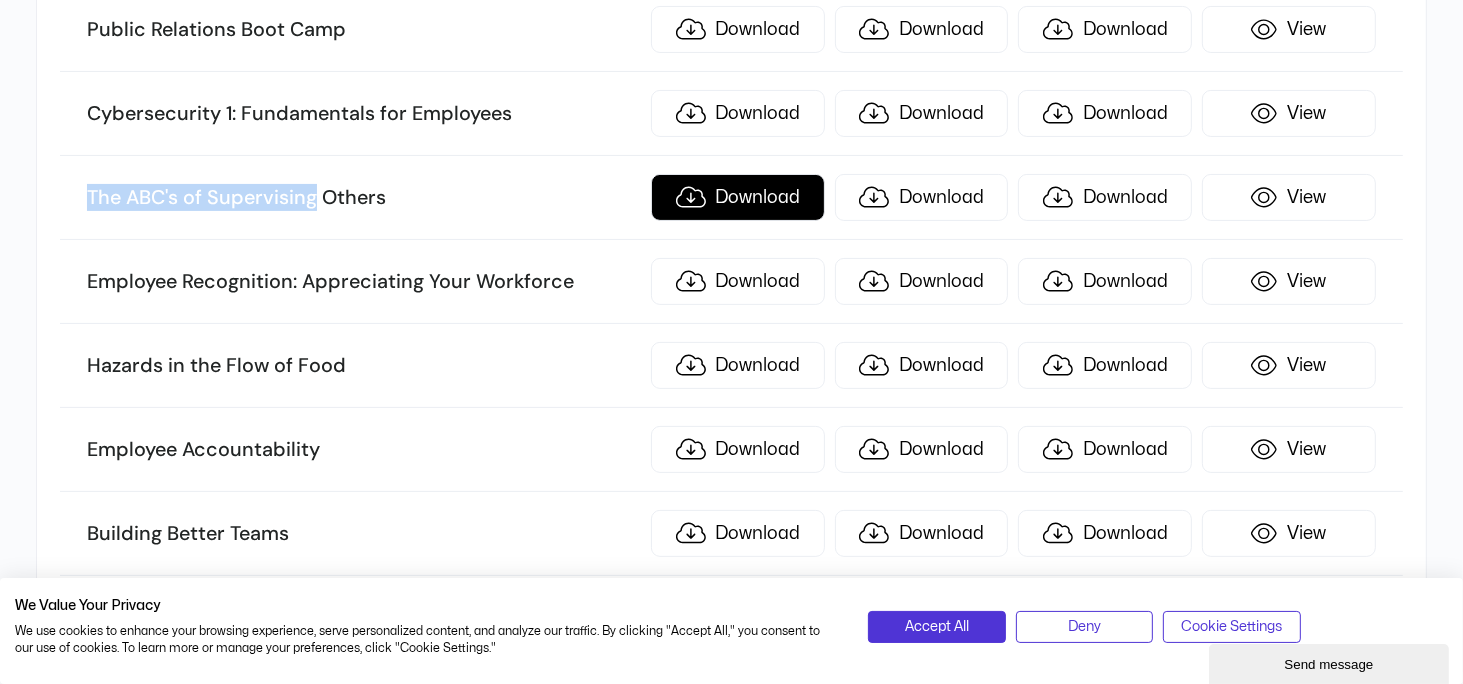 click on "Download" at bounding box center [738, 197] 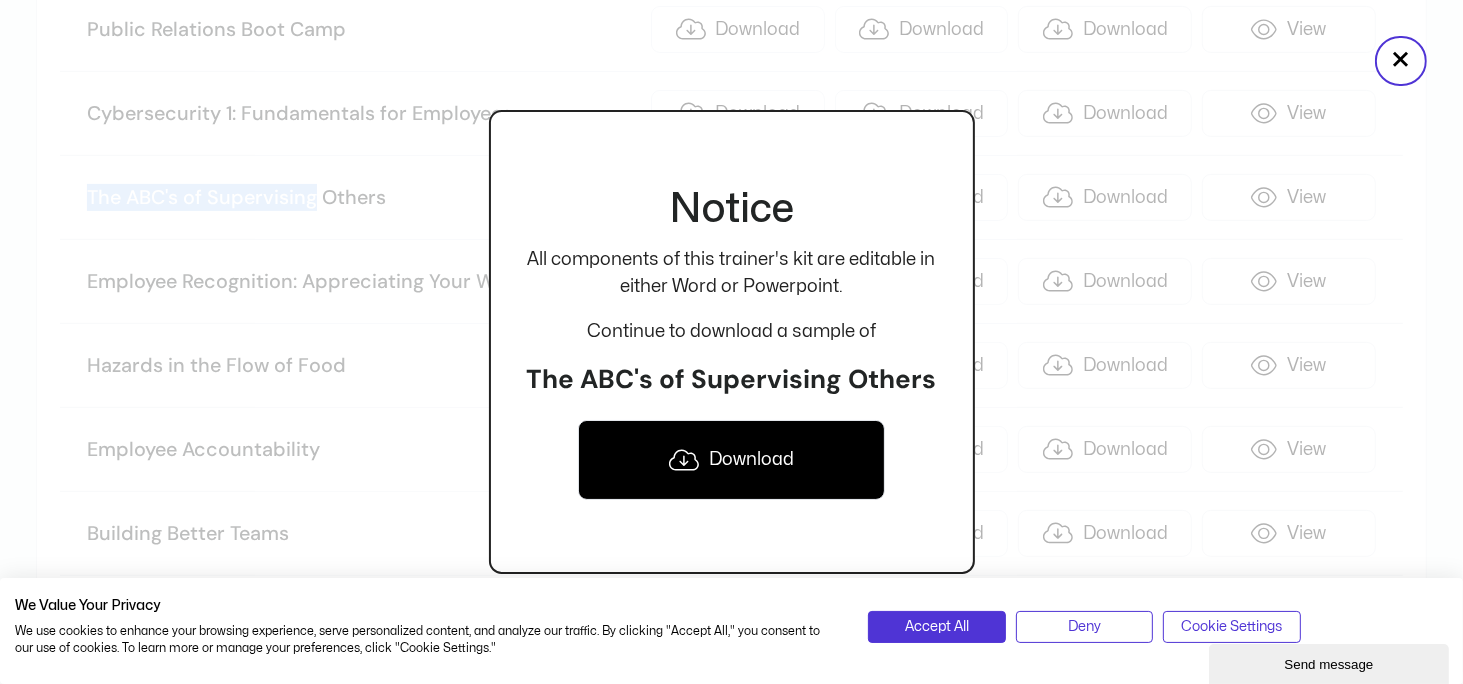 click on "Download" at bounding box center [732, 460] 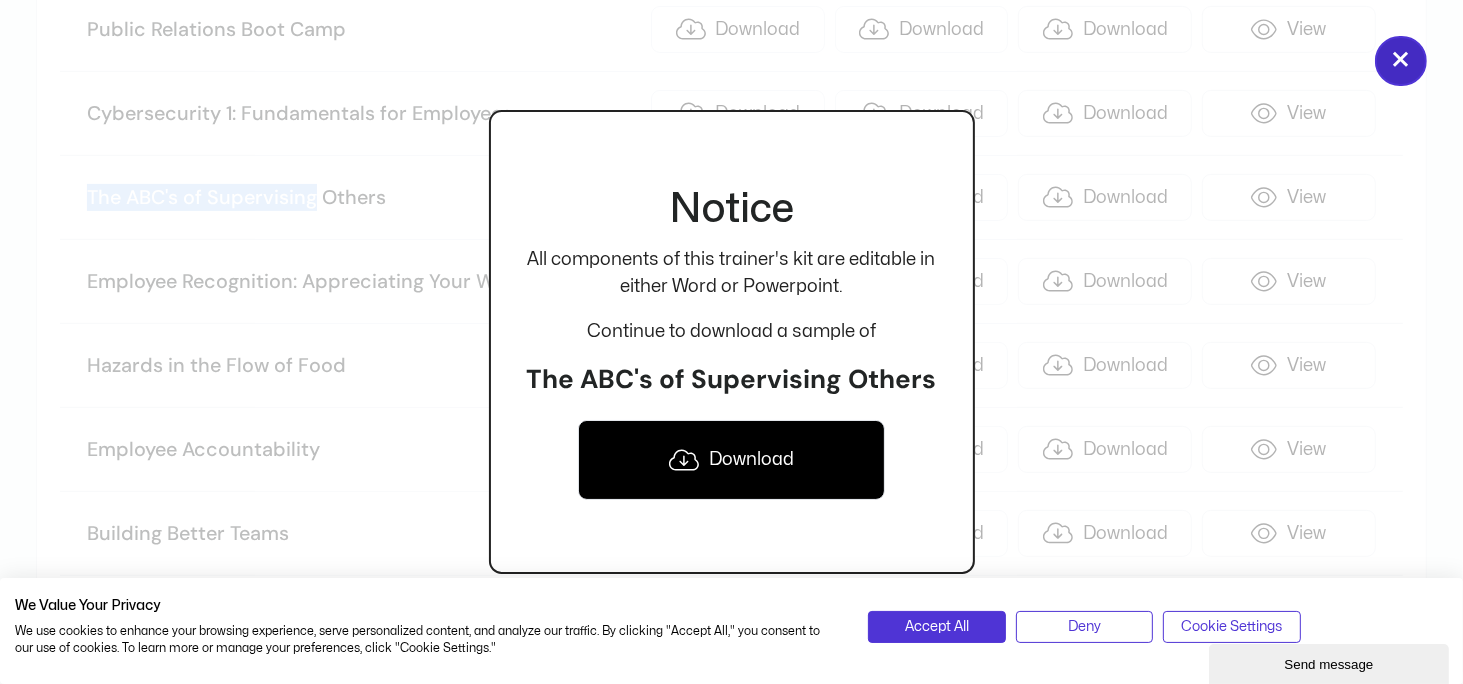 click on "×" at bounding box center [1401, 61] 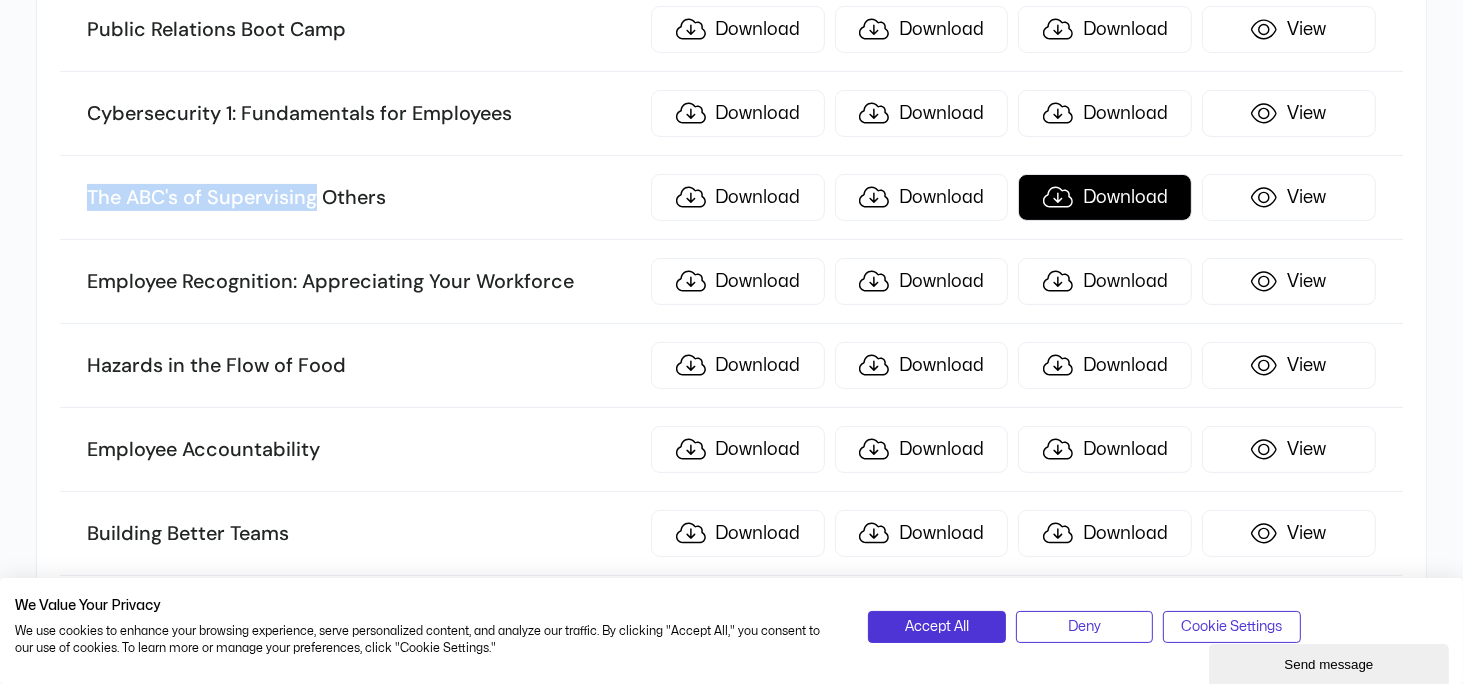 click on "Download" at bounding box center (1105, 197) 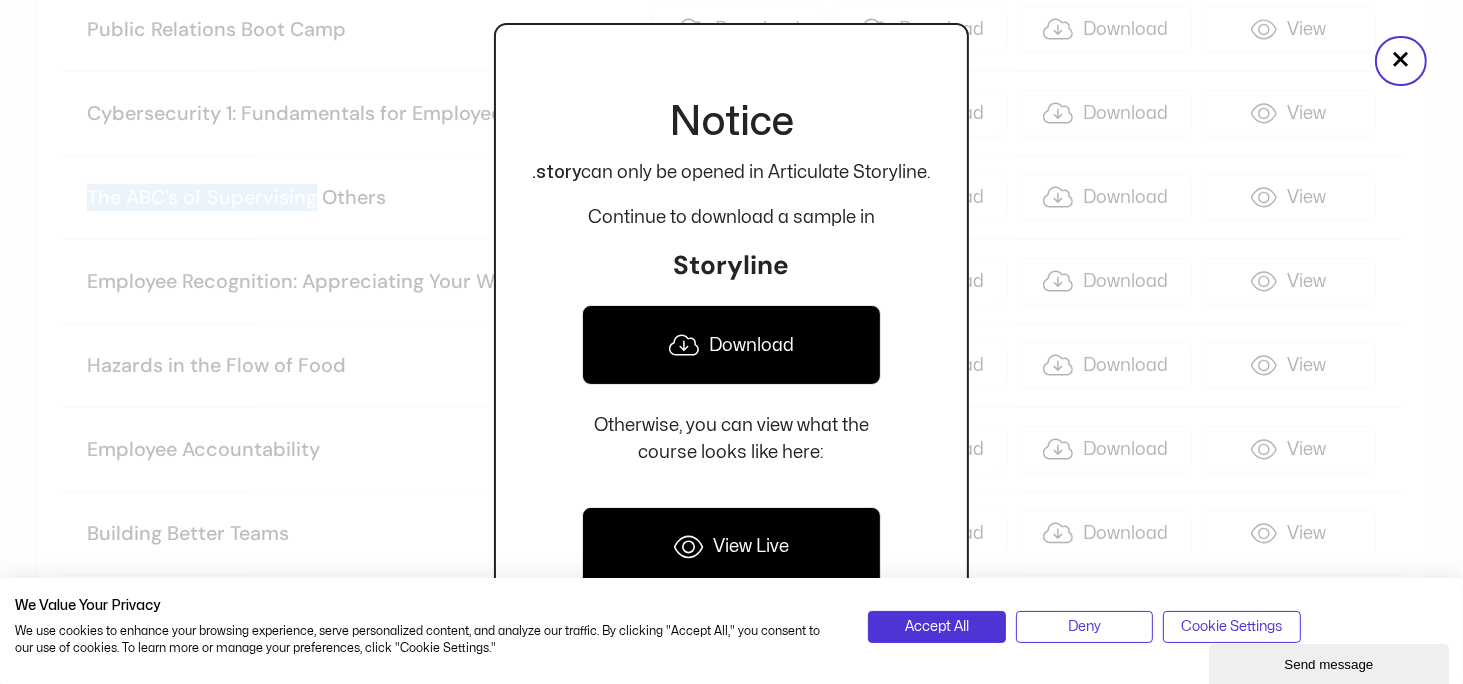 click on "Download" at bounding box center [731, 345] 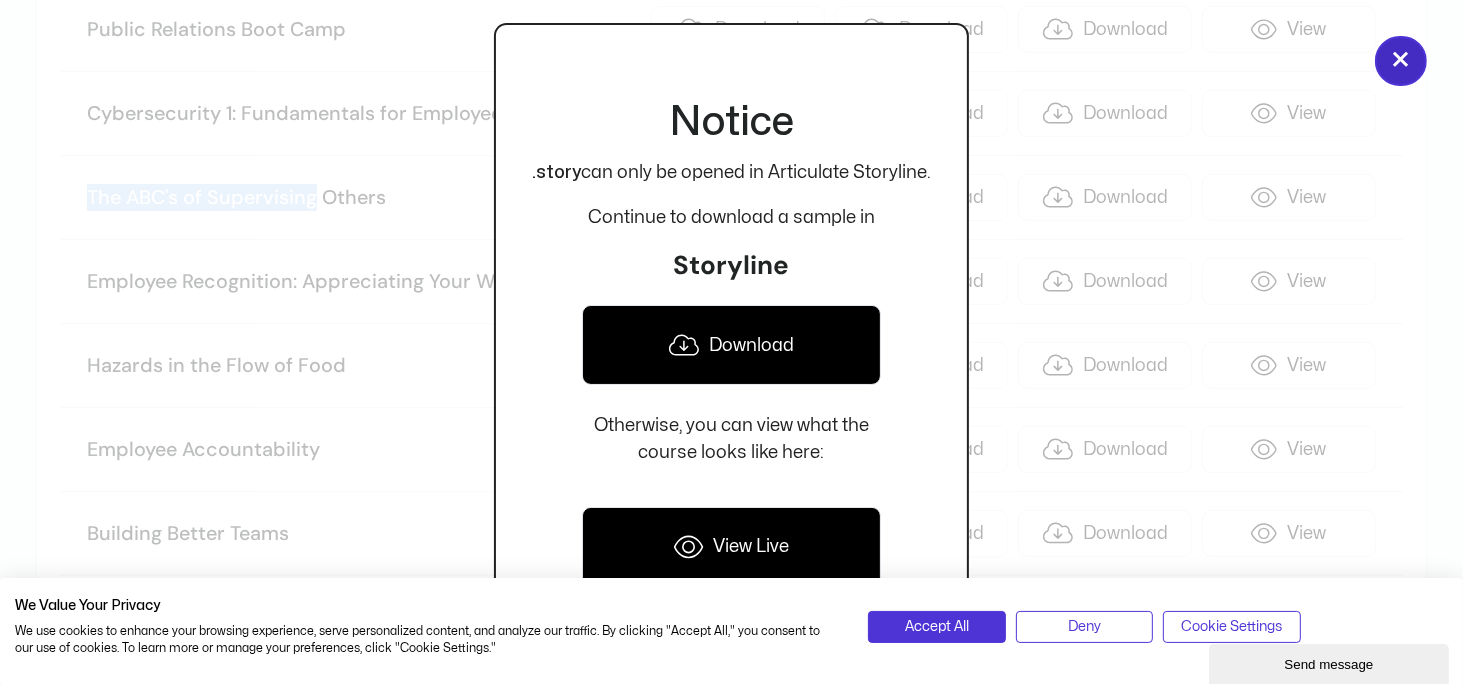 click on "×" at bounding box center [1401, 61] 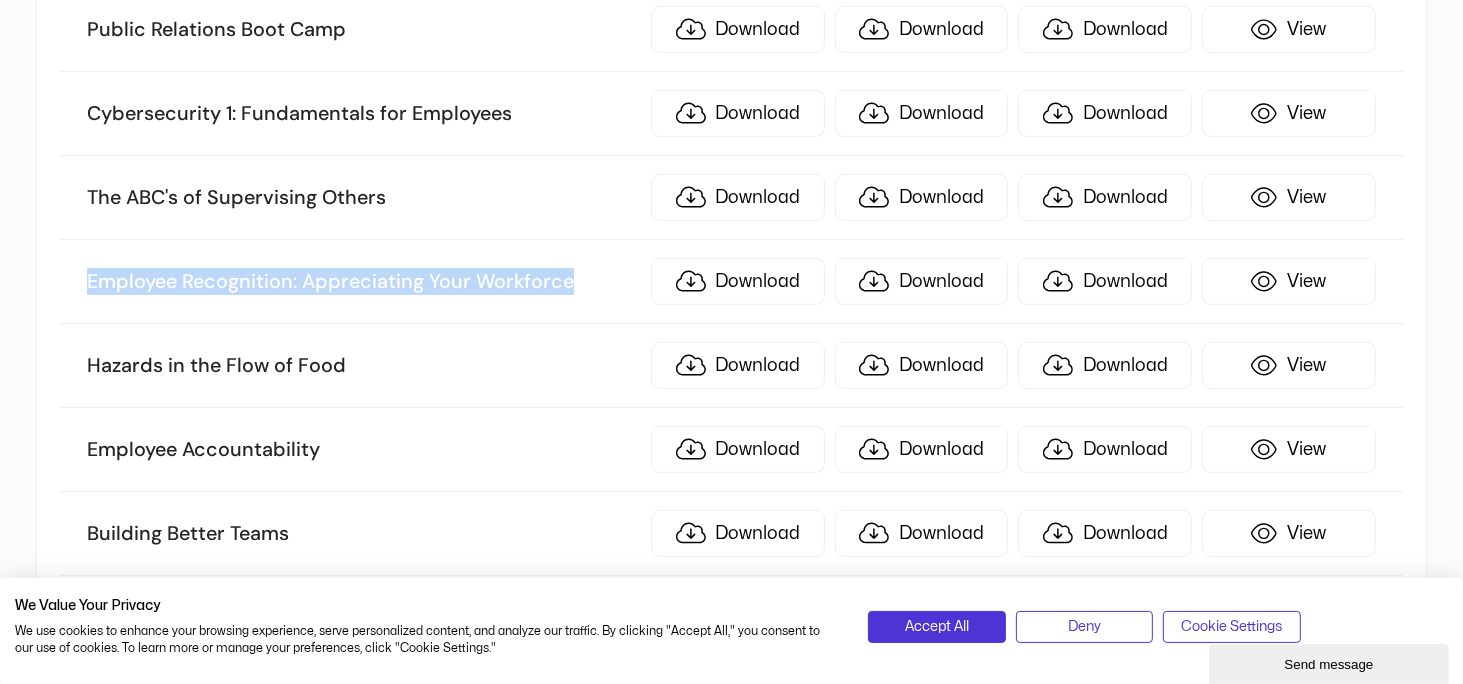 drag, startPoint x: 87, startPoint y: 224, endPoint x: 587, endPoint y: 224, distance: 500 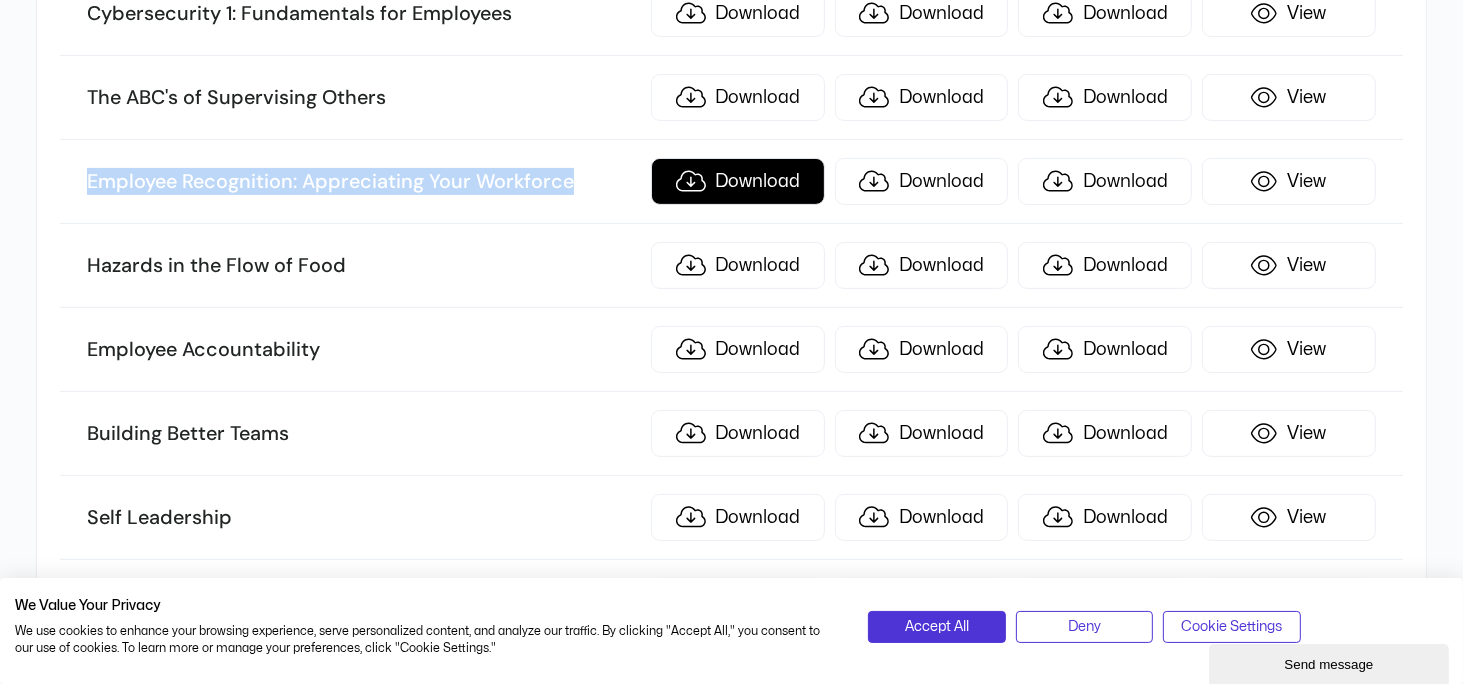 click on "Download" at bounding box center (738, 181) 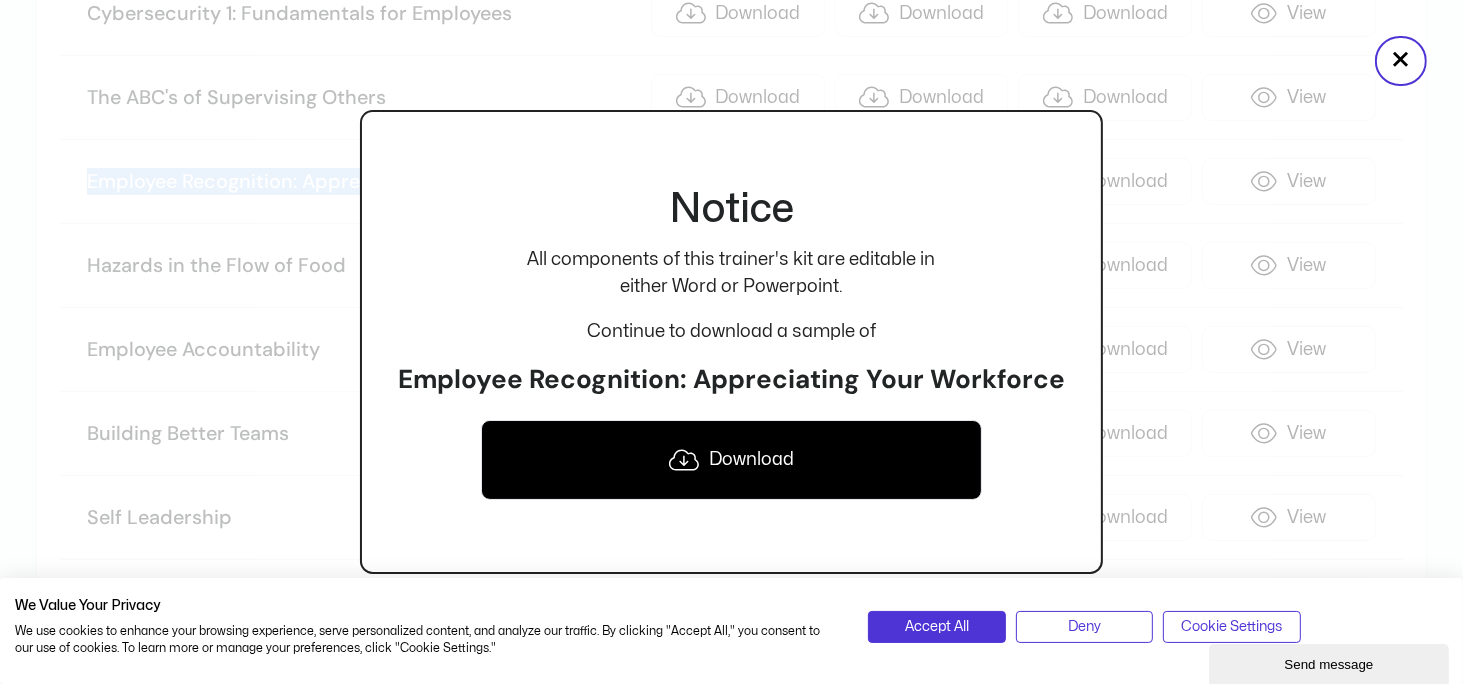click on "Download" at bounding box center [731, 460] 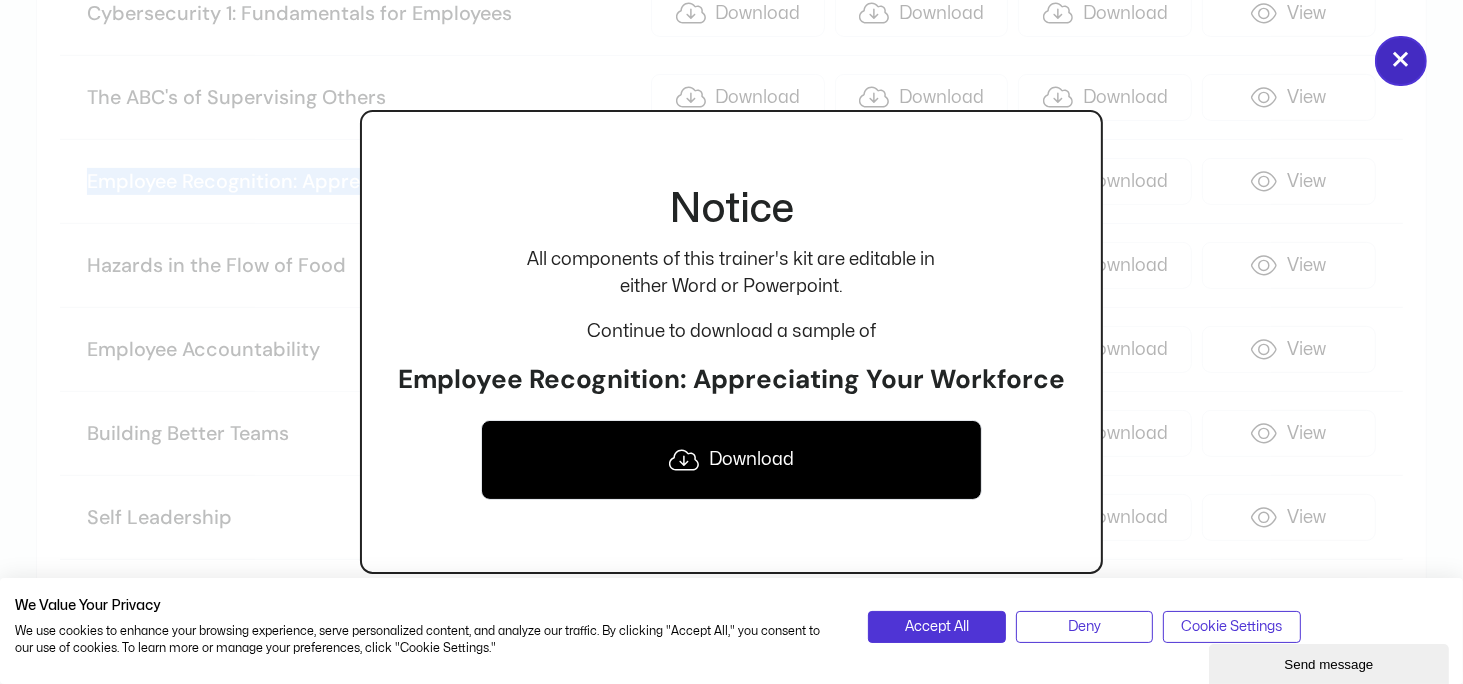click on "×" at bounding box center [1401, 61] 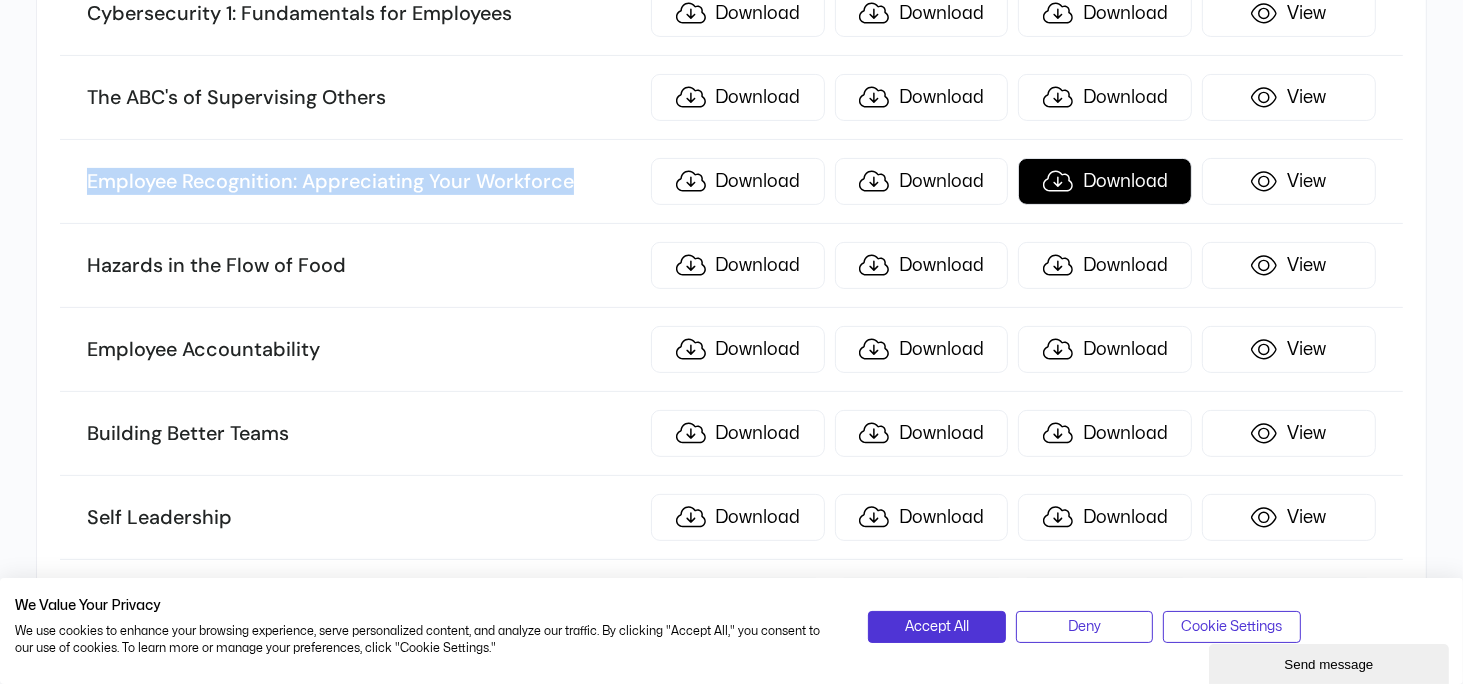 click on "Download" at bounding box center [1105, 181] 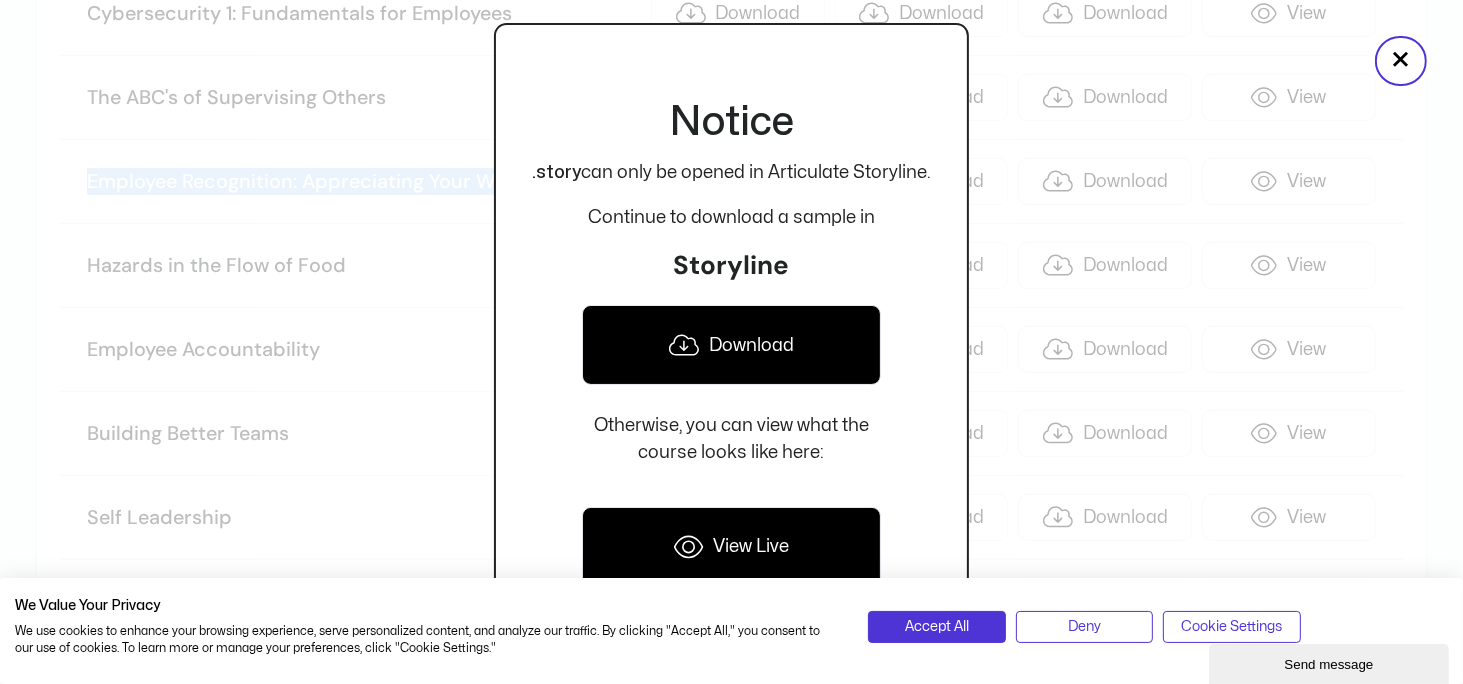 click on "Download" at bounding box center (731, 345) 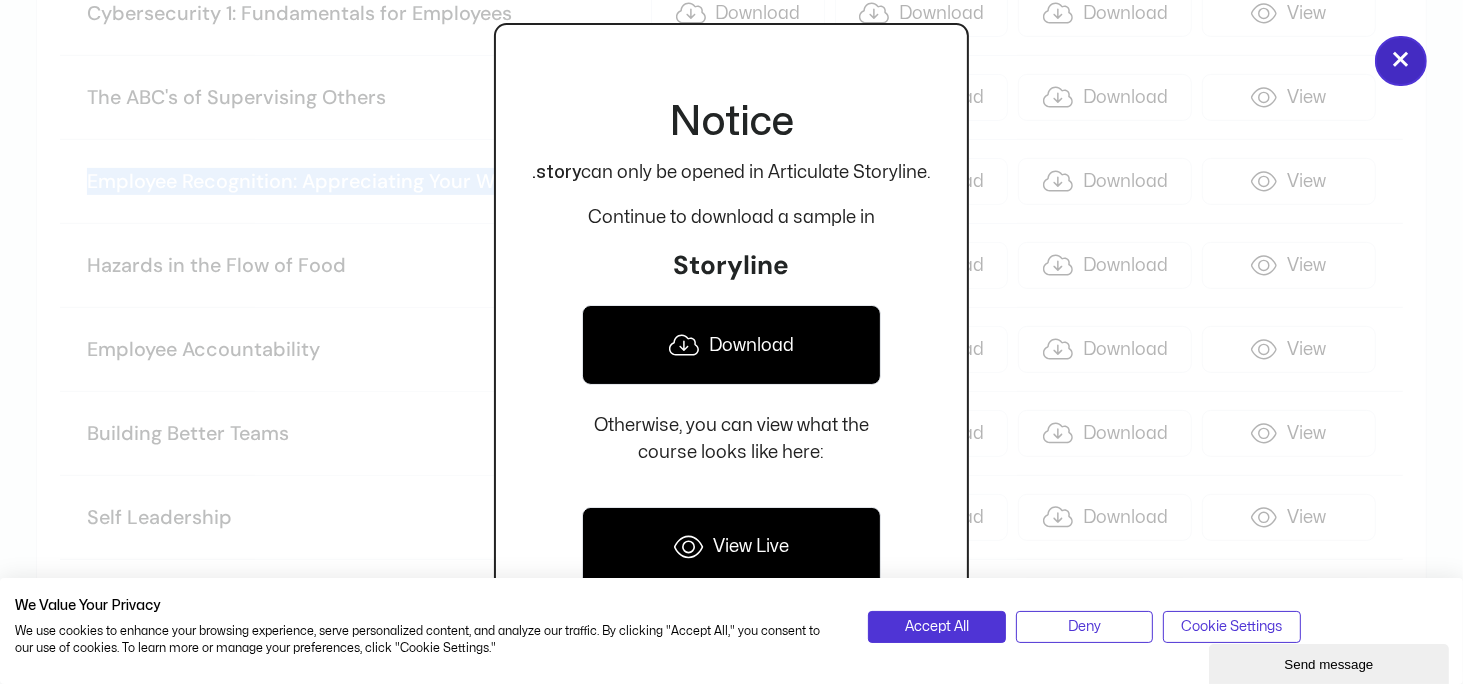 click on "×" at bounding box center [1401, 61] 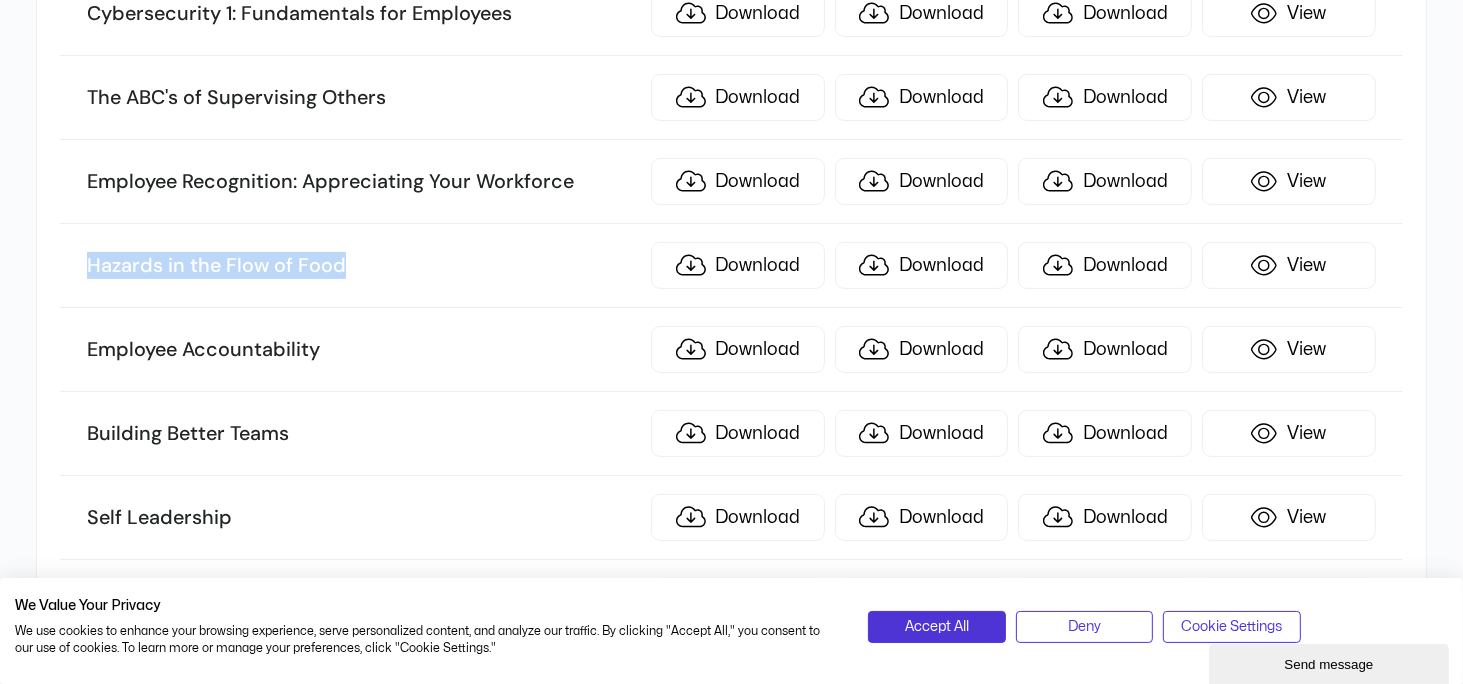 drag, startPoint x: 172, startPoint y: 218, endPoint x: 385, endPoint y: 218, distance: 213 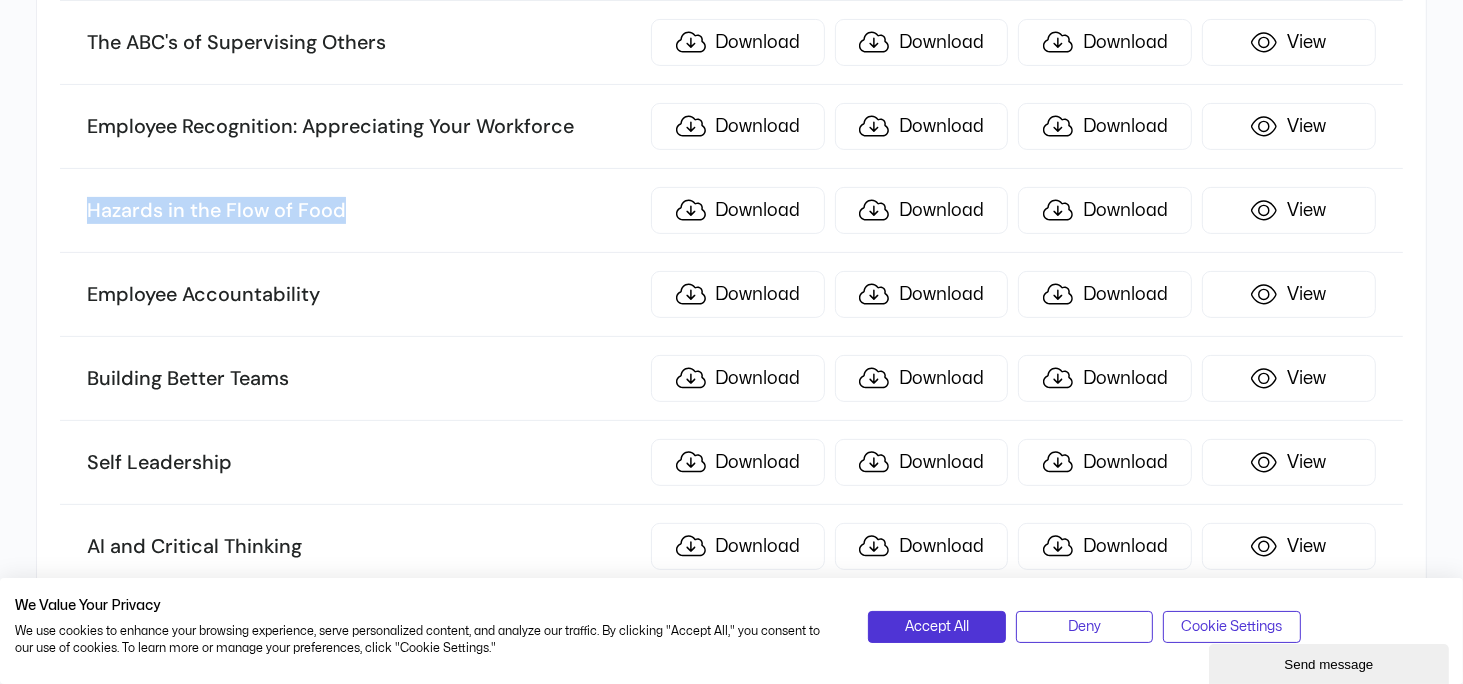 scroll, scrollTop: 7904, scrollLeft: 0, axis: vertical 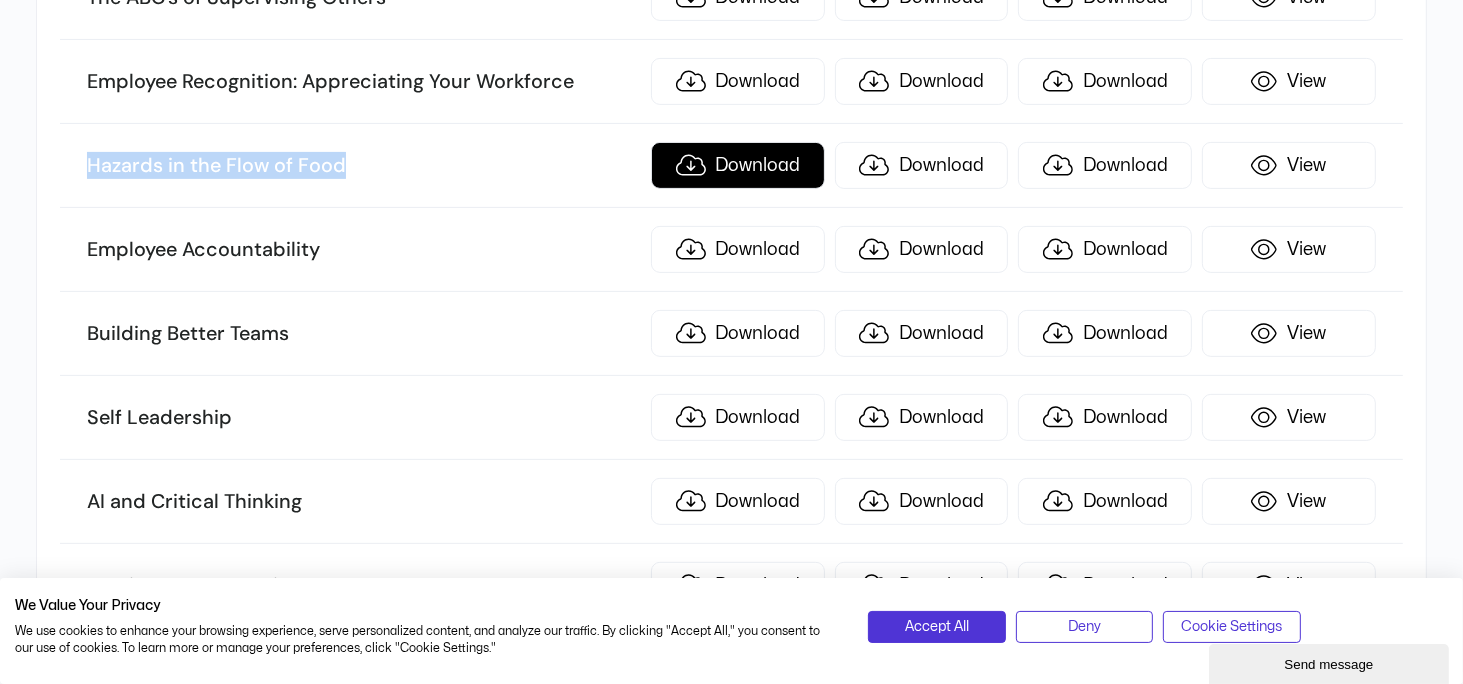 click on "Download" at bounding box center (738, 165) 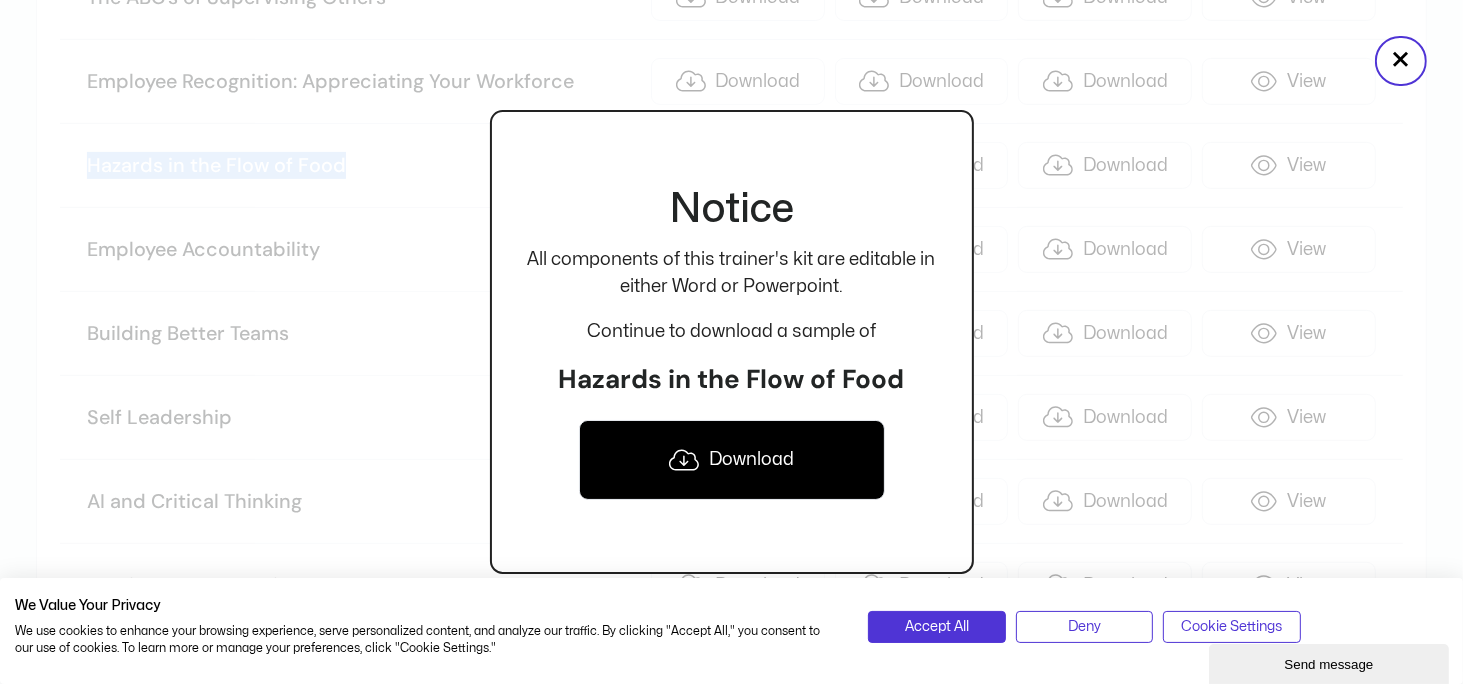 click on "Download" at bounding box center [732, 460] 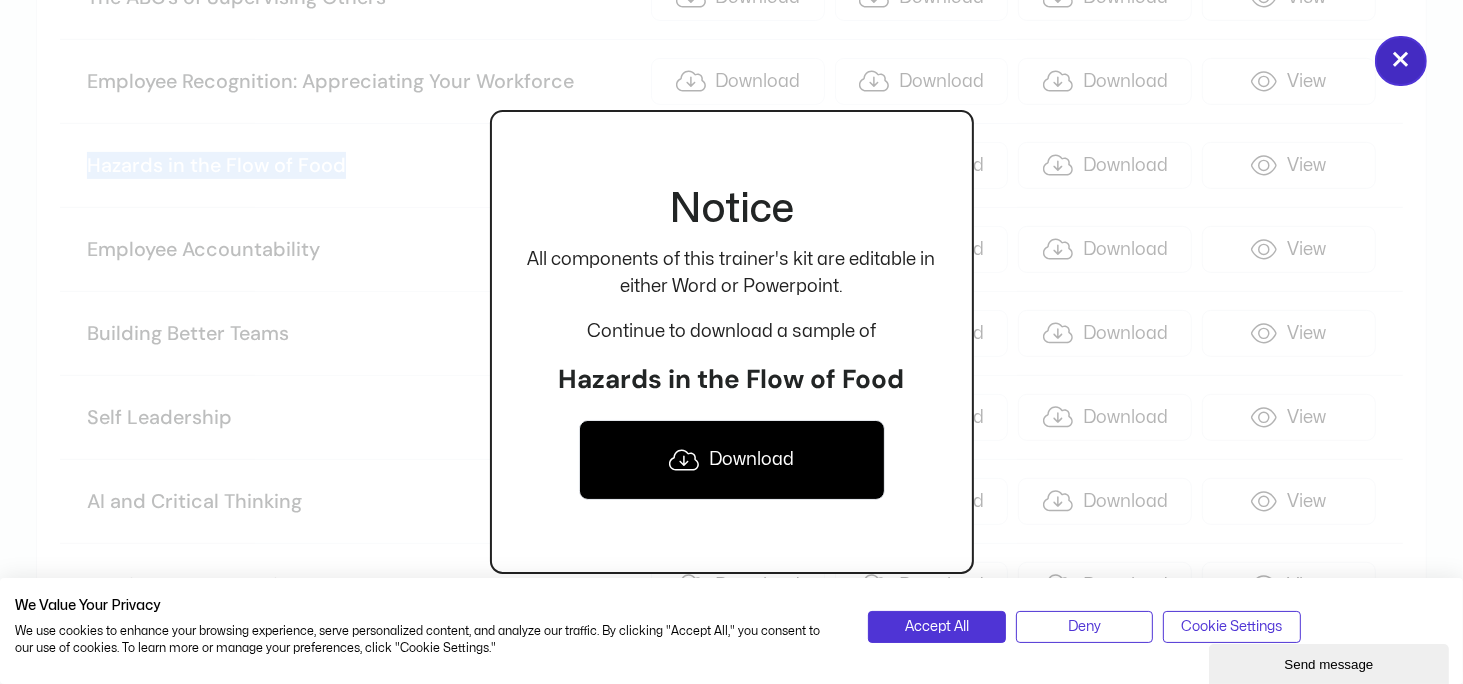 click on "×" at bounding box center [1401, 61] 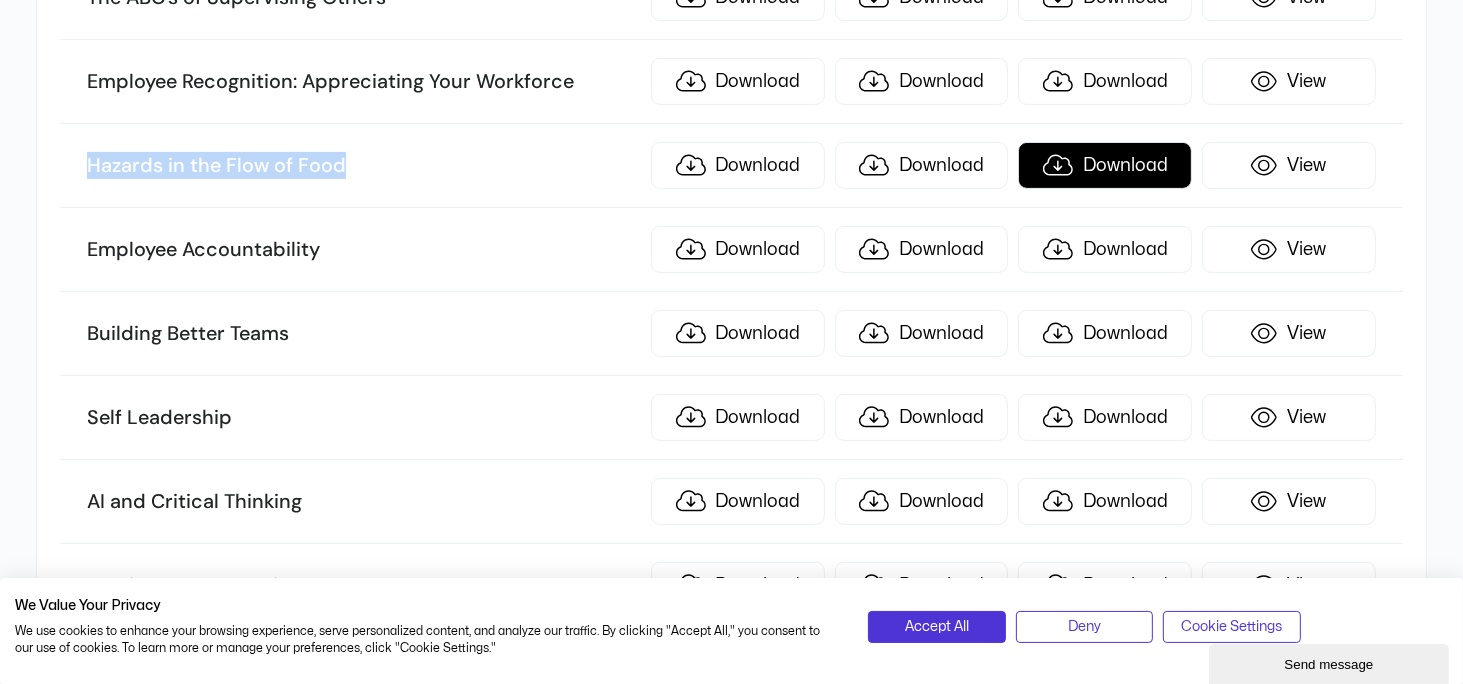 click on "Download" at bounding box center (1105, 165) 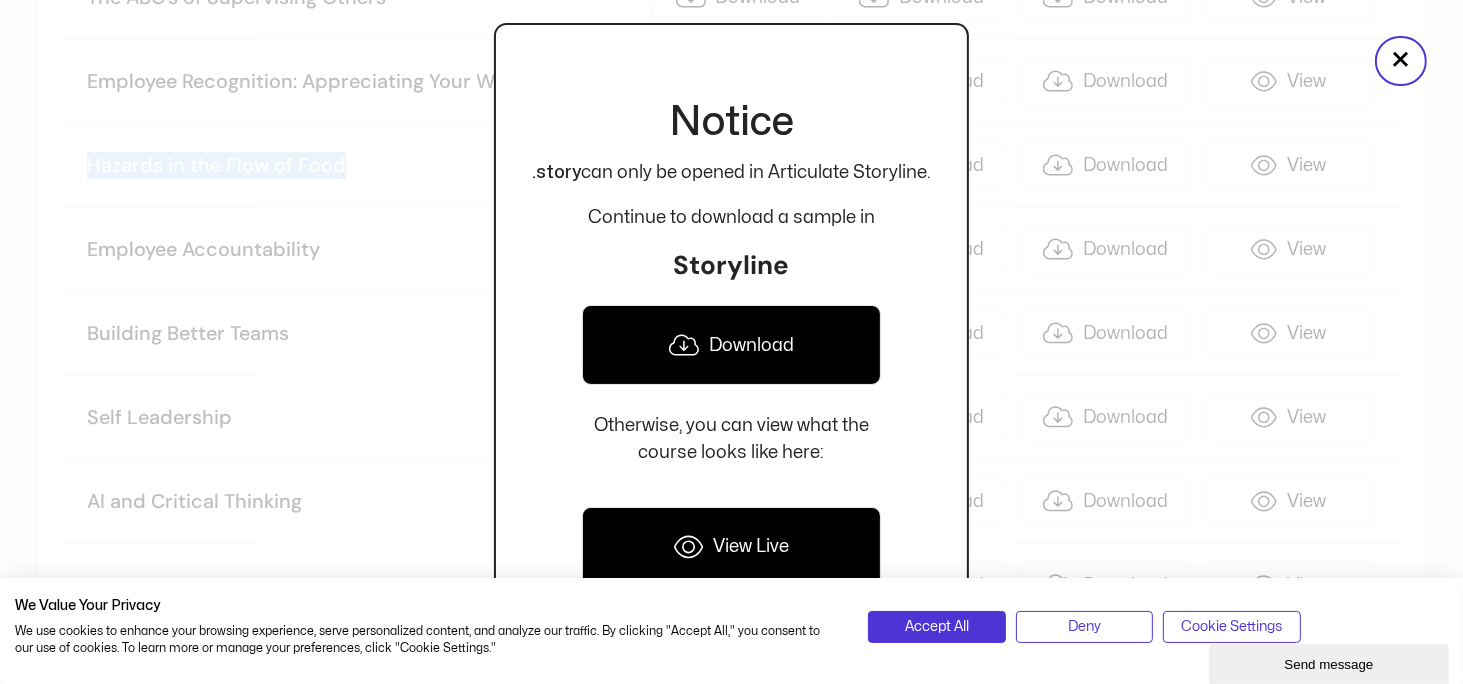 click on "Download" at bounding box center [731, 345] 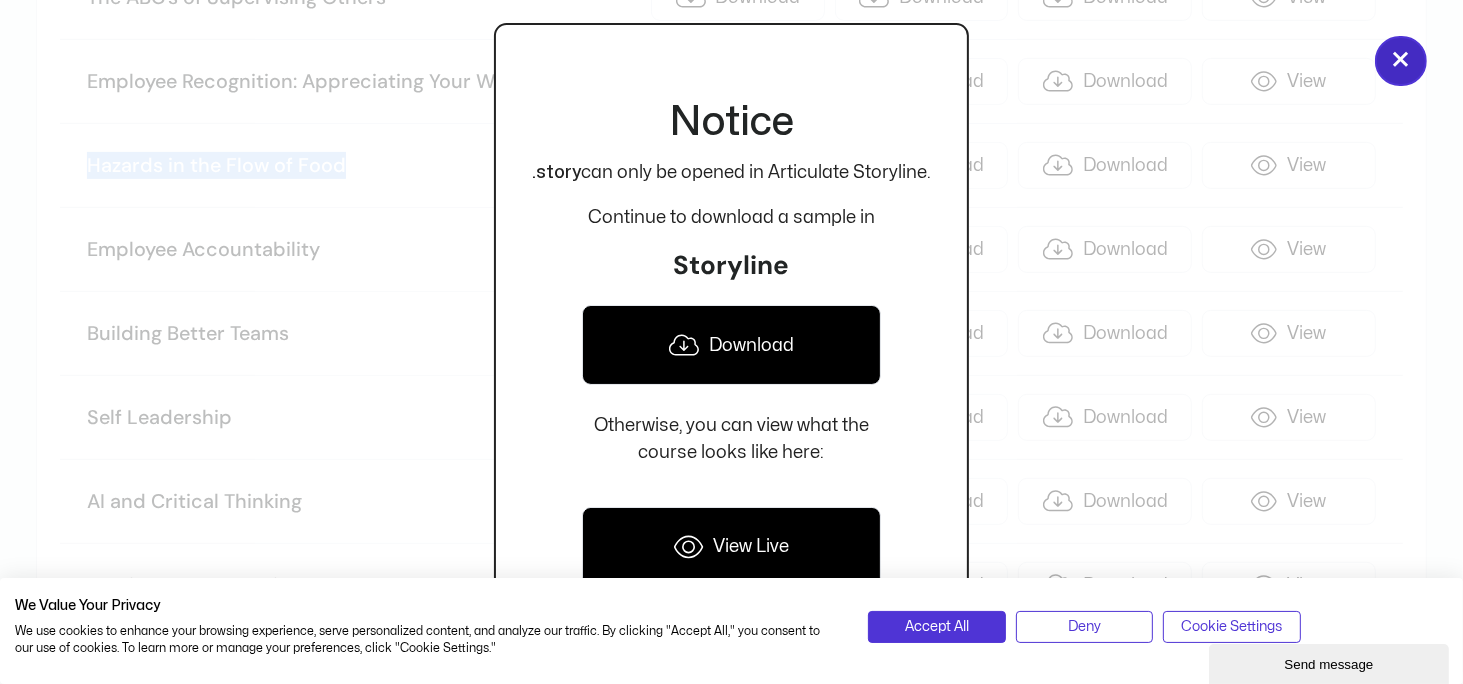 click on "×" at bounding box center (1401, 61) 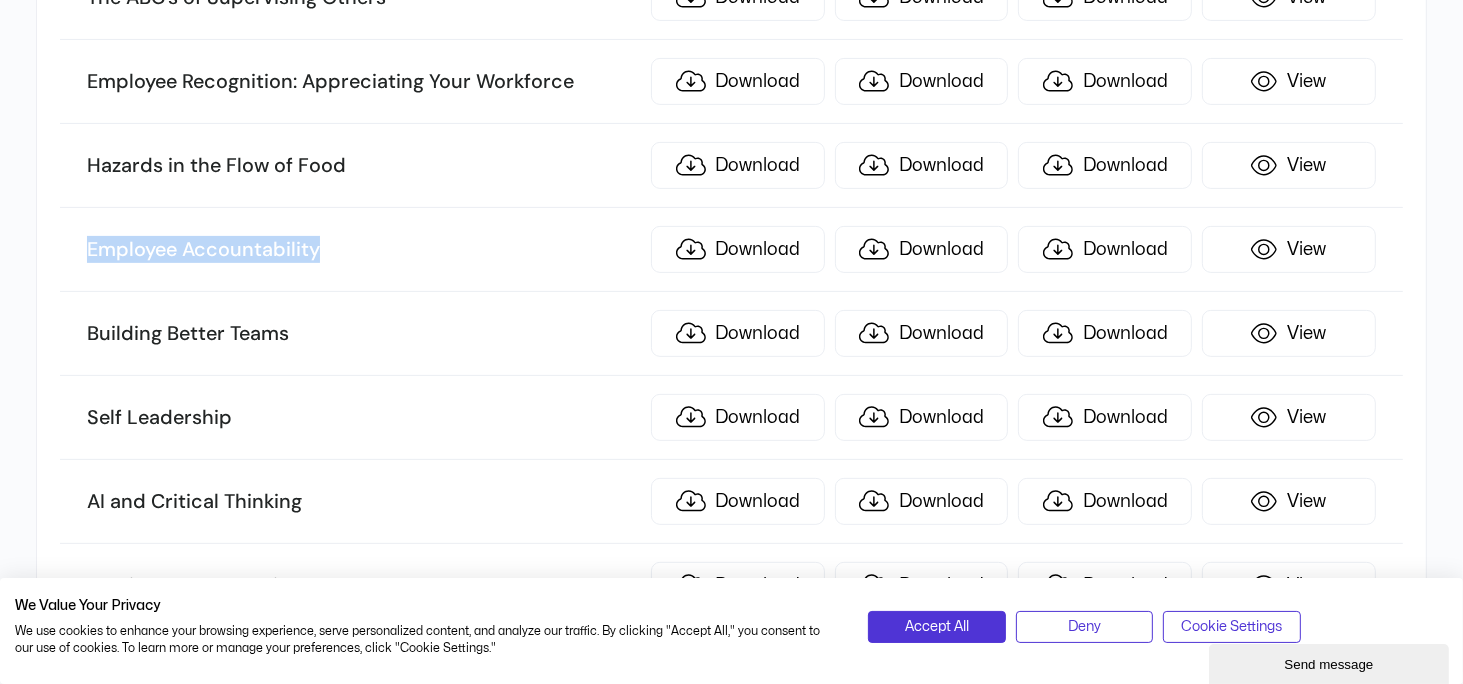 drag, startPoint x: 468, startPoint y: 199, endPoint x: 76, endPoint y: 192, distance: 392.0625 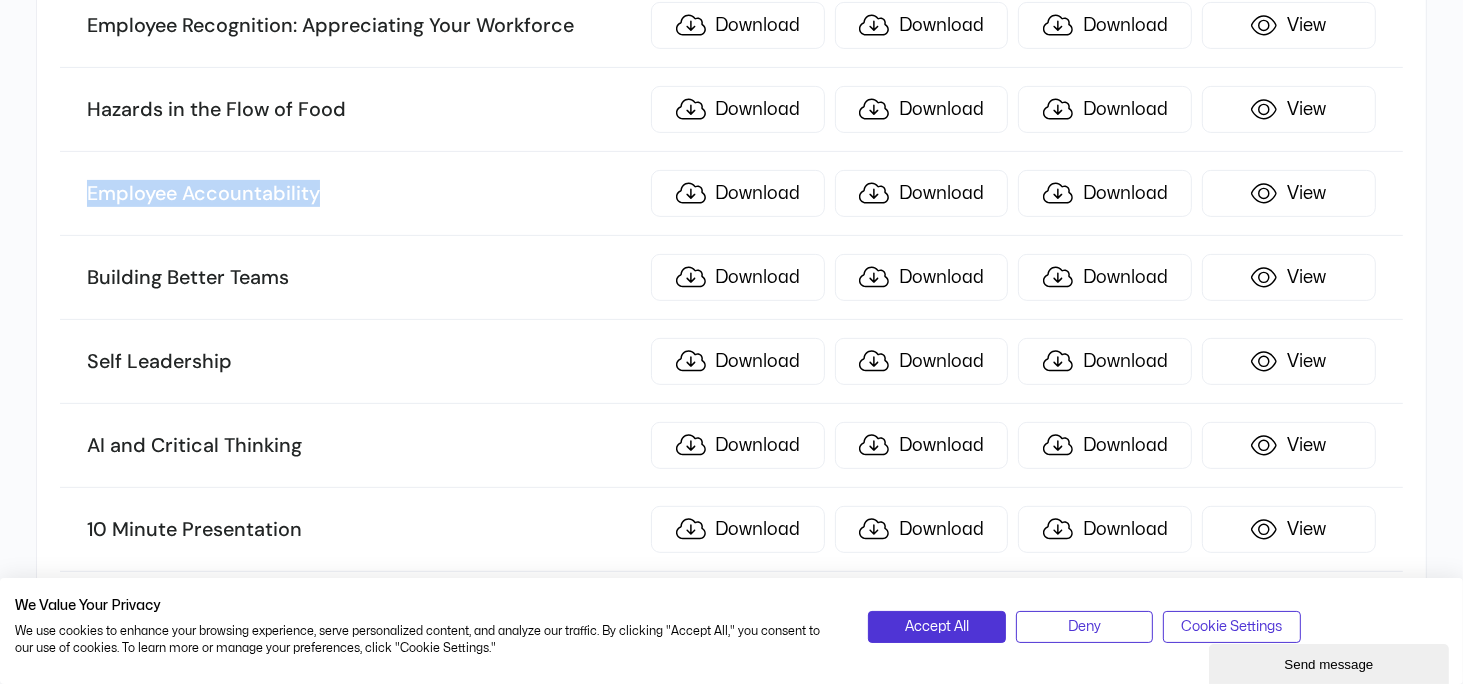 scroll, scrollTop: 8004, scrollLeft: 0, axis: vertical 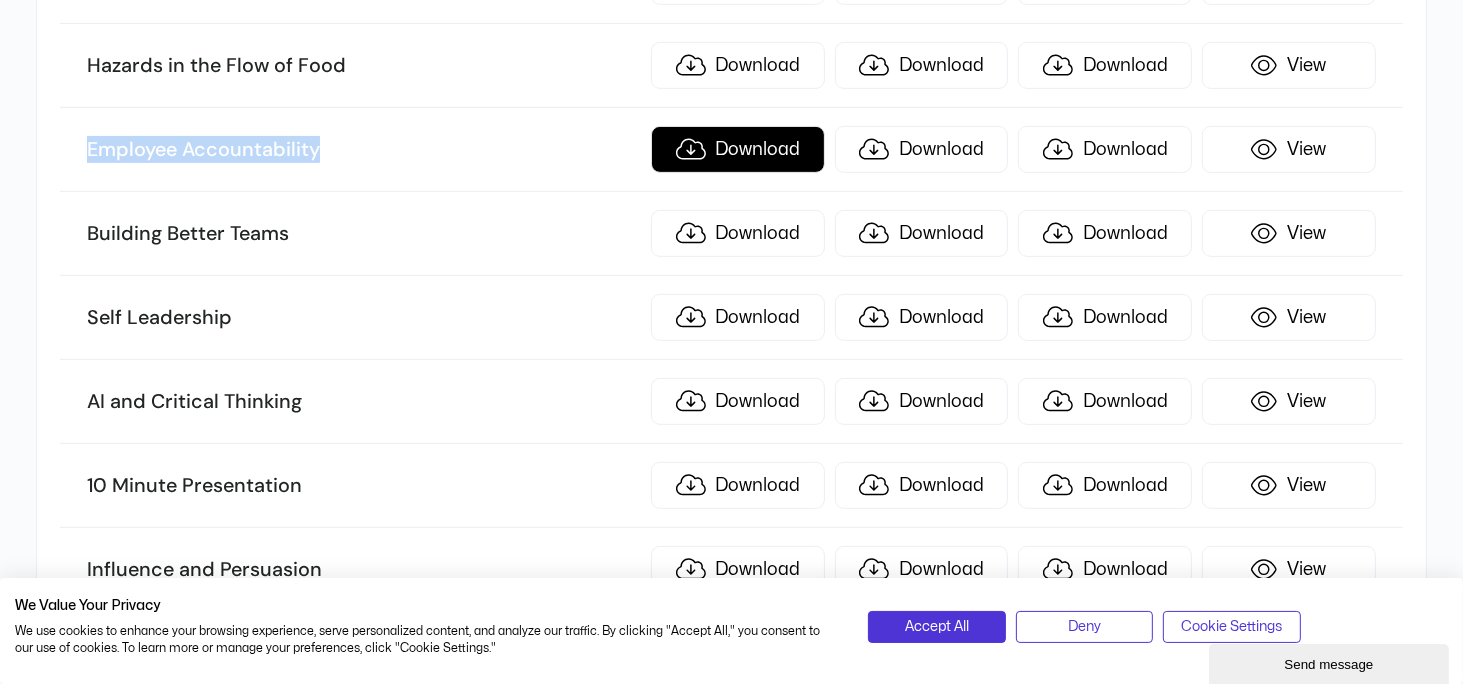 click on "Download" at bounding box center (738, 149) 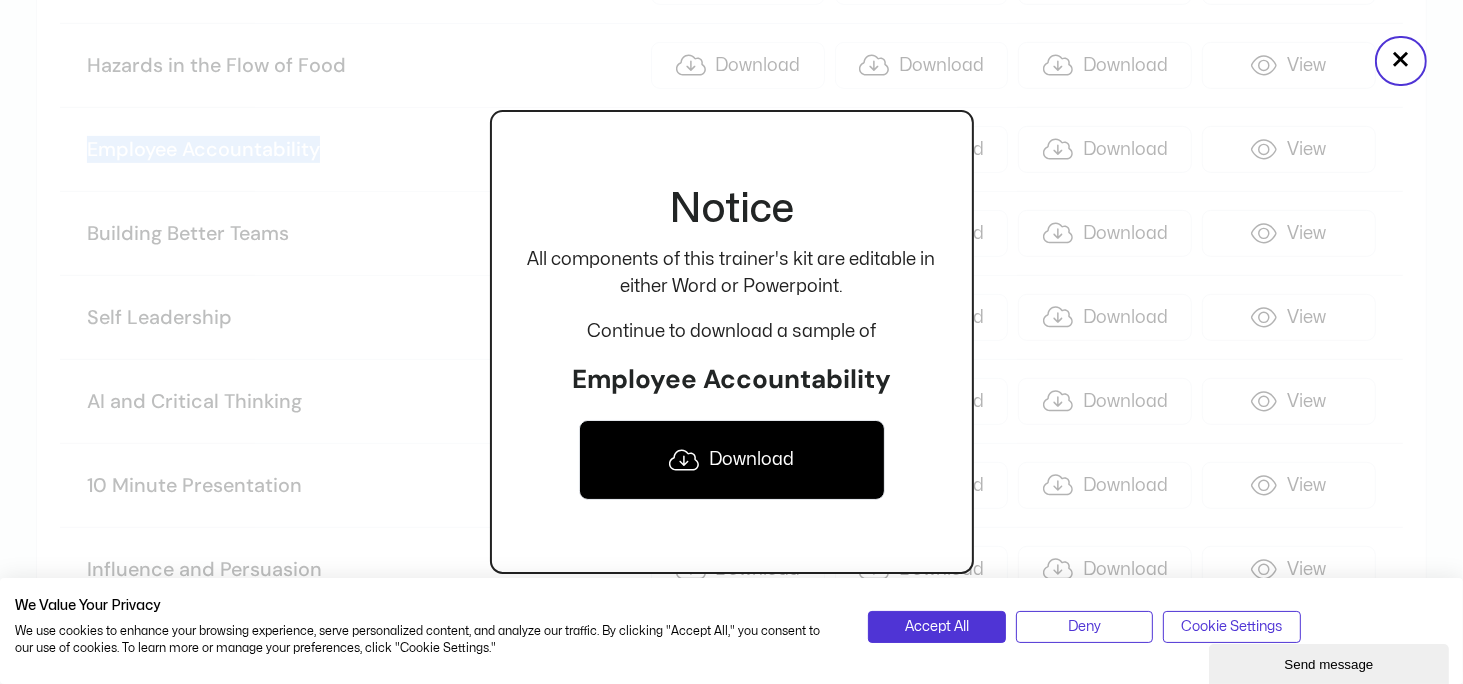 click on "Download" at bounding box center (732, 460) 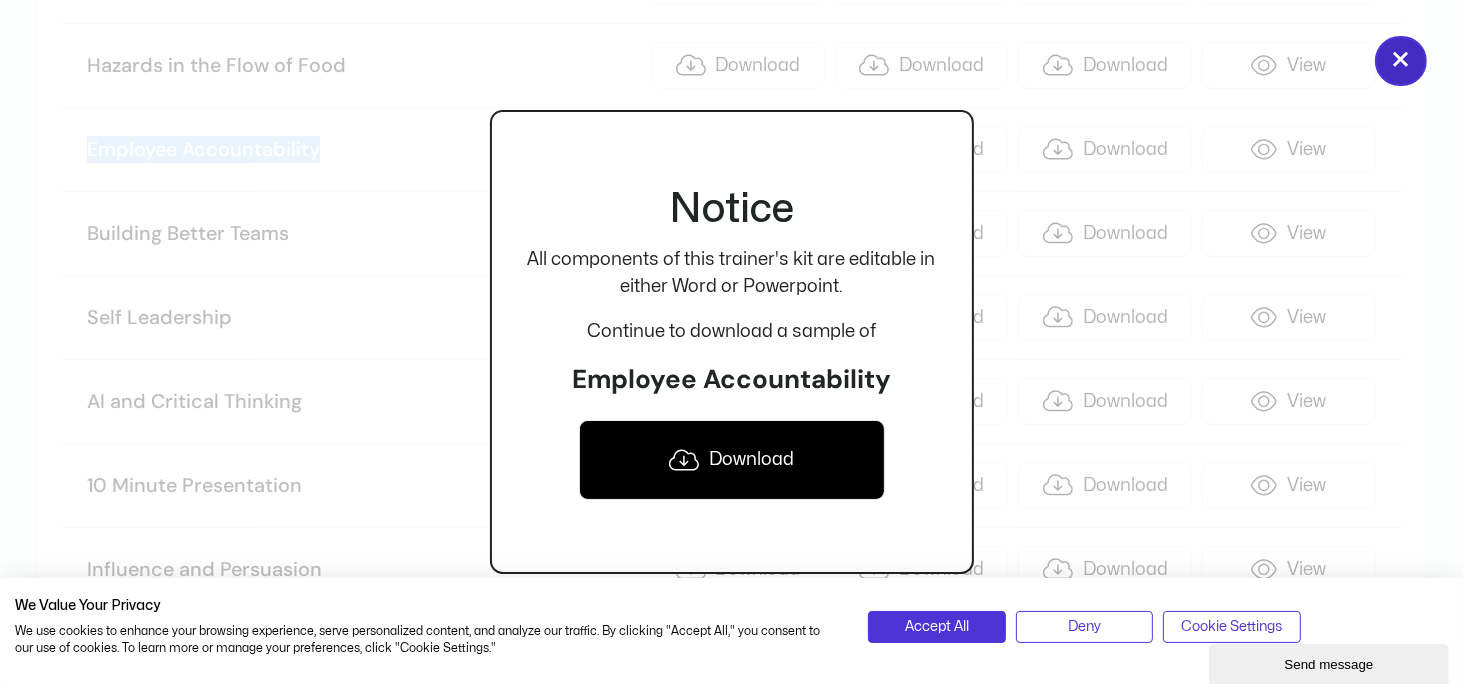 click on "×" at bounding box center (1401, 61) 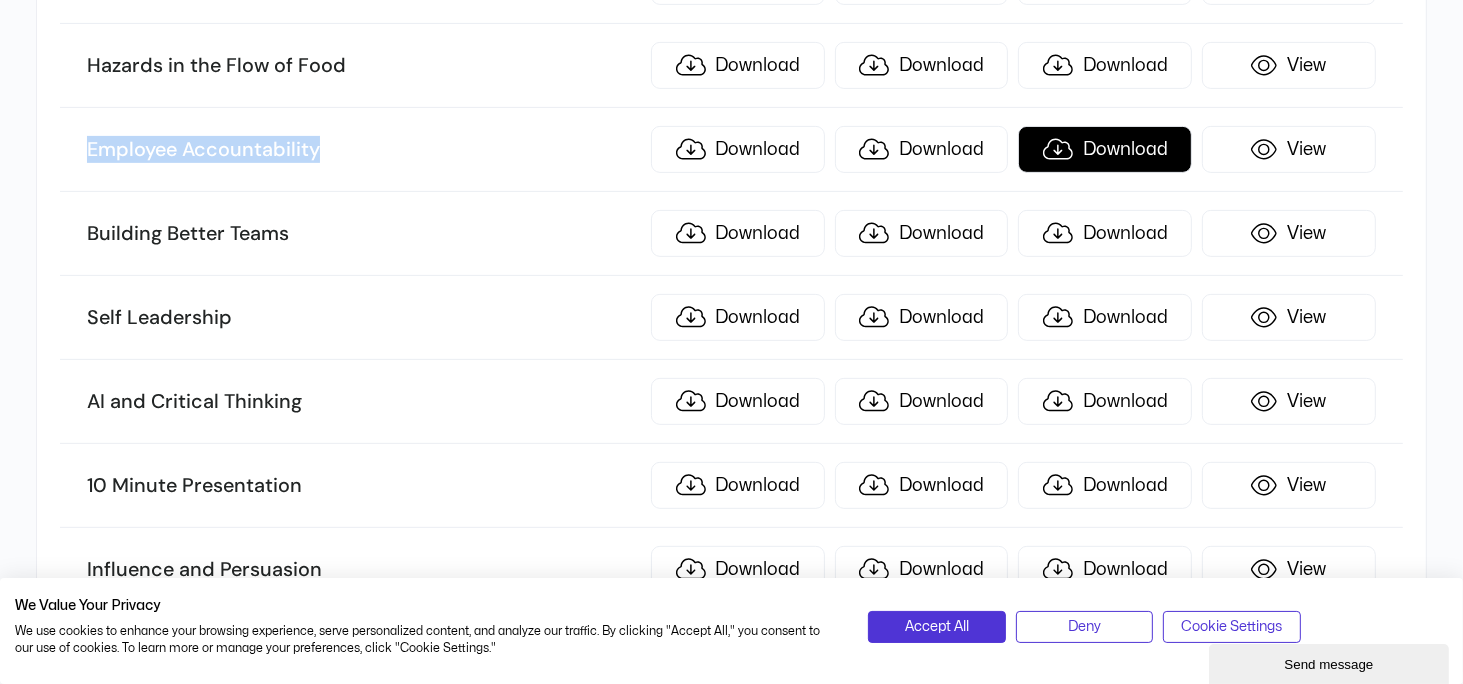 click on "Download" at bounding box center (1105, 149) 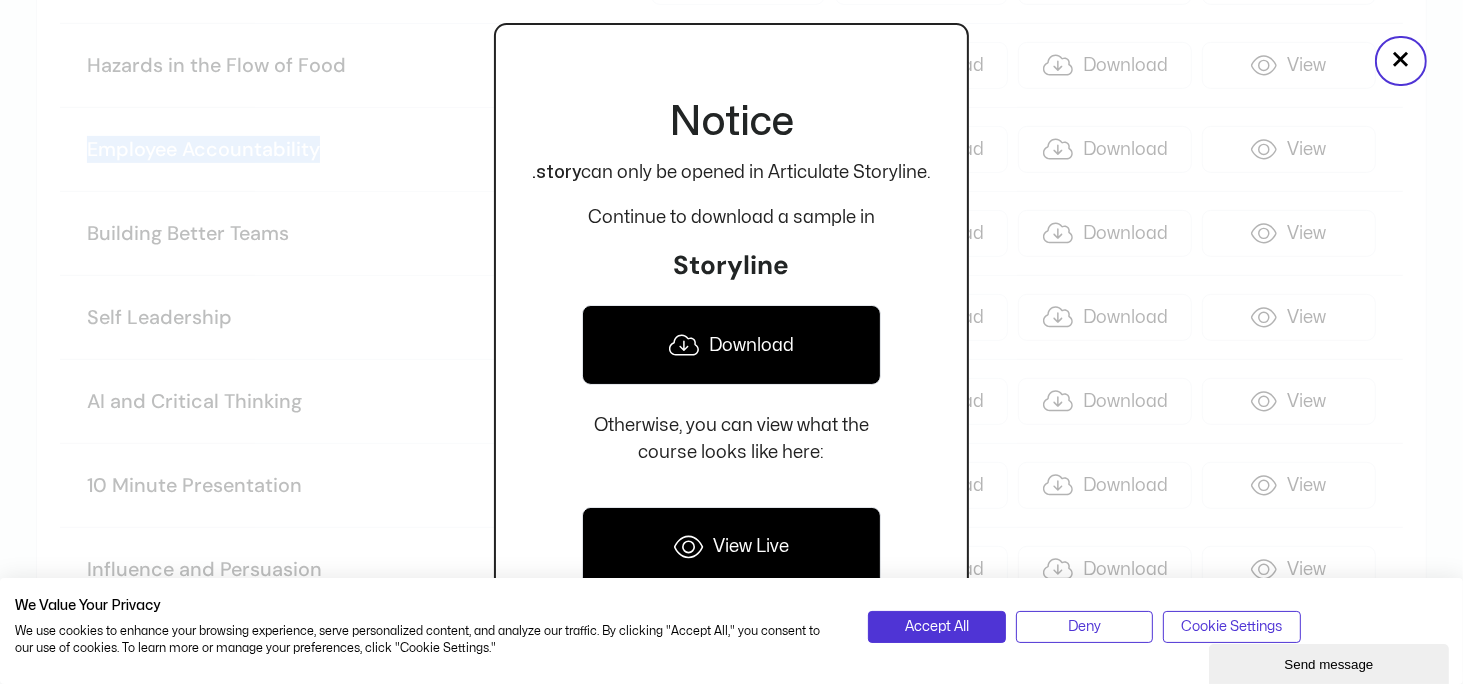 click on "Download" at bounding box center (731, 345) 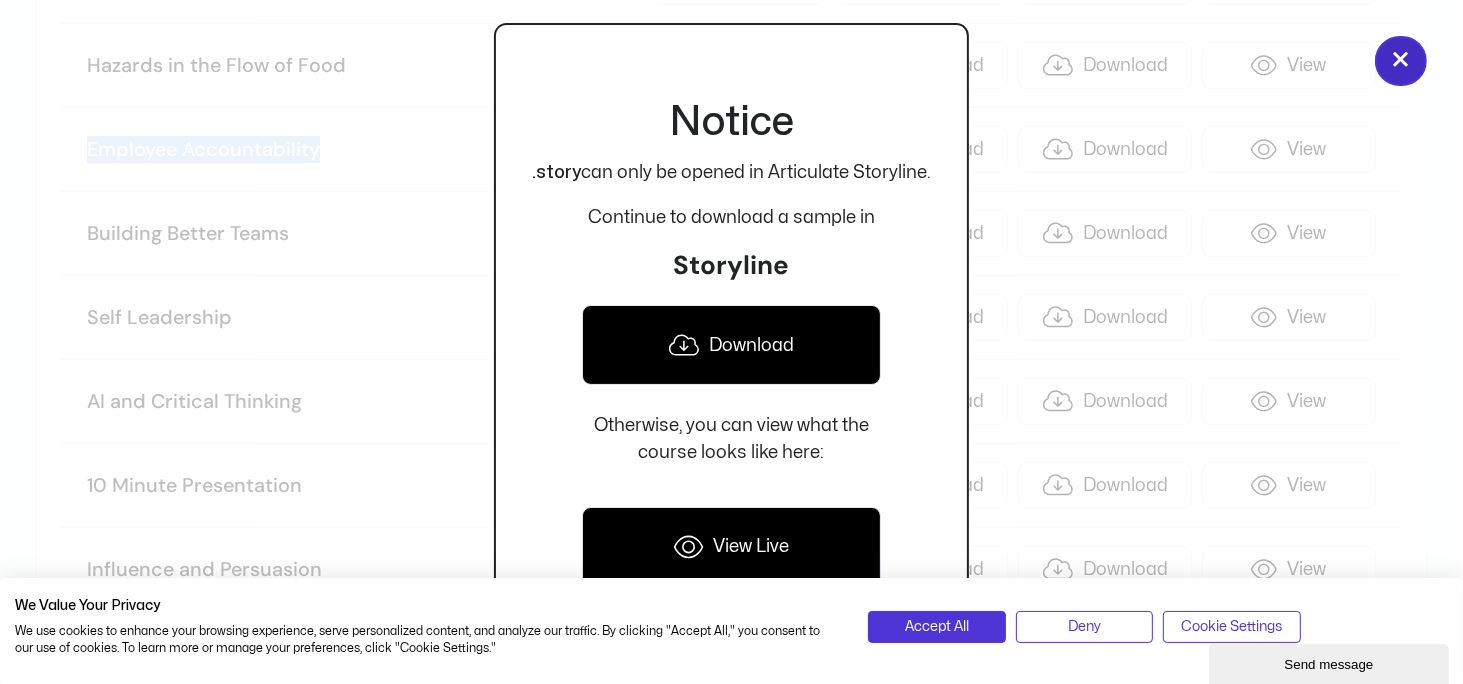 click on "×" at bounding box center [1401, 61] 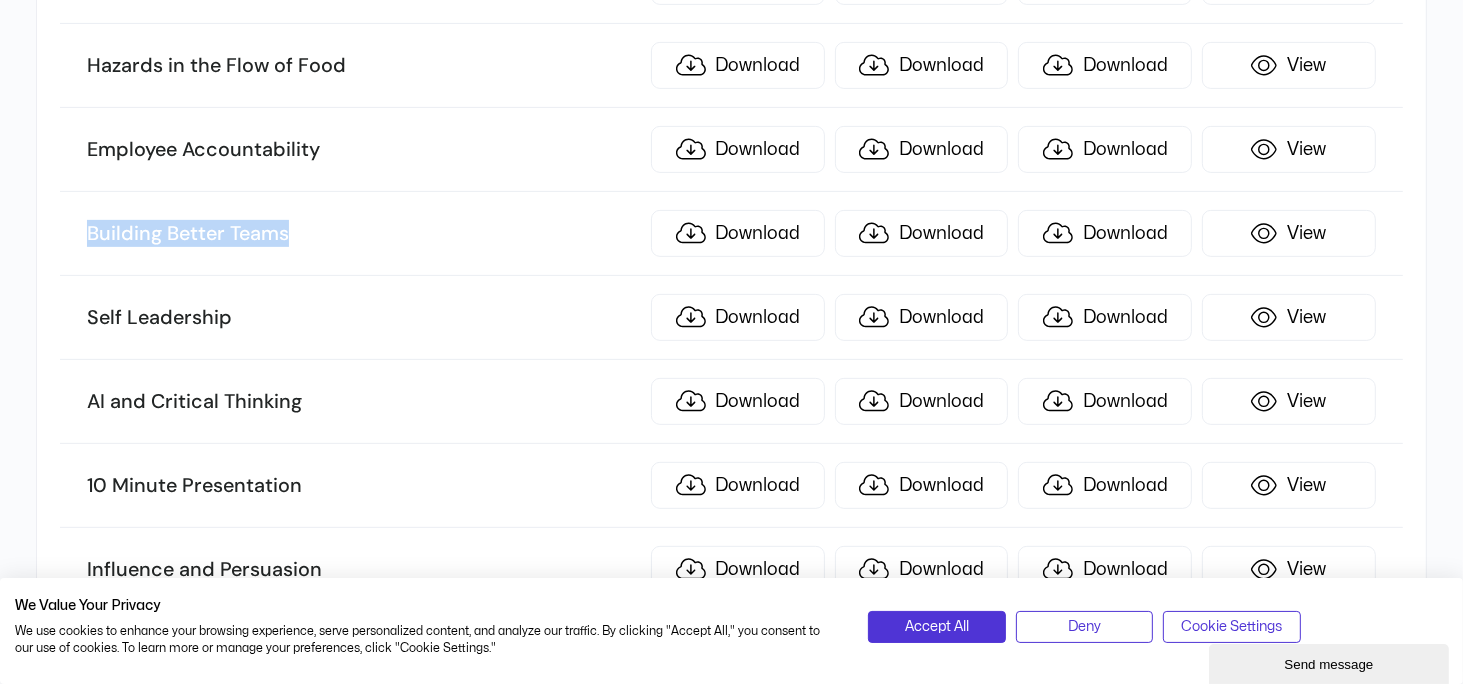 drag, startPoint x: 313, startPoint y: 176, endPoint x: 70, endPoint y: 175, distance: 243.00206 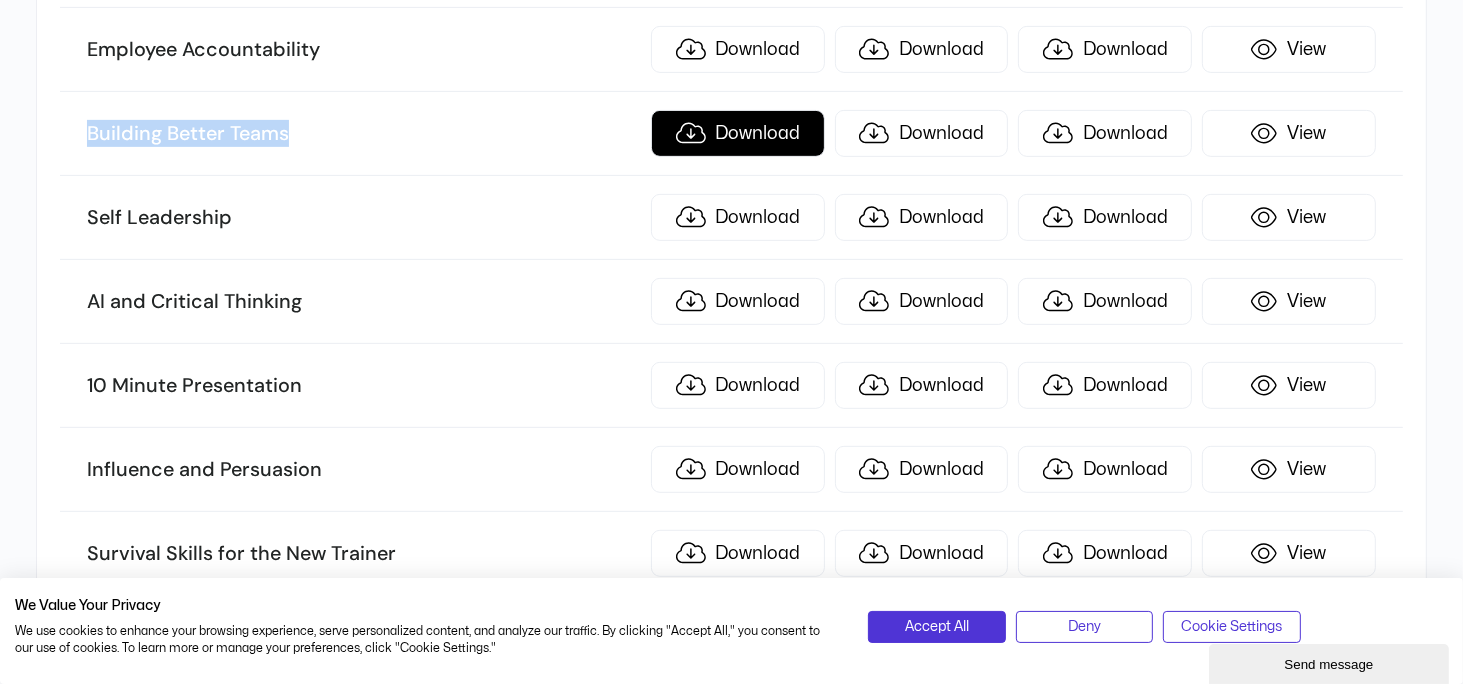 click on "Download" at bounding box center [738, 133] 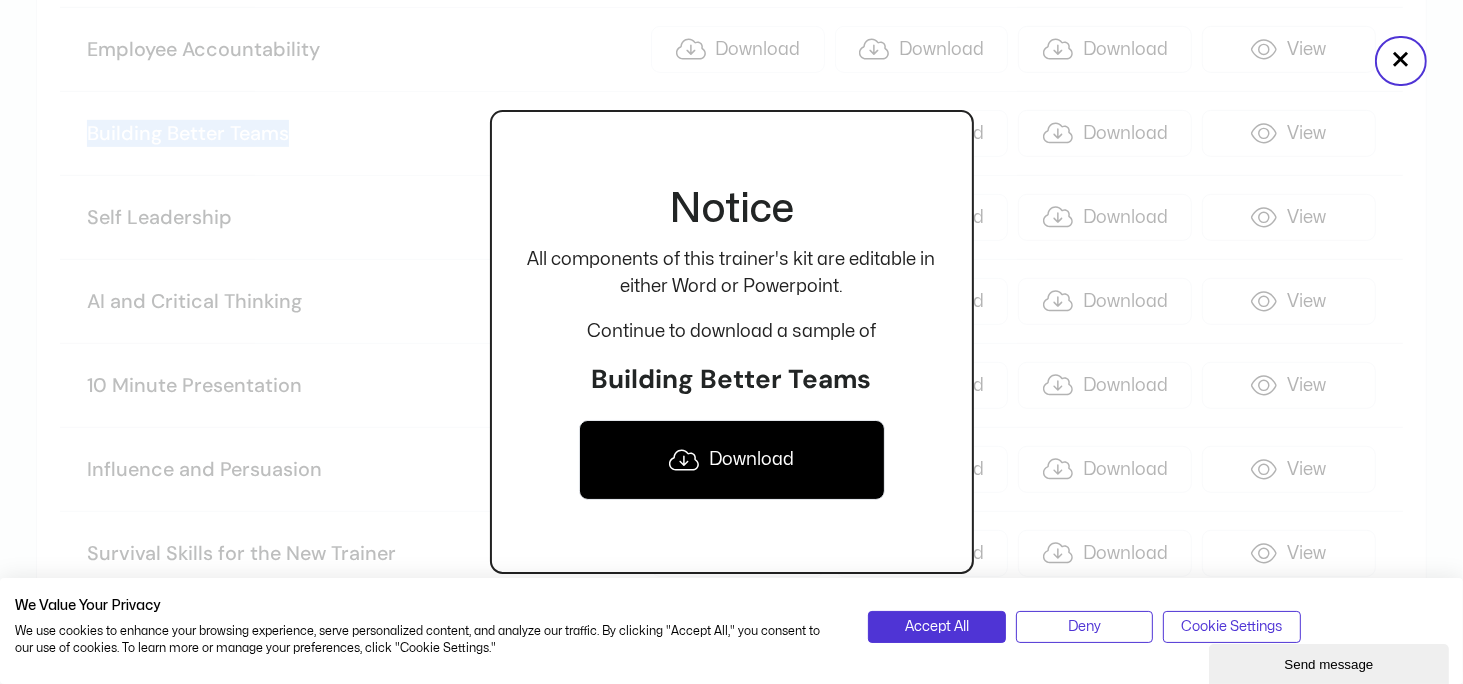 click on "Download" at bounding box center [732, 460] 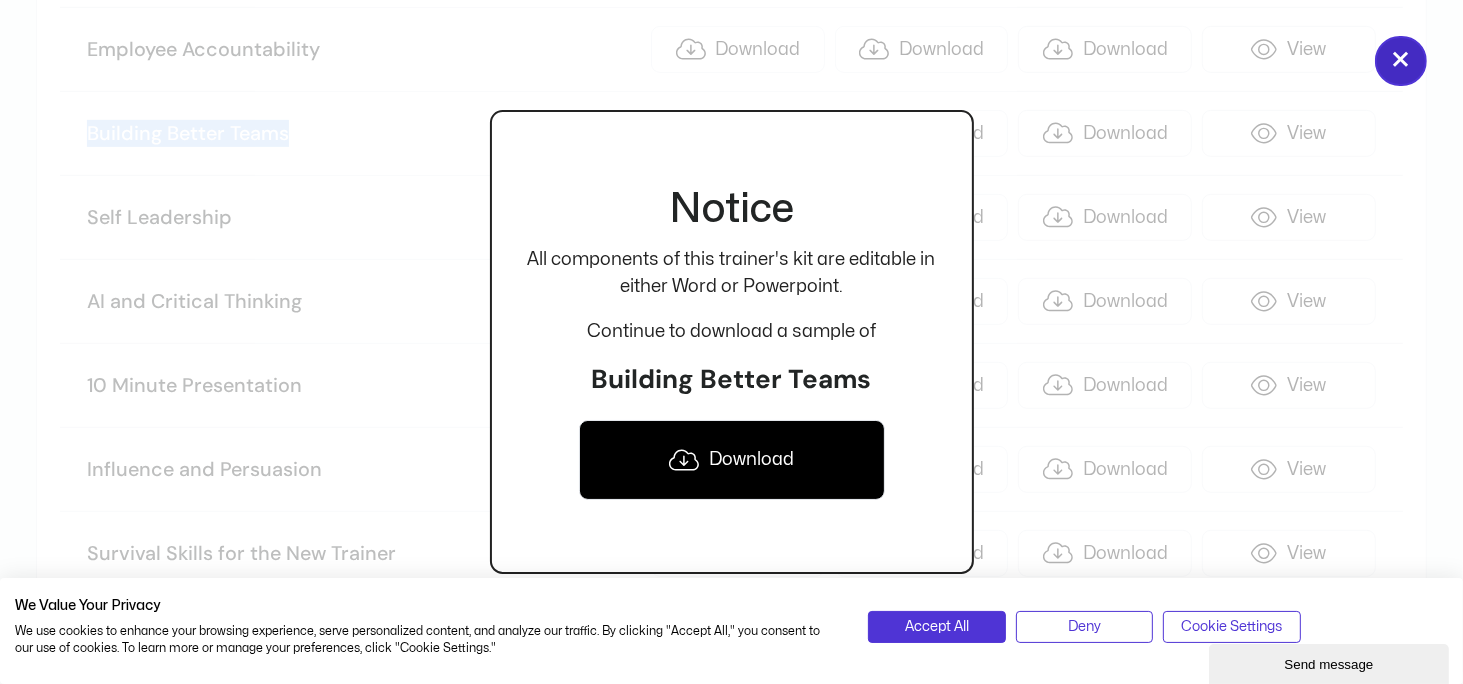 click on "×" at bounding box center (1401, 61) 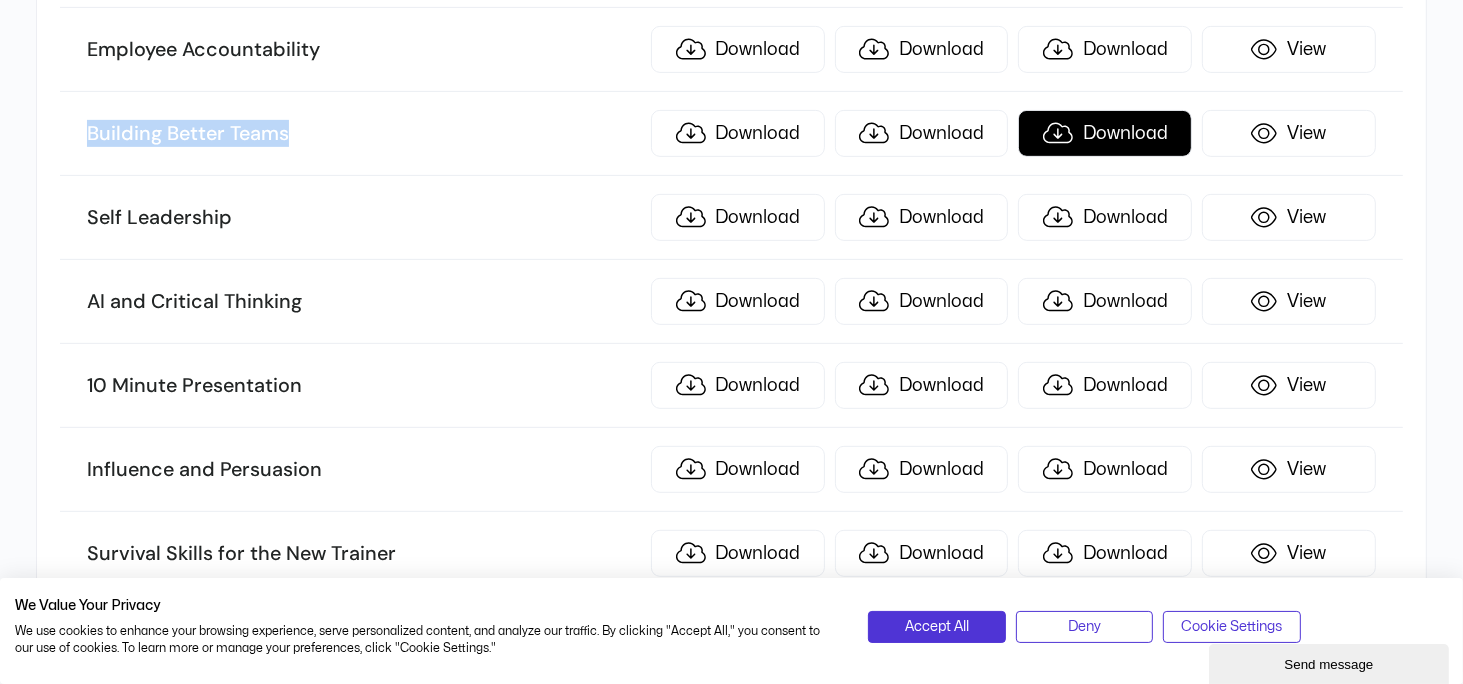 click on "Download" at bounding box center (1105, 133) 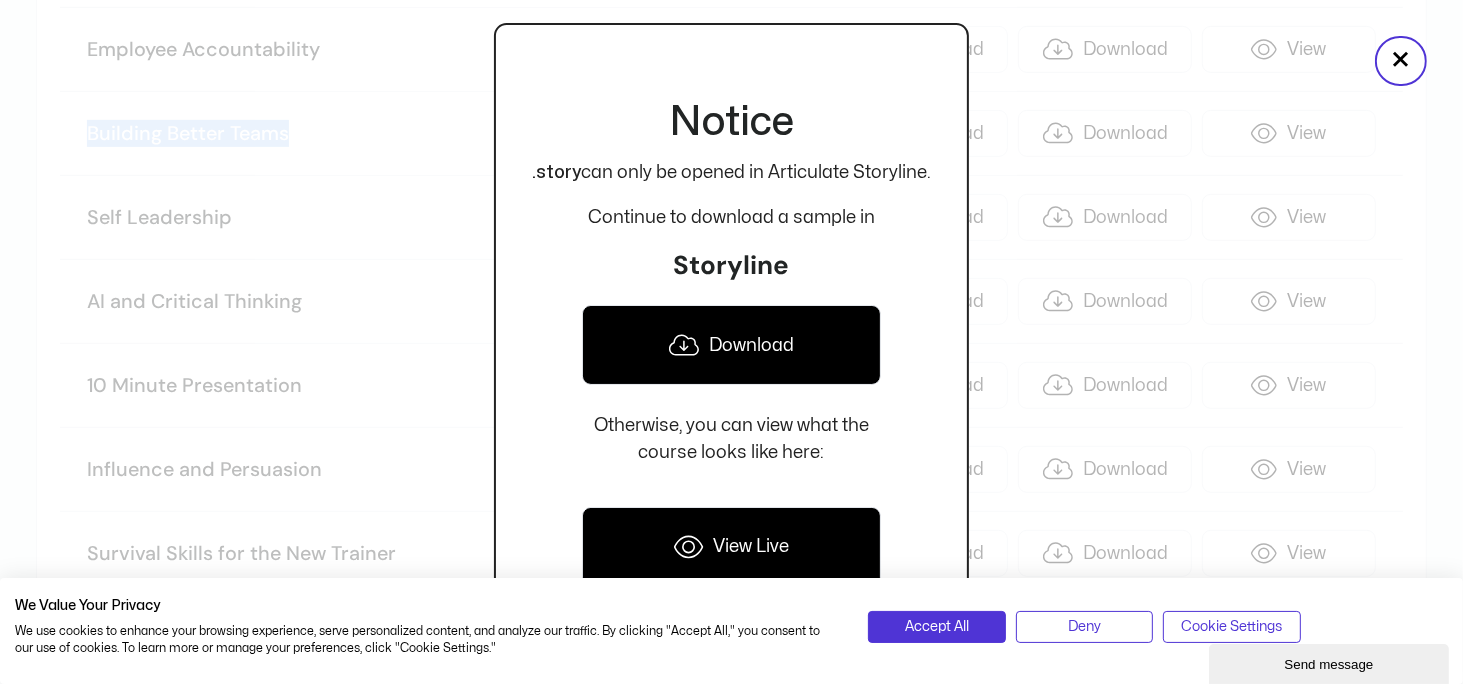 click on "Download" at bounding box center (731, 345) 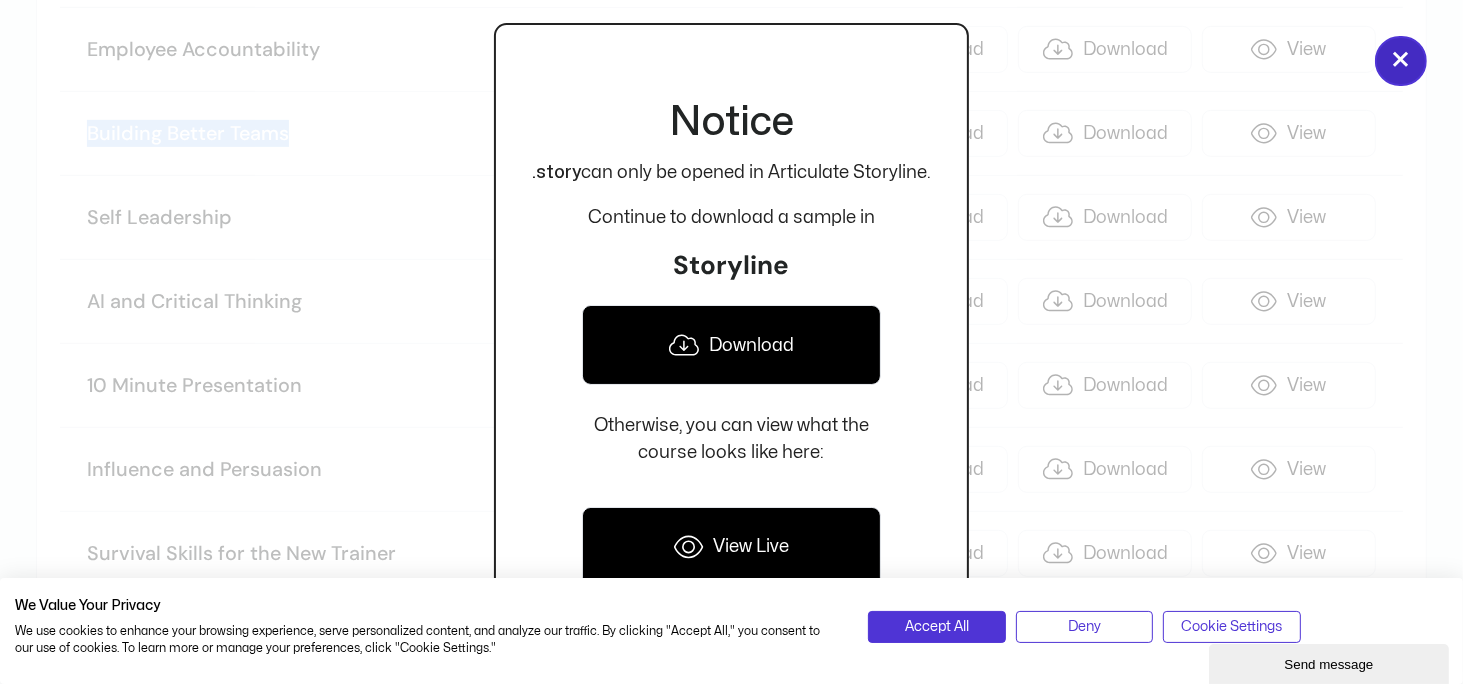 click on "×" at bounding box center [1401, 61] 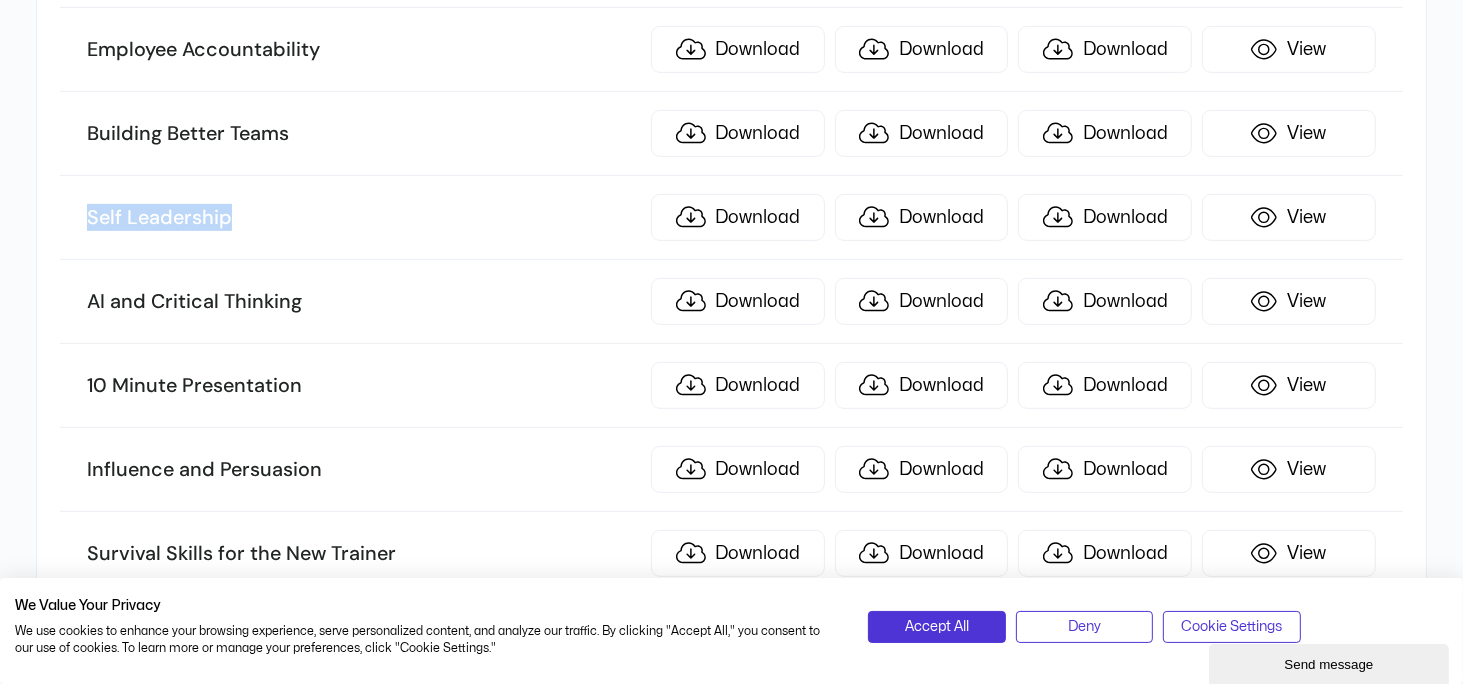 drag, startPoint x: 235, startPoint y: 167, endPoint x: 82, endPoint y: 167, distance: 153 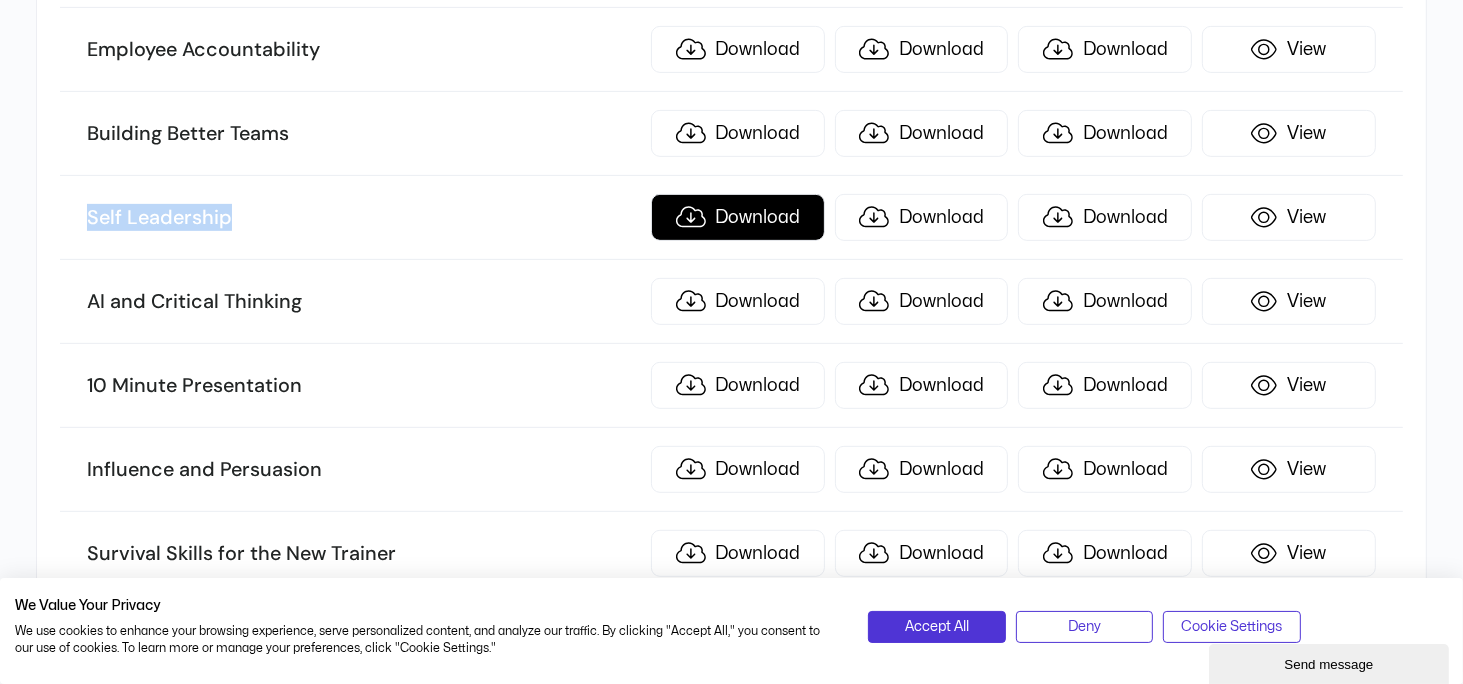 click on "Download" at bounding box center (738, 217) 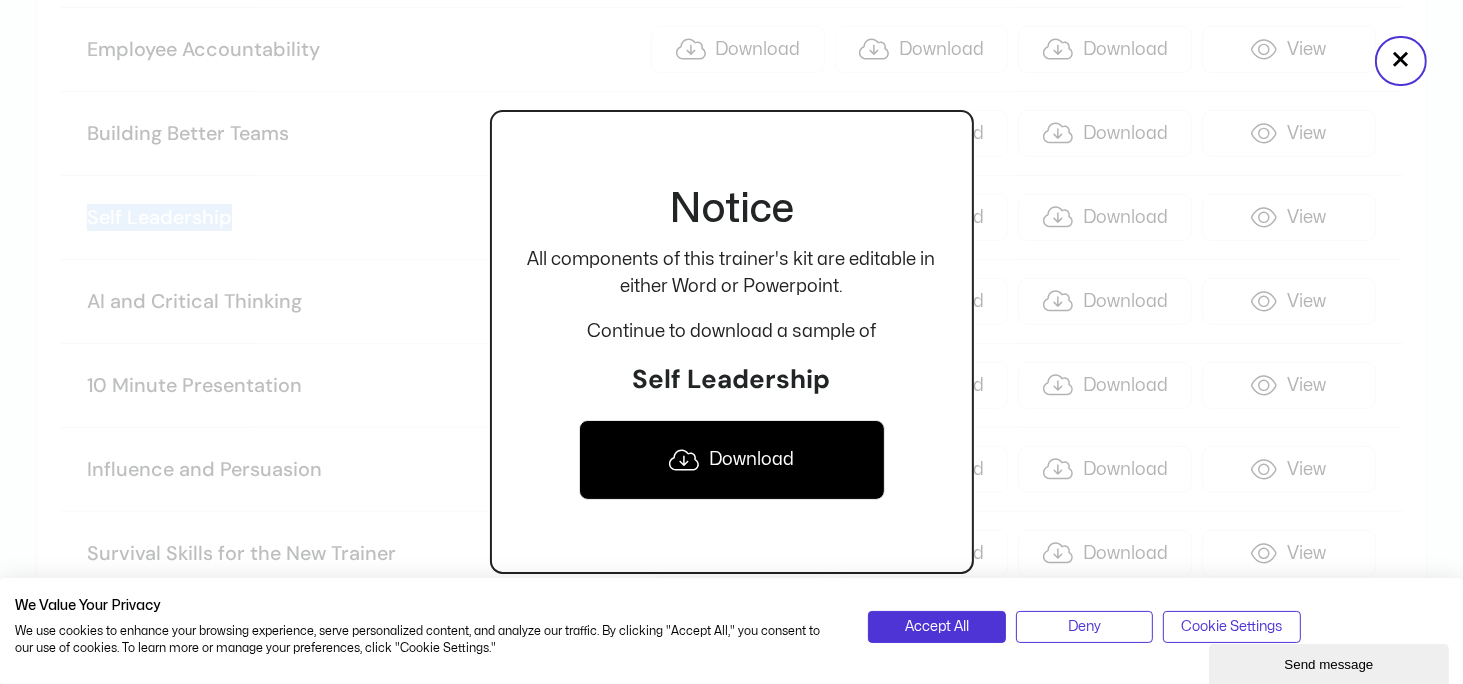 click on "Download" at bounding box center [732, 460] 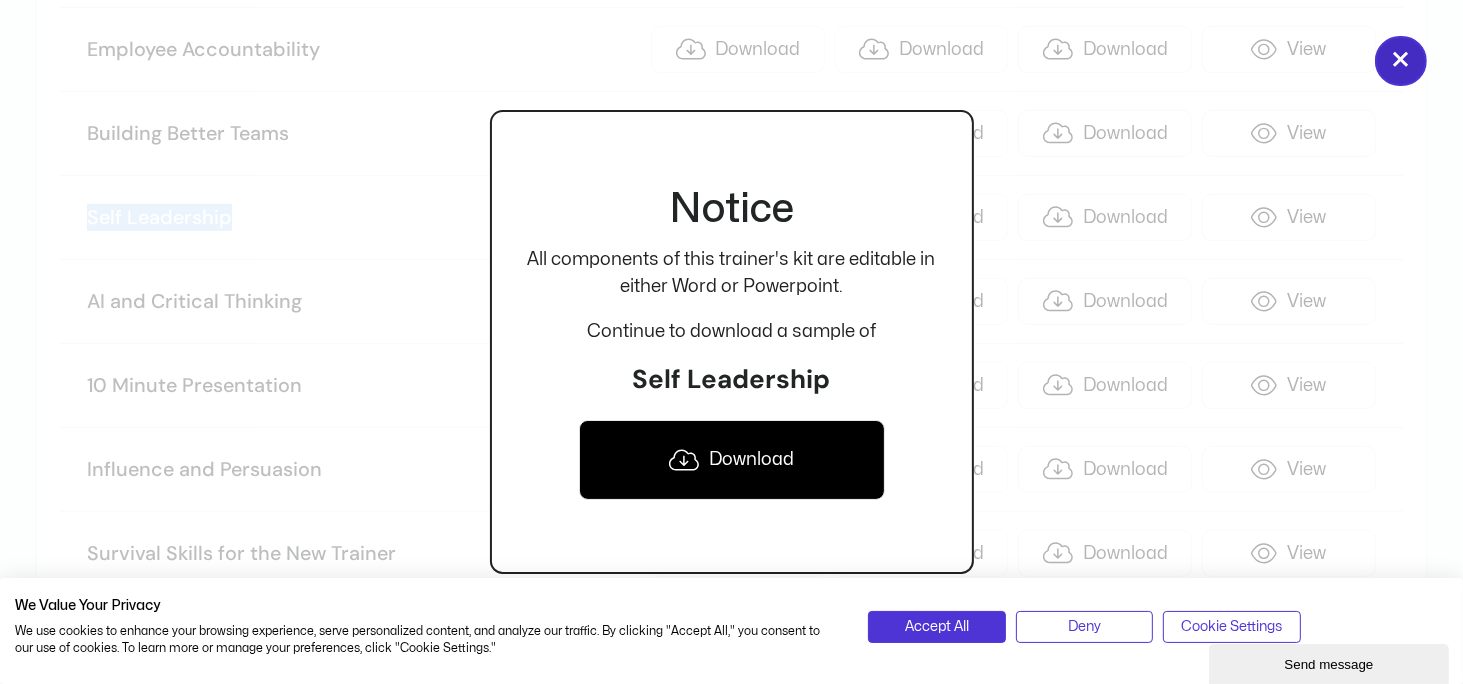 click on "×" at bounding box center [1401, 61] 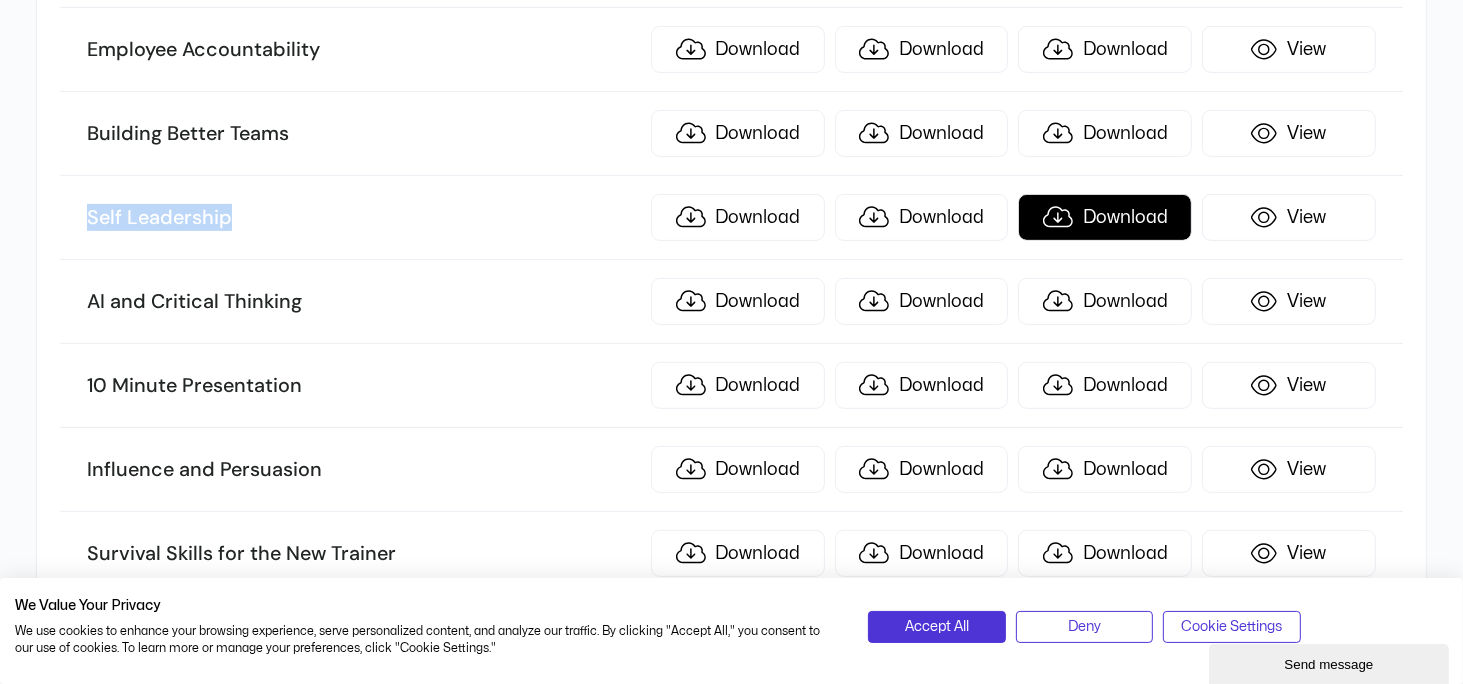click on "Download" at bounding box center (1105, 217) 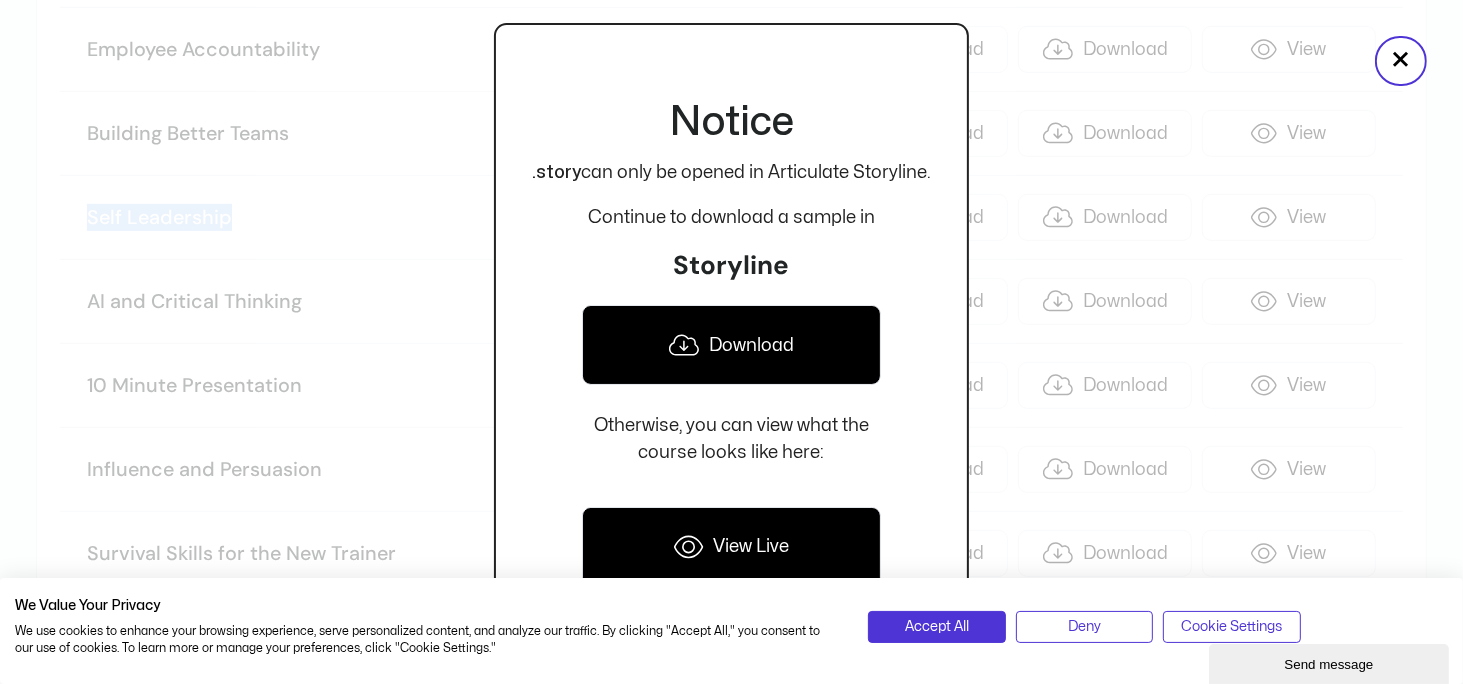 click on "Download" at bounding box center (731, 345) 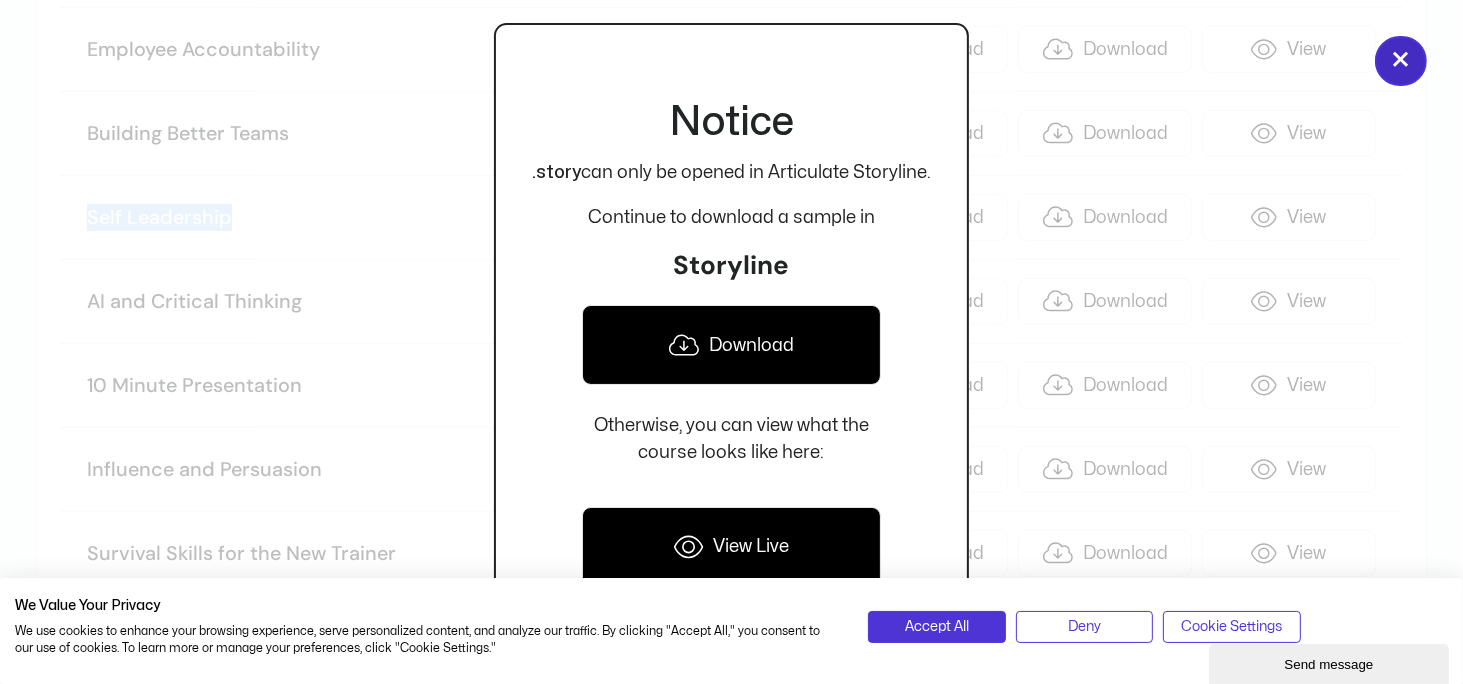 click on "×" at bounding box center (1401, 61) 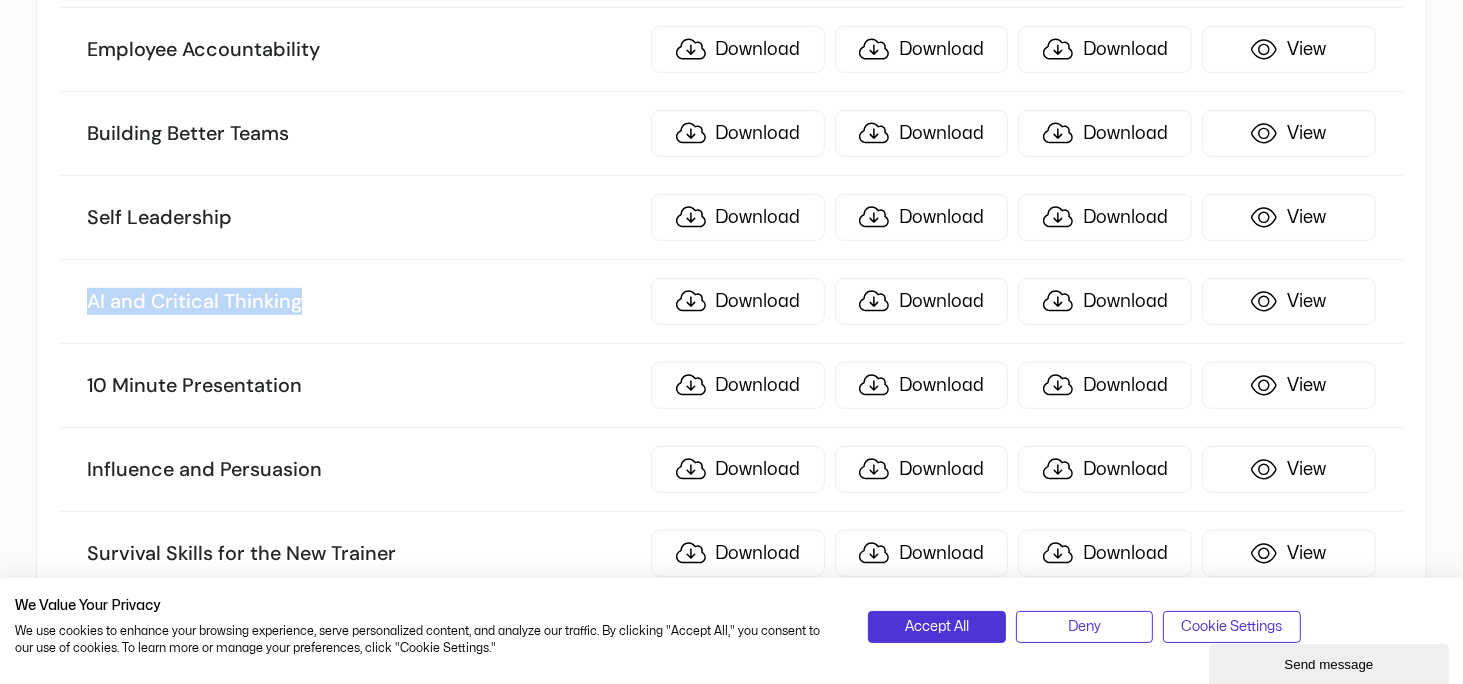 drag, startPoint x: 366, startPoint y: 248, endPoint x: 67, endPoint y: 248, distance: 299 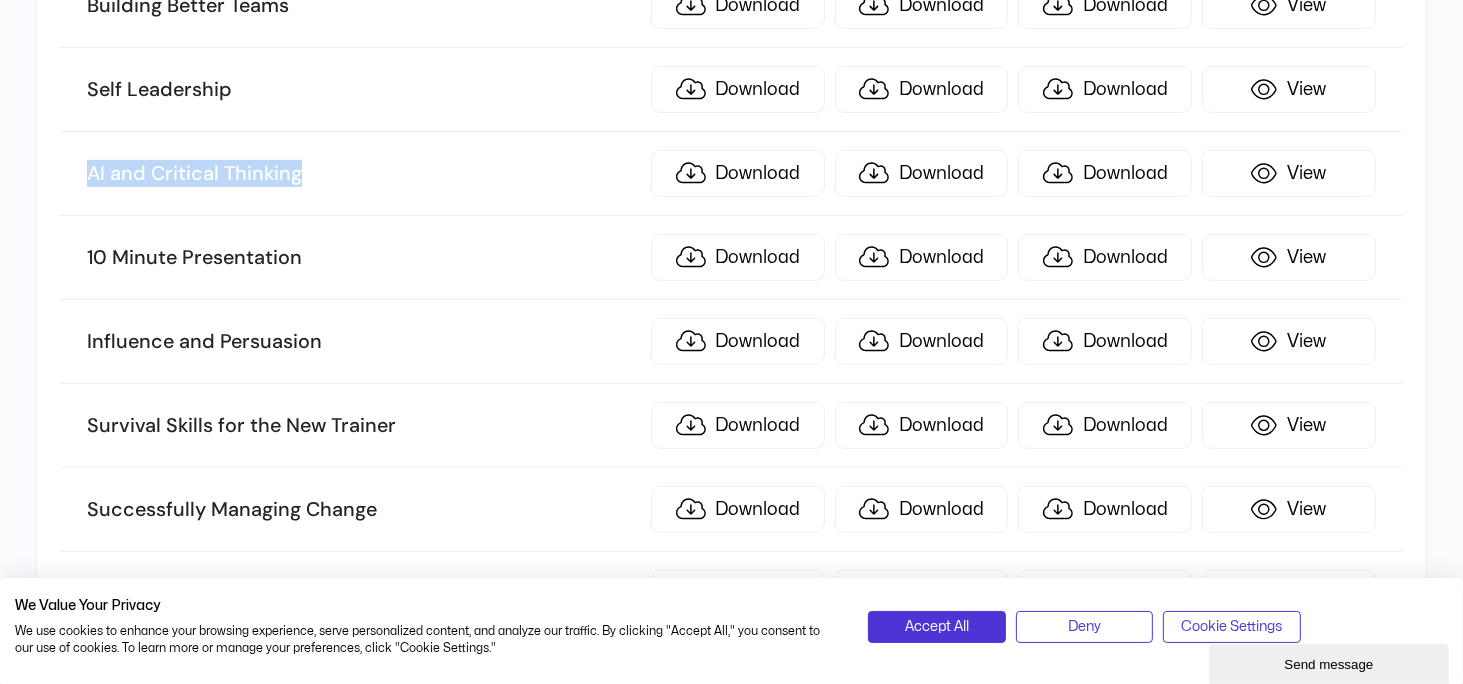 scroll, scrollTop: 8304, scrollLeft: 0, axis: vertical 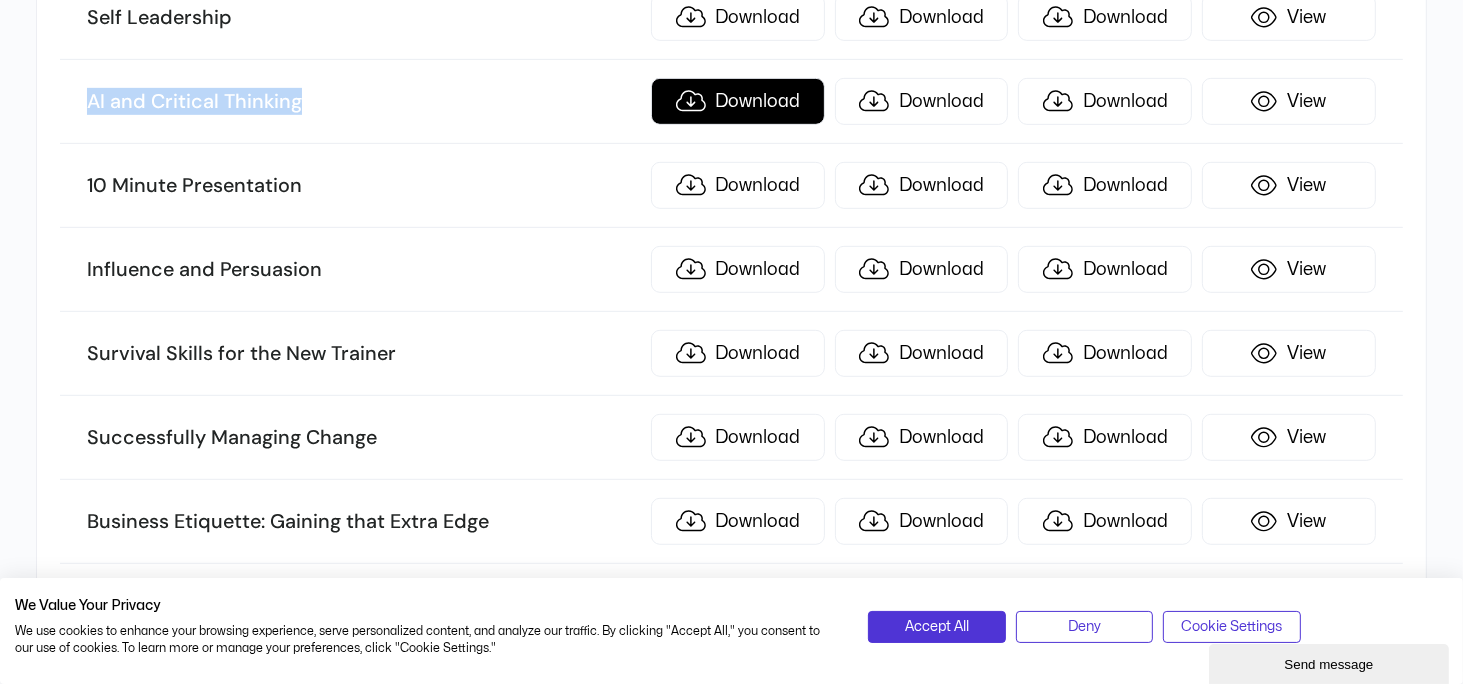 click on "Download" at bounding box center (738, 101) 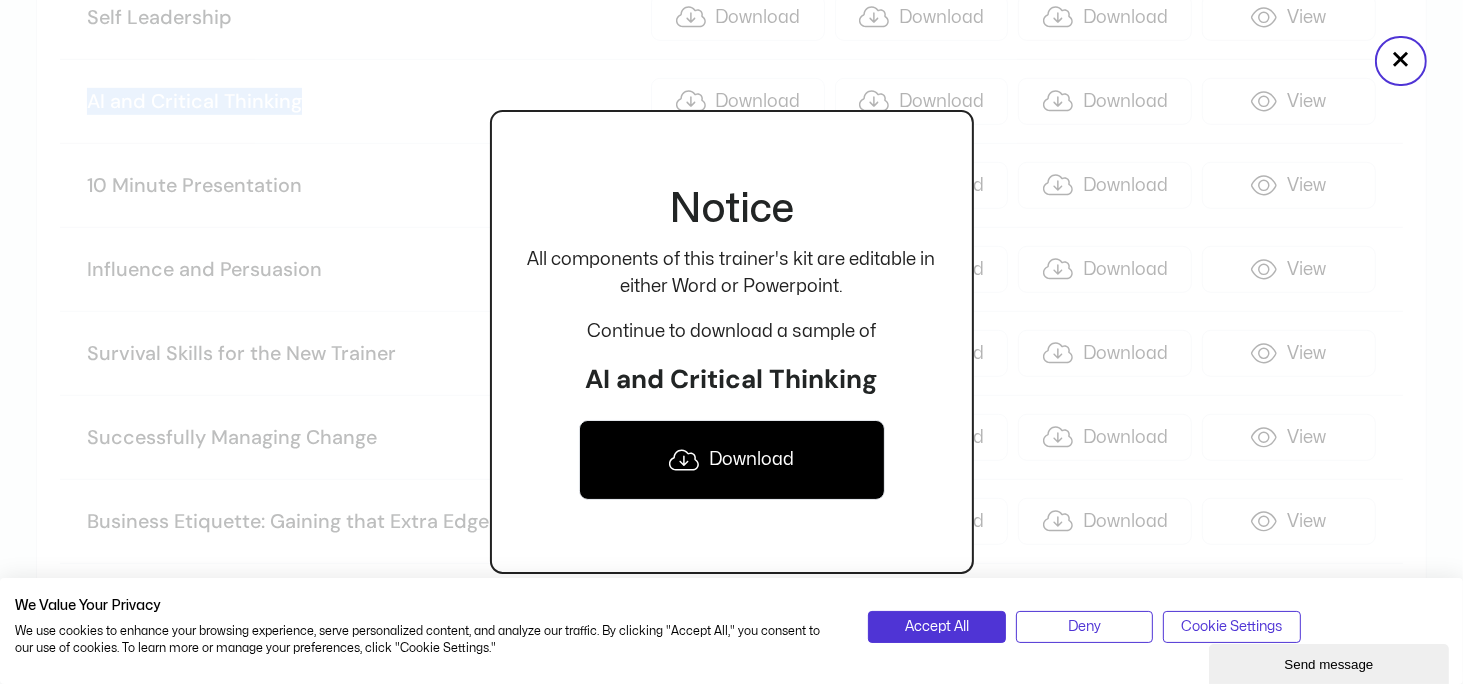 click on "Download" at bounding box center [732, 460] 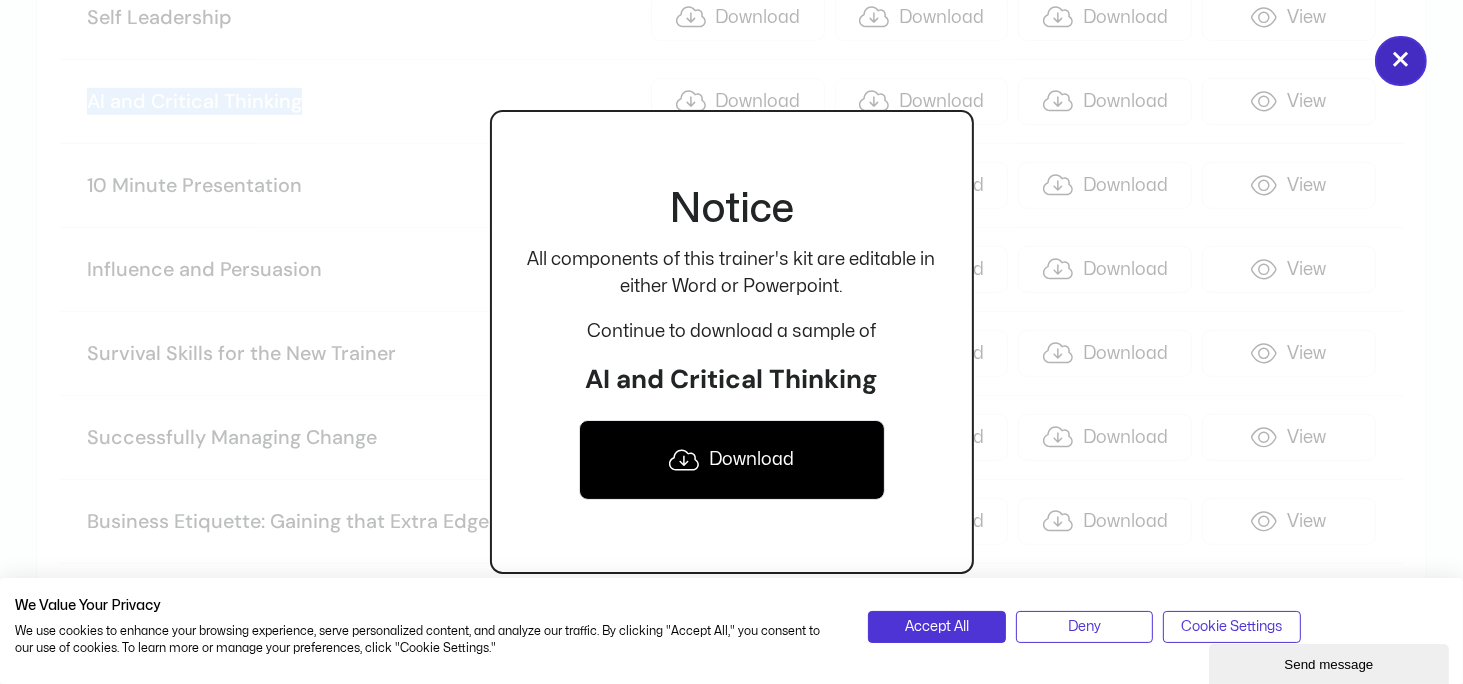 click on "×" at bounding box center (1401, 61) 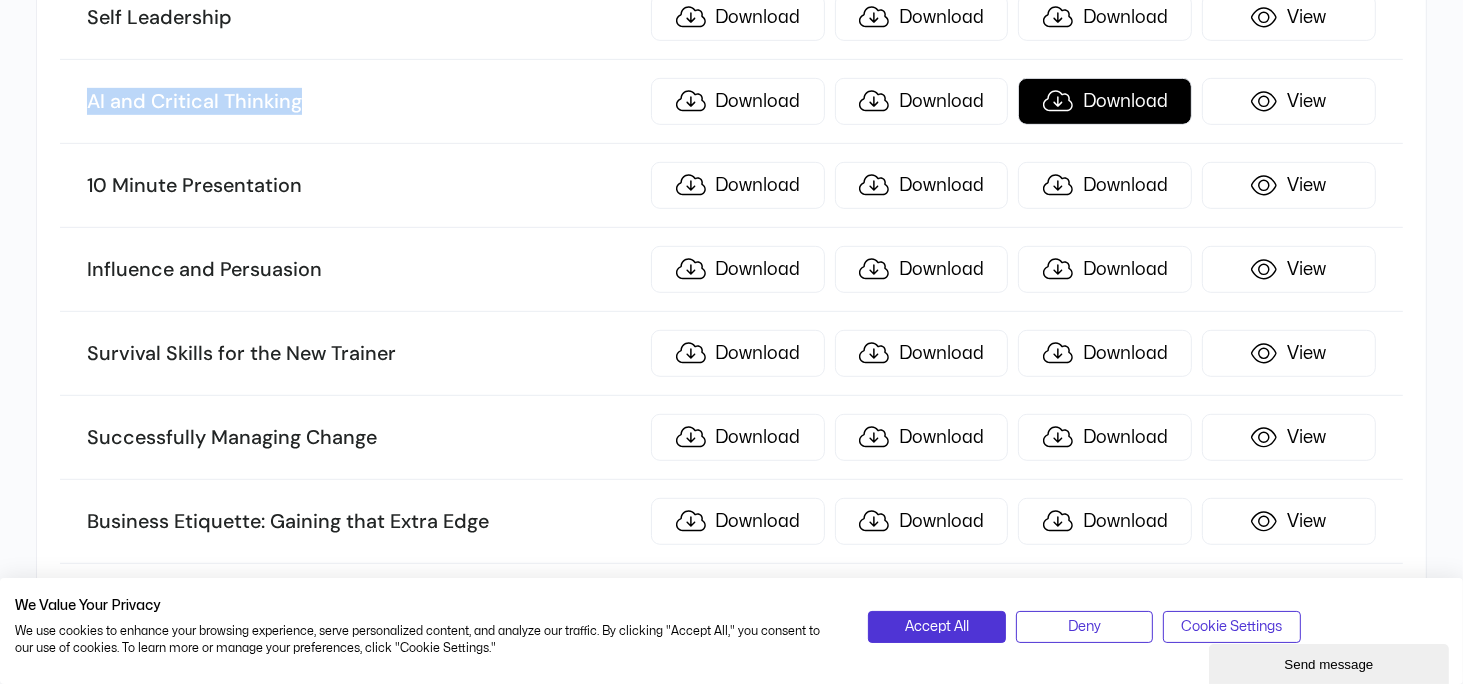 click on "Download" at bounding box center (1105, 101) 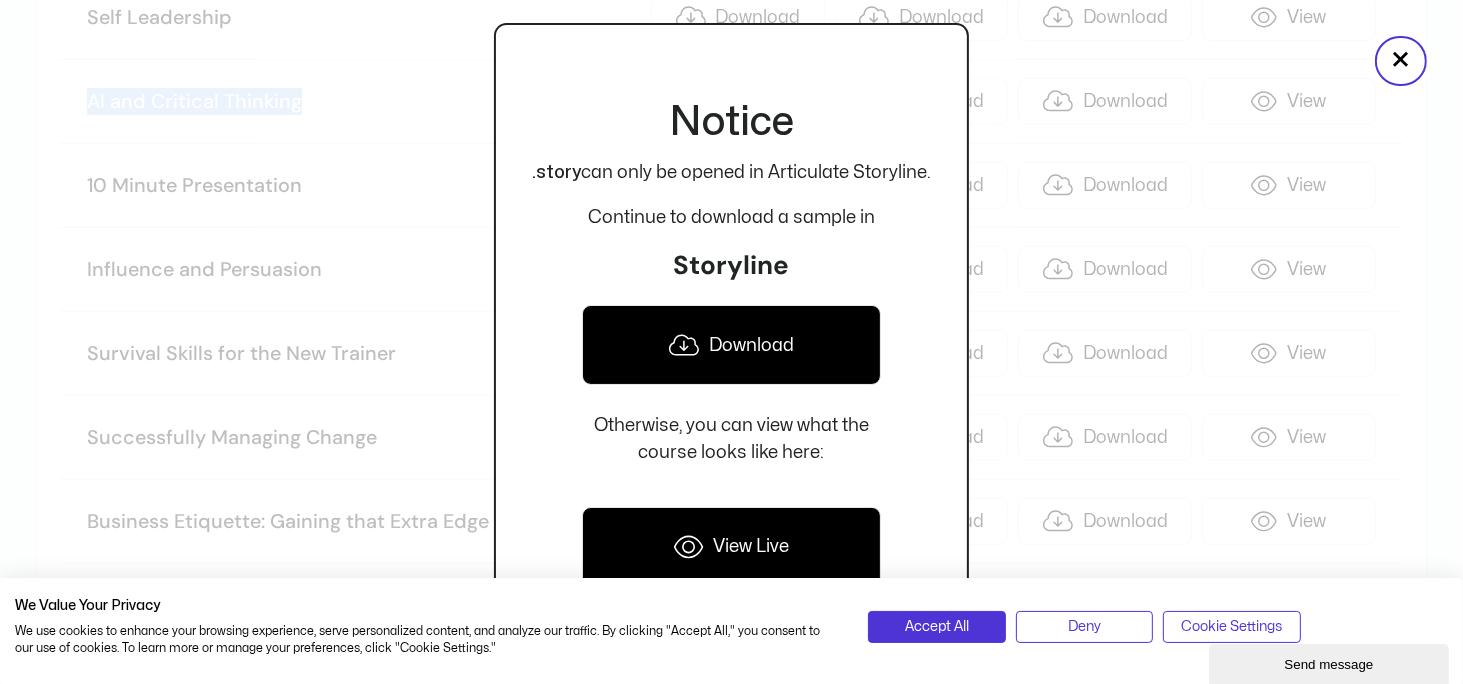 click on "Download" at bounding box center [731, 345] 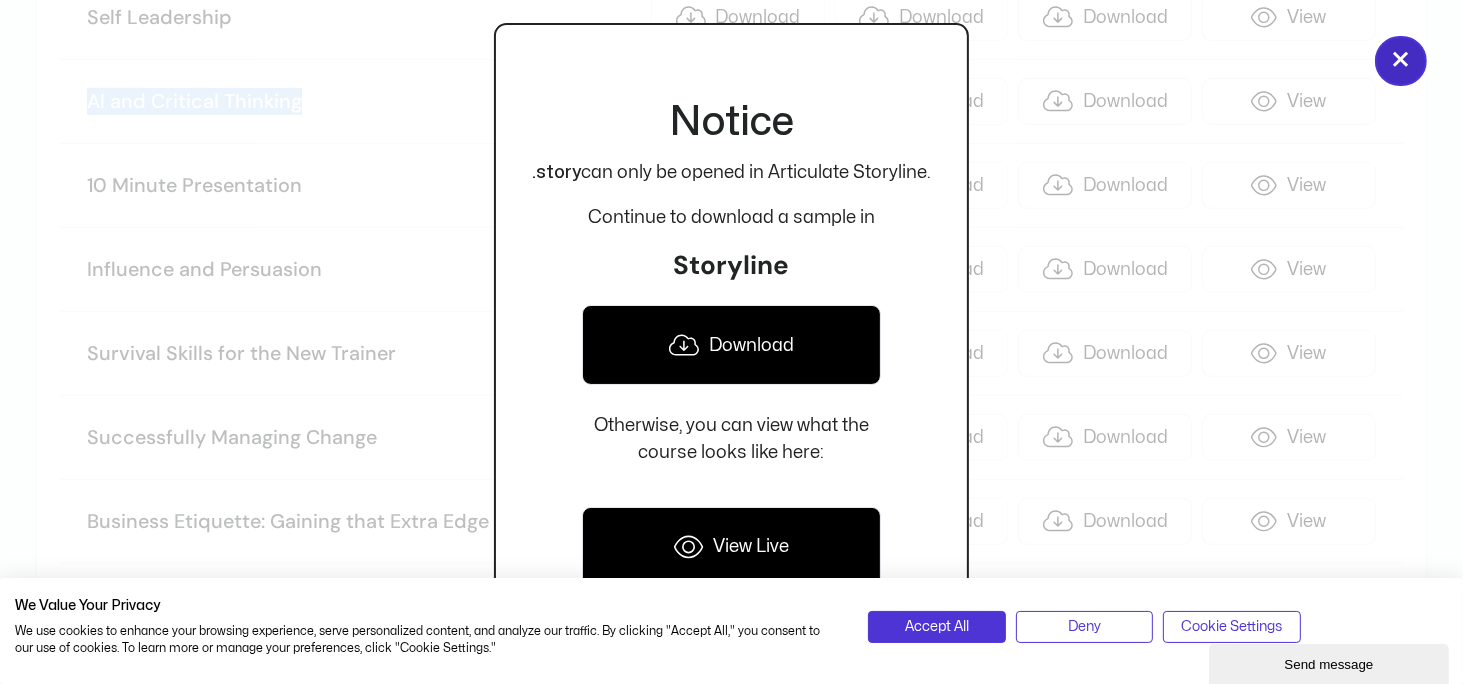 click on "×" at bounding box center [1401, 61] 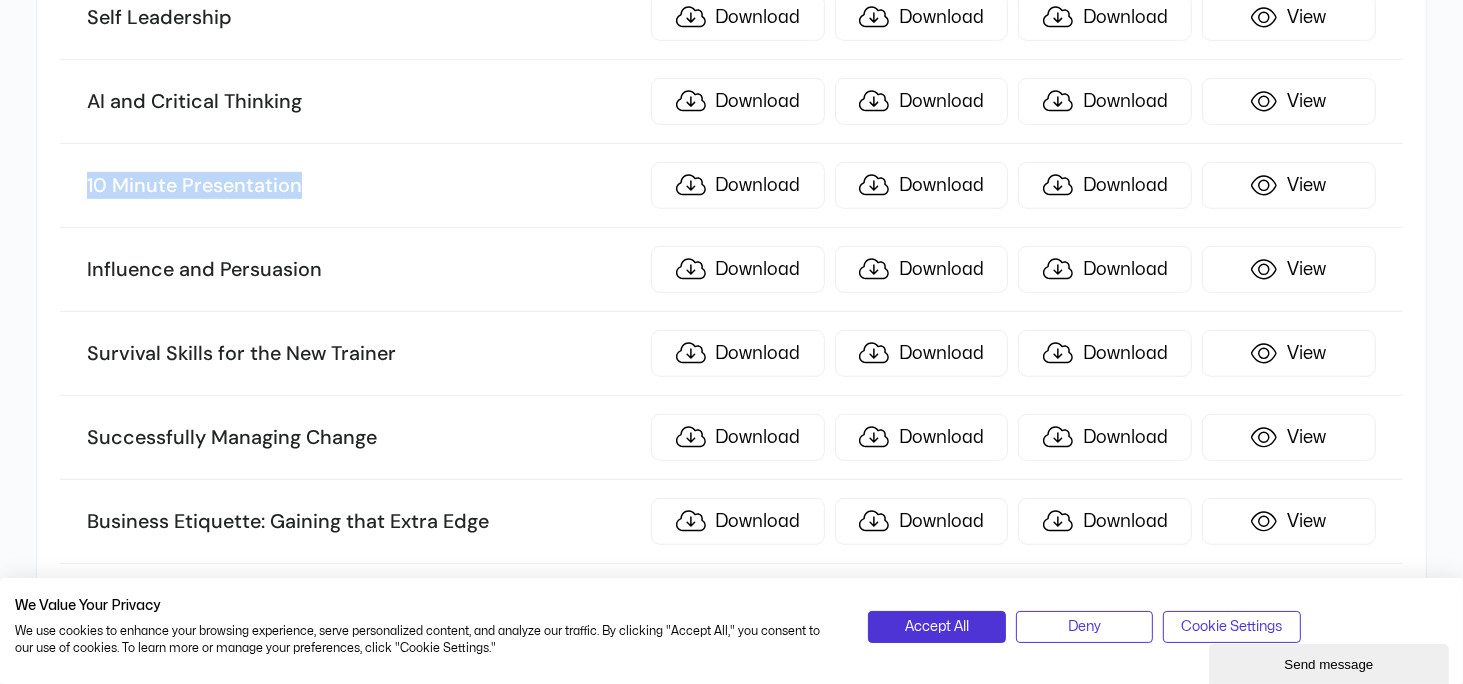drag, startPoint x: 375, startPoint y: 111, endPoint x: 73, endPoint y: 117, distance: 302.0596 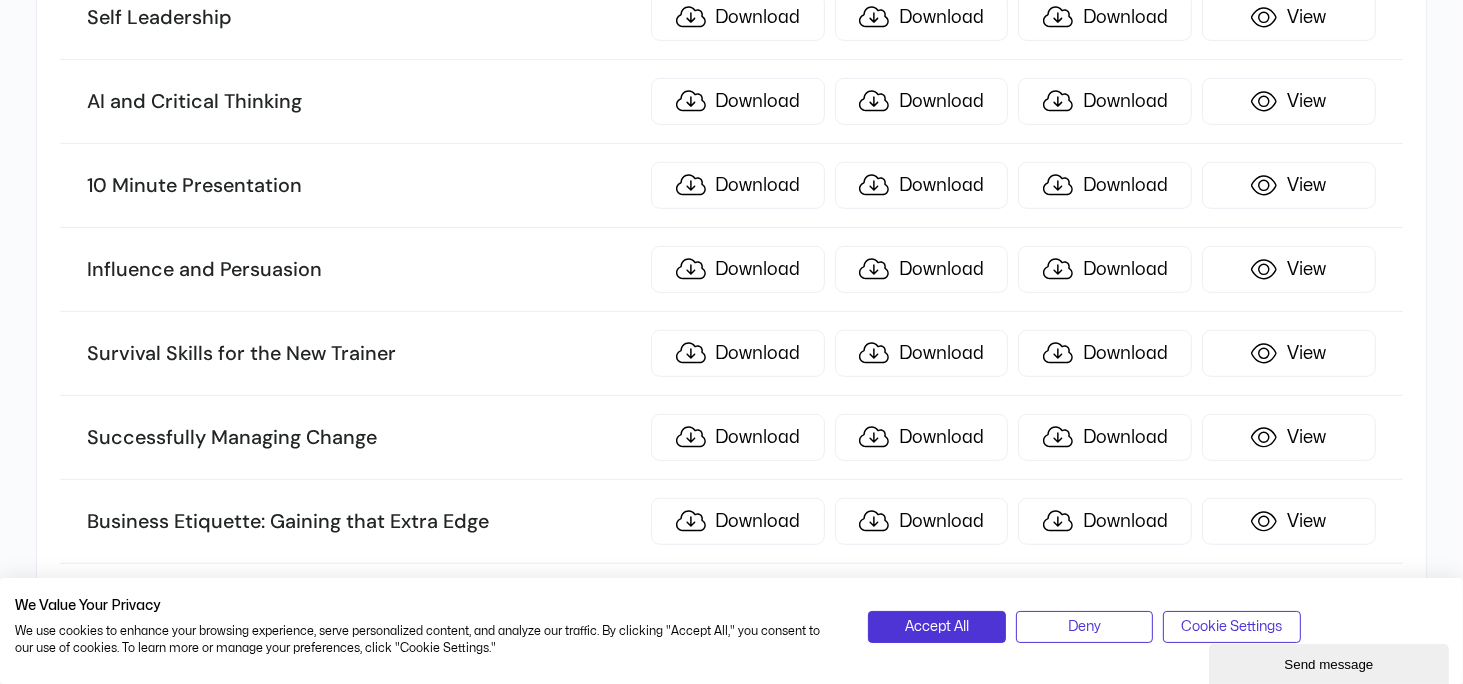 click on "10 Minute Presentation Download Download Download View" at bounding box center [731, 186] 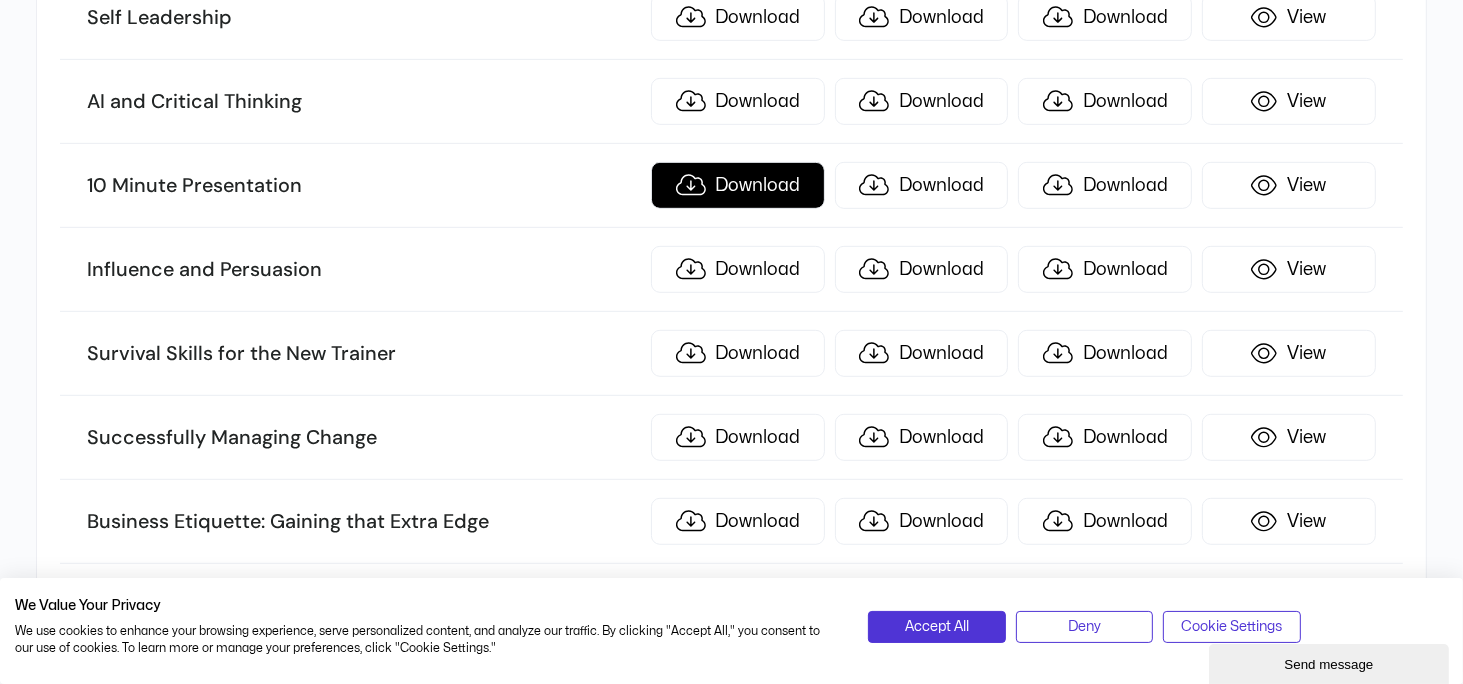 click on "Download" at bounding box center [738, 185] 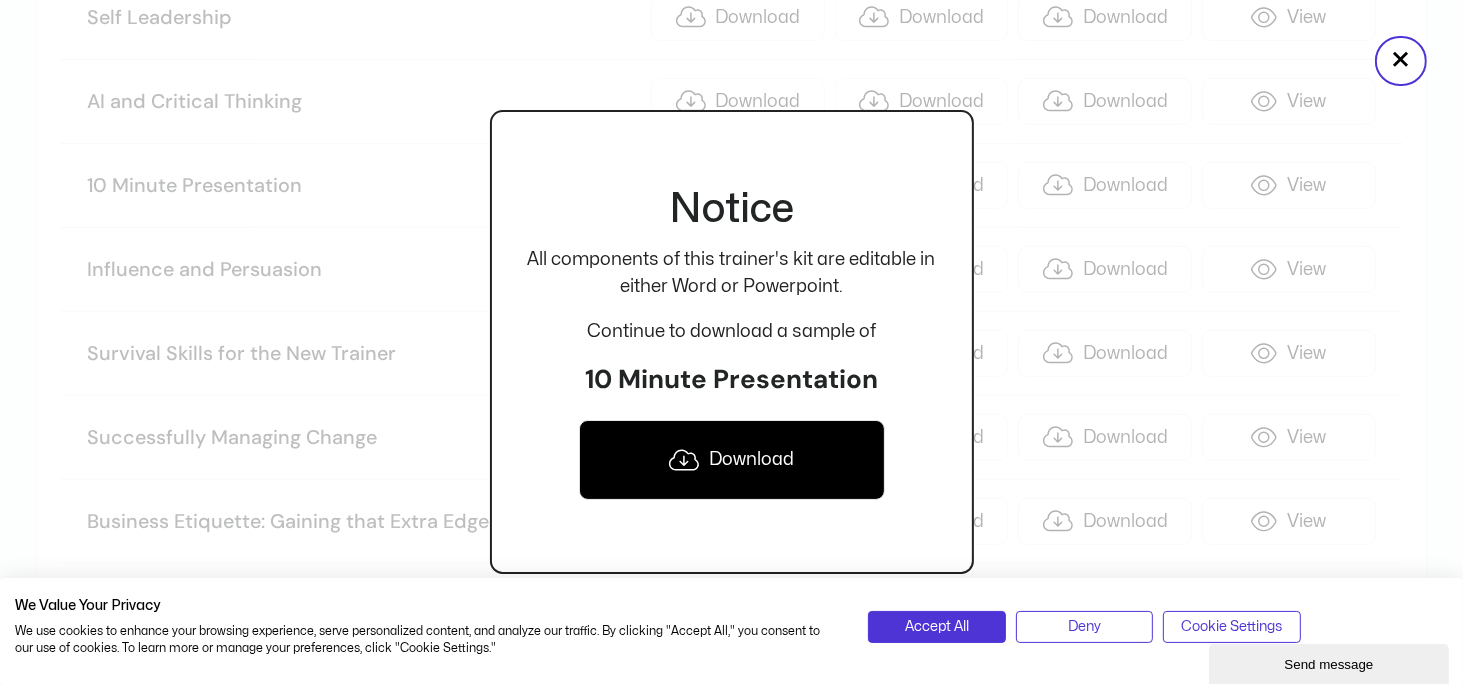 click on "Notice
All components of this trainer's kit are editable in  either Word or Powerpoint.
Continue to download a sample of
10 Minute Presentation
Download" at bounding box center (732, 341) 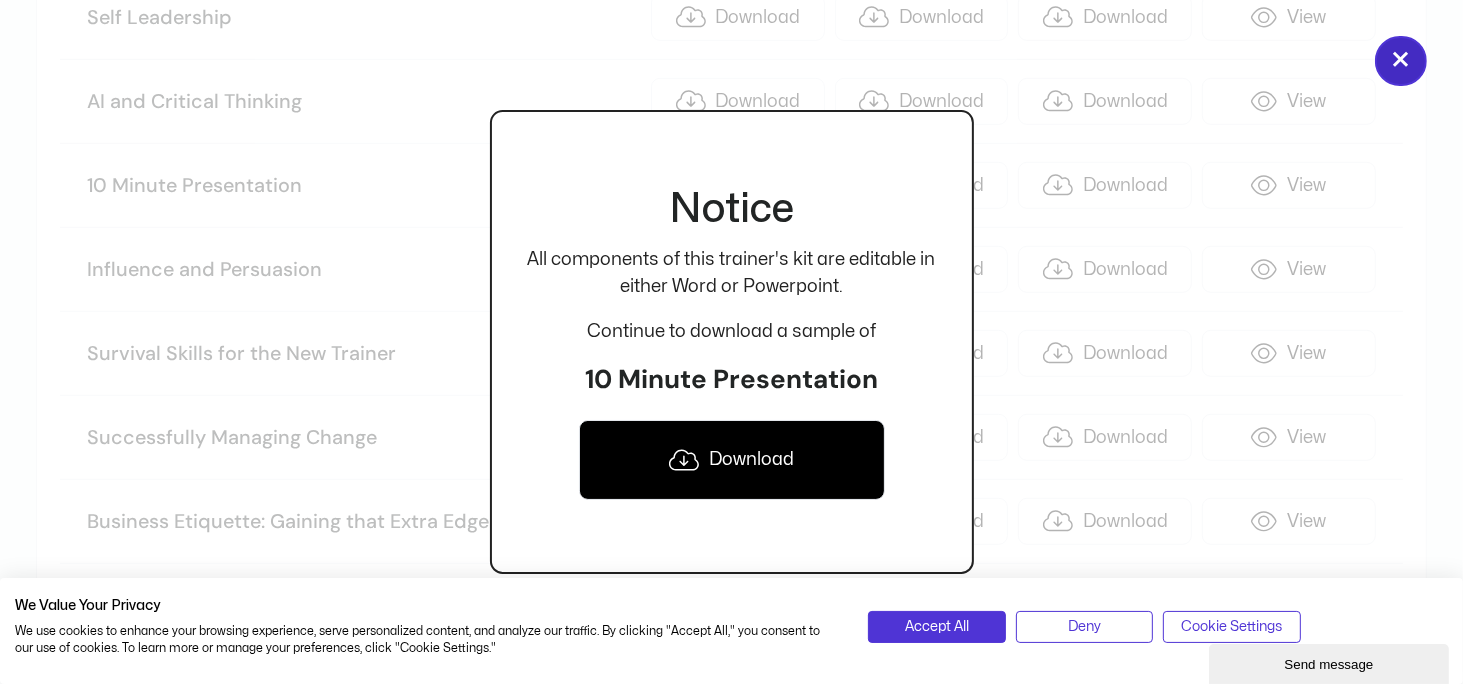 click on "×" at bounding box center (1401, 61) 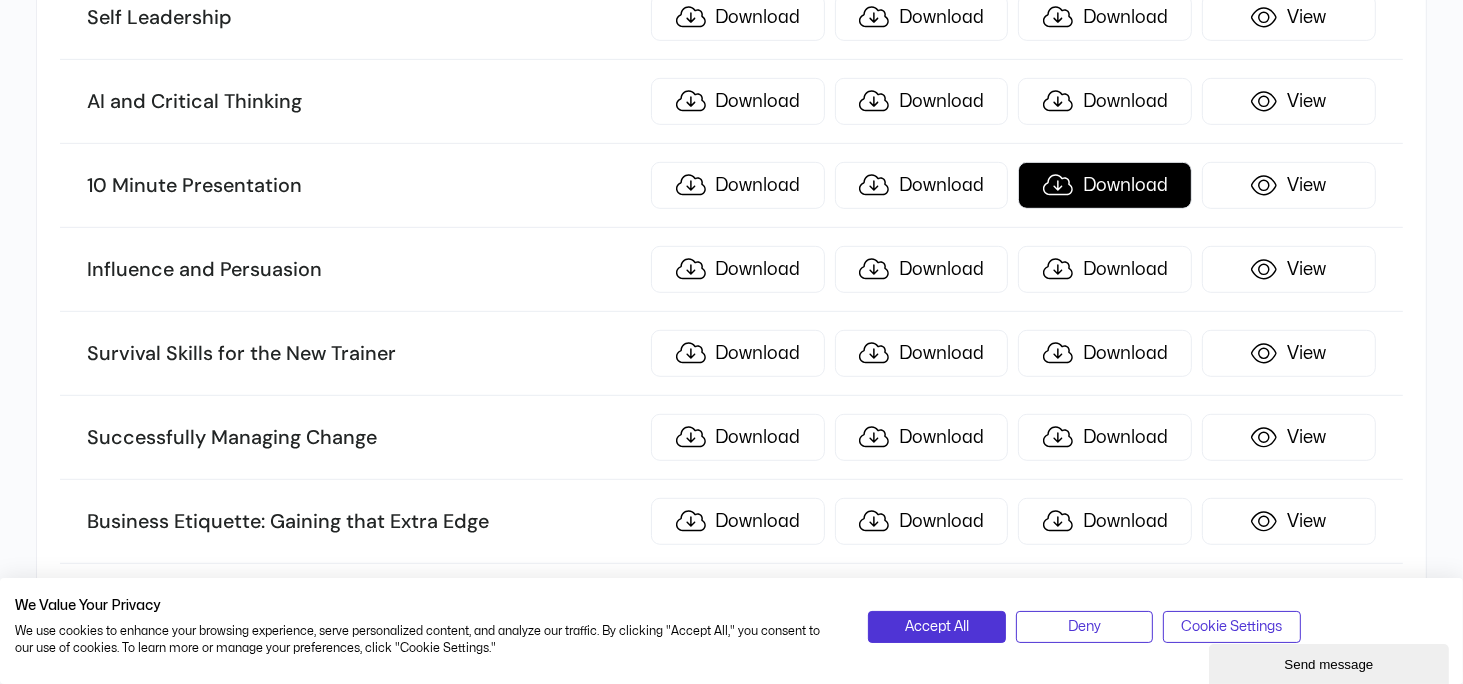 click on "Download" at bounding box center (1105, 185) 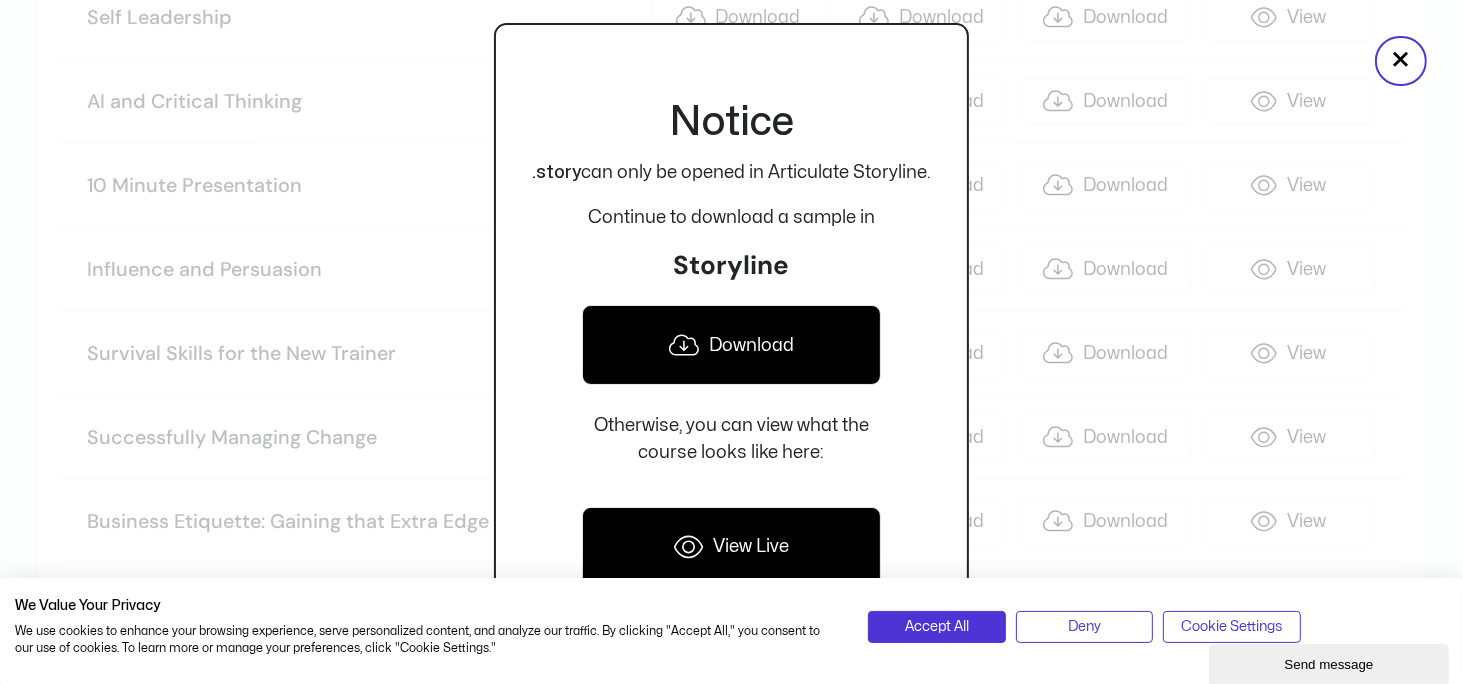 click on "Download" at bounding box center [731, 345] 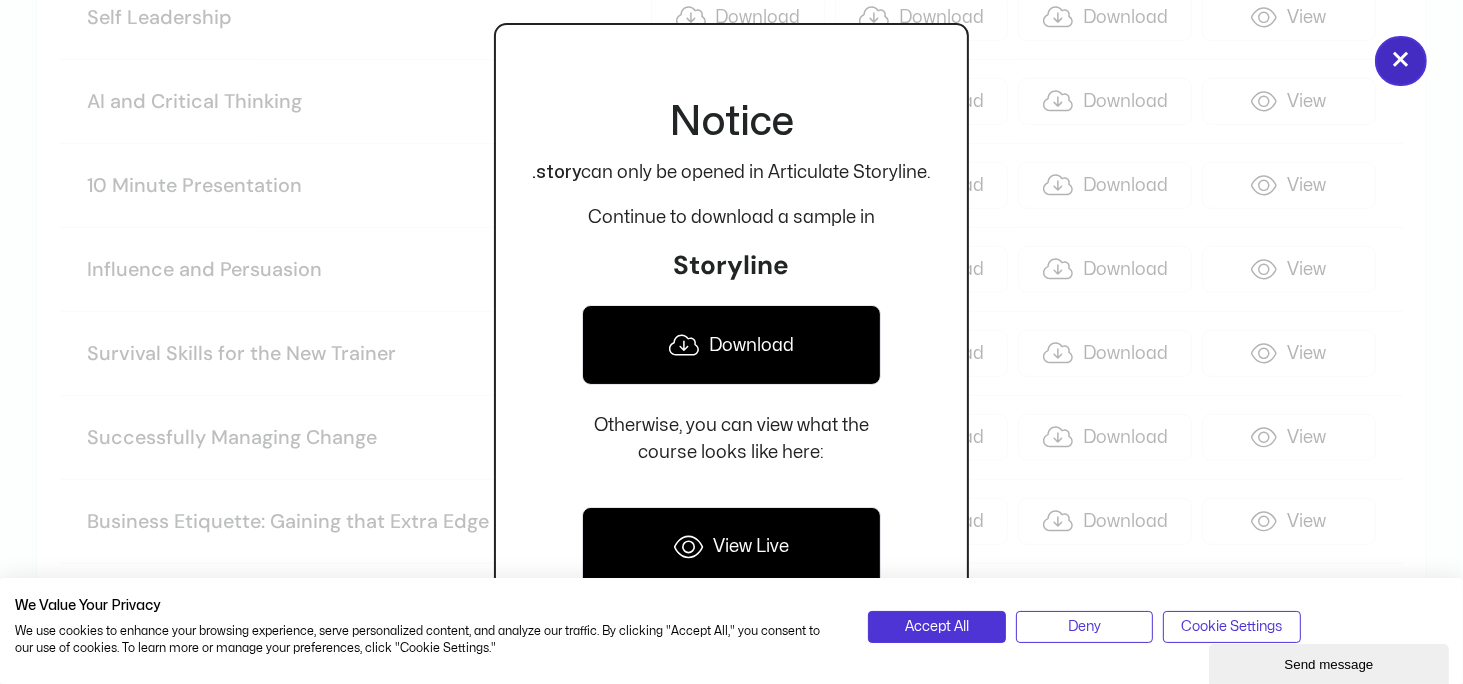 click on "×" at bounding box center [1401, 61] 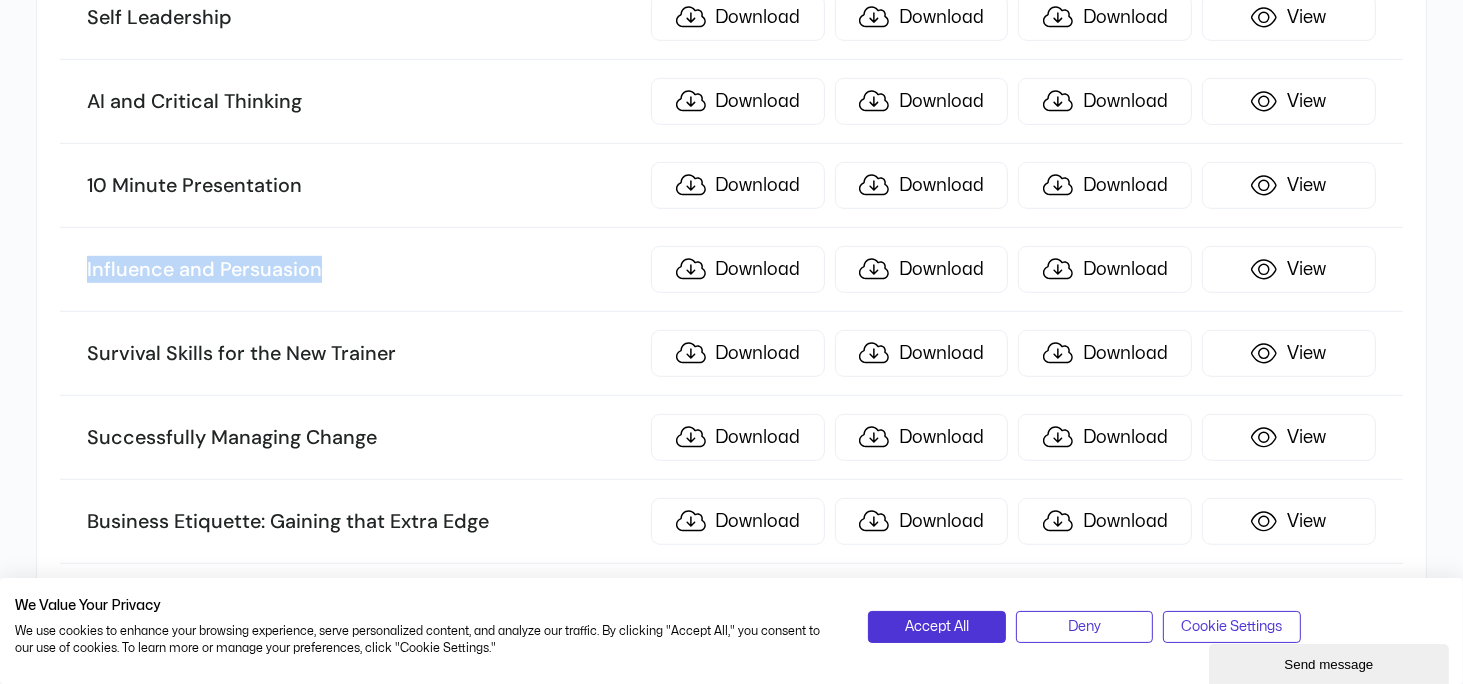 drag, startPoint x: 368, startPoint y: 209, endPoint x: 12, endPoint y: 209, distance: 356 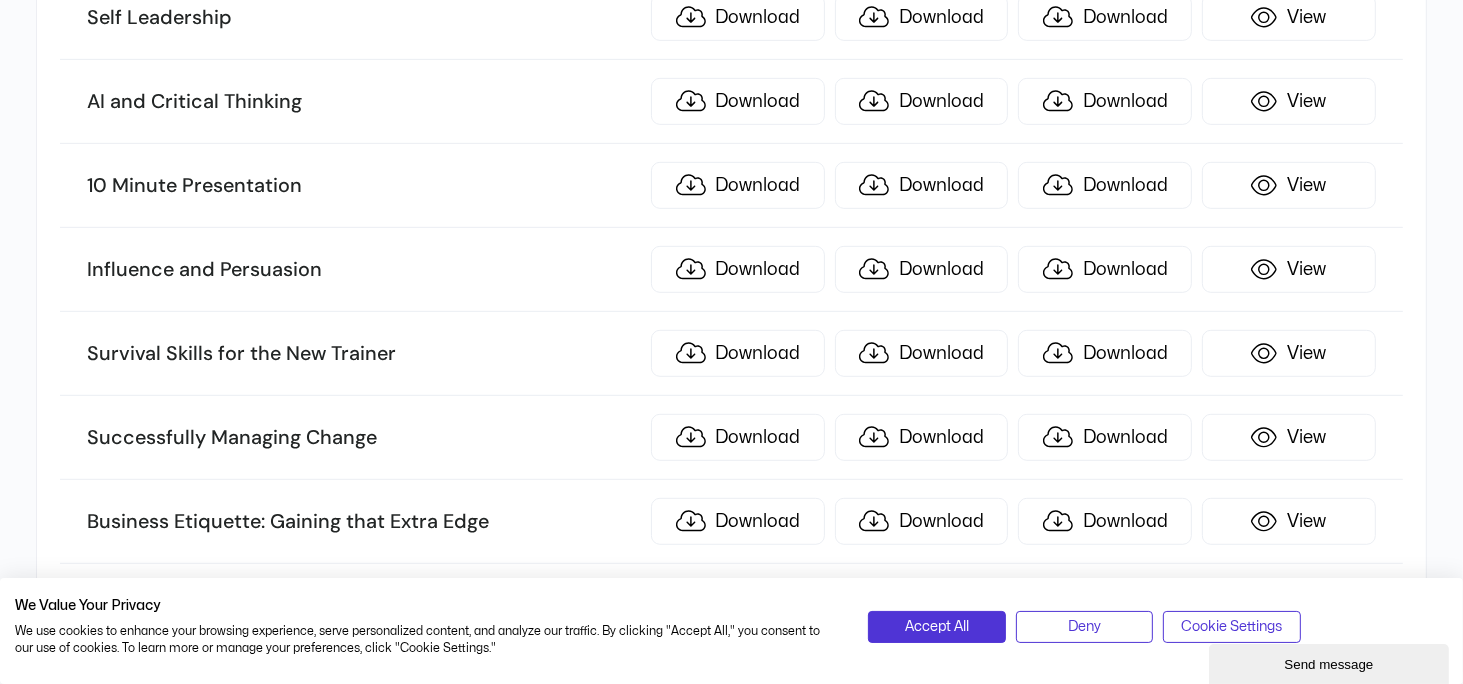 click on "Samples  Manage your plan and billing details.
Sort by name TITLE ILT KIT SCORM .story eLearning Being a Team Player Download Download Download View Beyond Workplace Politics Download Download Download View Critical Thinking Download Download Download View Closing the Generation Gap in the Workplace Download Download Download View Creative Thinking And Innovation Download Download Download View Digital Transformation: Organization and People Download Download Download View Personal Brand: Maximizing Personal Impact Download Download Download View Accounting Skills for the New Supervisor Download Download Download View Design Thinking: An Introduction Download Download Download View Business Writing That Works Download Download Download View Continuous Improvement with Lean Download Download Download View Conducting Effective Performance Reviews Download Download Download View ... t" at bounding box center (731, 4073) 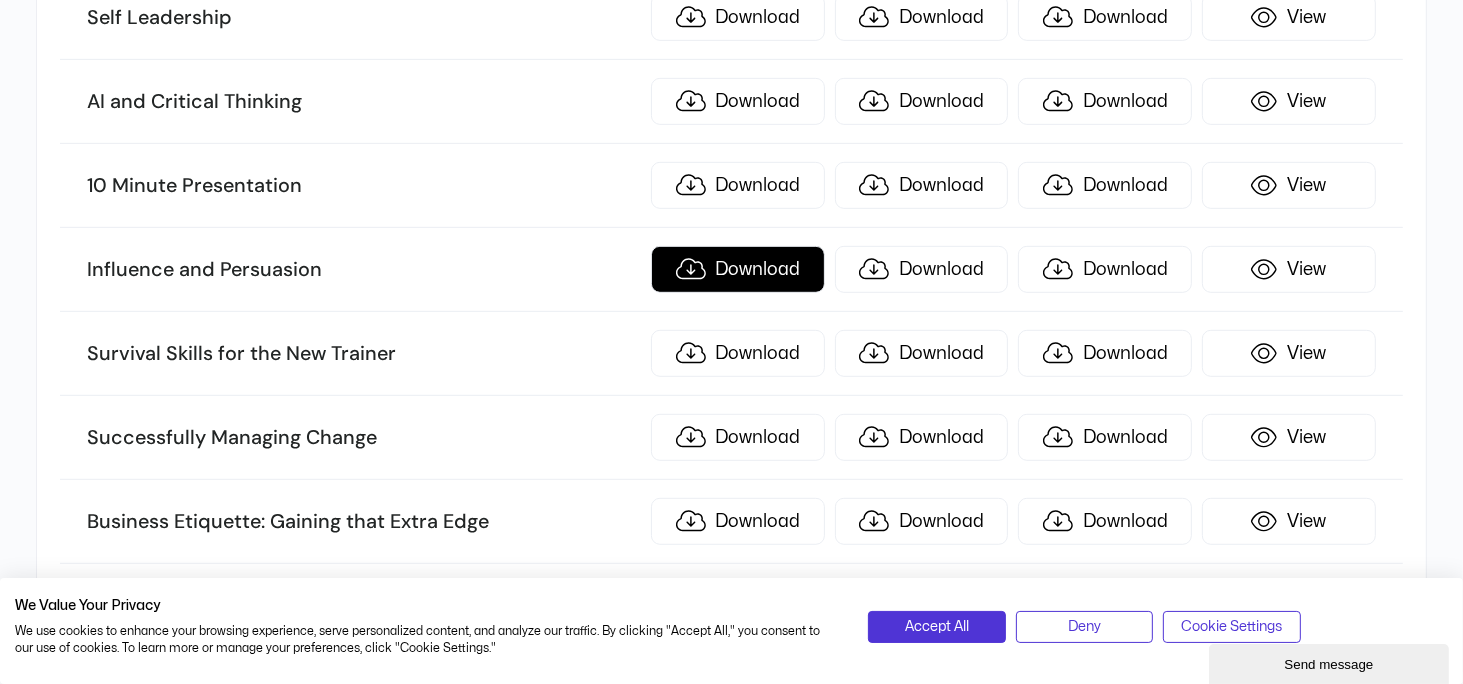 click on "Download" at bounding box center (738, 269) 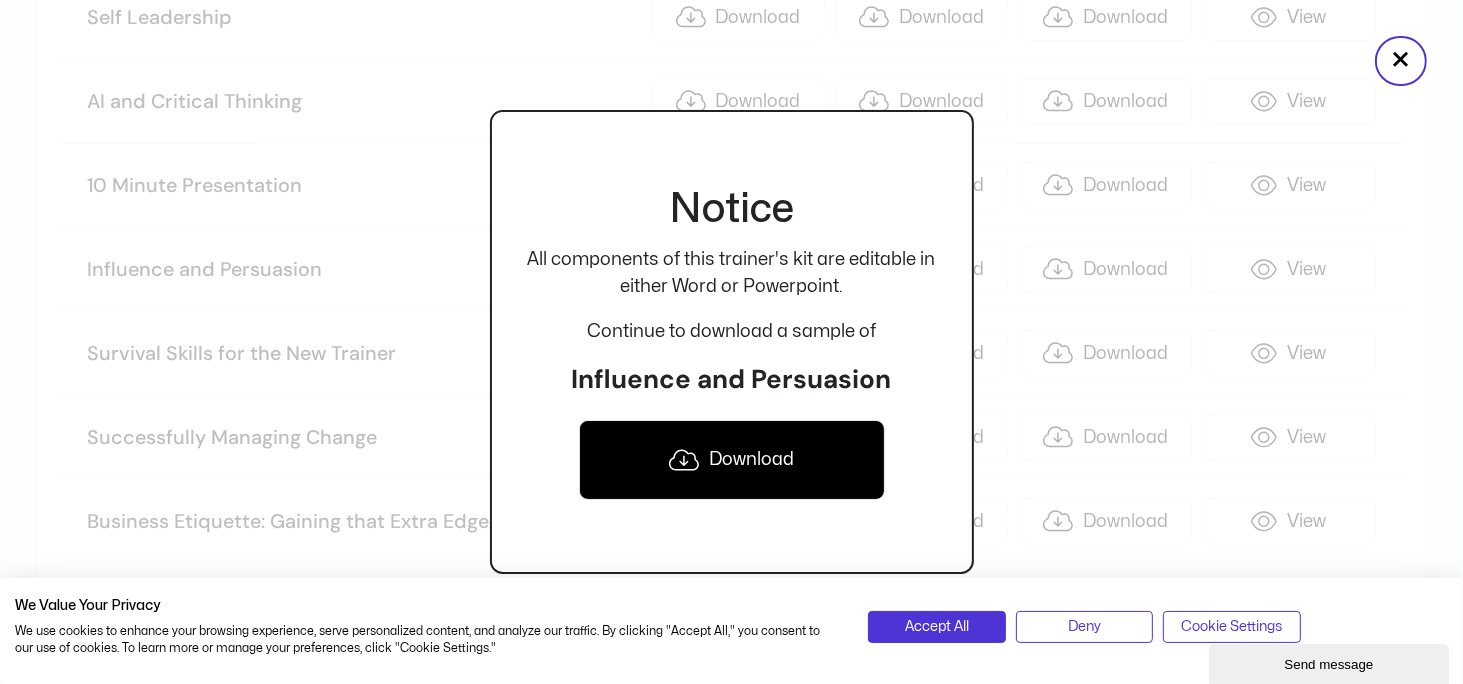 click on "Download" at bounding box center [732, 460] 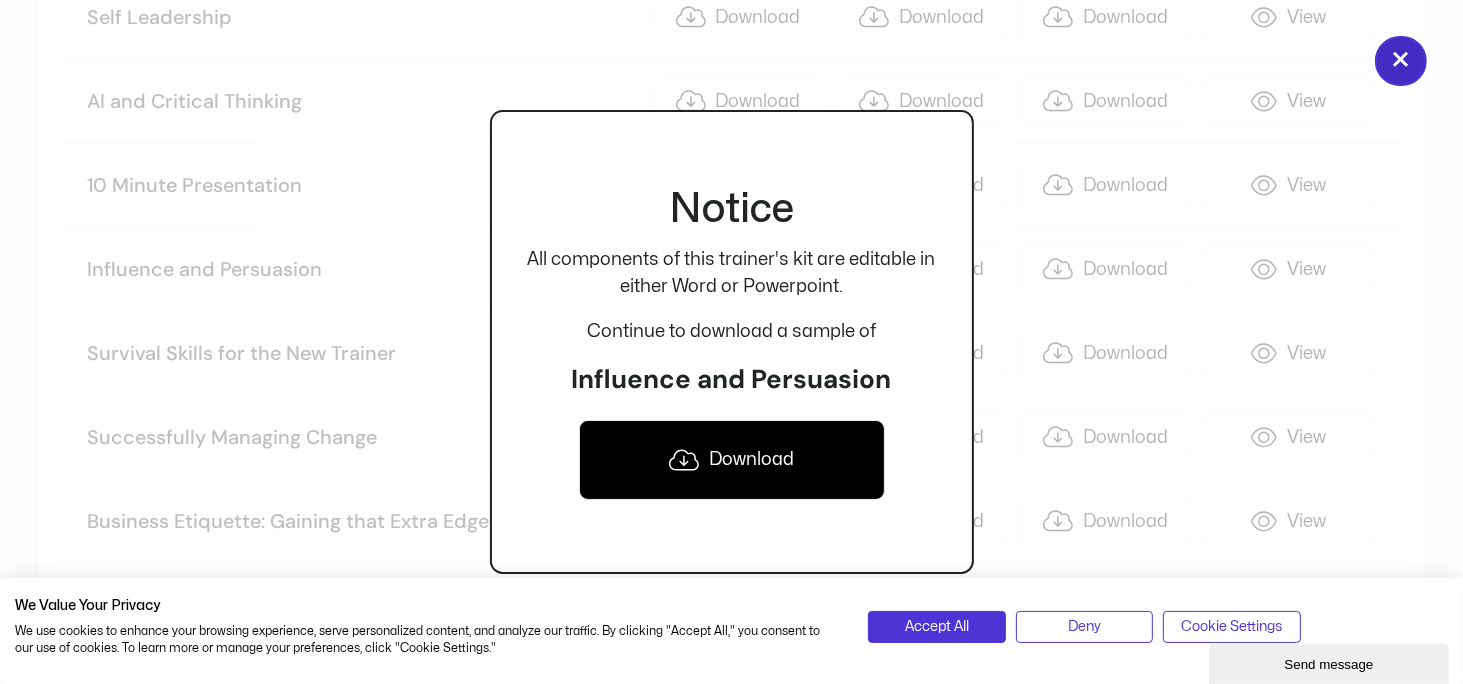 click on "×" at bounding box center (1401, 61) 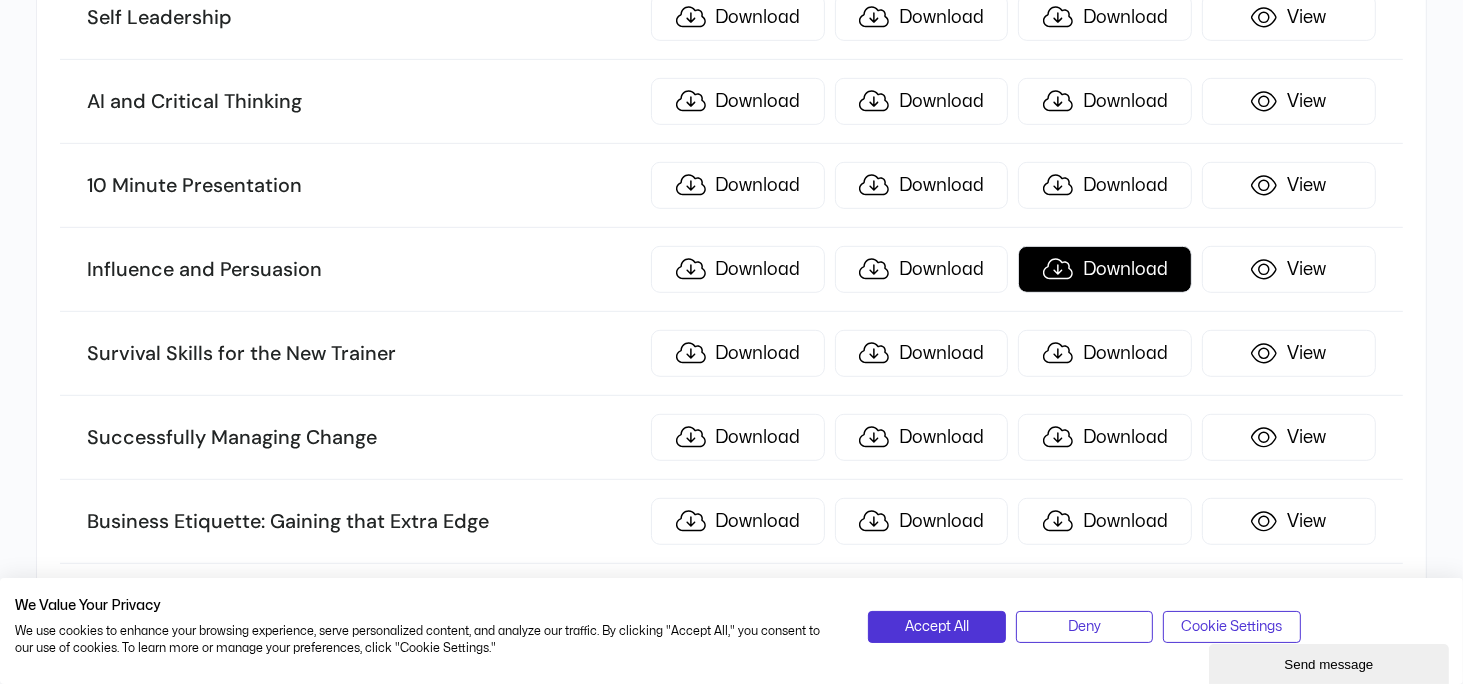 click on "Download" at bounding box center [1105, 269] 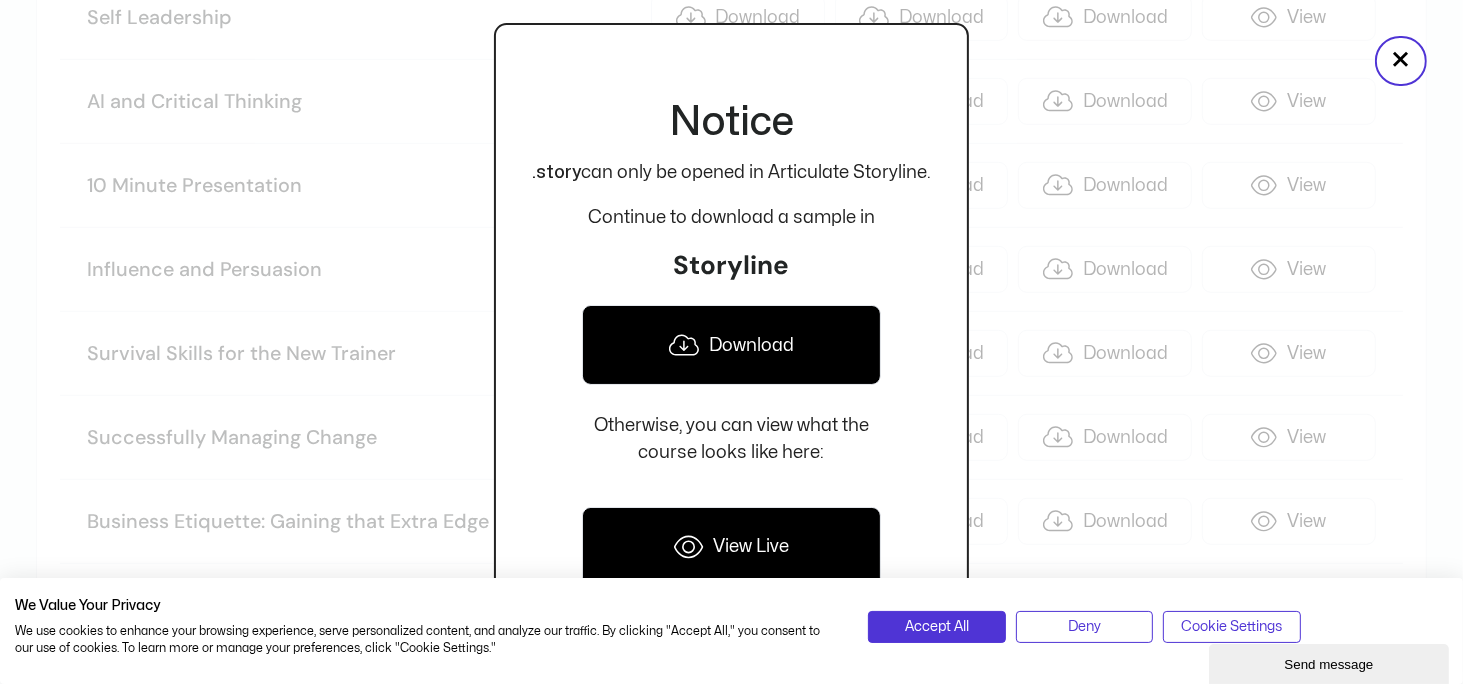click on "Download" at bounding box center [731, 345] 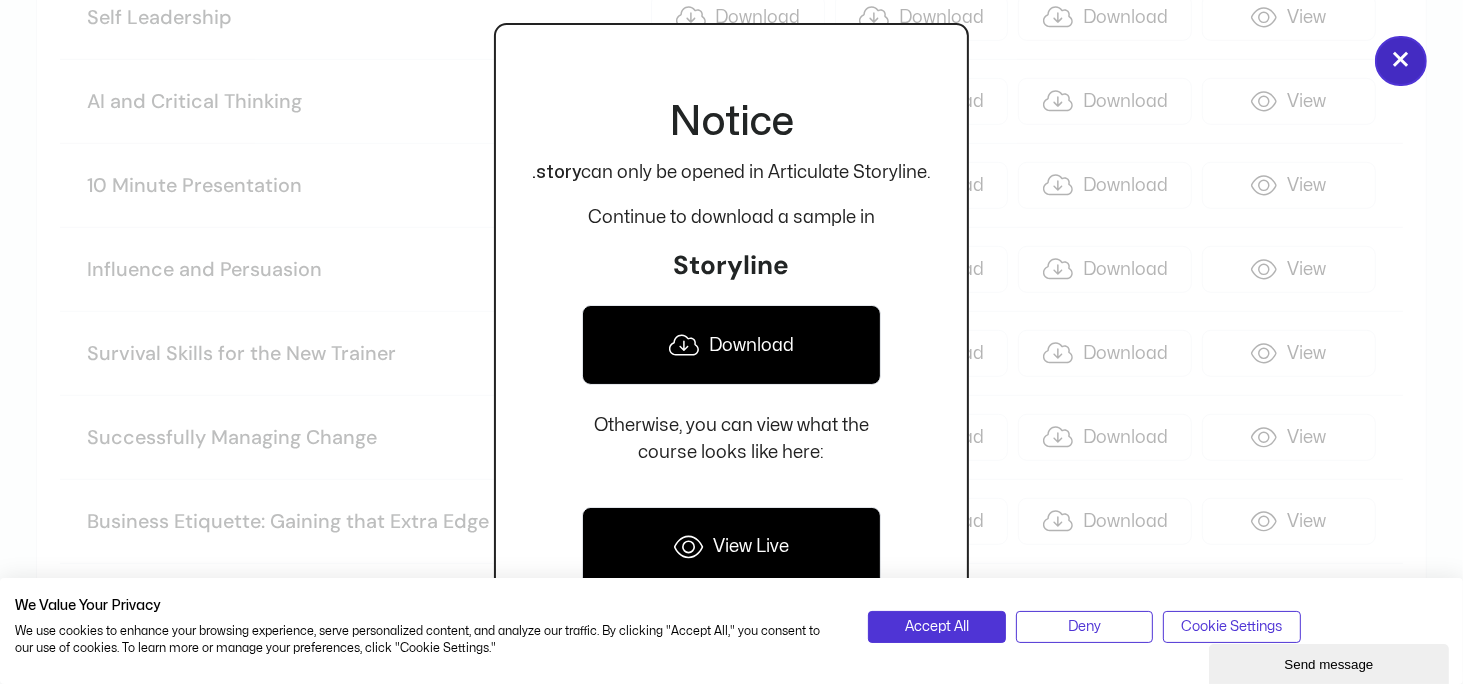 click on "×" at bounding box center [1401, 61] 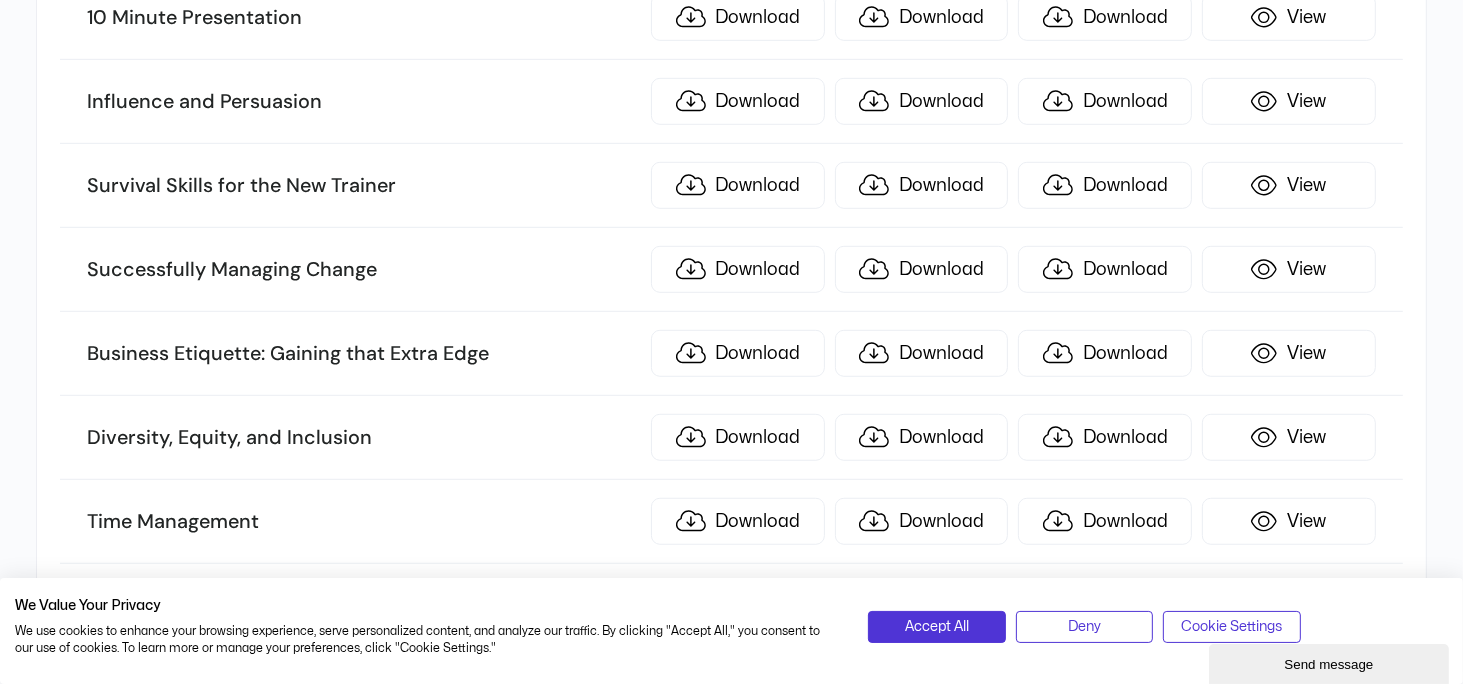scroll, scrollTop: 8504, scrollLeft: 0, axis: vertical 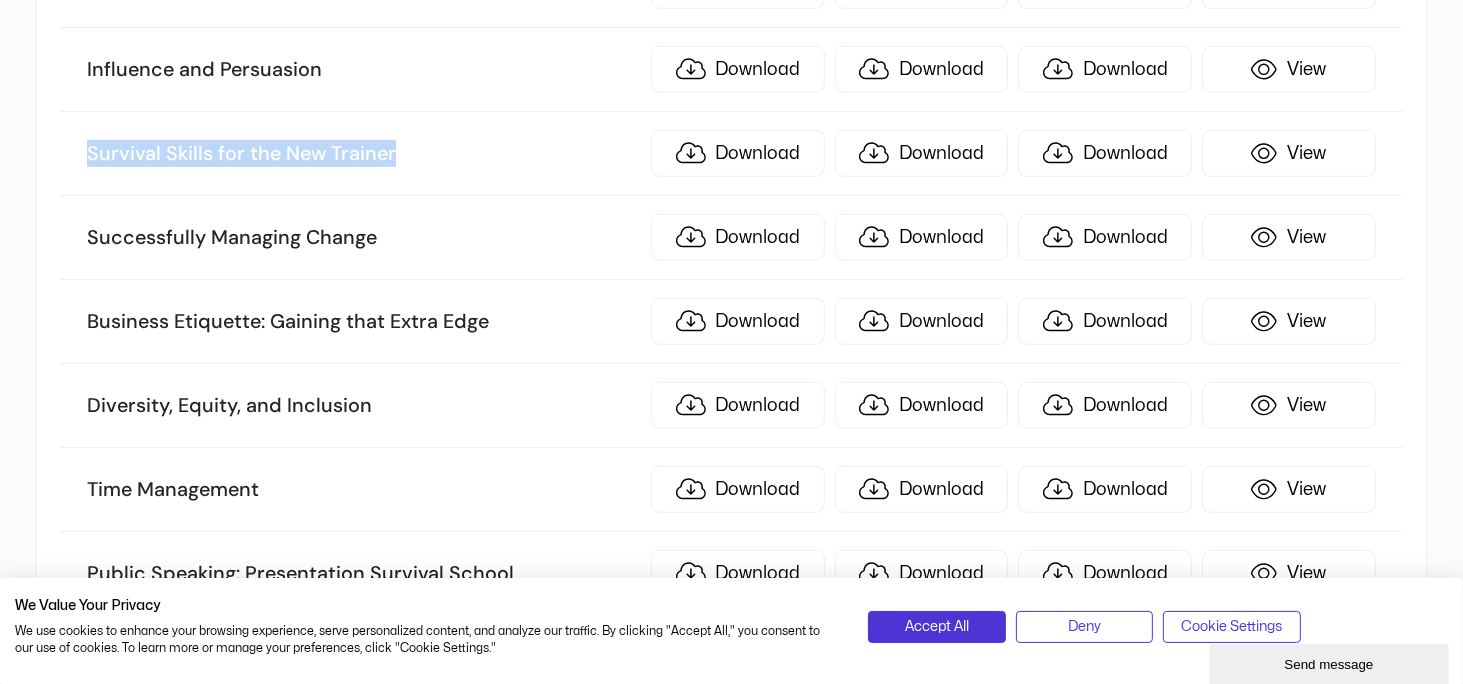 drag, startPoint x: 420, startPoint y: 91, endPoint x: 81, endPoint y: 100, distance: 339.11945 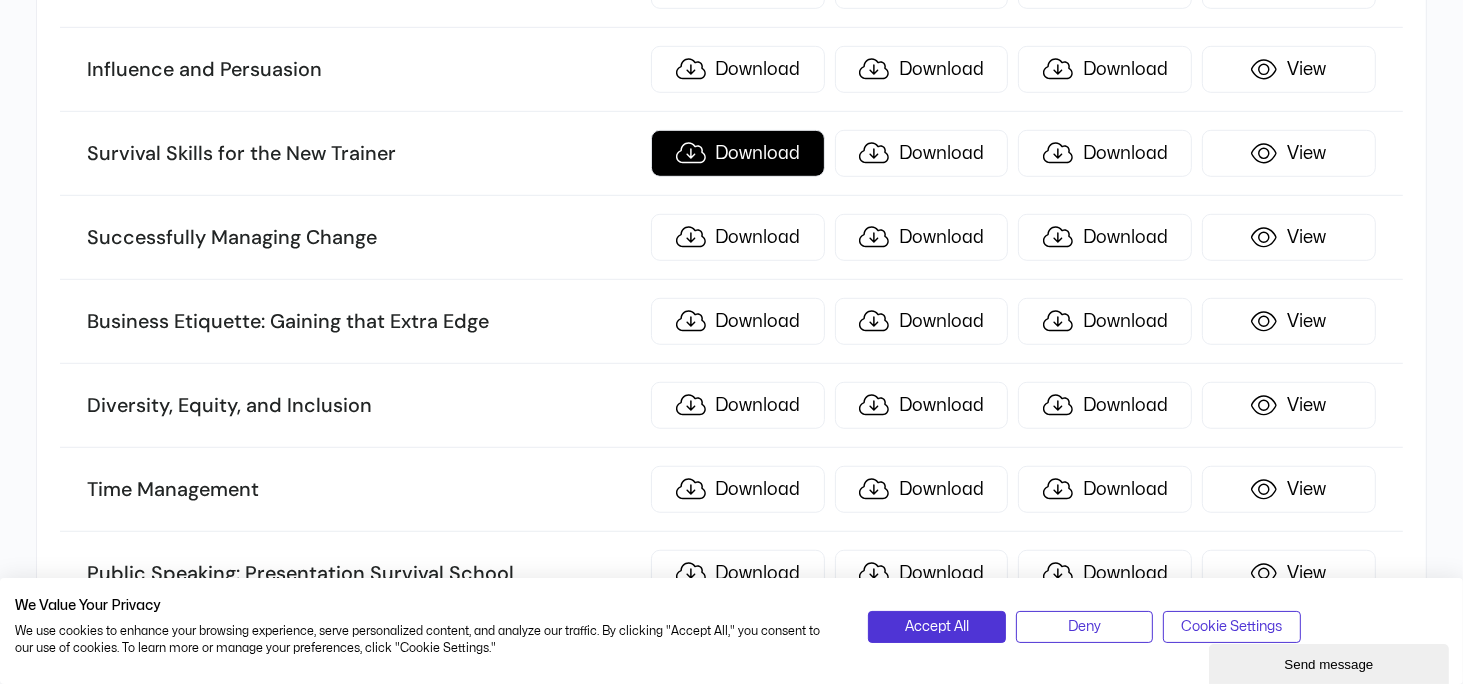 click on "Download" at bounding box center (738, 153) 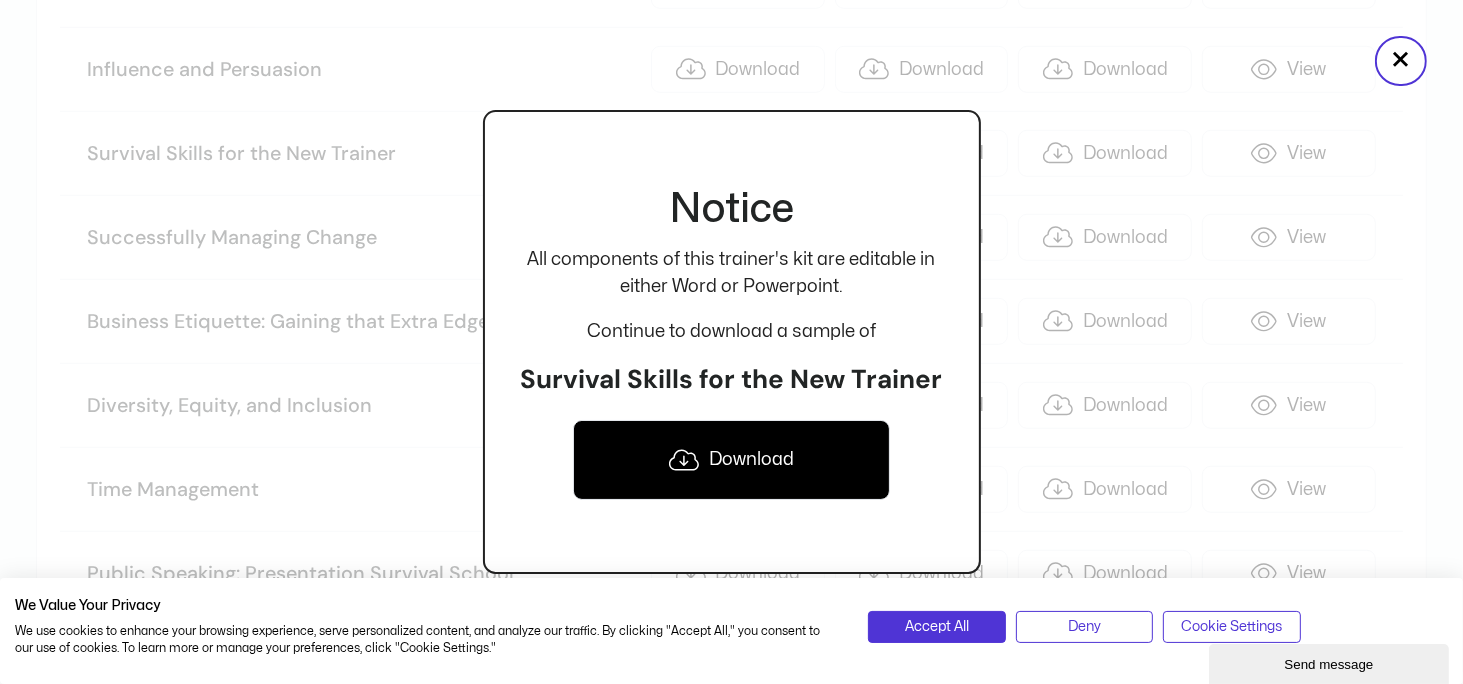 click on "Download" at bounding box center (731, 460) 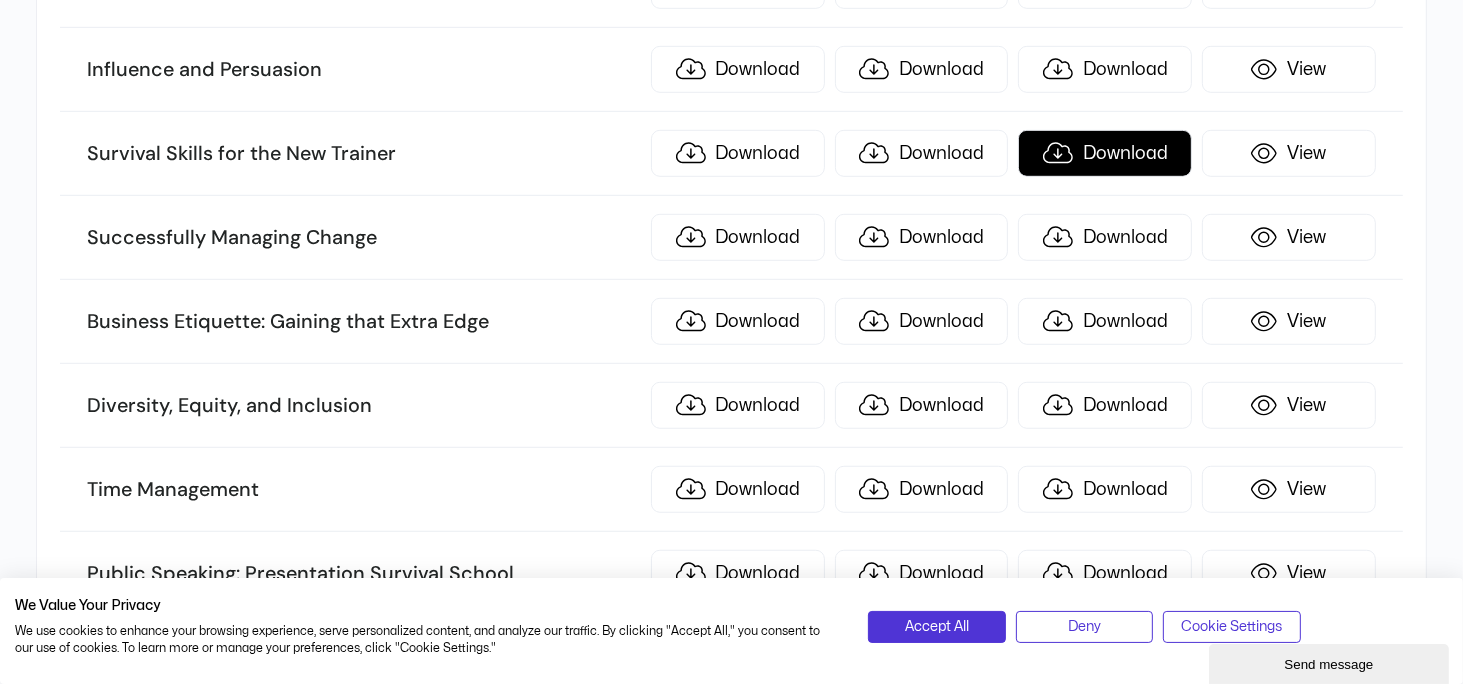click on "Download" at bounding box center [1105, 153] 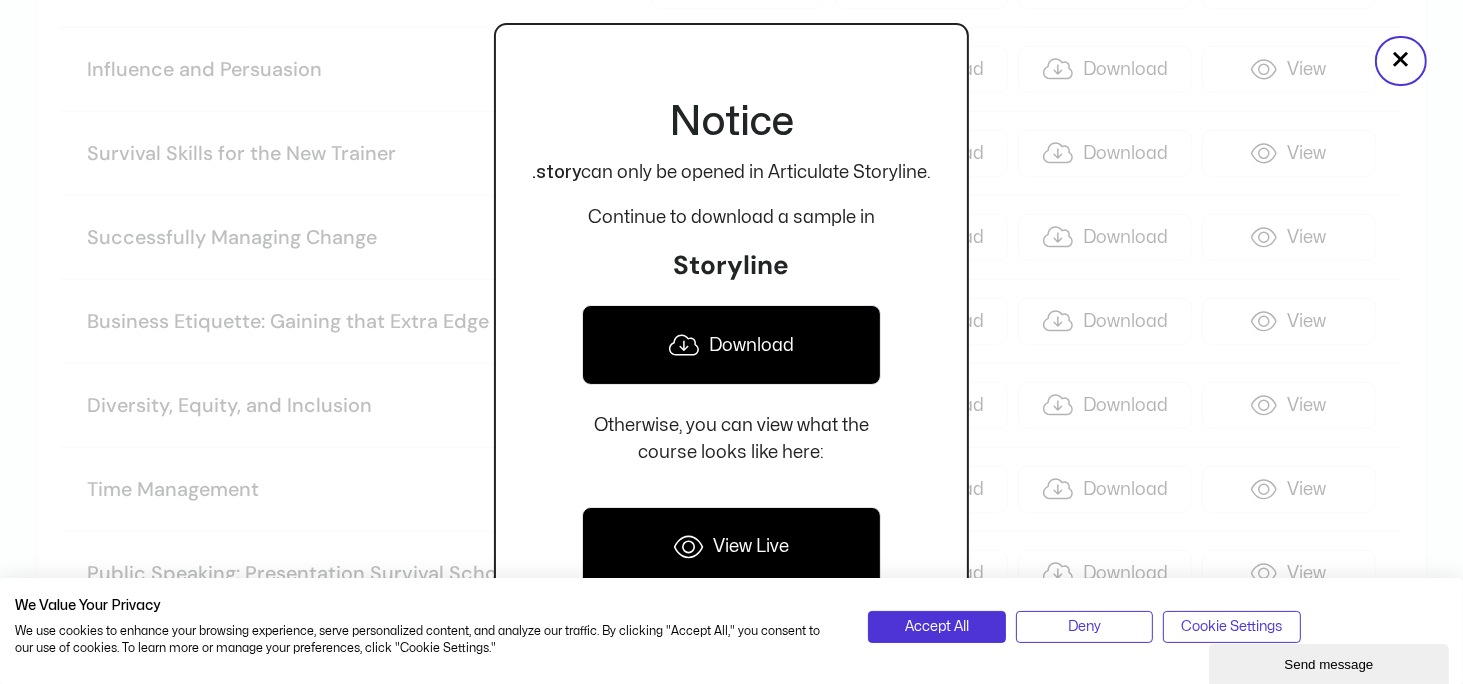 click on "Download" at bounding box center [731, 345] 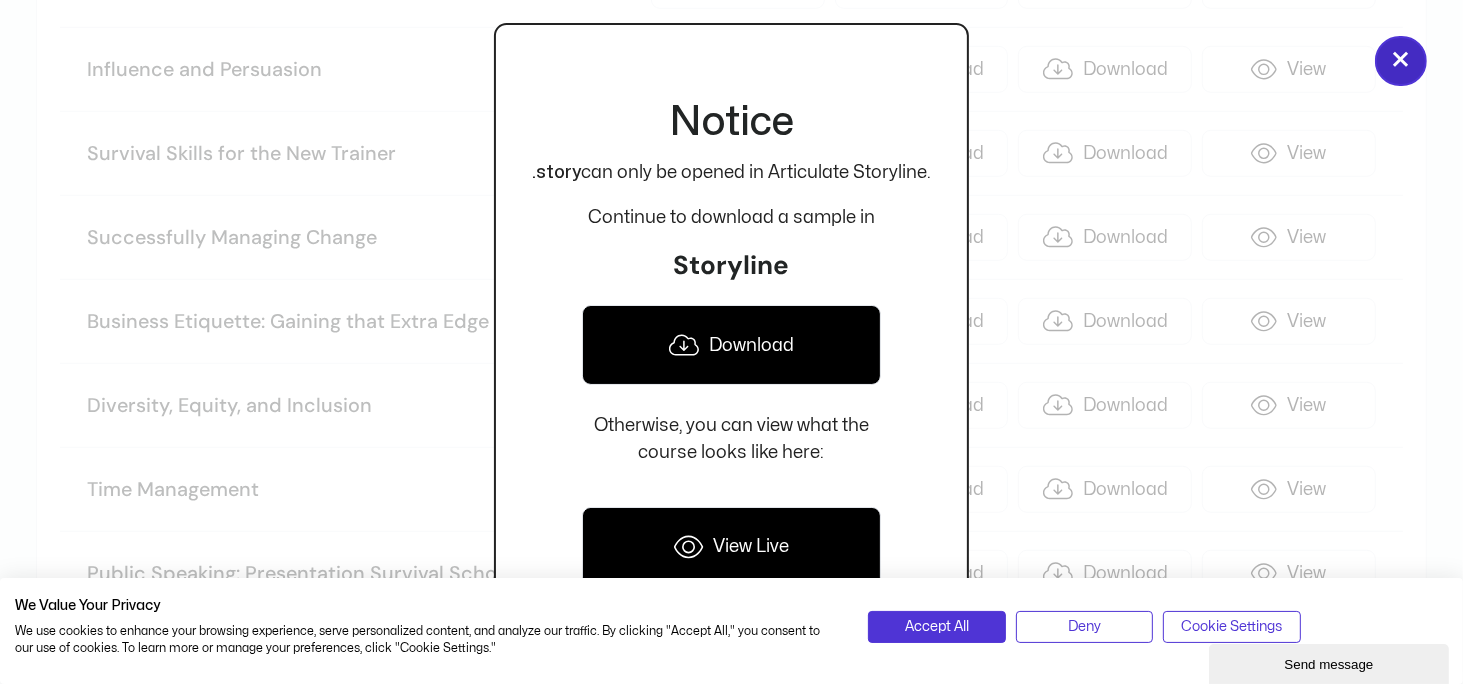 click on "×" at bounding box center (1401, 61) 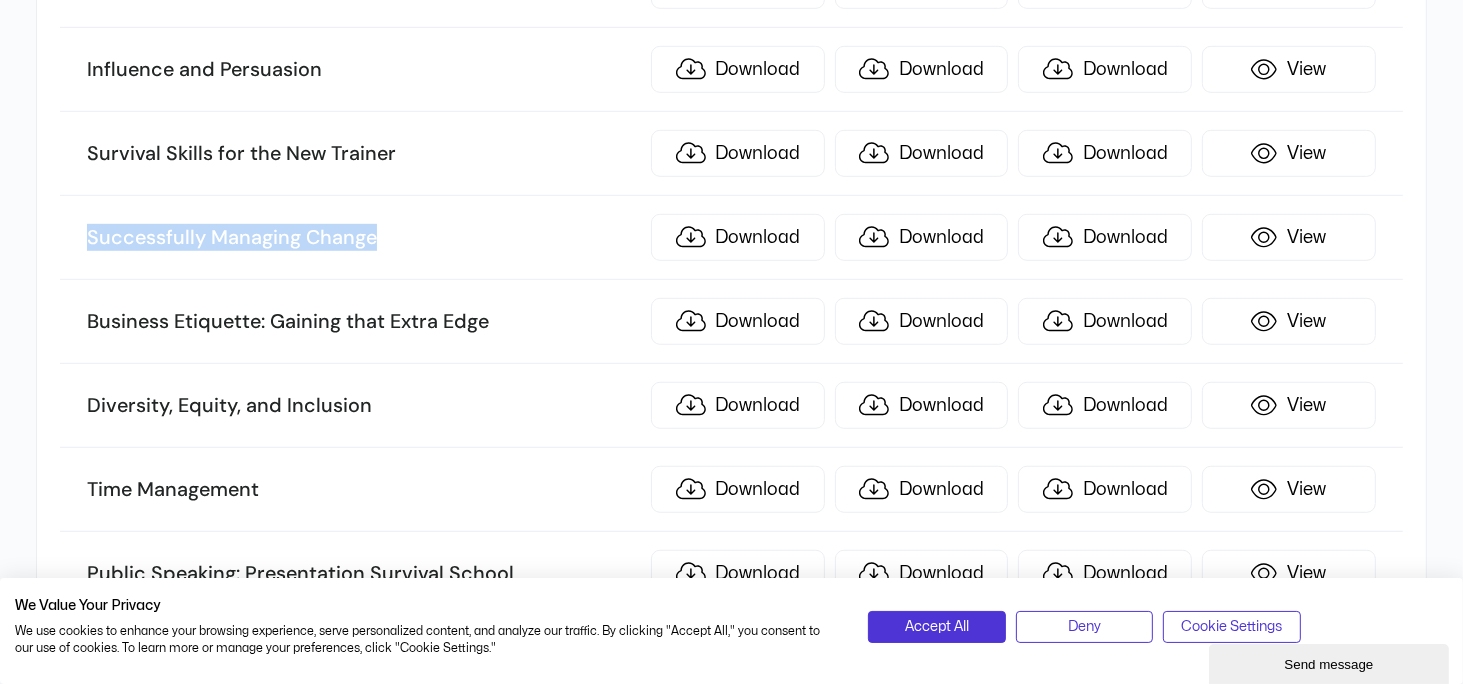 drag, startPoint x: 380, startPoint y: 172, endPoint x: -31, endPoint y: 167, distance: 411.03043 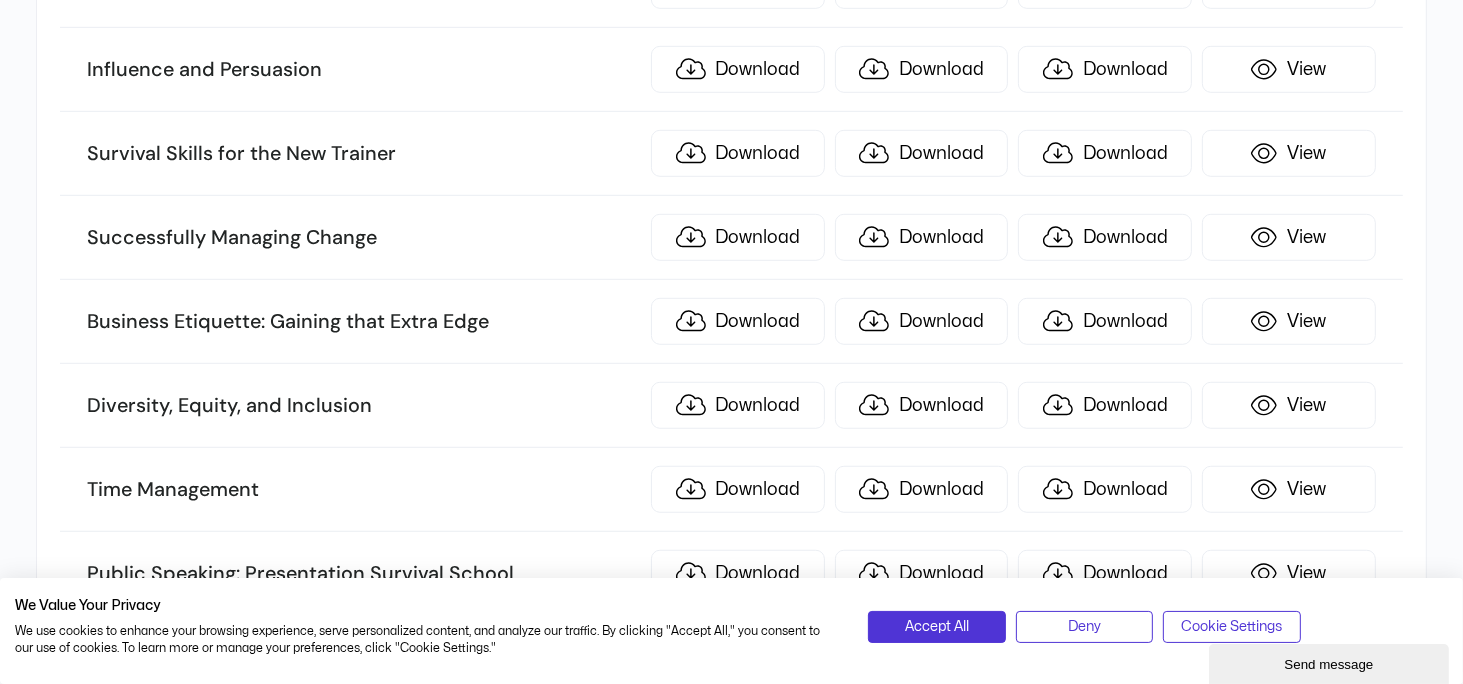 click on "Sort by name TITLE ILT KIT SCORM .story eLearning Being a Team Player Download Download Download View Beyond Workplace Politics Download Download Download View Critical Thinking Download Download Download View Closing the Generation Gap in the Workplace Download Download Download View Creative Thinking And Innovation Download Download Download View Digital Transformation: Organization and People Download Download Download View Personal Brand: Maximizing Personal Impact Download Download Download View Accounting Skills for the New Supervisor Download Download Download View Design Thinking: An Introduction Download Download Download View Business Writing That Works Download Download Download View Continuous Improvement with Lean Download Download Download View Conducting Effective Performance Reviews Download Download Download View Call Center Training: Sales and Customer Service T ... raining Download Download Download View Coaching and Mentoring Download Download Download View Download View" at bounding box center (731, 3923) 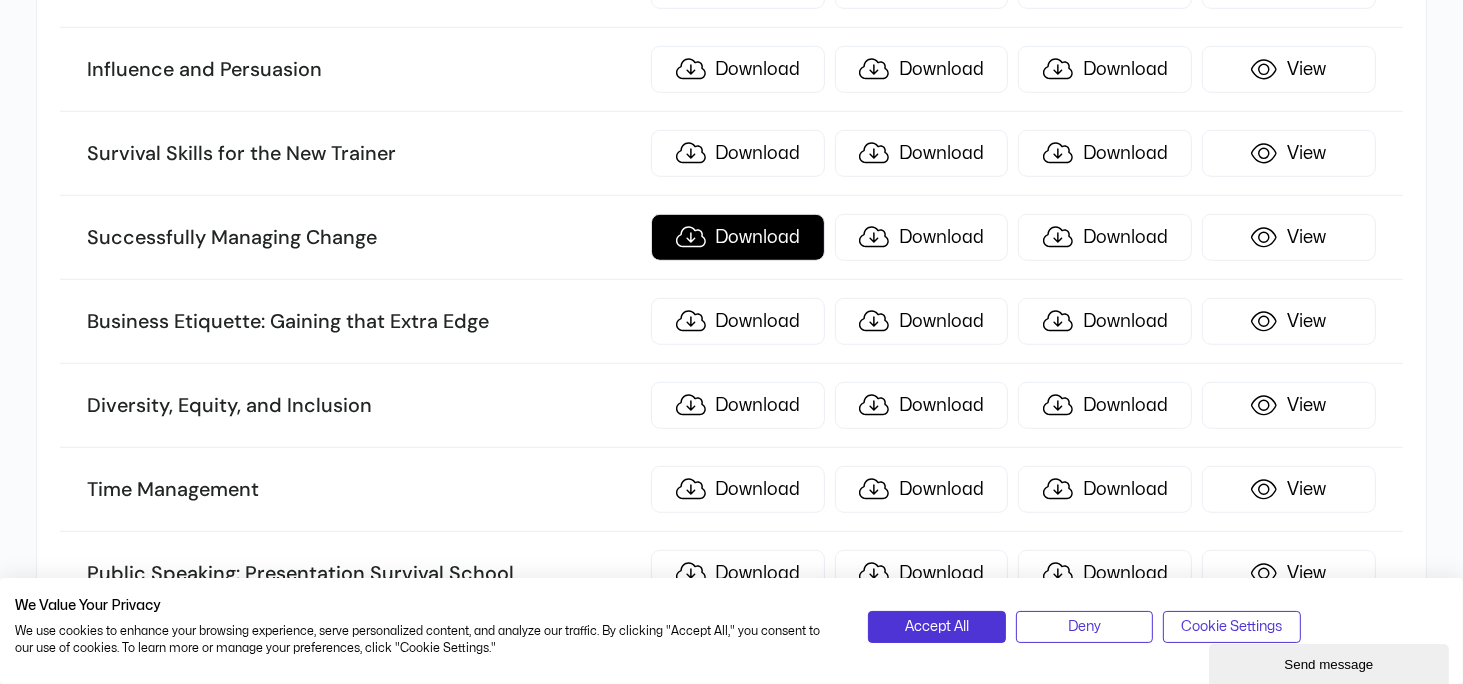 click on "Download" at bounding box center (738, 237) 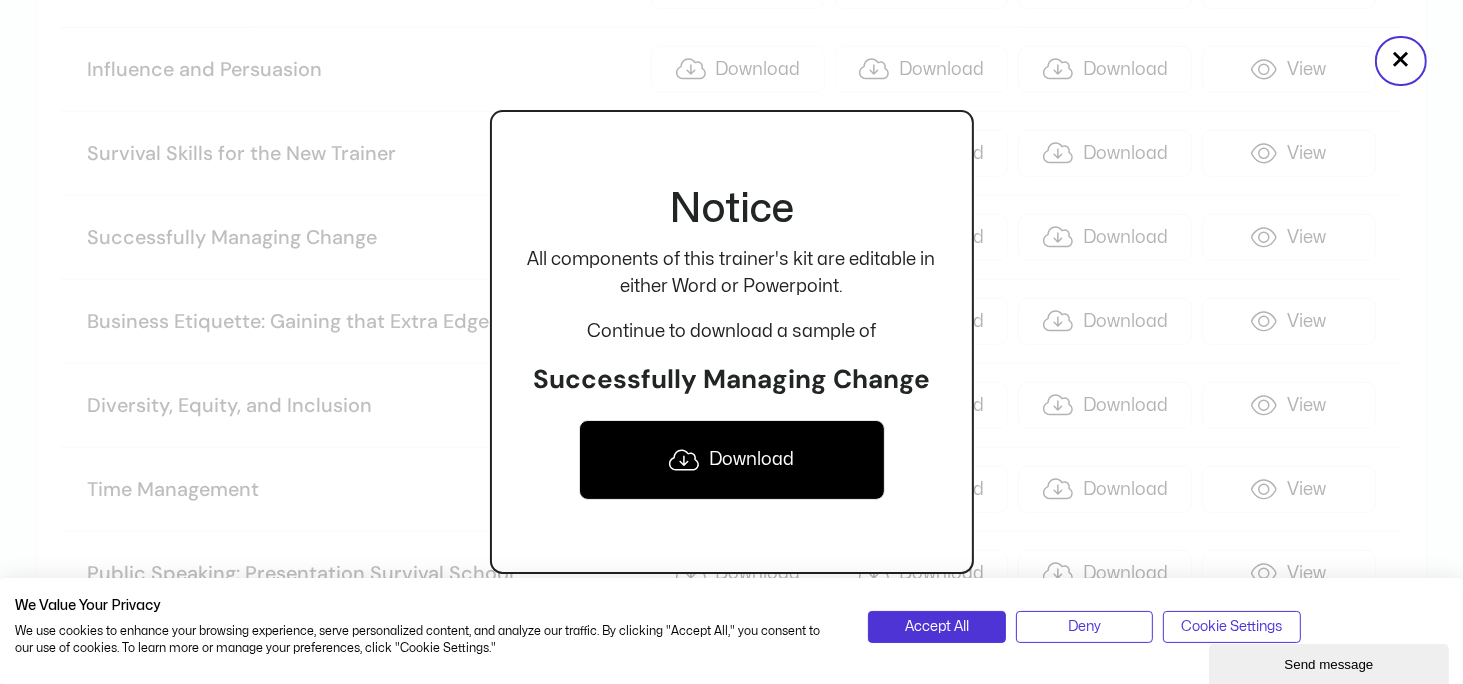 click on "Download" at bounding box center [732, 460] 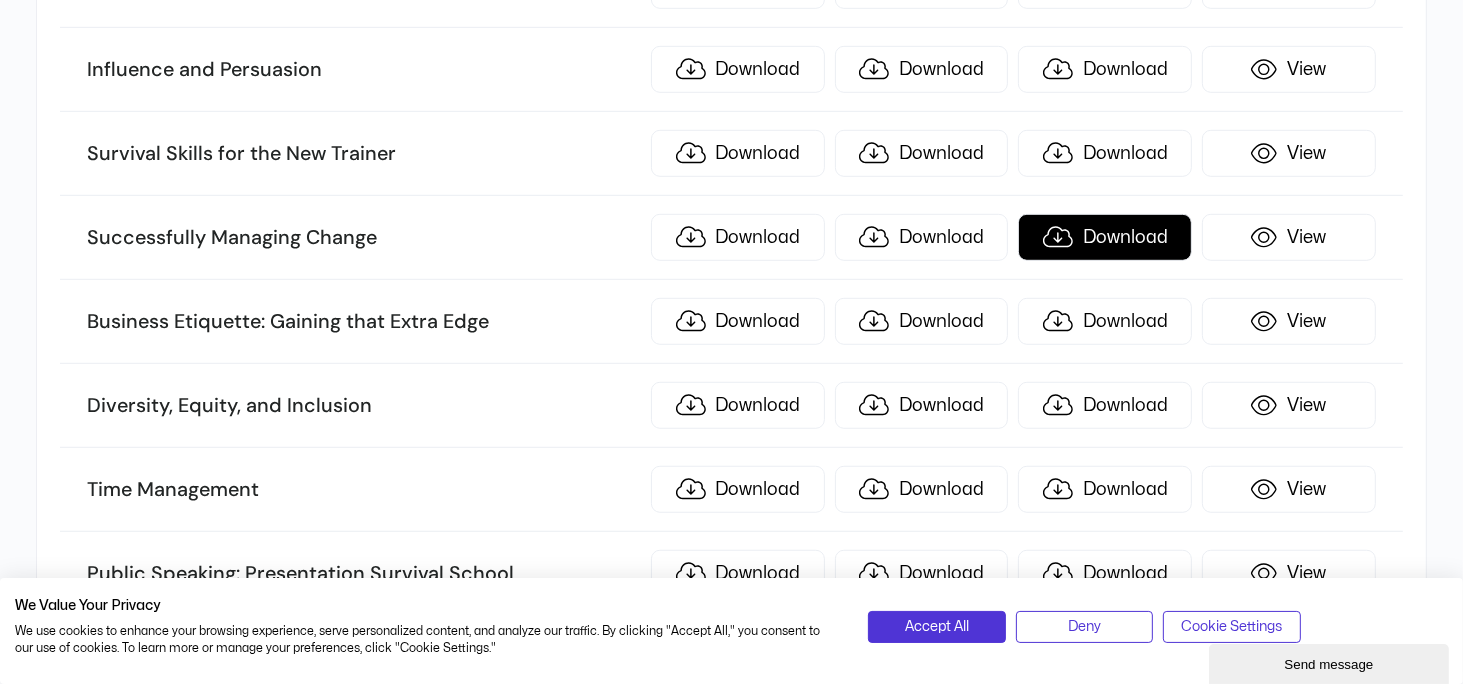 click on "Download" at bounding box center [1105, 237] 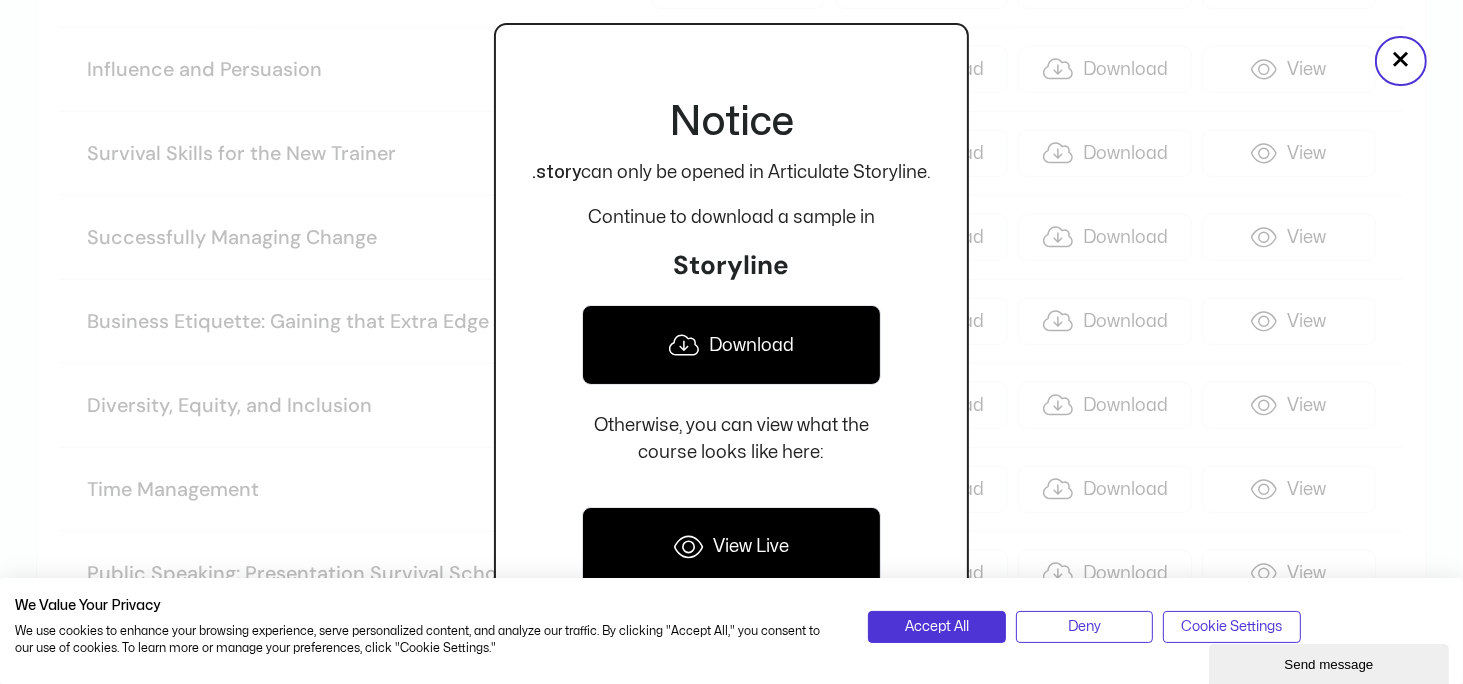 click on "Download" at bounding box center (731, 345) 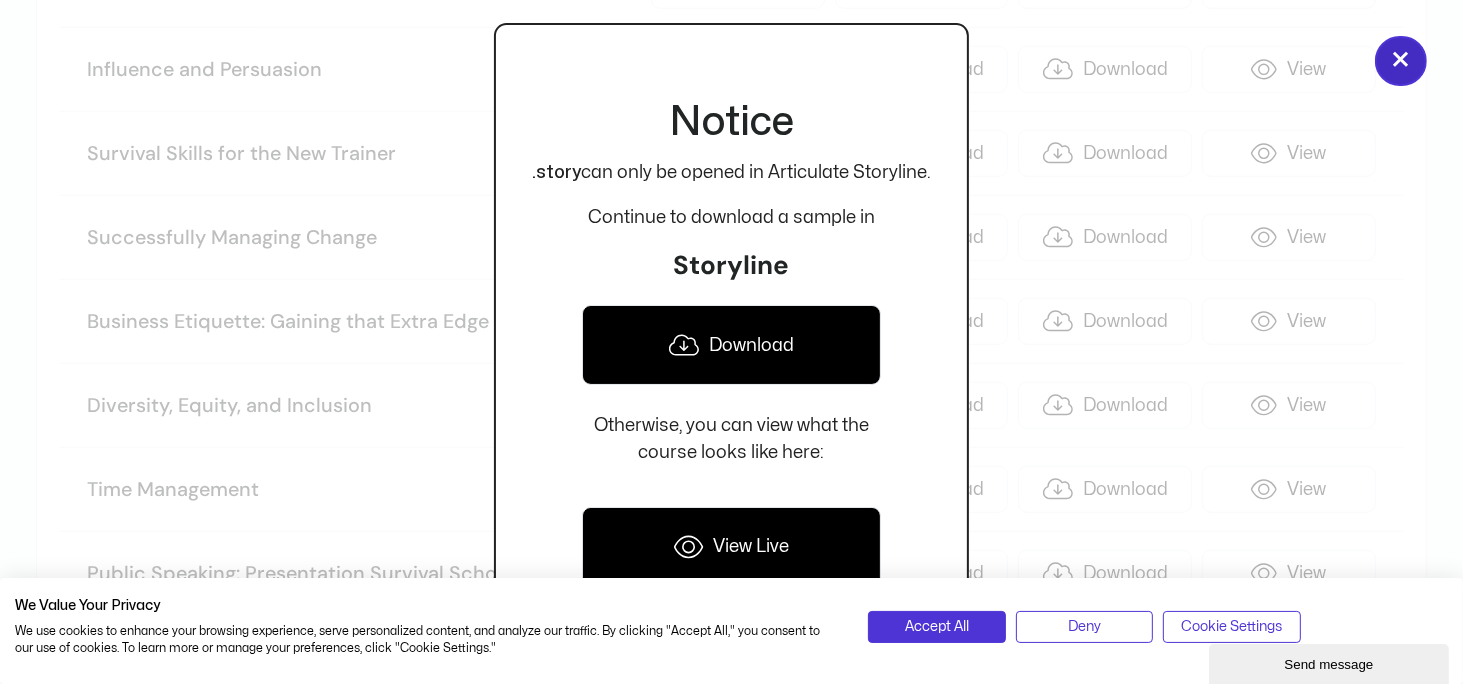 click on "×" at bounding box center (1401, 61) 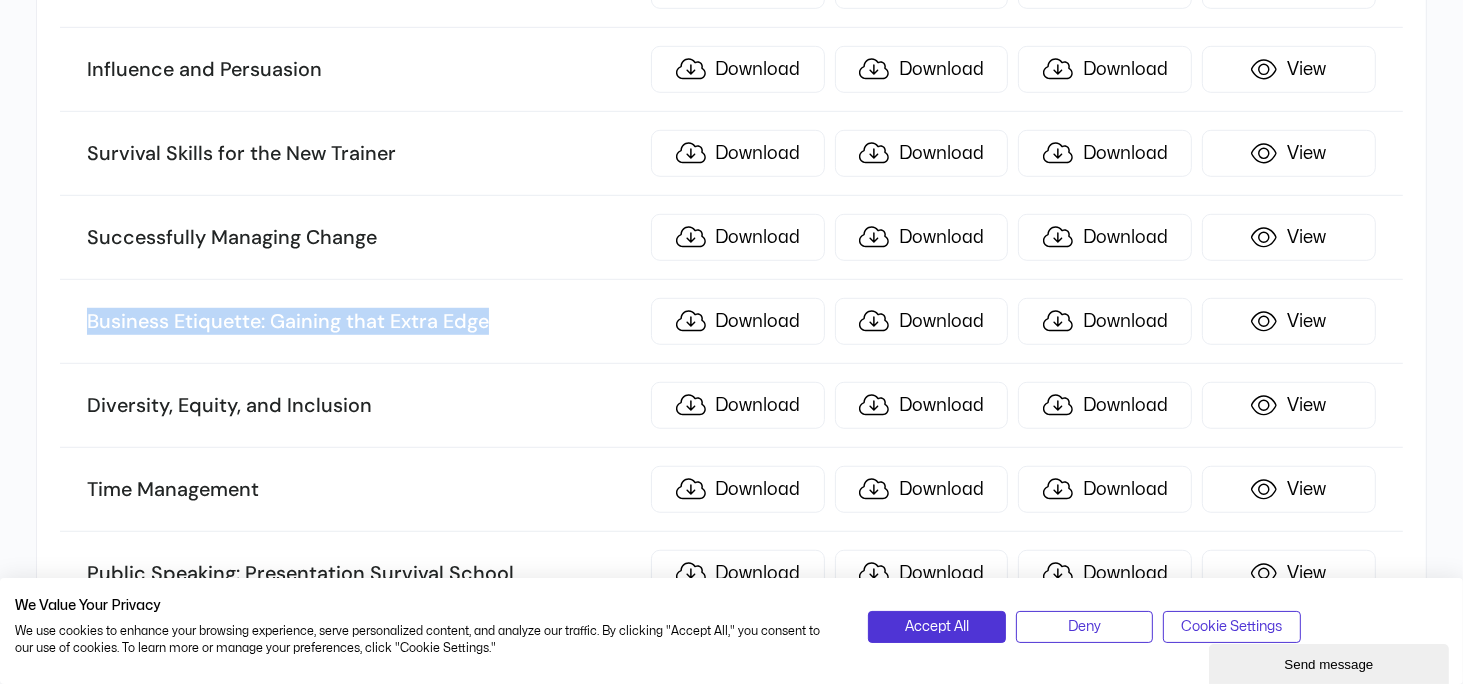 drag, startPoint x: 549, startPoint y: 244, endPoint x: 72, endPoint y: 245, distance: 477.00104 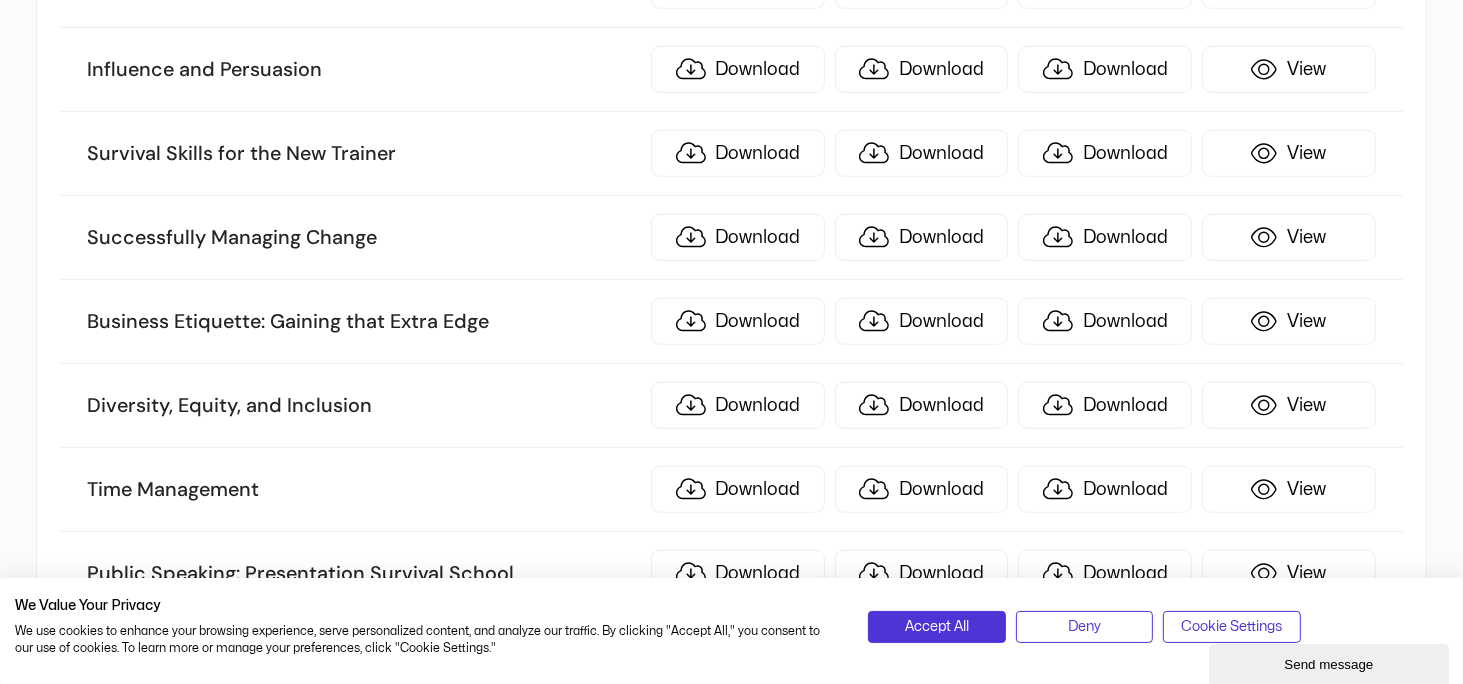 drag, startPoint x: 45, startPoint y: 211, endPoint x: 56, endPoint y: 198, distance: 17.029387 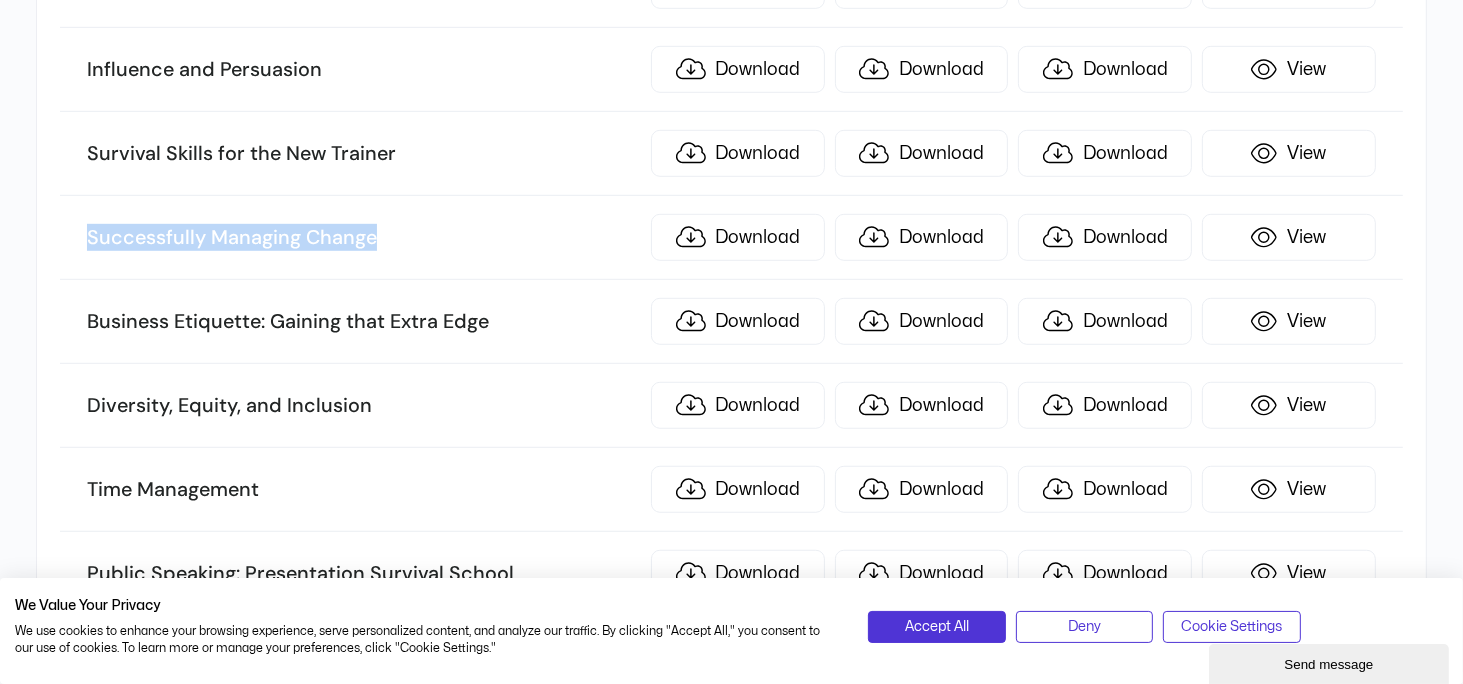 drag, startPoint x: 76, startPoint y: 165, endPoint x: 436, endPoint y: 165, distance: 360 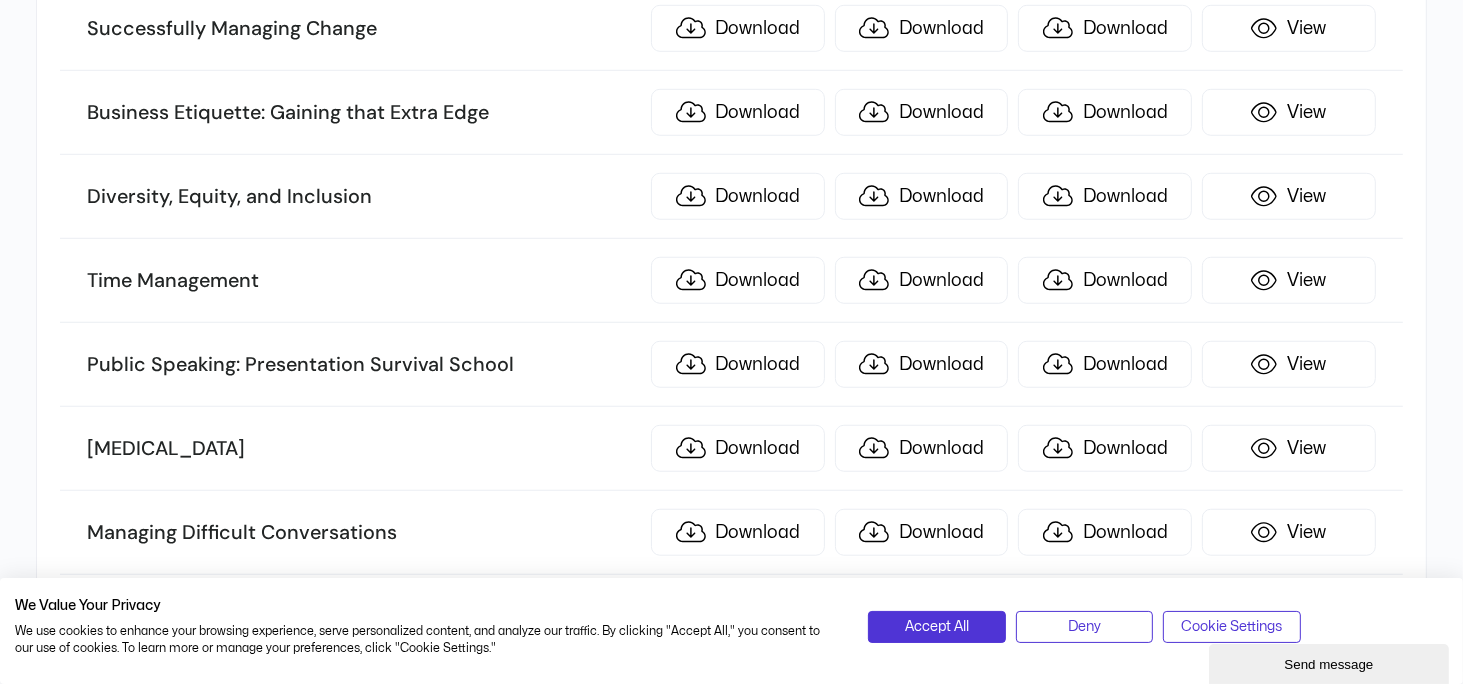 scroll, scrollTop: 8804, scrollLeft: 0, axis: vertical 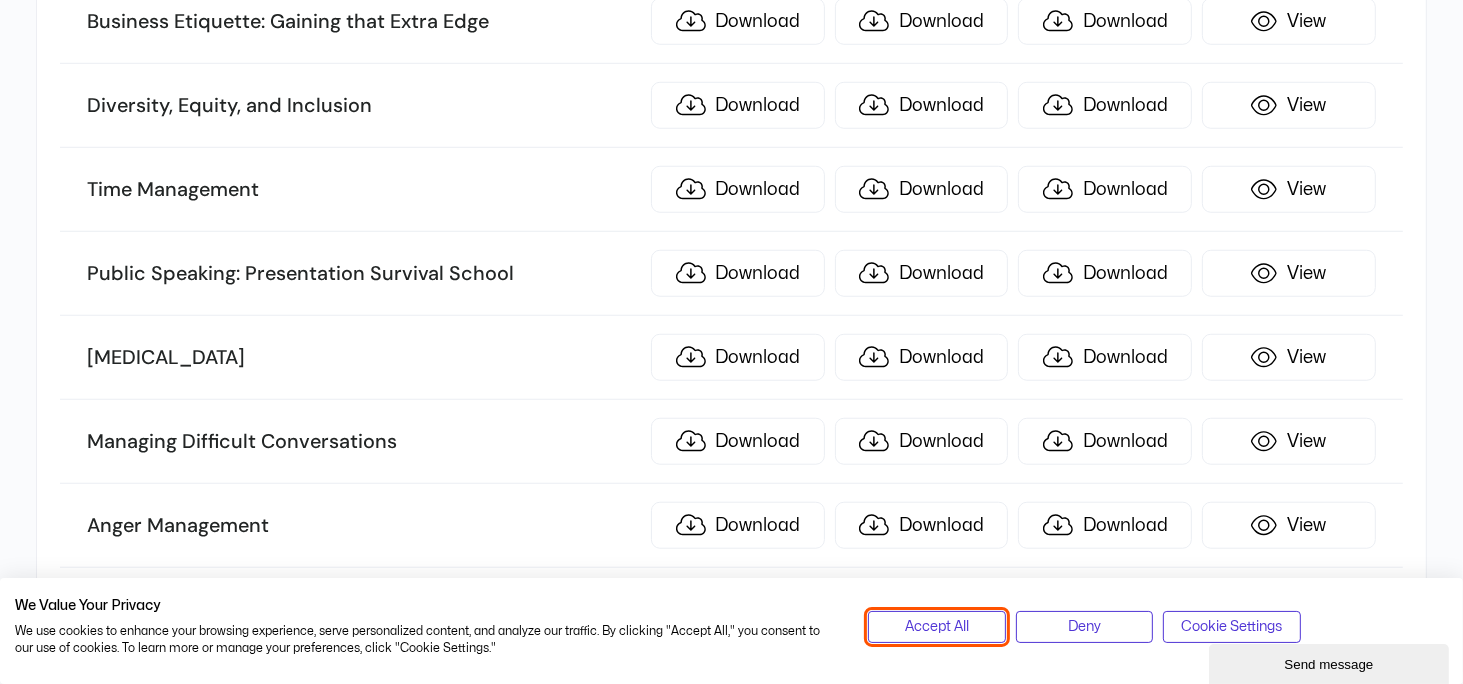 click on "Accept All" at bounding box center [936, 627] 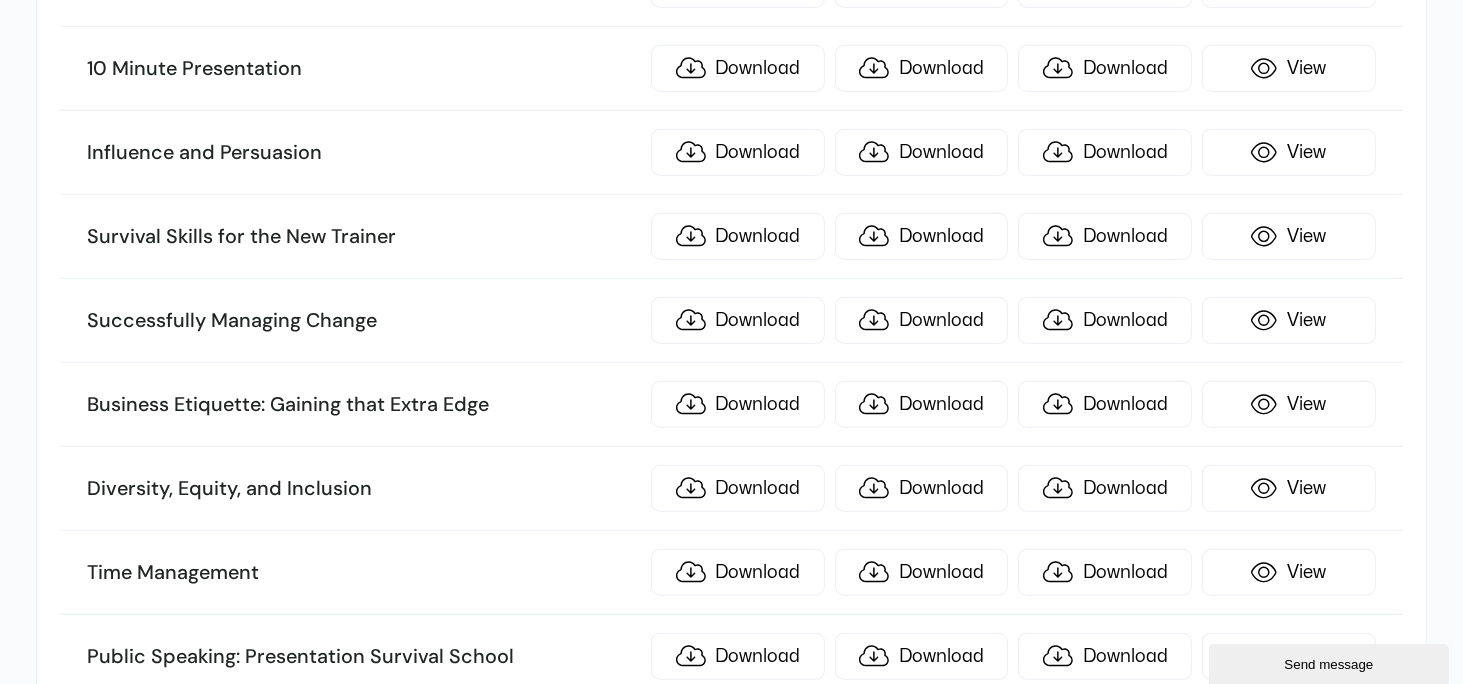 scroll, scrollTop: 8404, scrollLeft: 0, axis: vertical 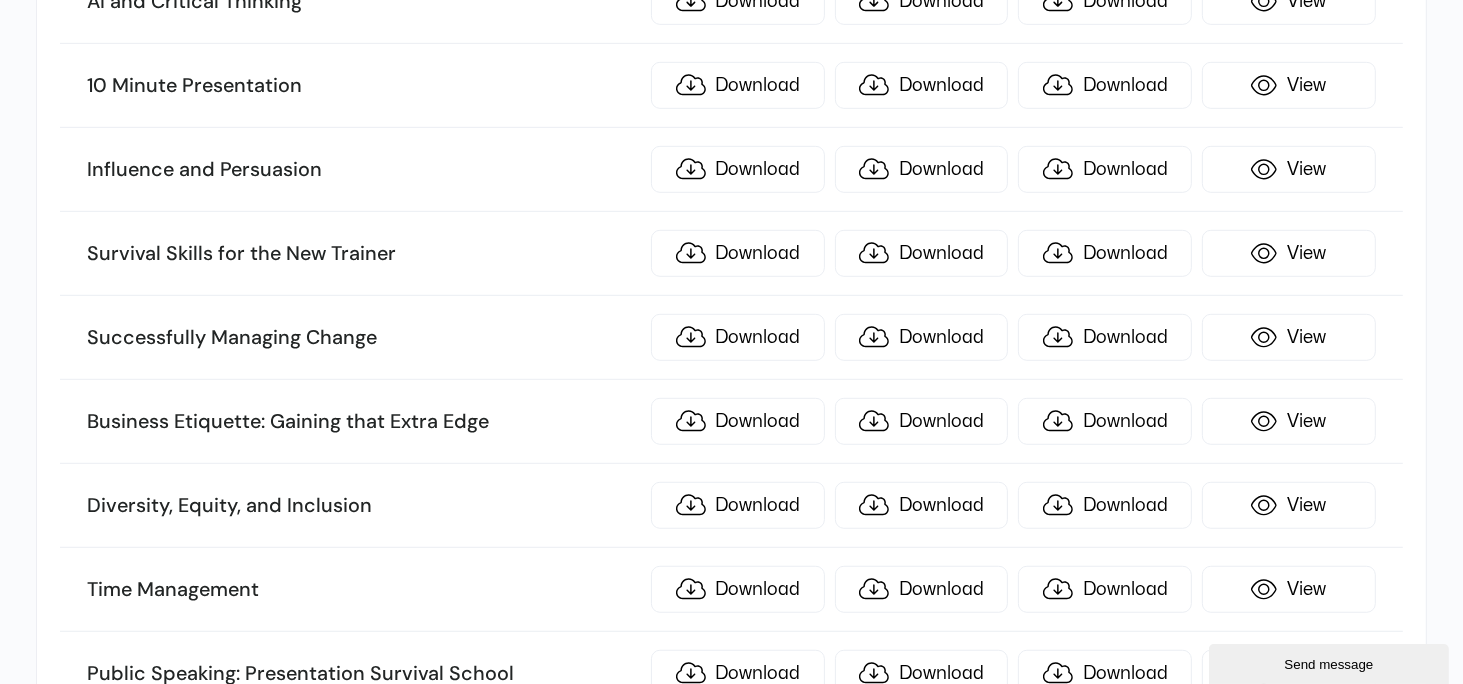 click on "Successfully Managing Change Download Download Download View" at bounding box center [731, 338] 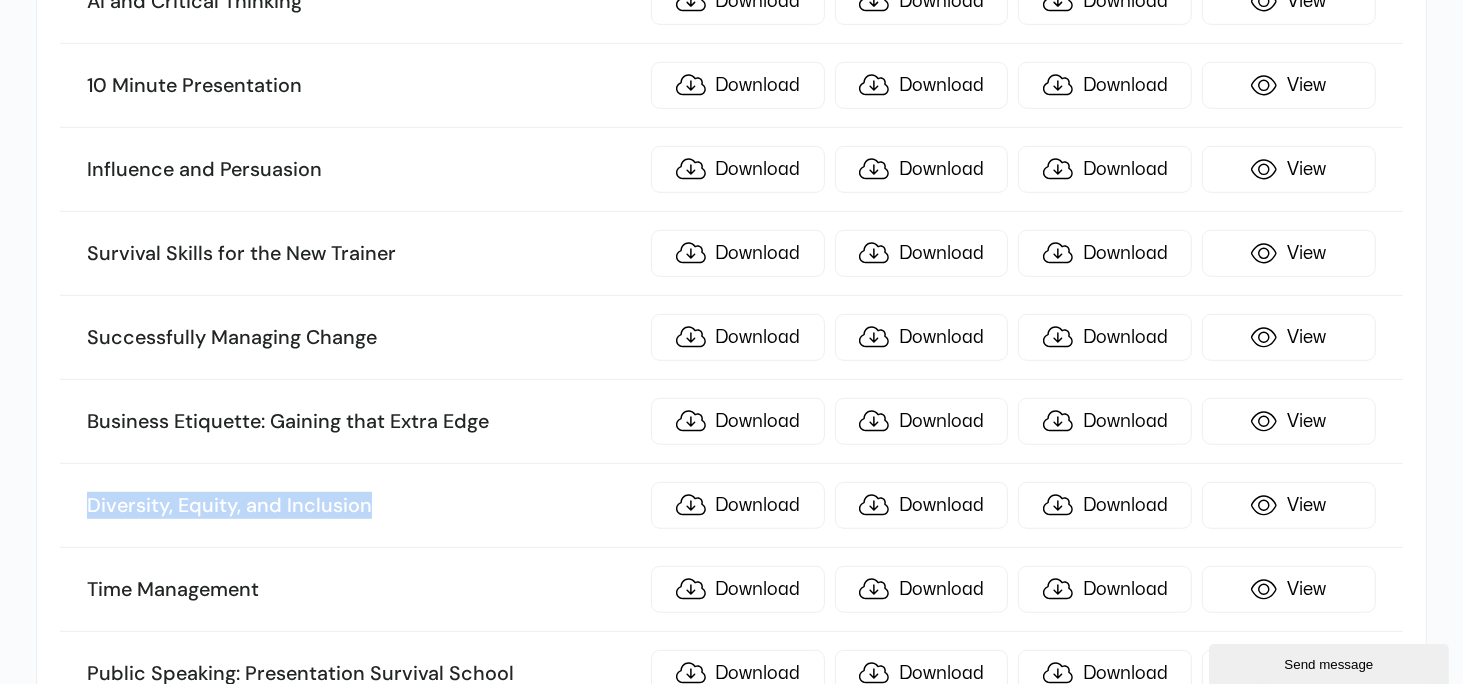 drag, startPoint x: 83, startPoint y: 442, endPoint x: 402, endPoint y: 456, distance: 319.30707 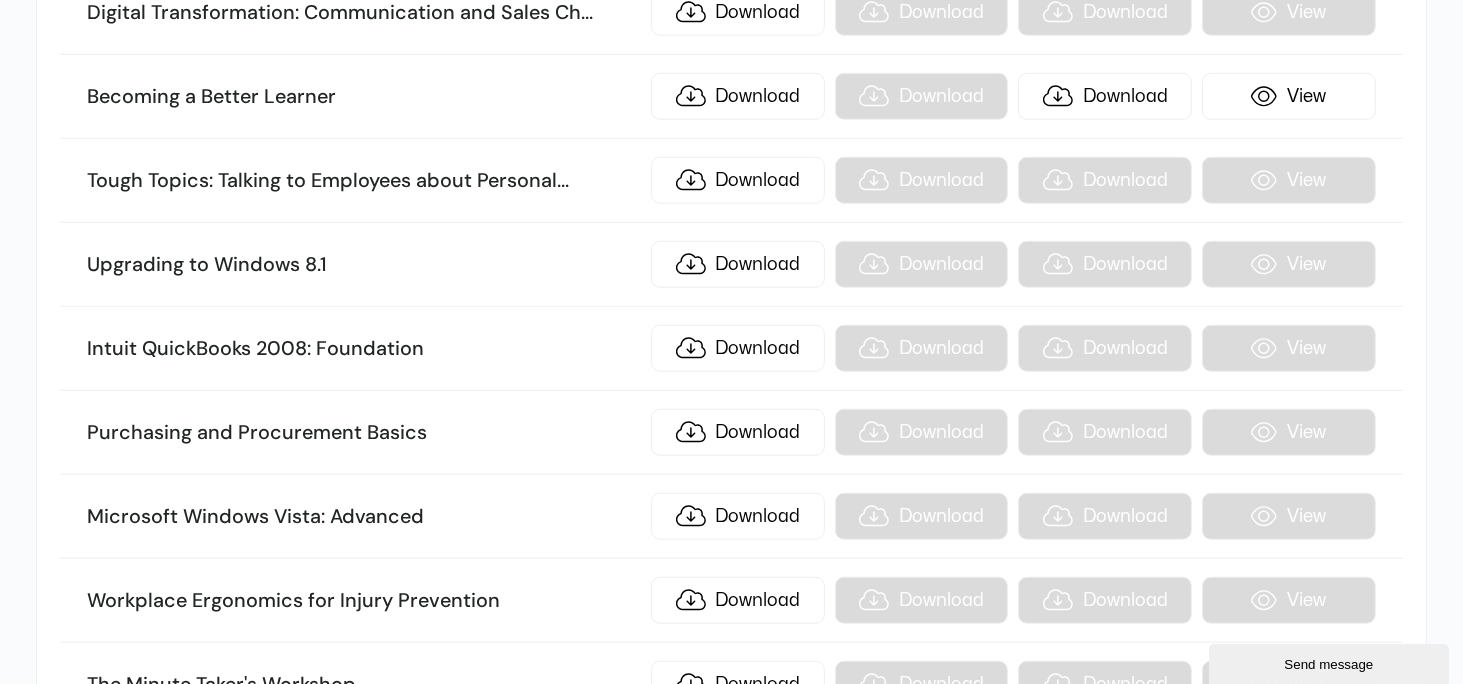 scroll, scrollTop: 10256, scrollLeft: 0, axis: vertical 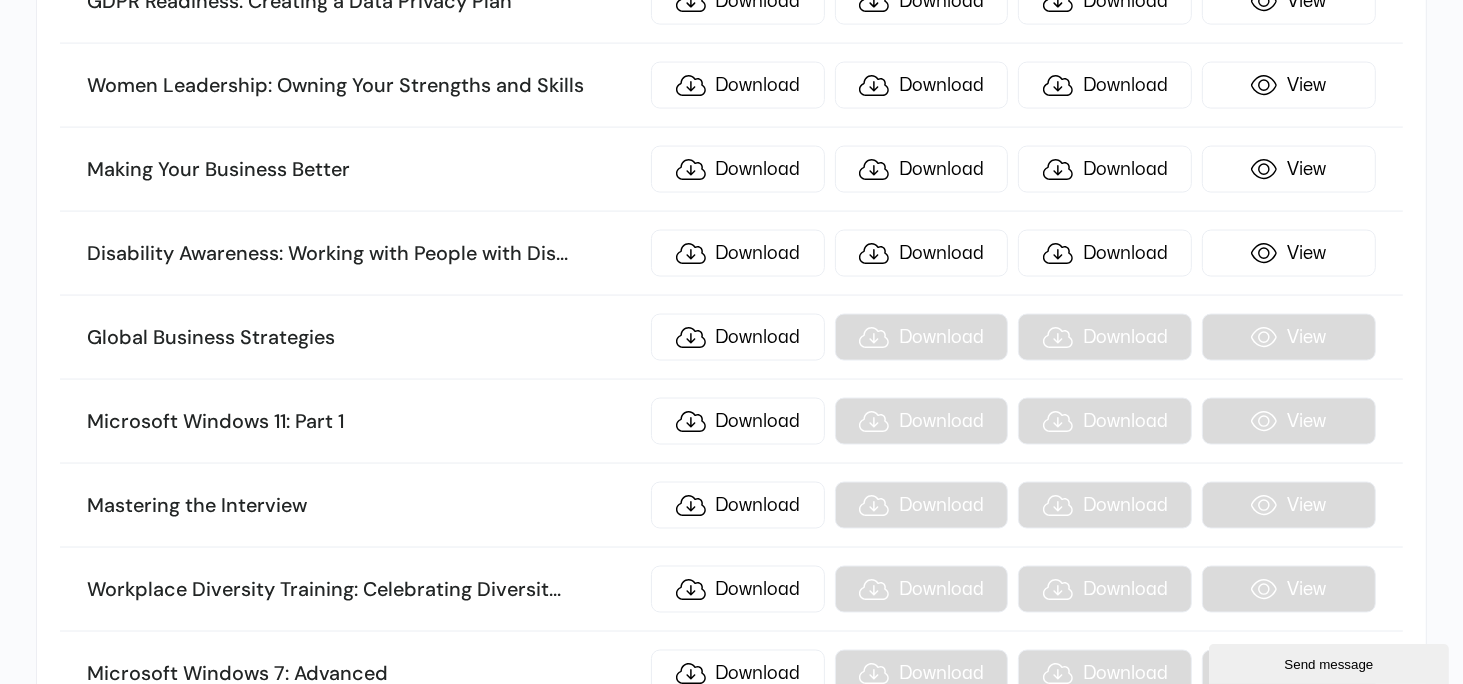 click on "Microsoft Windows 11: Part 1 Download Download Download View" at bounding box center (731, 422) 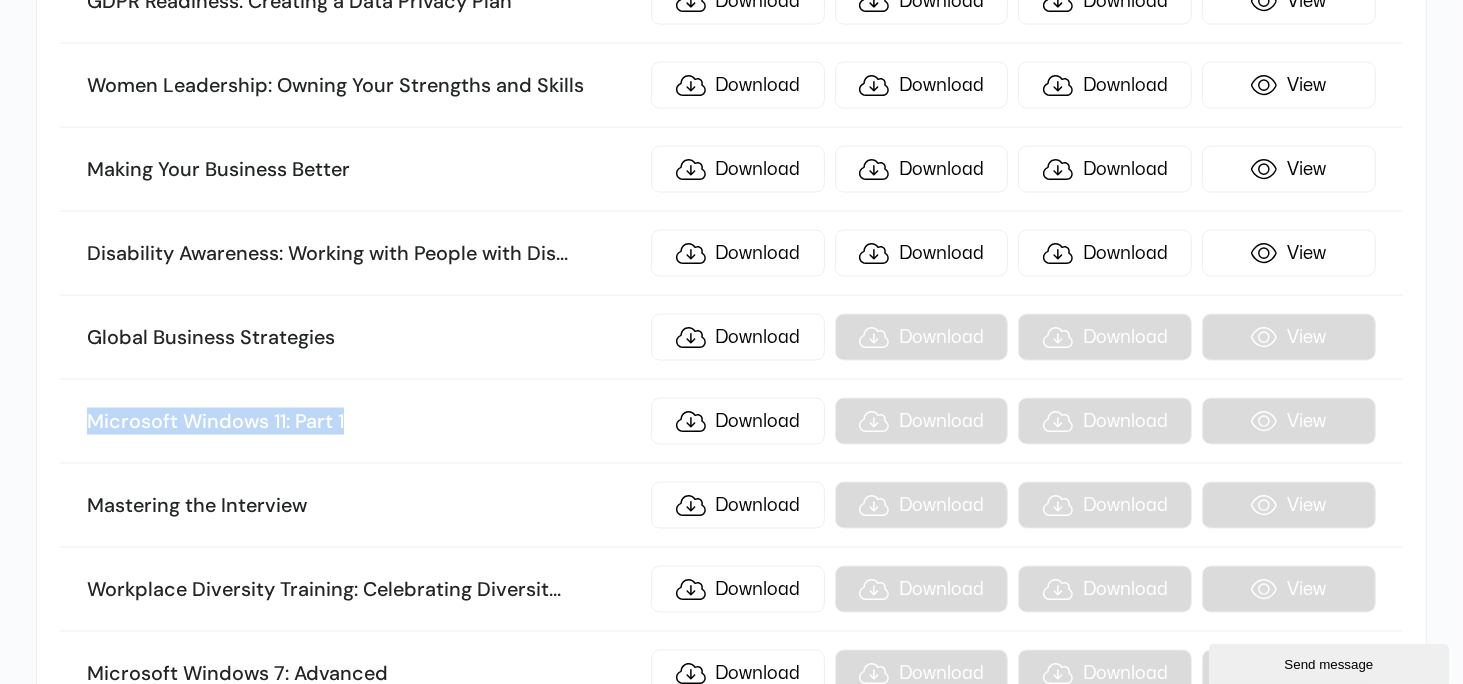 drag, startPoint x: 81, startPoint y: 339, endPoint x: 344, endPoint y: 343, distance: 263.03043 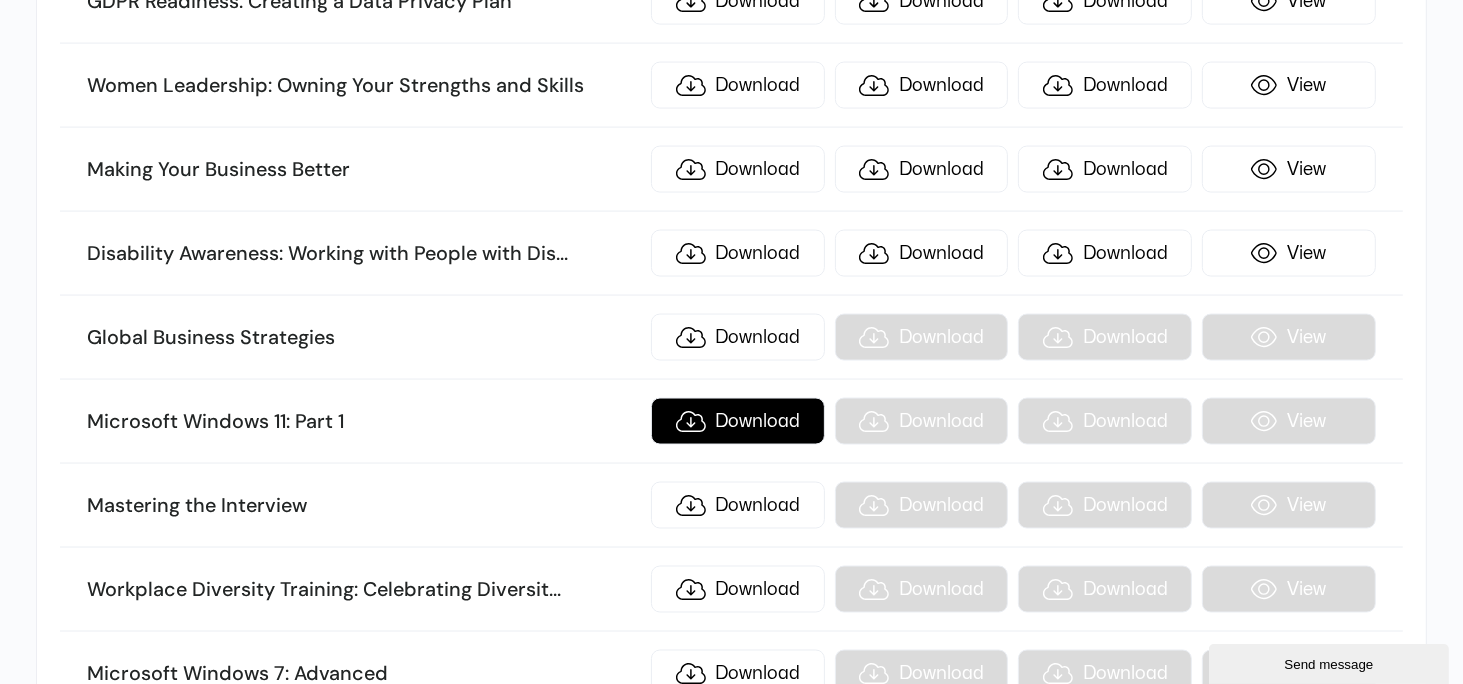 click on "Download" at bounding box center (738, 421) 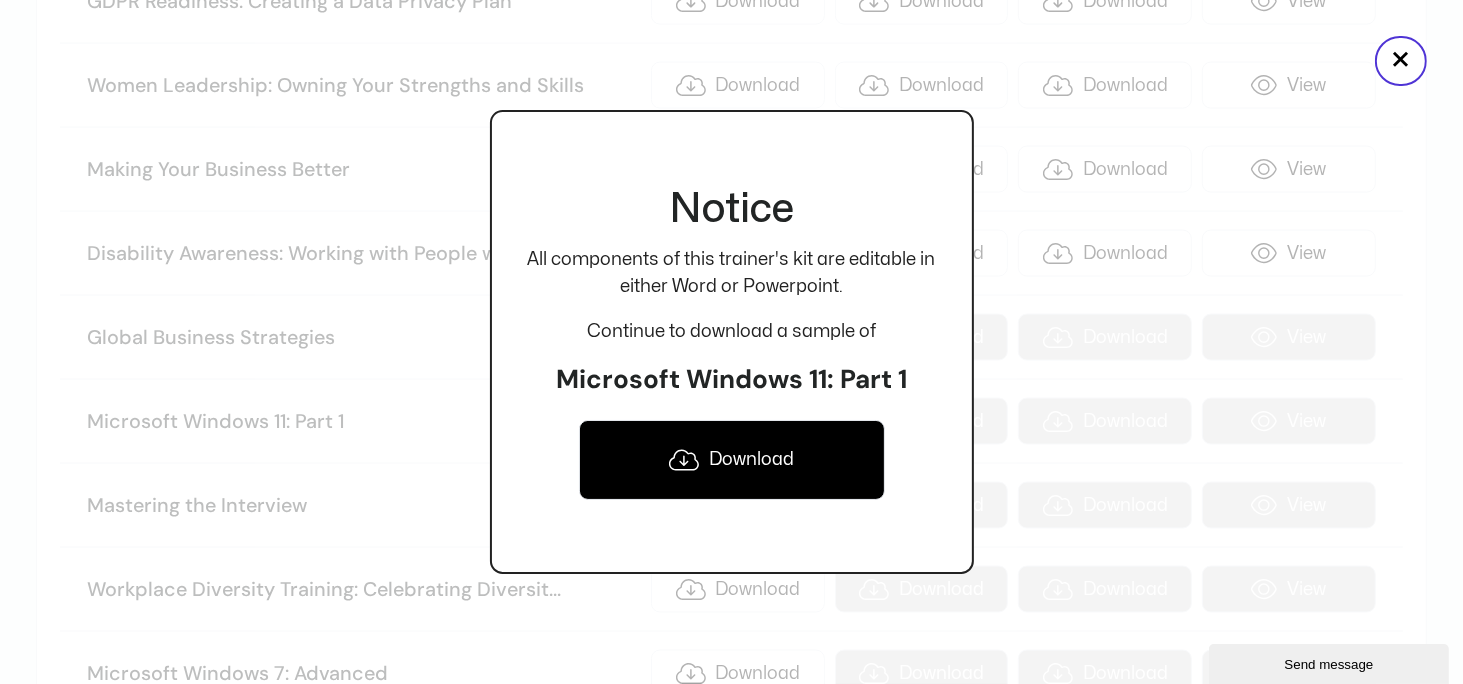 click on "Download" at bounding box center [732, 460] 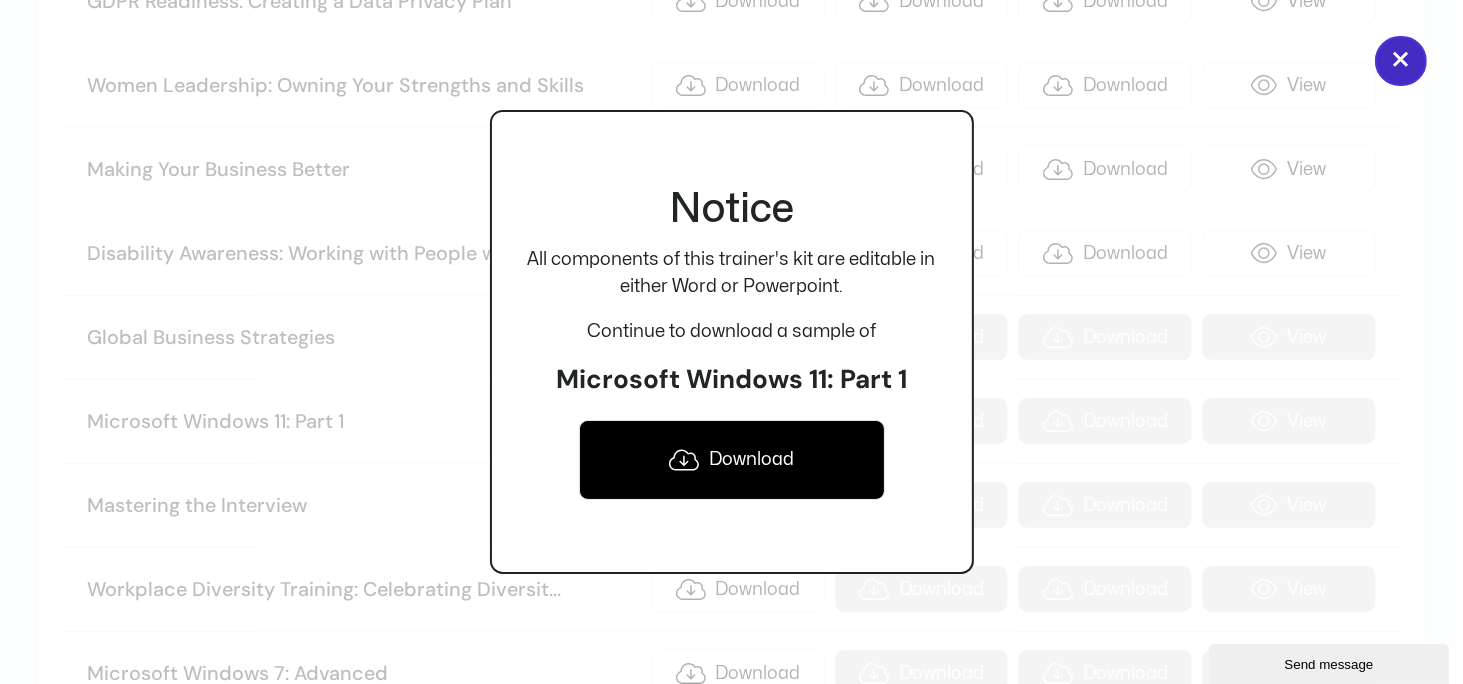 click on "×" at bounding box center [1401, 61] 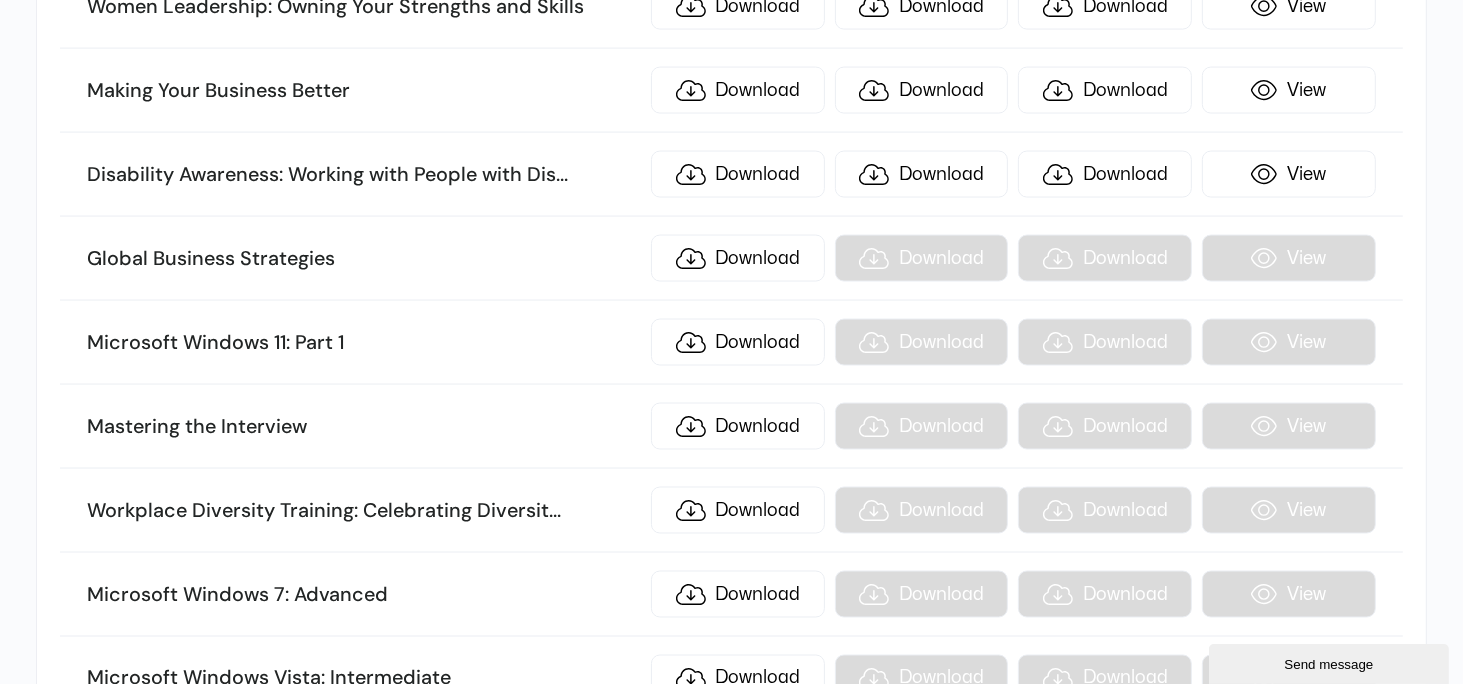 scroll, scrollTop: 10356, scrollLeft: 0, axis: vertical 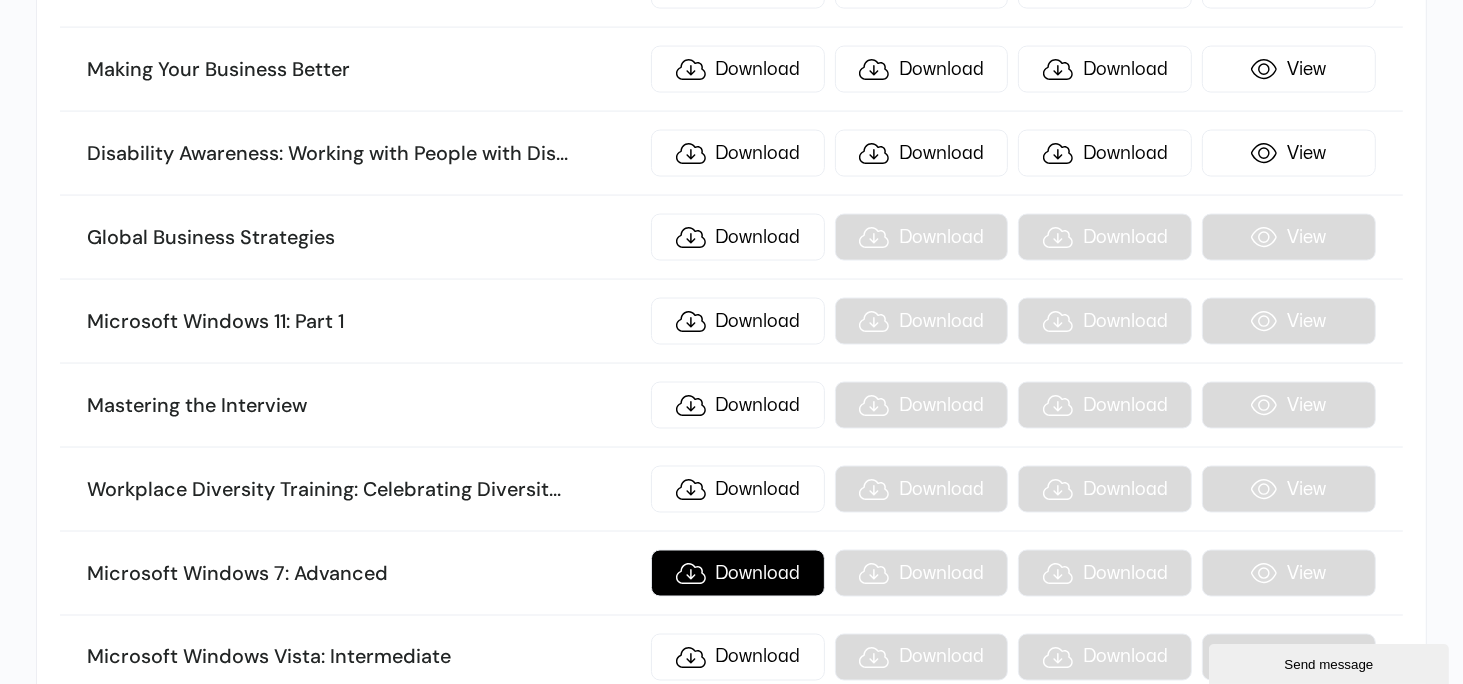 click on "Download" at bounding box center (738, 573) 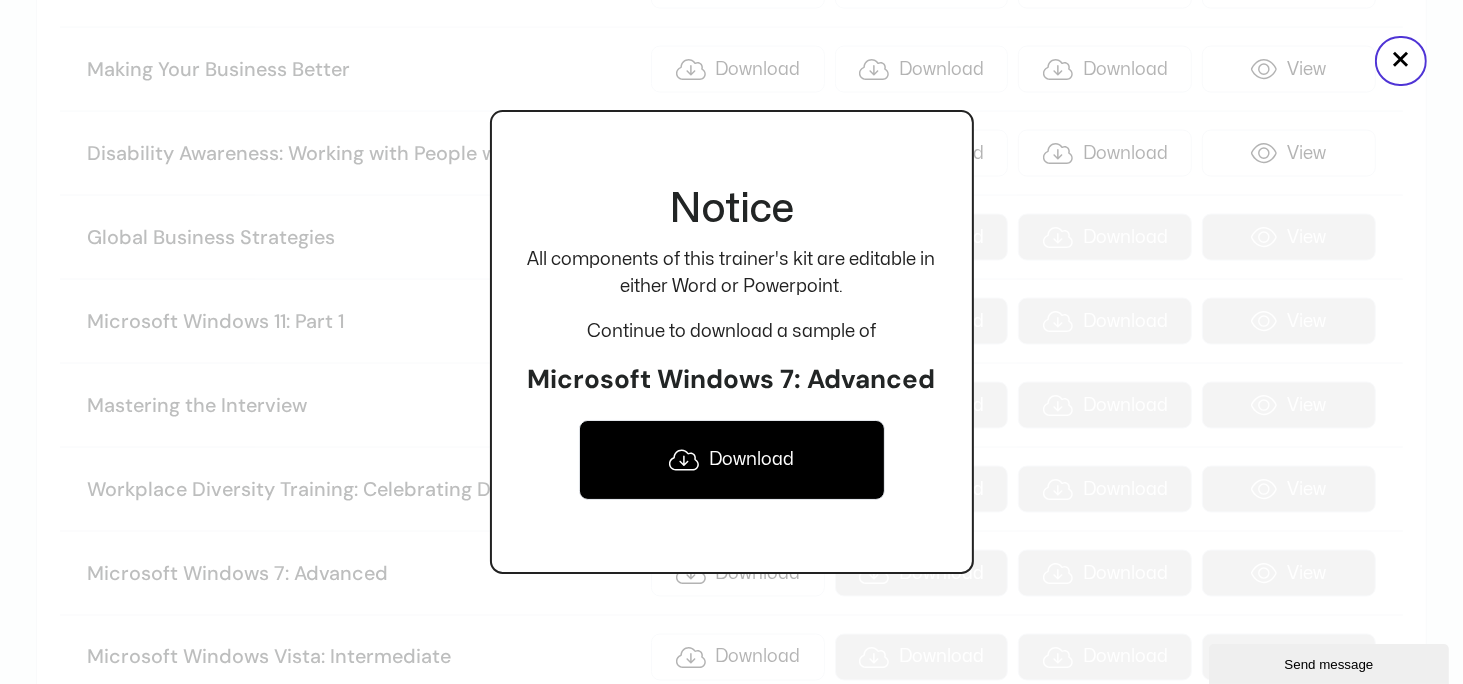 click on "Download" at bounding box center (732, 460) 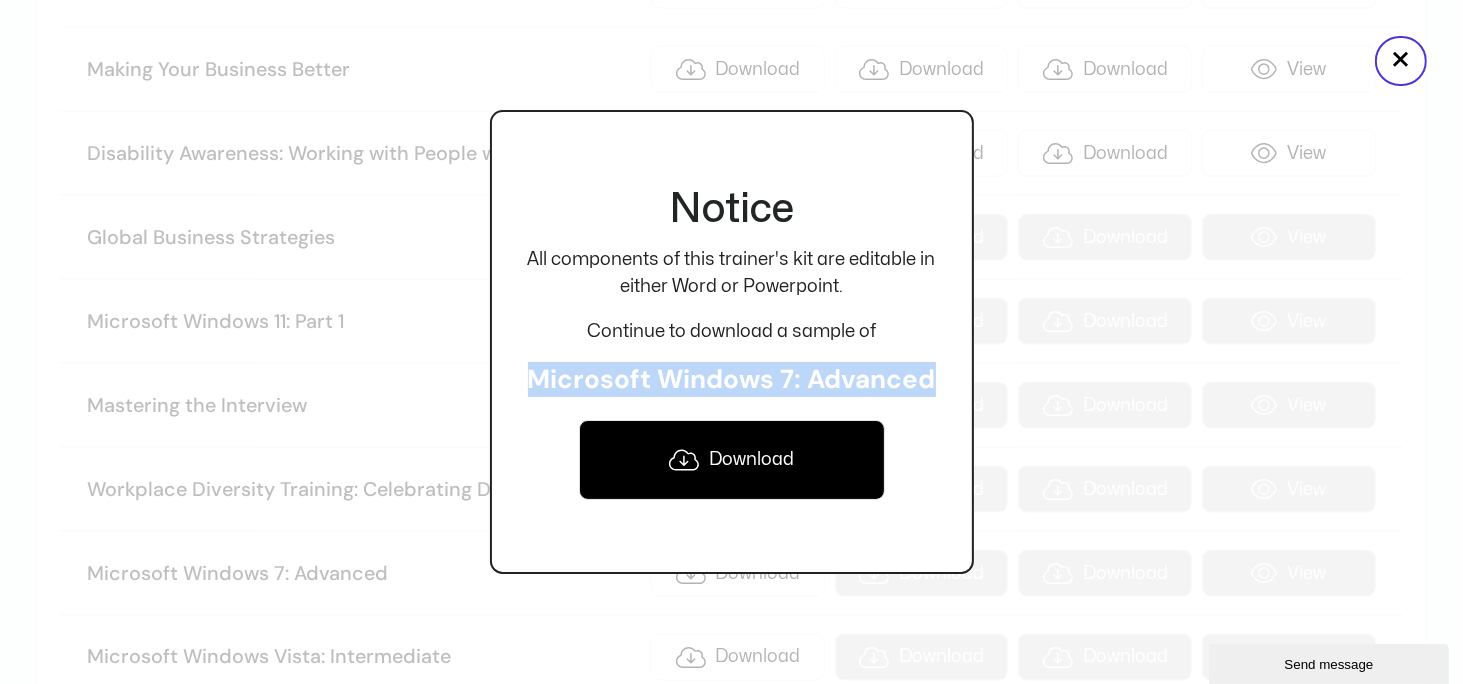 drag, startPoint x: 529, startPoint y: 378, endPoint x: 945, endPoint y: 378, distance: 416 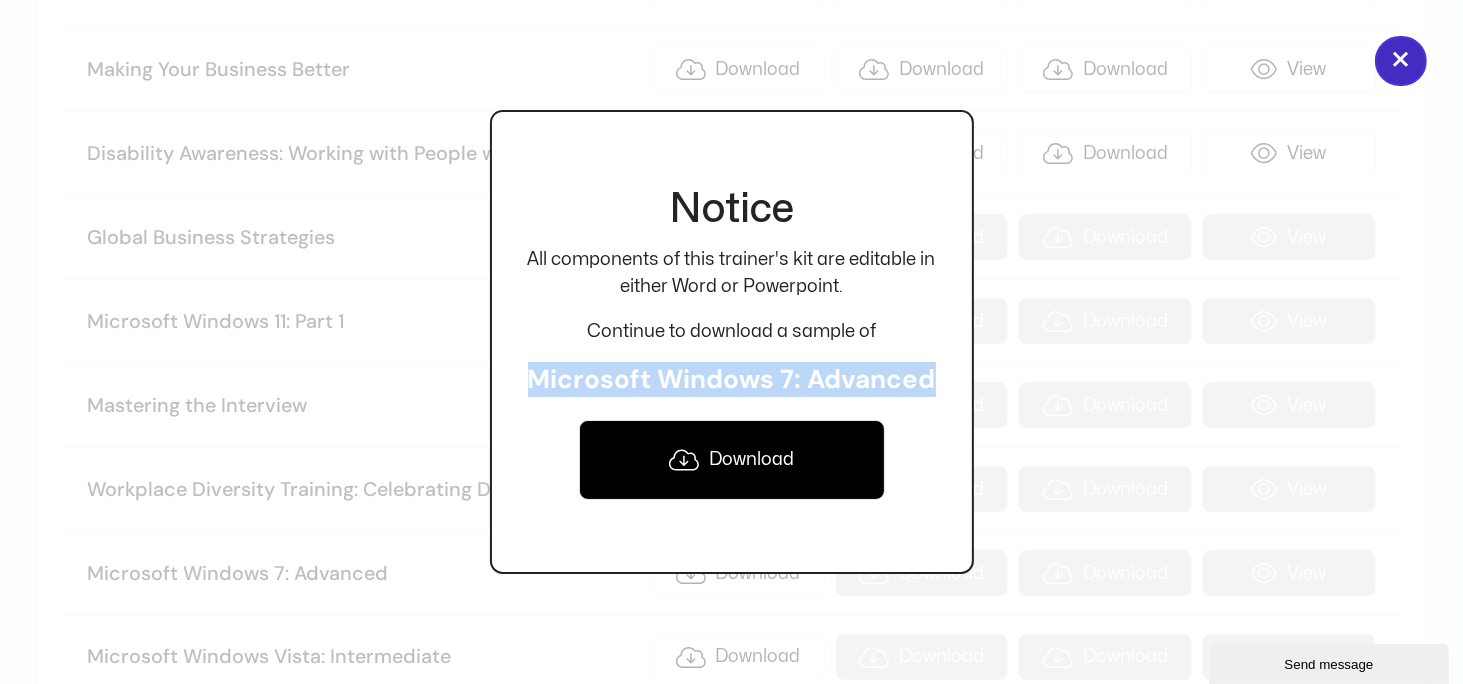 click on "×" at bounding box center (1401, 61) 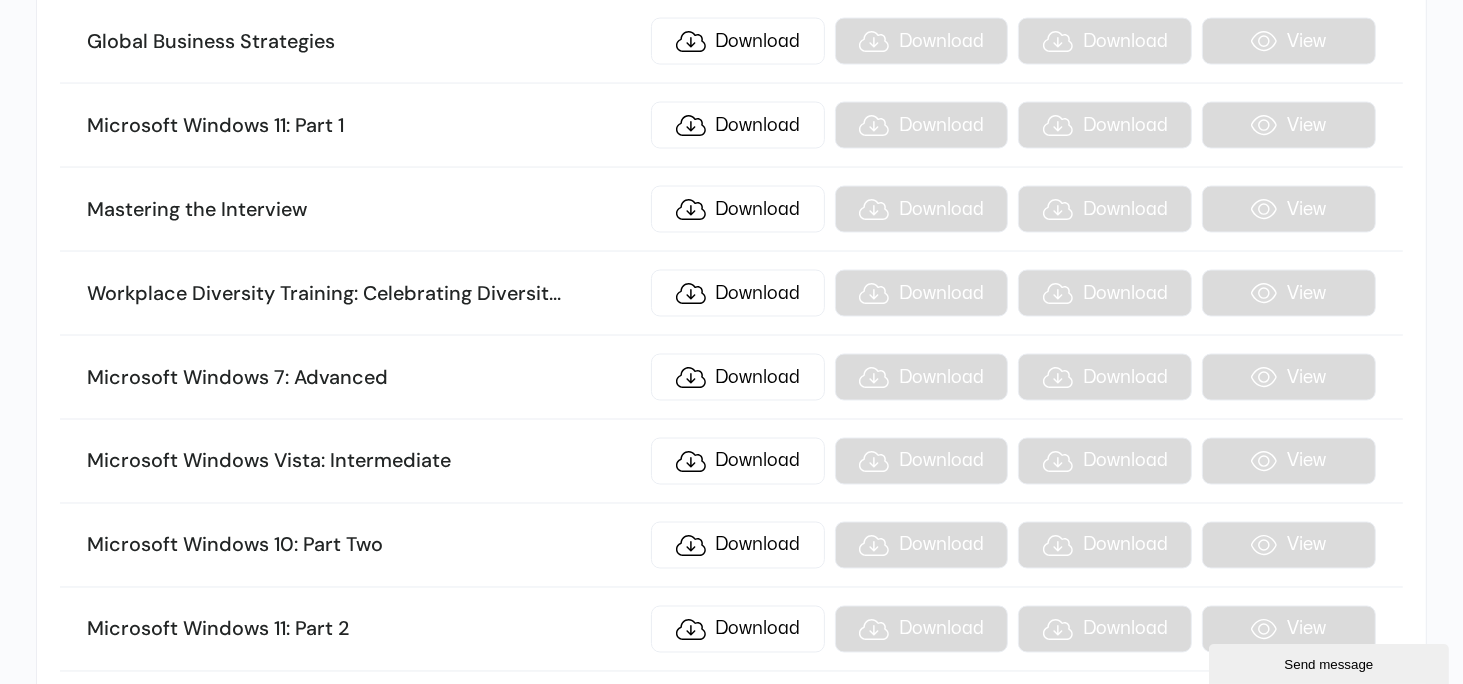 scroll, scrollTop: 10556, scrollLeft: 0, axis: vertical 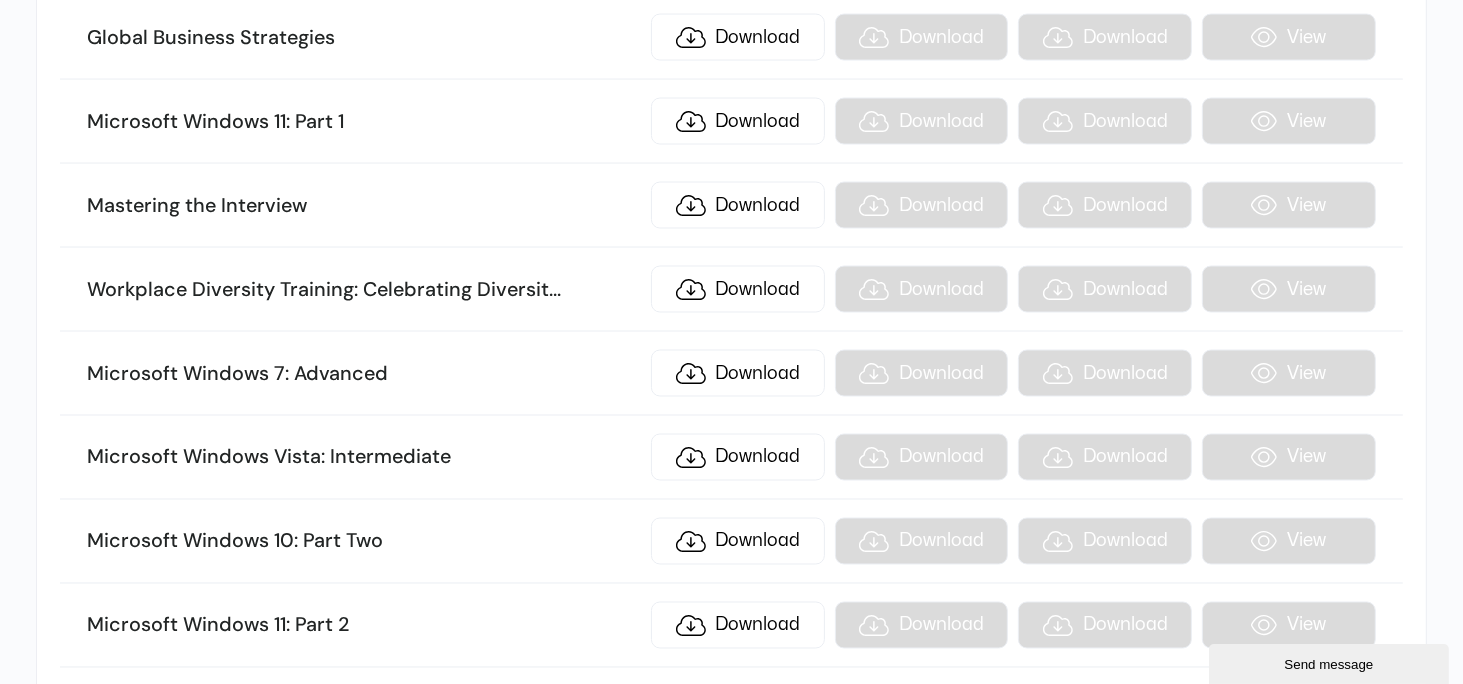 click on "Microsoft Windows Vista: Intermediate Download Download Download View" at bounding box center [731, 458] 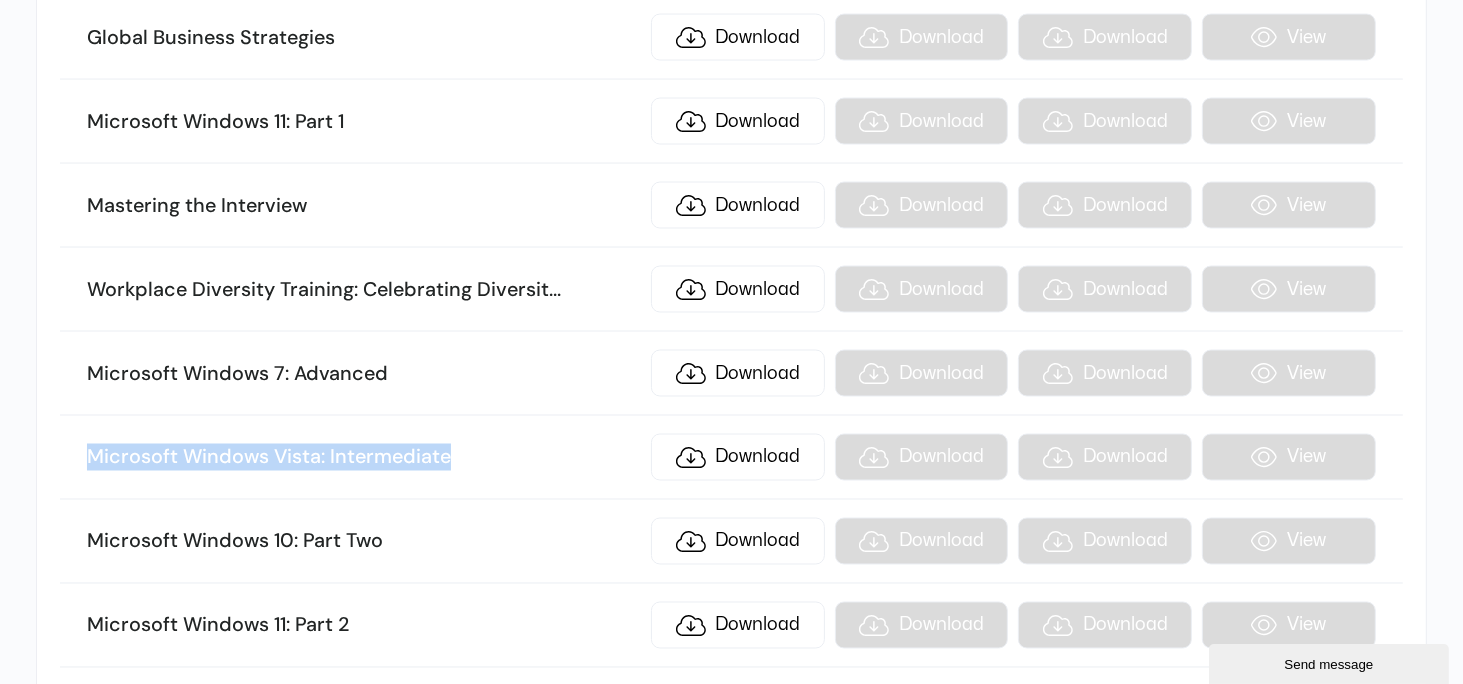 drag, startPoint x: 88, startPoint y: 375, endPoint x: 543, endPoint y: 395, distance: 455.43936 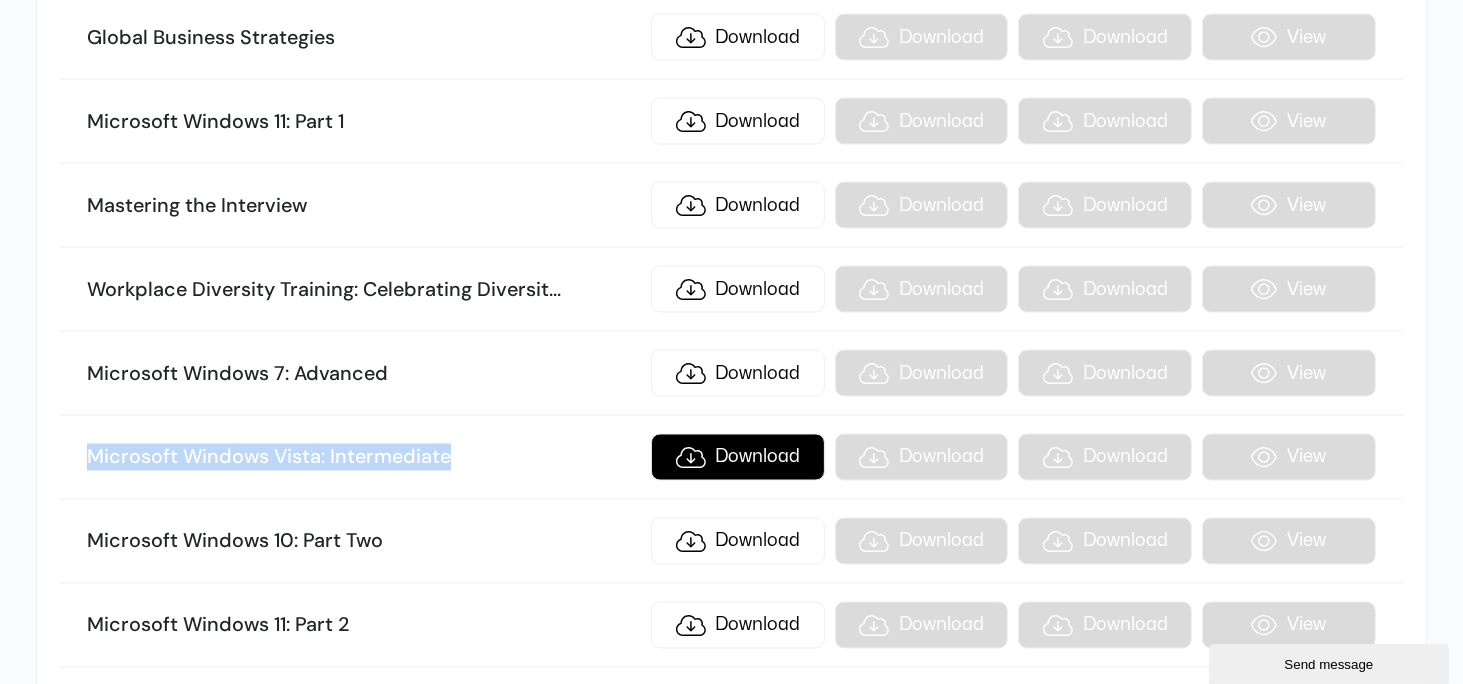 click on "Download" at bounding box center [738, 457] 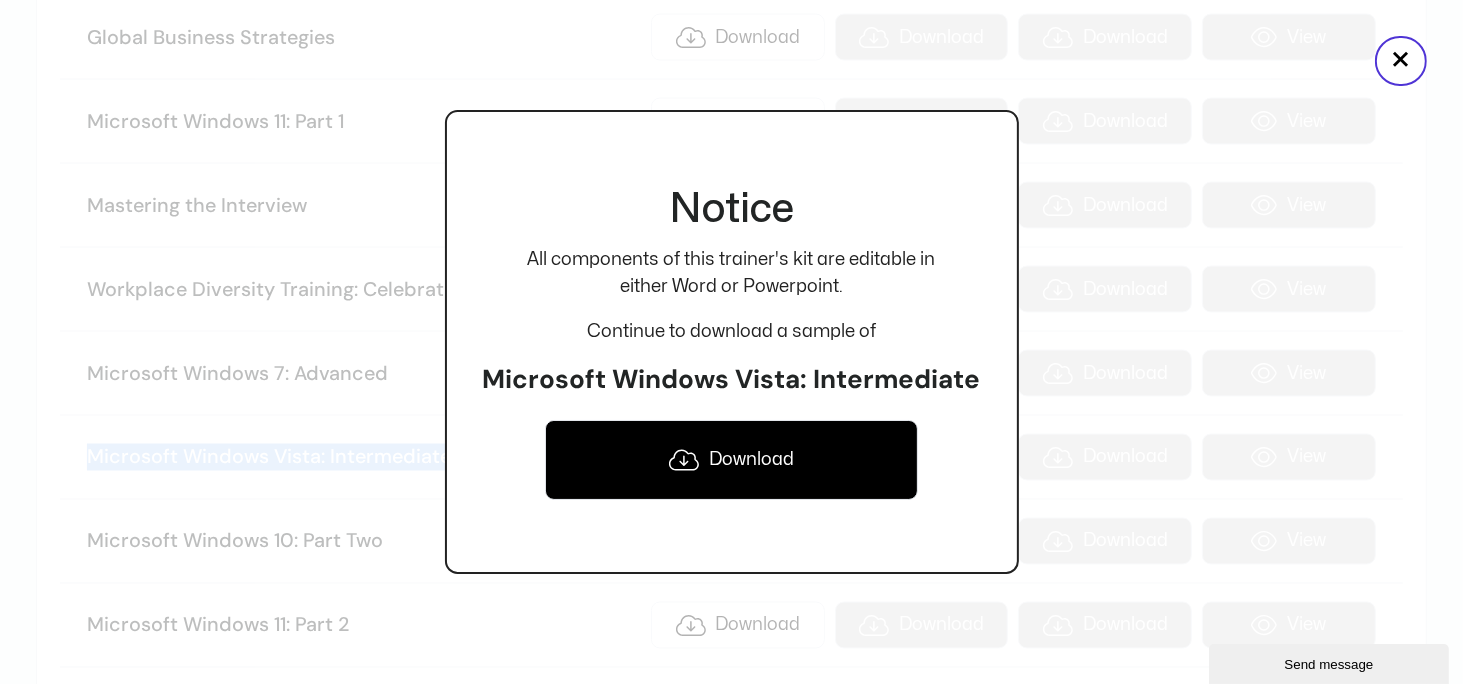 click on "Download" at bounding box center [732, 460] 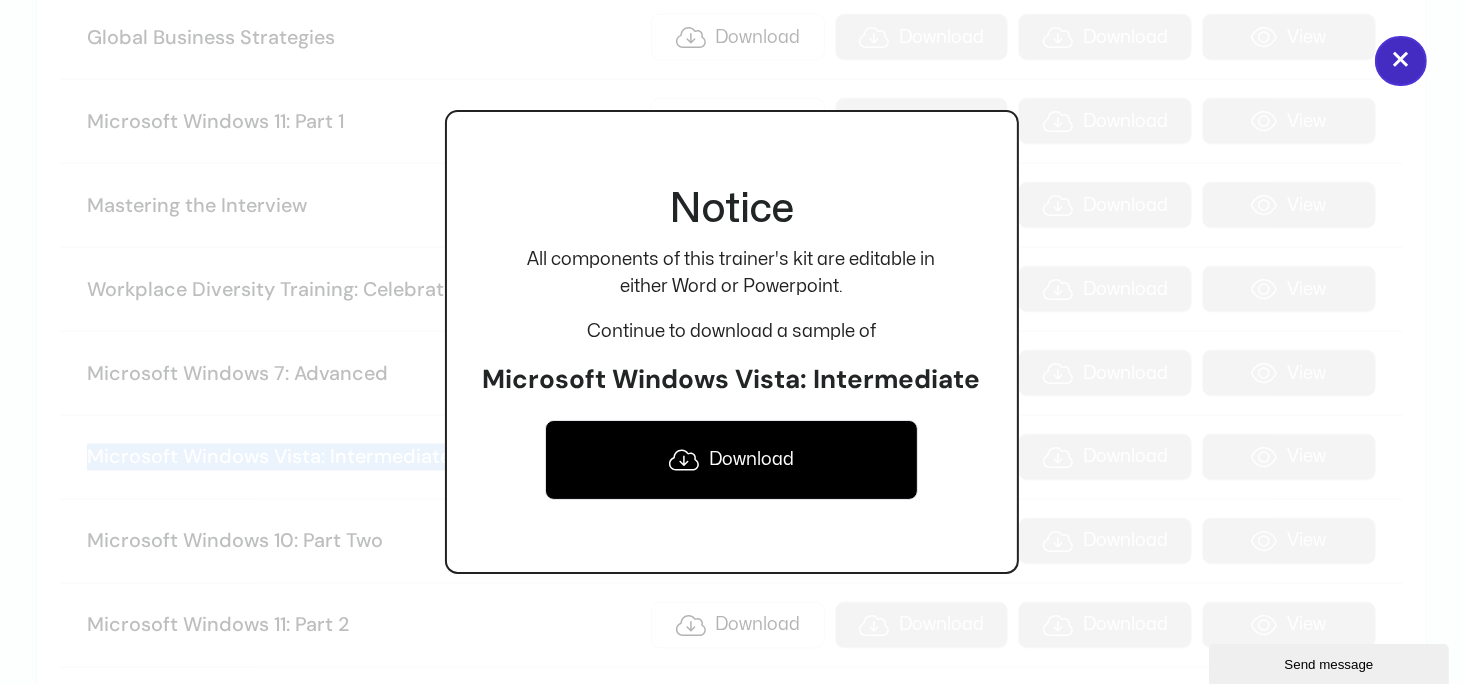 click on "×" at bounding box center [1401, 61] 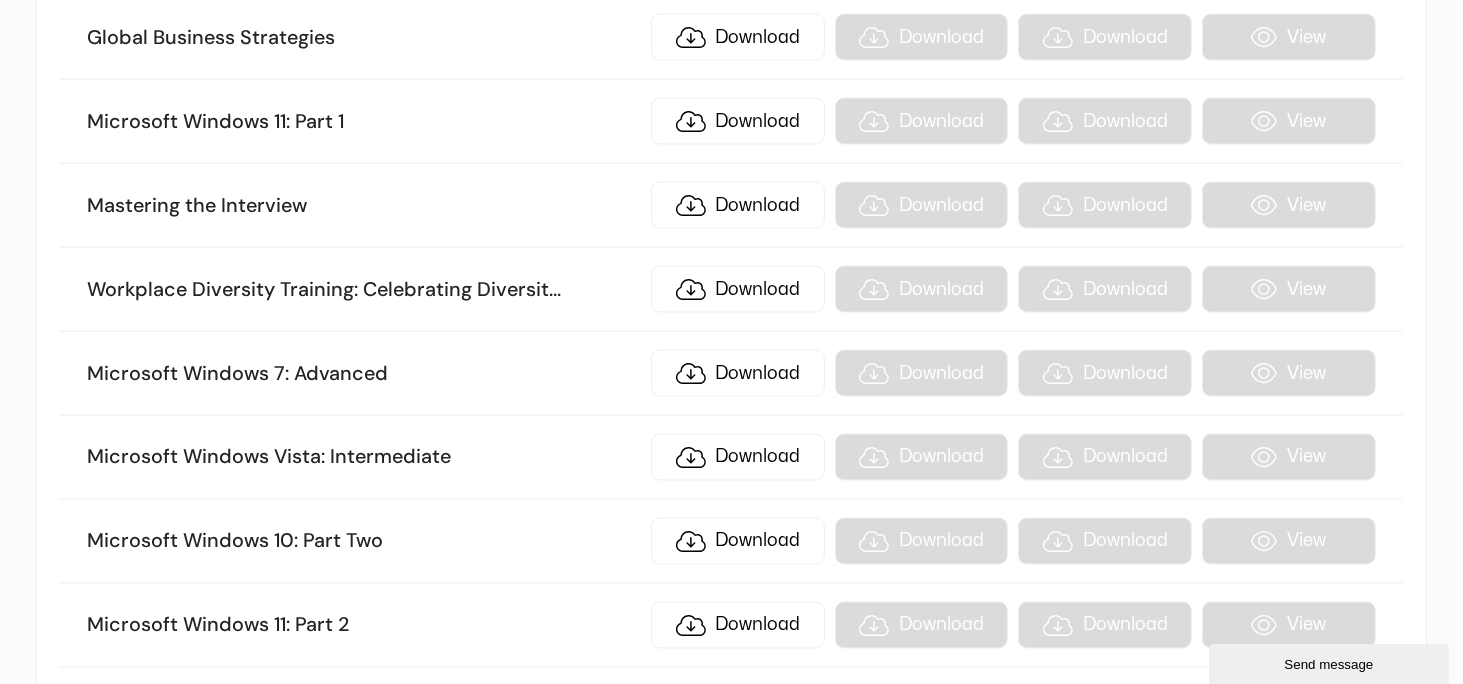 click on "Microsoft Windows 10: Part Two Download Download Download View" at bounding box center [731, 542] 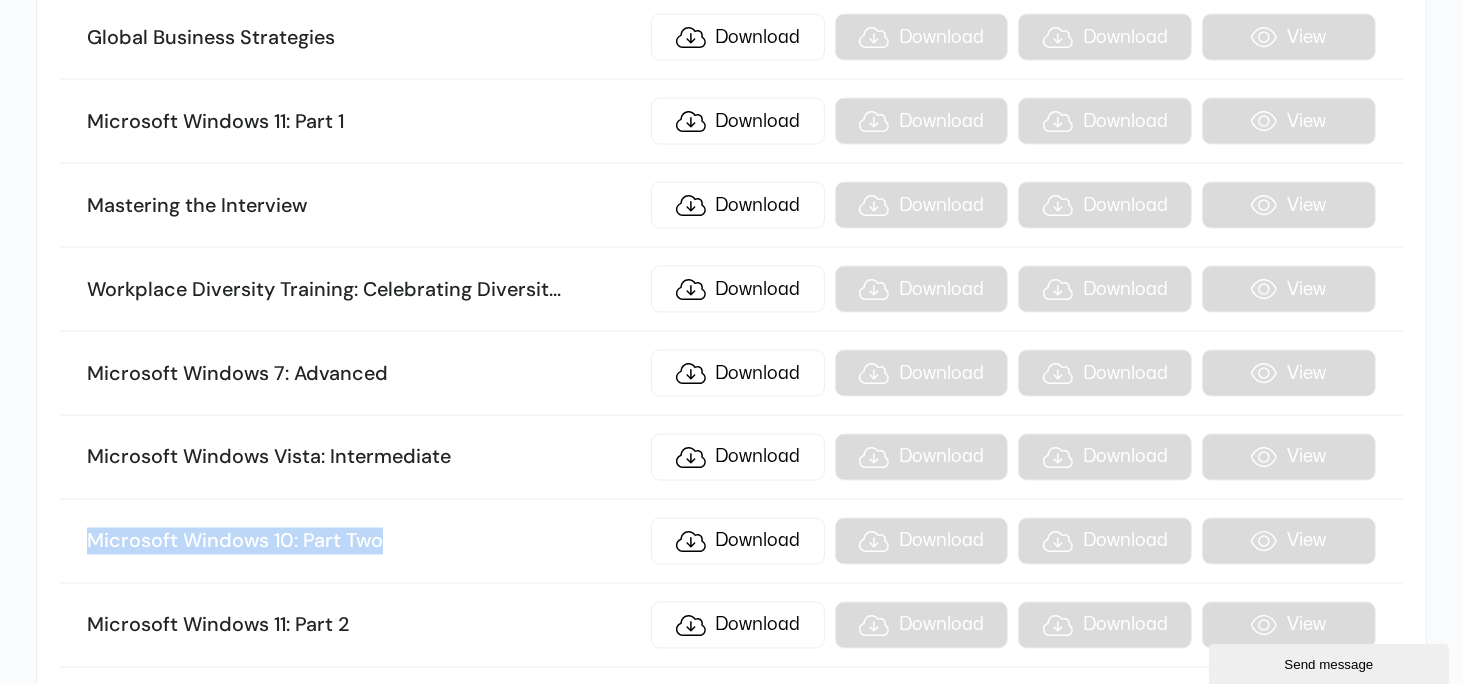drag, startPoint x: 88, startPoint y: 455, endPoint x: 411, endPoint y: 456, distance: 323.00156 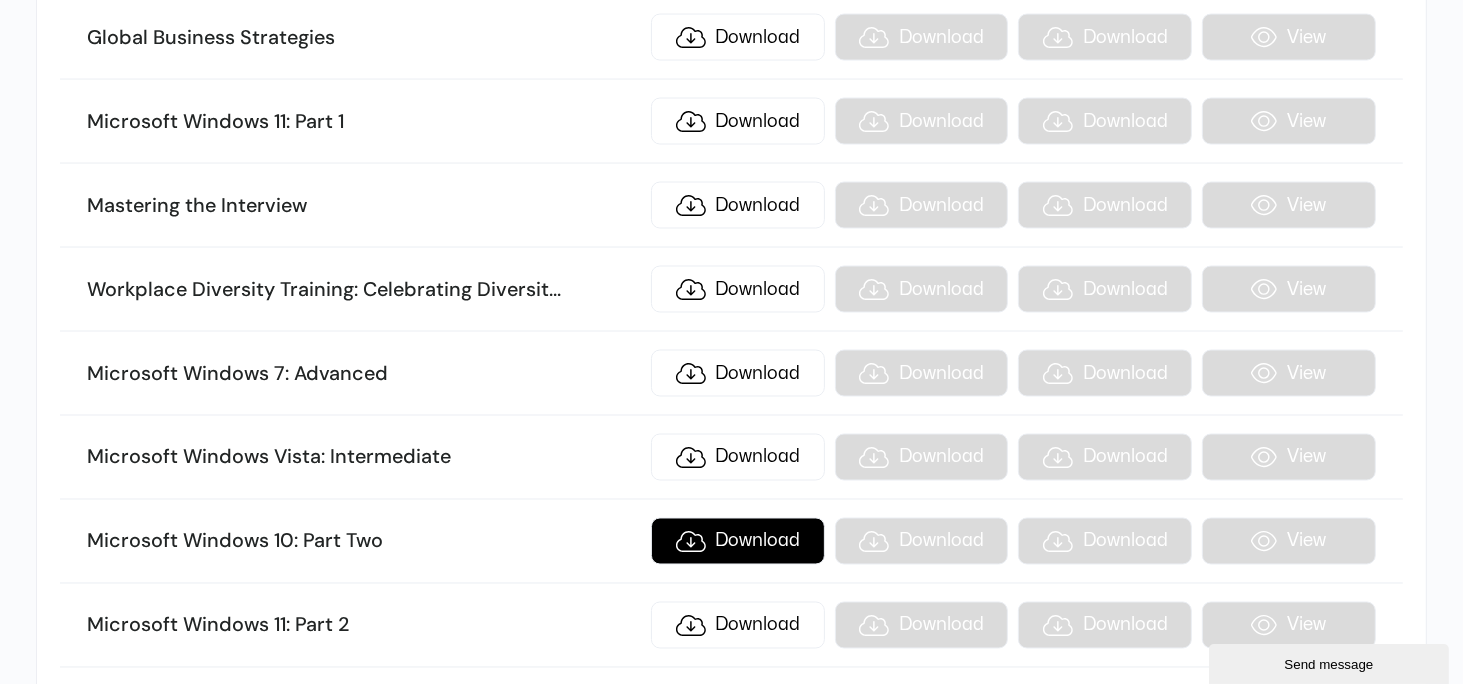 click on "Download" at bounding box center [738, 541] 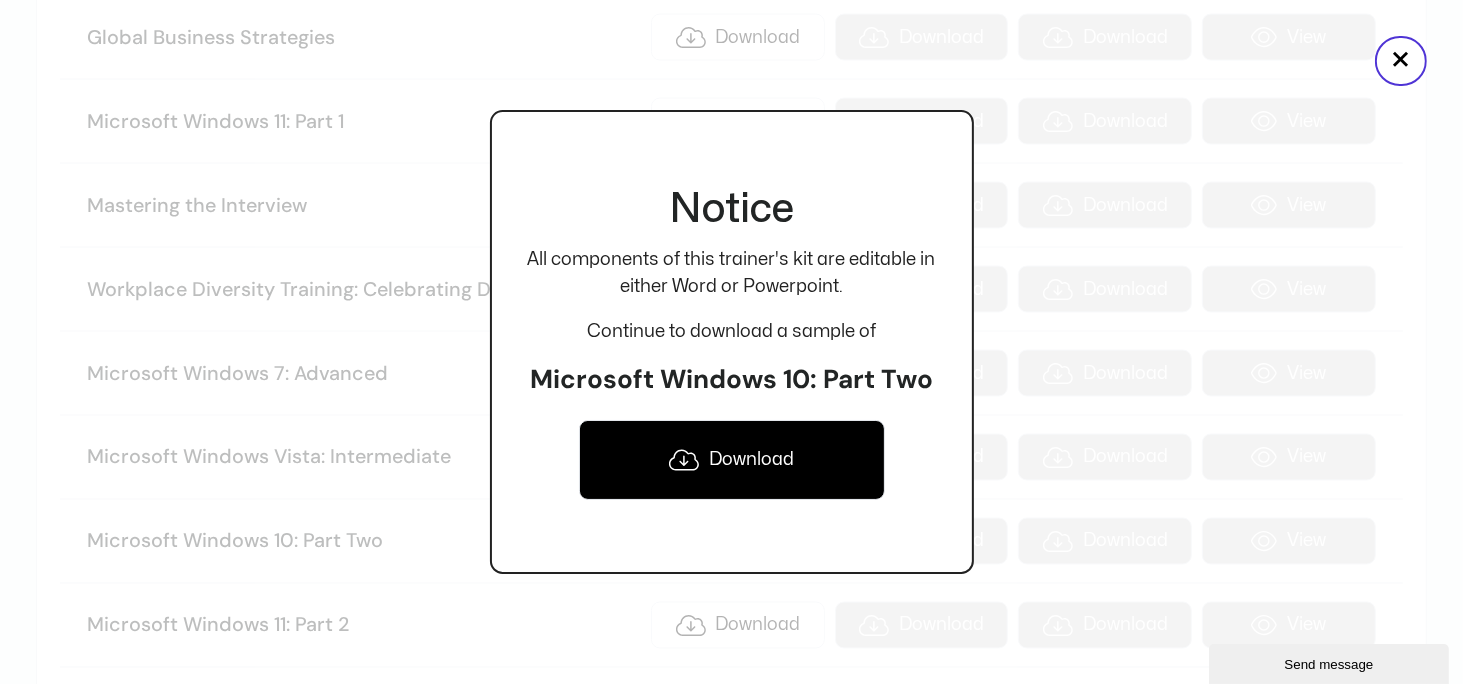 click on "Download" at bounding box center [732, 460] 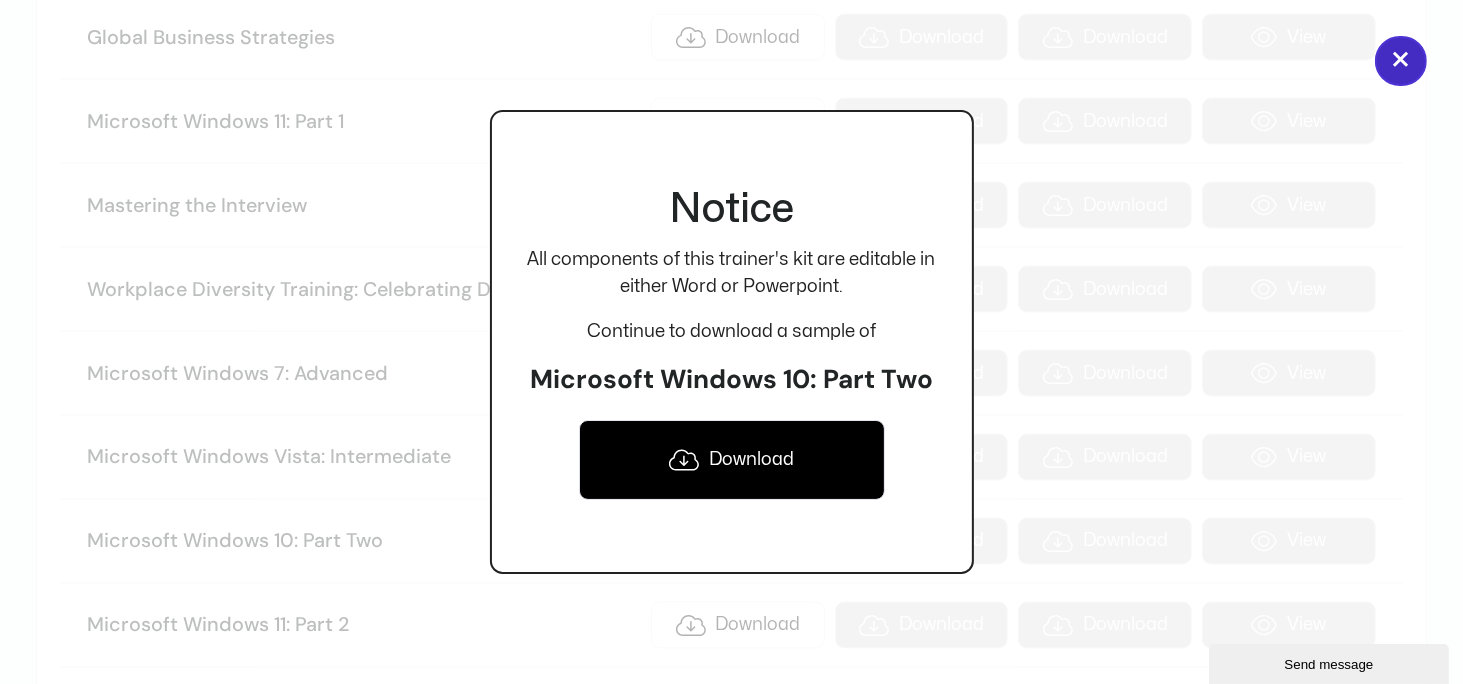click on "×" at bounding box center [1401, 61] 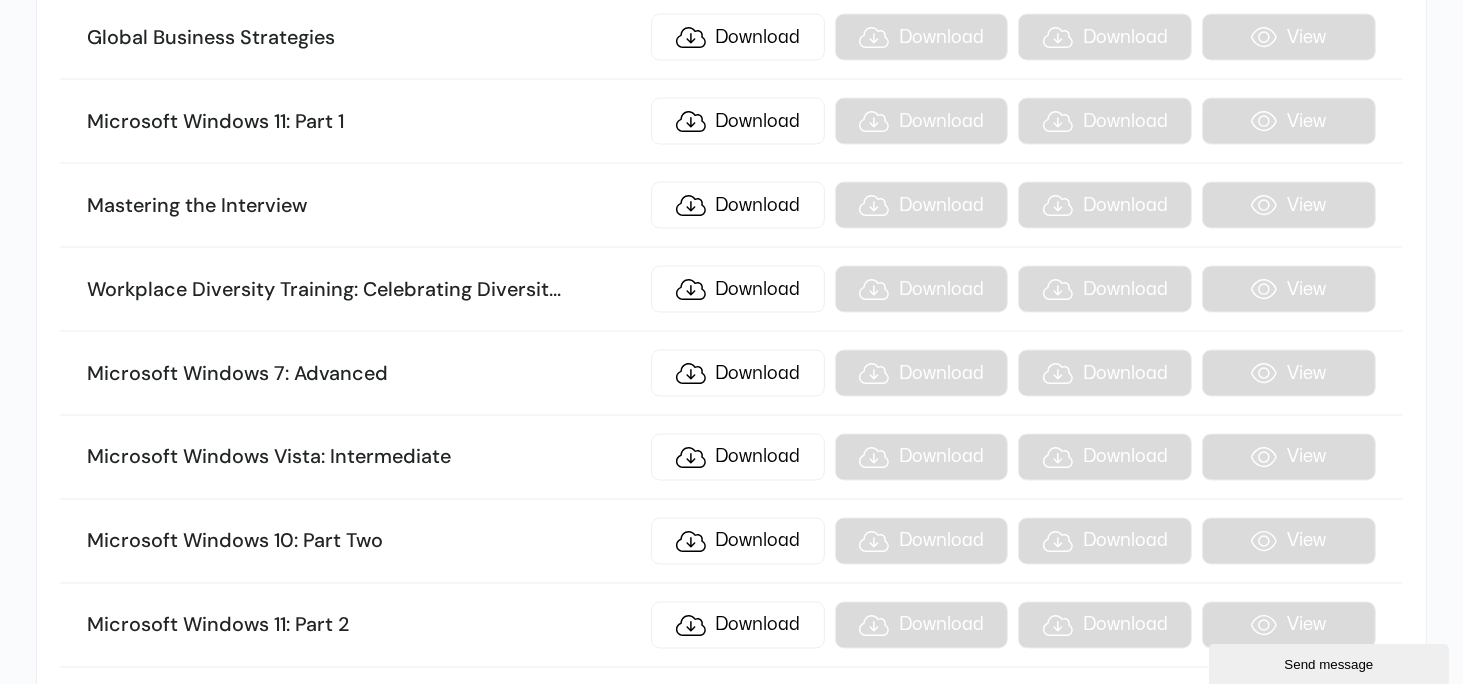 scroll, scrollTop: 10656, scrollLeft: 0, axis: vertical 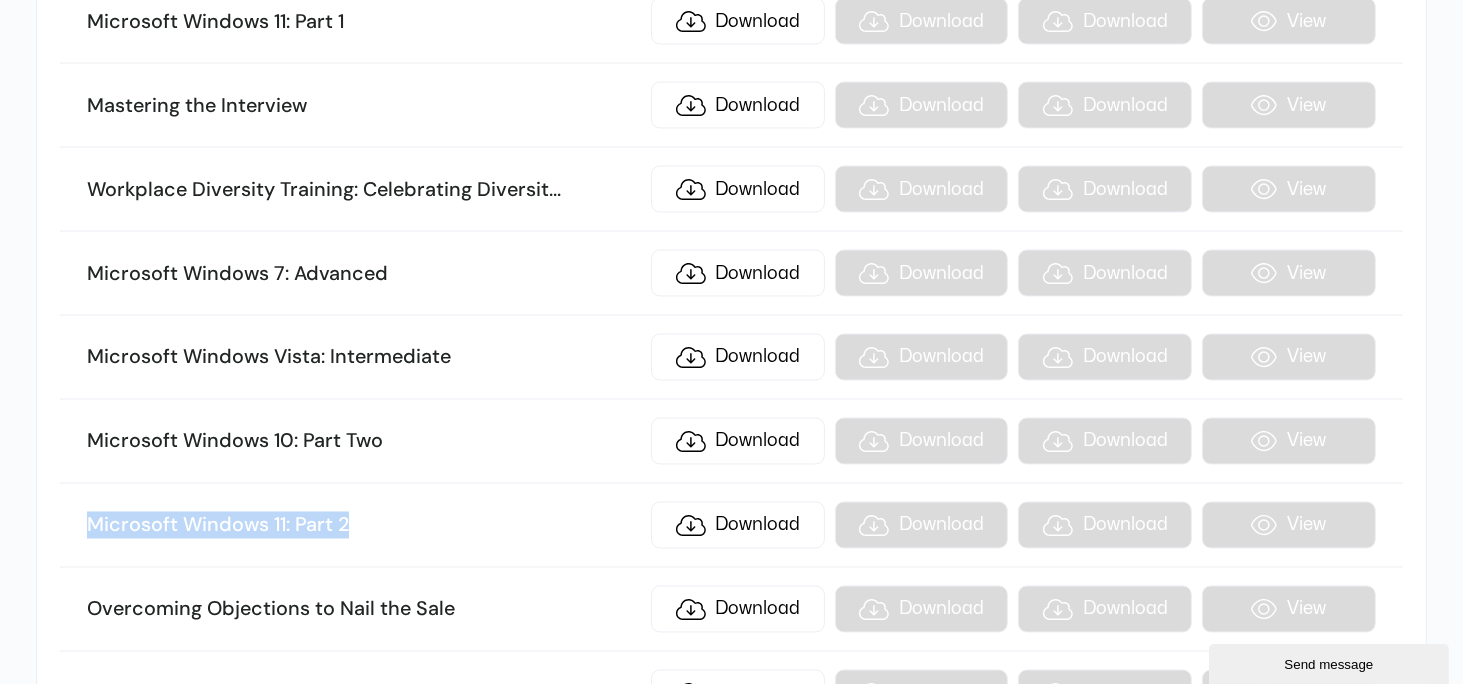drag, startPoint x: 88, startPoint y: 439, endPoint x: 394, endPoint y: 443, distance: 306.02615 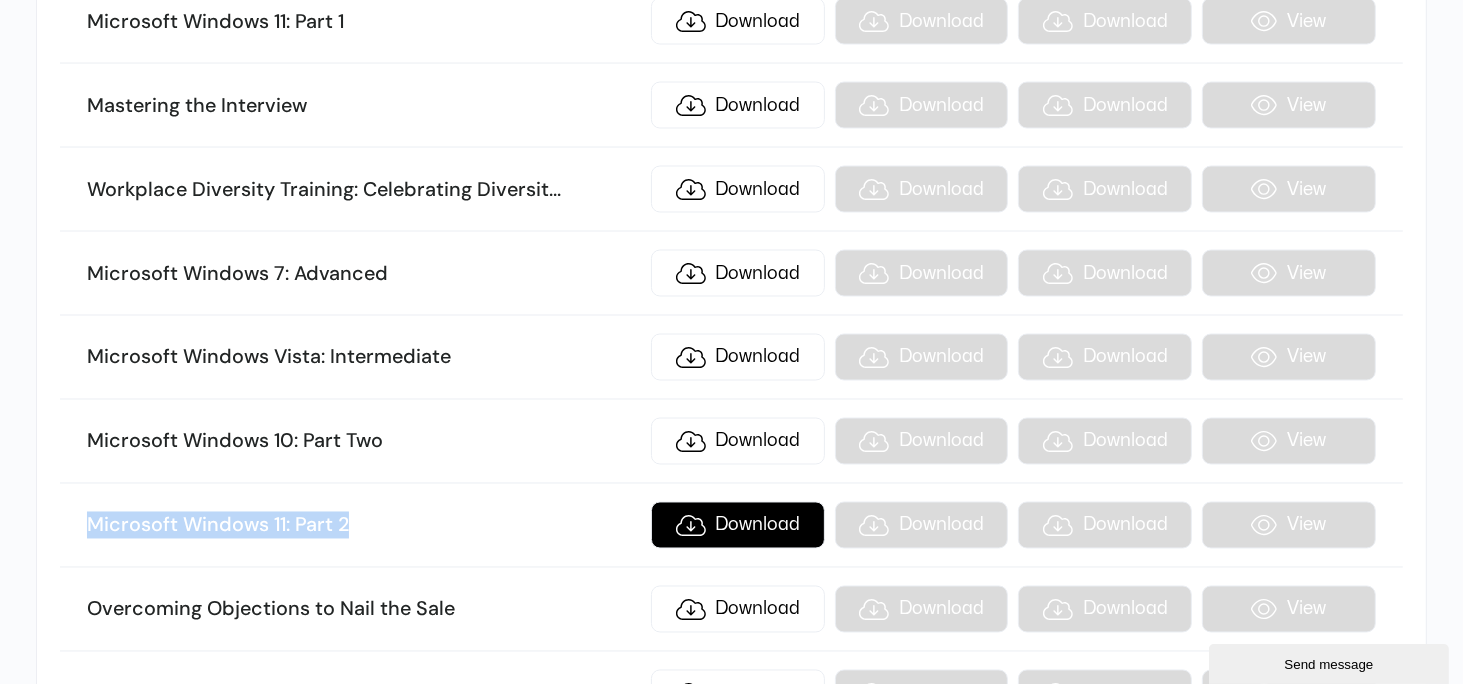 click on "Download" at bounding box center (738, 525) 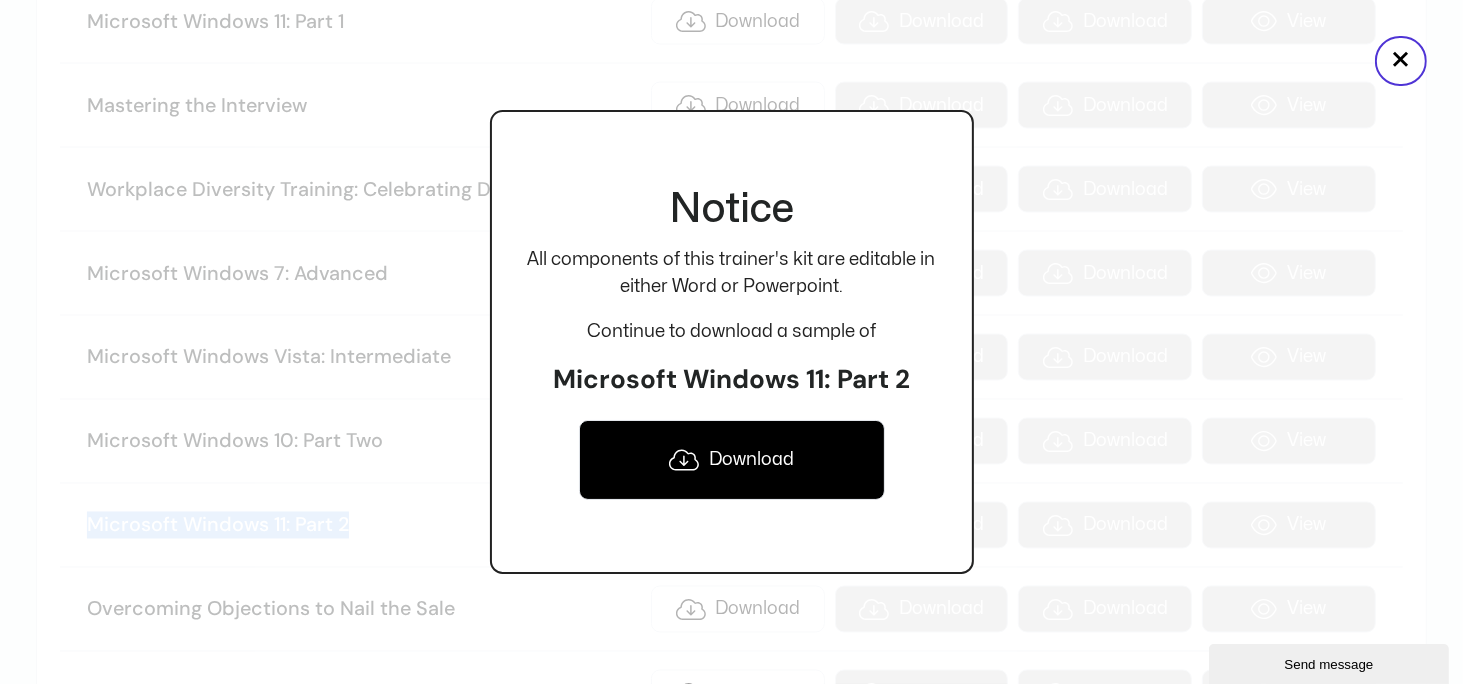 click on "Download" at bounding box center [732, 460] 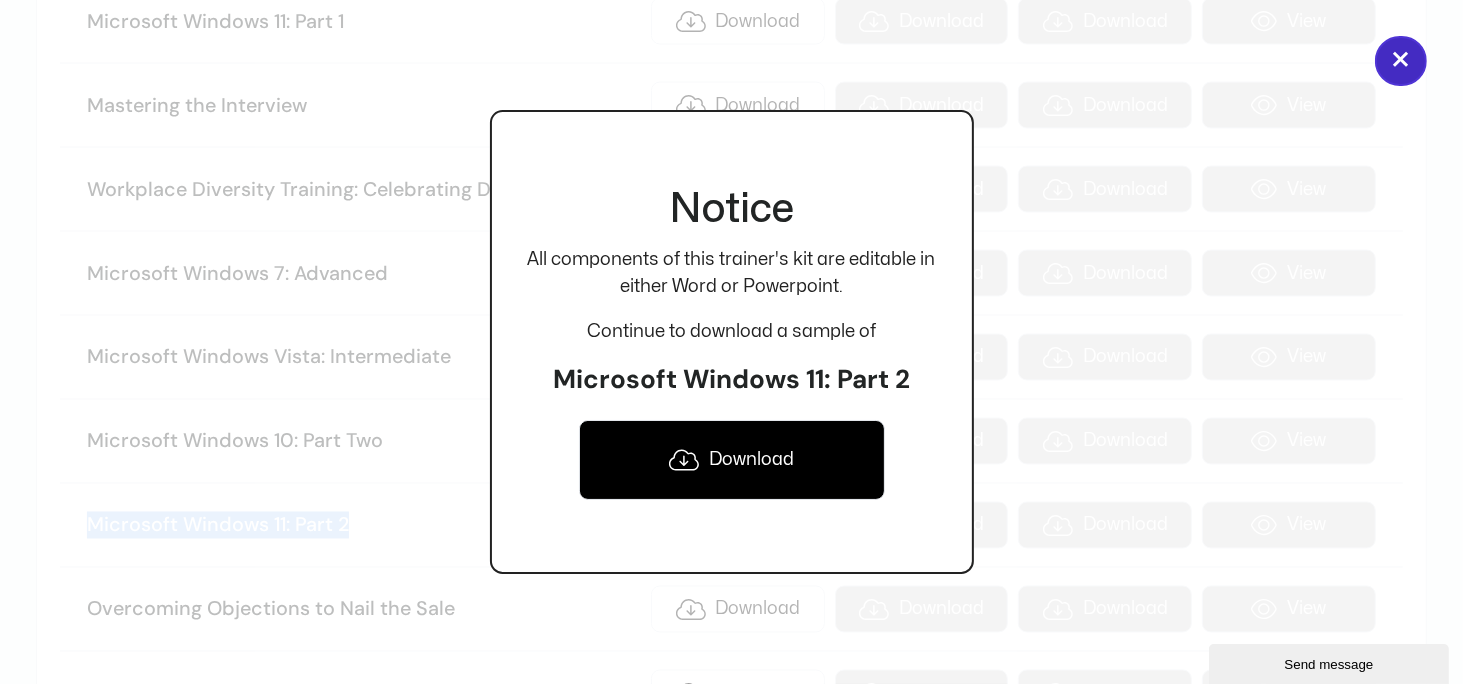 click on "×" at bounding box center (1401, 61) 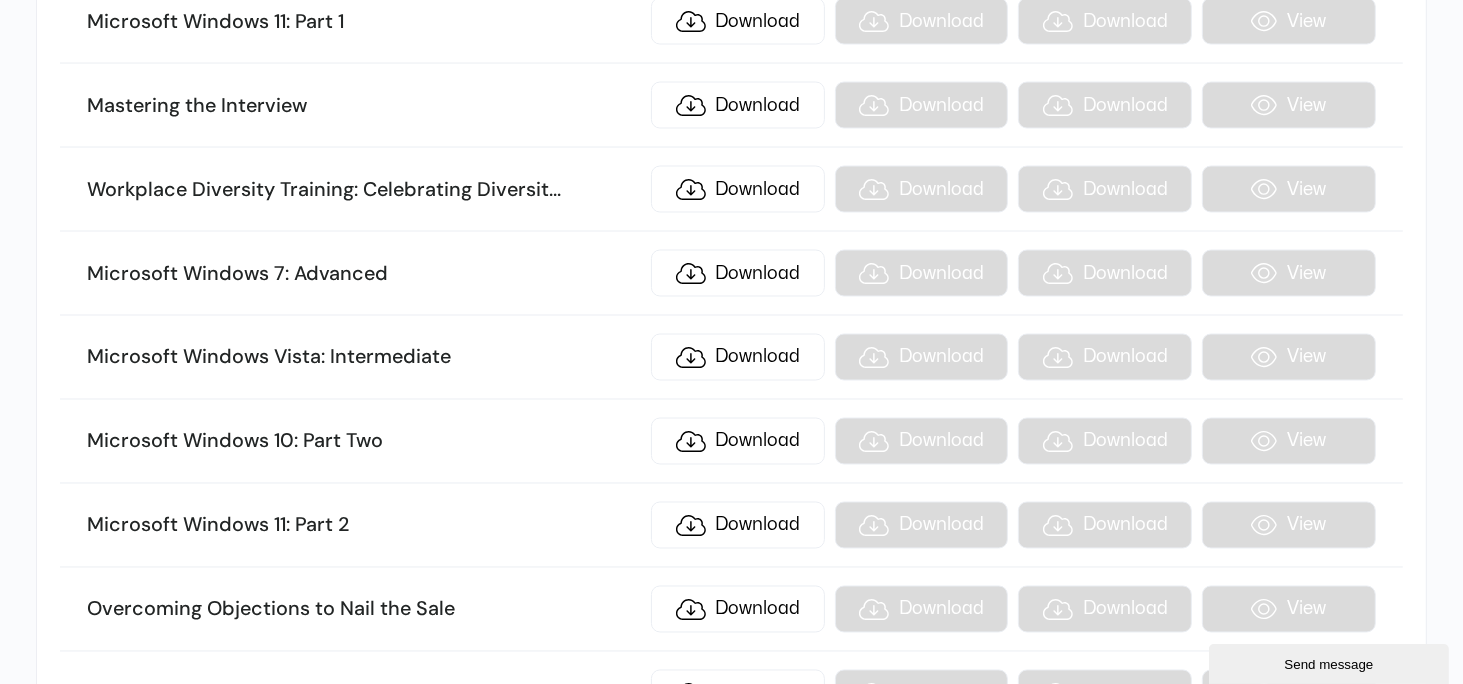 scroll, scrollTop: 11091, scrollLeft: 0, axis: vertical 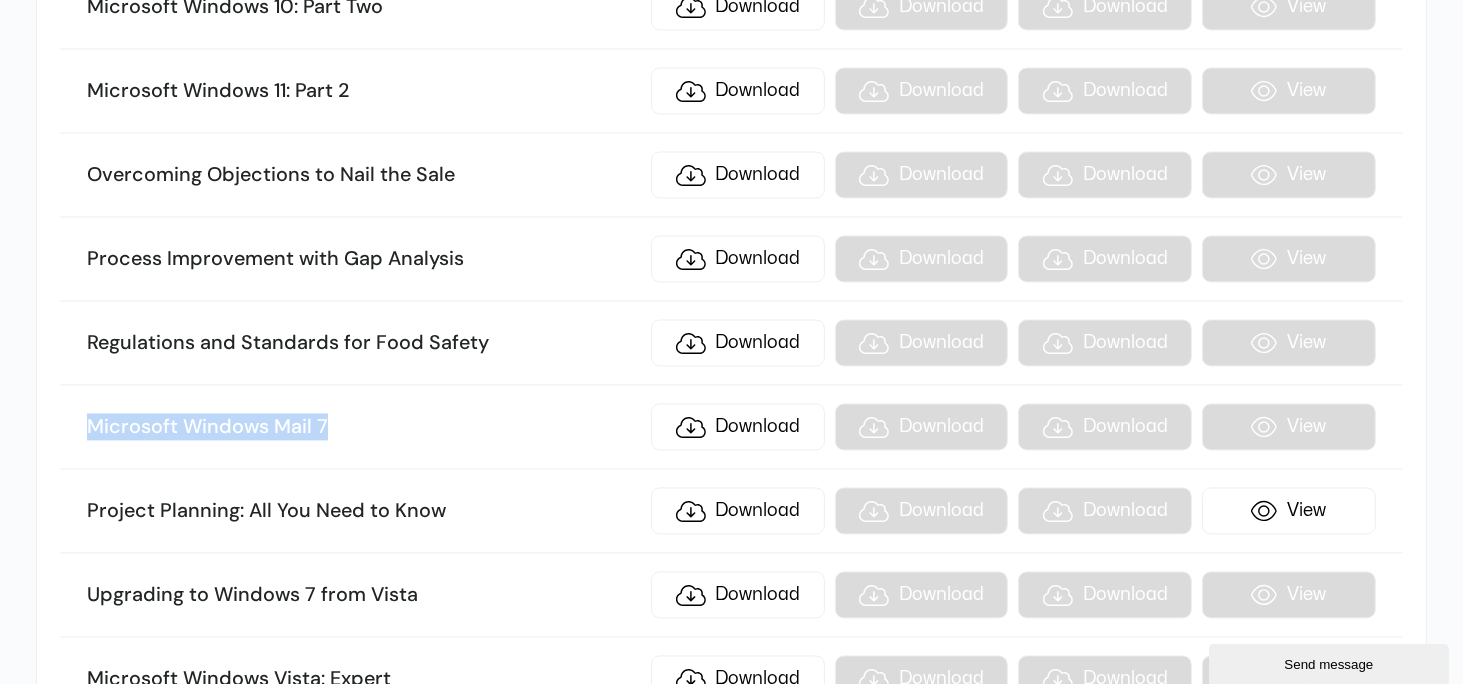 drag, startPoint x: 87, startPoint y: 343, endPoint x: 378, endPoint y: 343, distance: 291 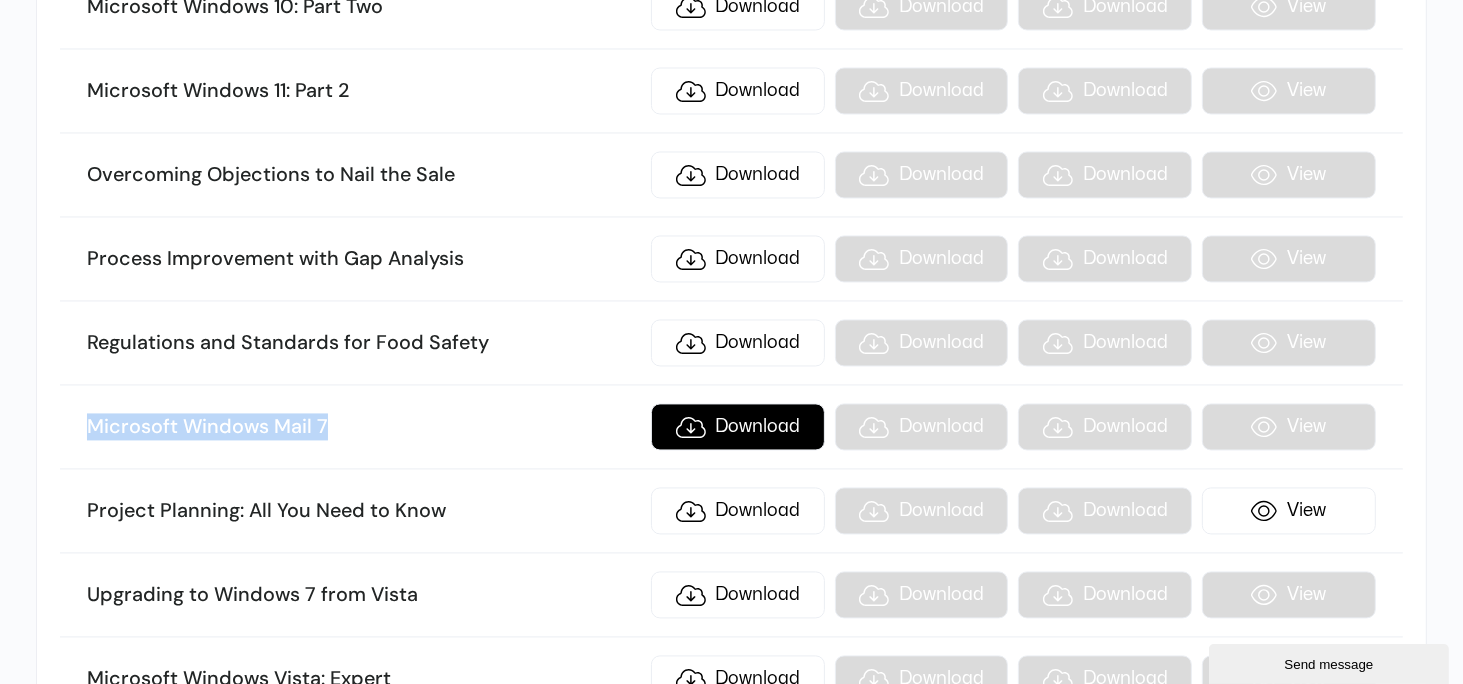click on "Download" at bounding box center [738, 426] 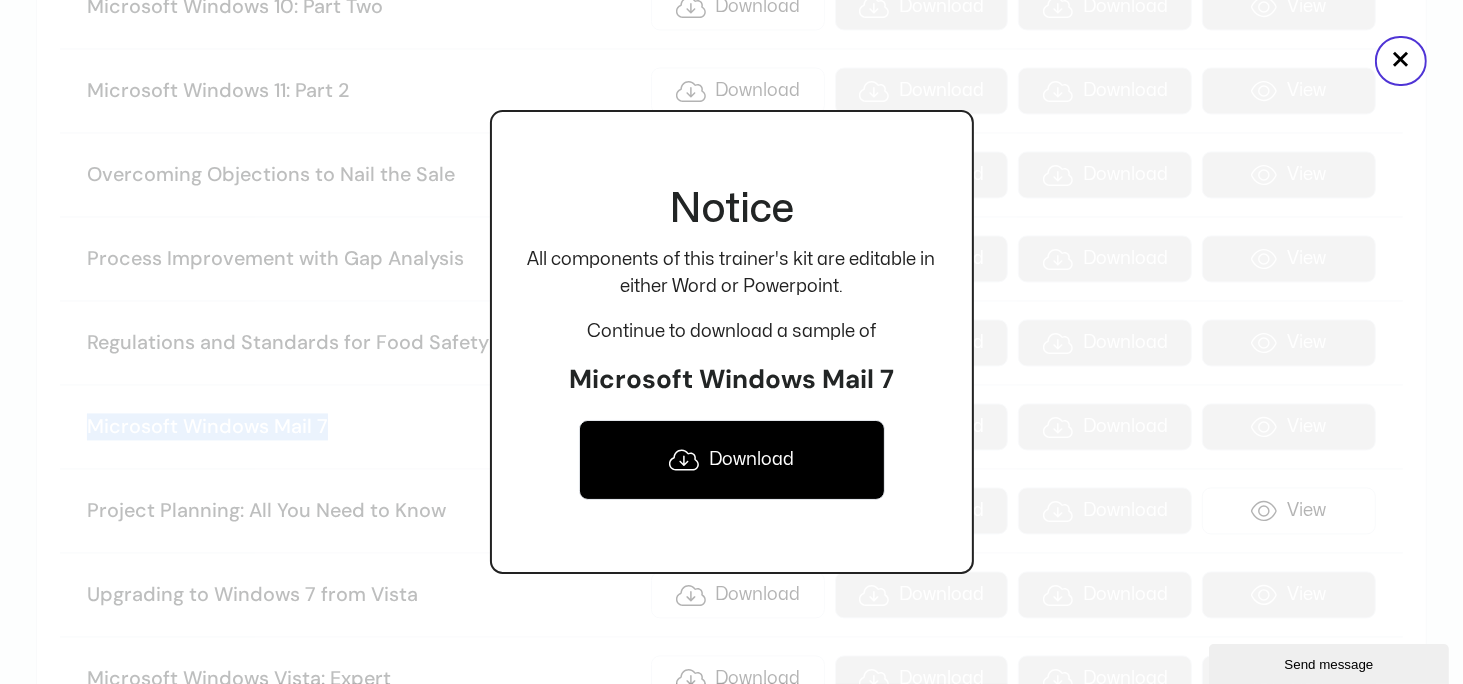 click 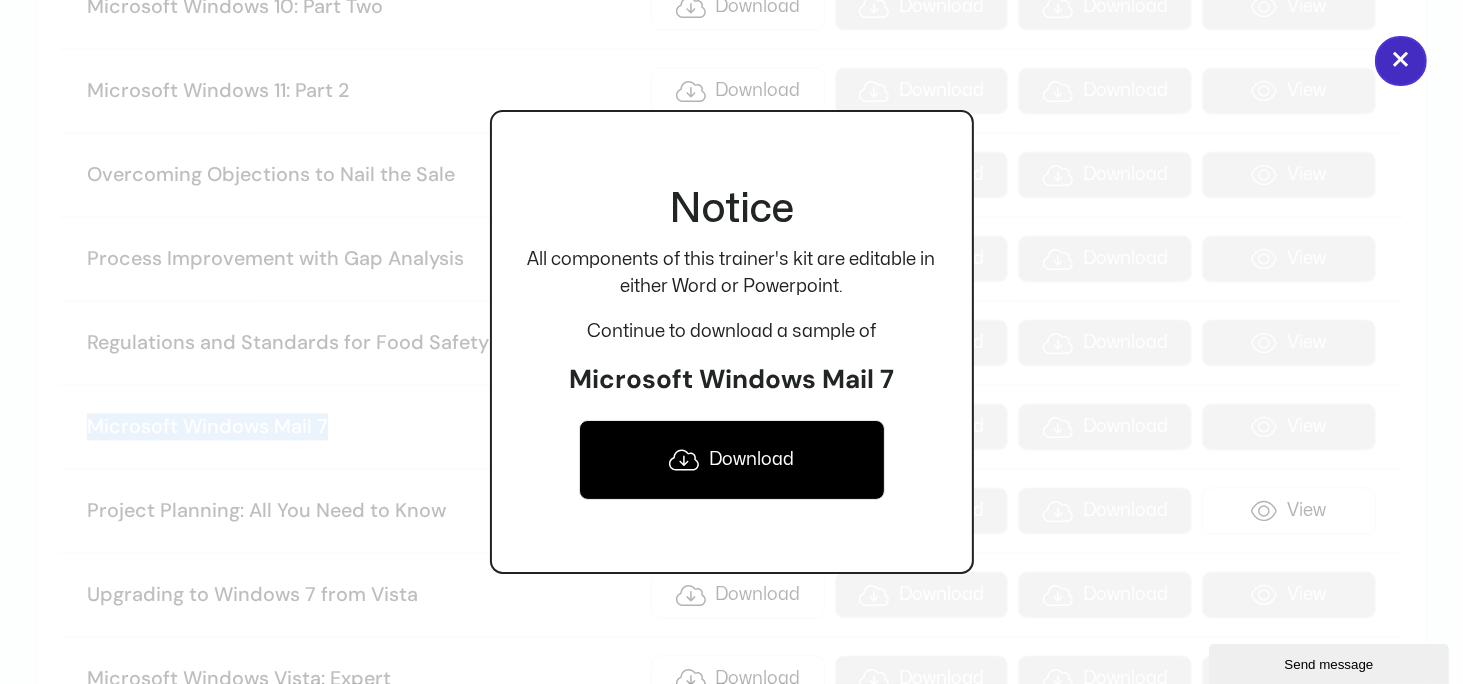 click on "×" at bounding box center (1401, 61) 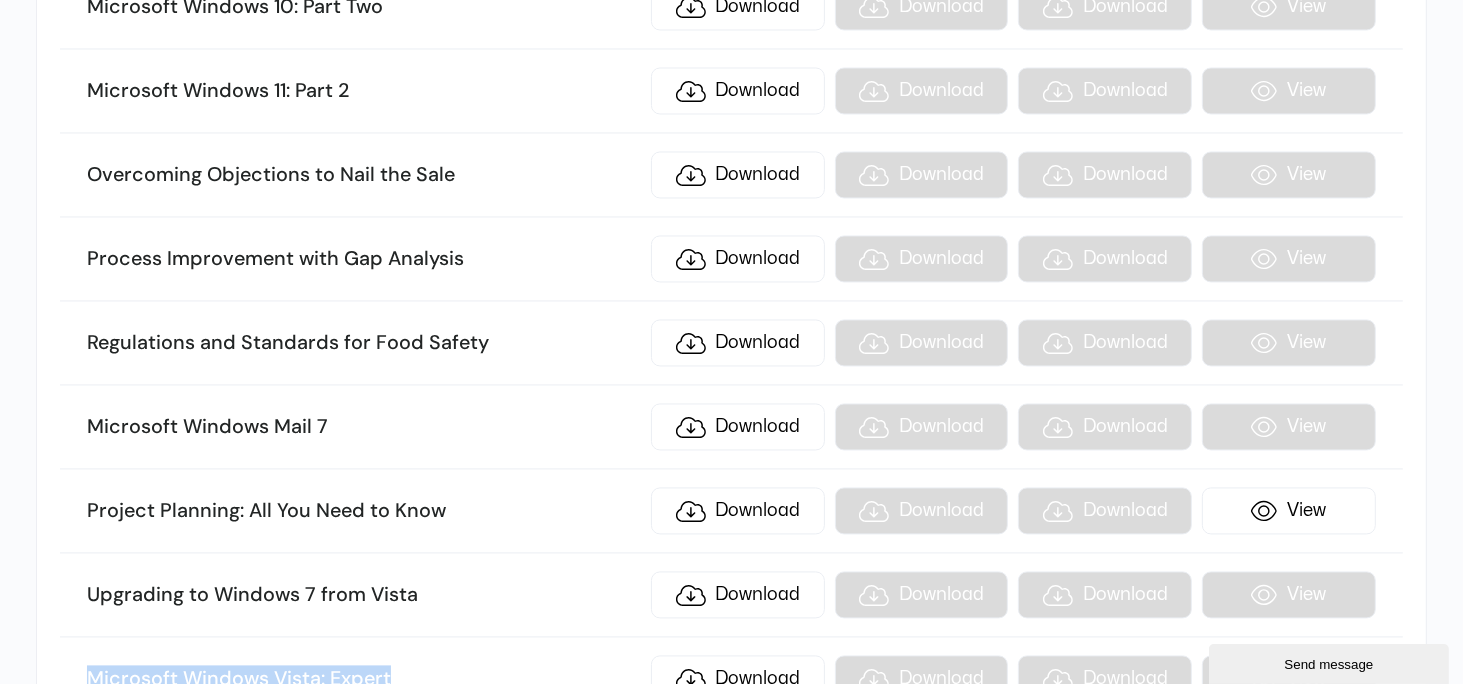 drag, startPoint x: 85, startPoint y: 583, endPoint x: 416, endPoint y: 583, distance: 331 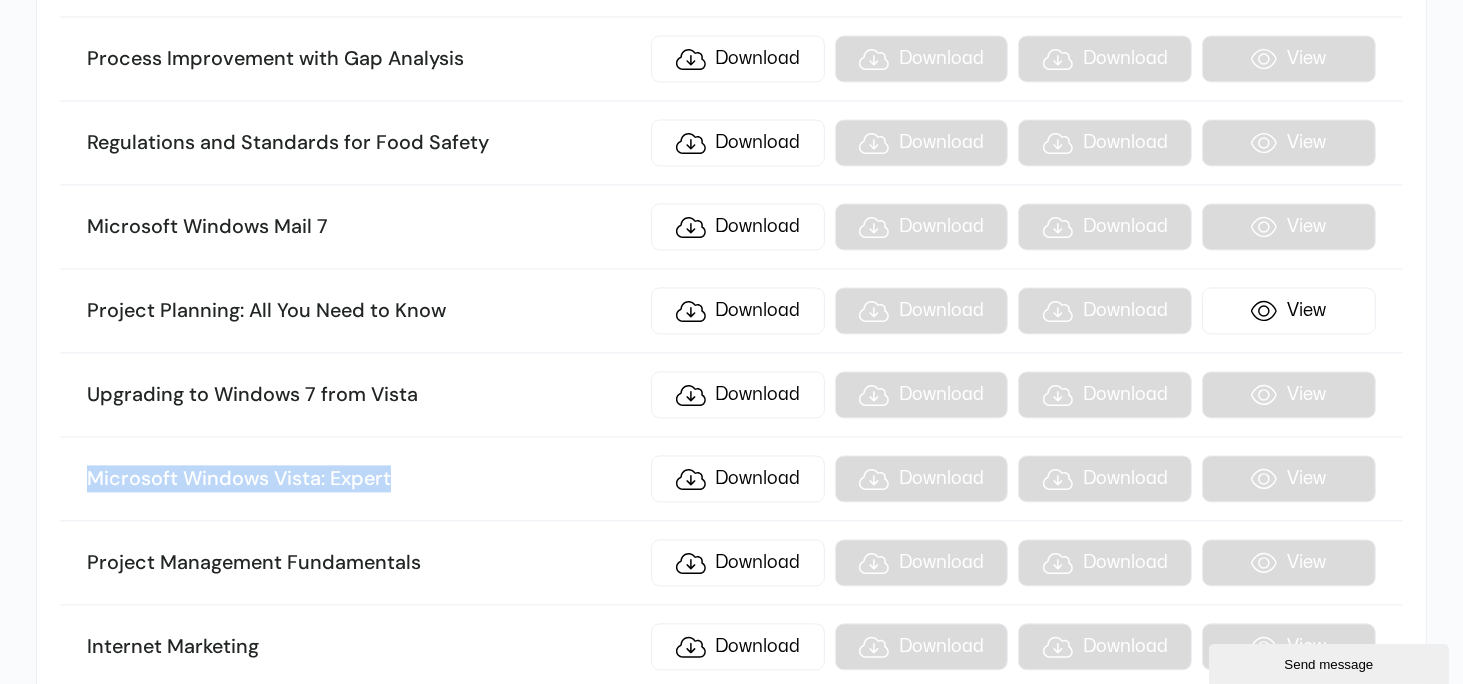 scroll, scrollTop: 11491, scrollLeft: 0, axis: vertical 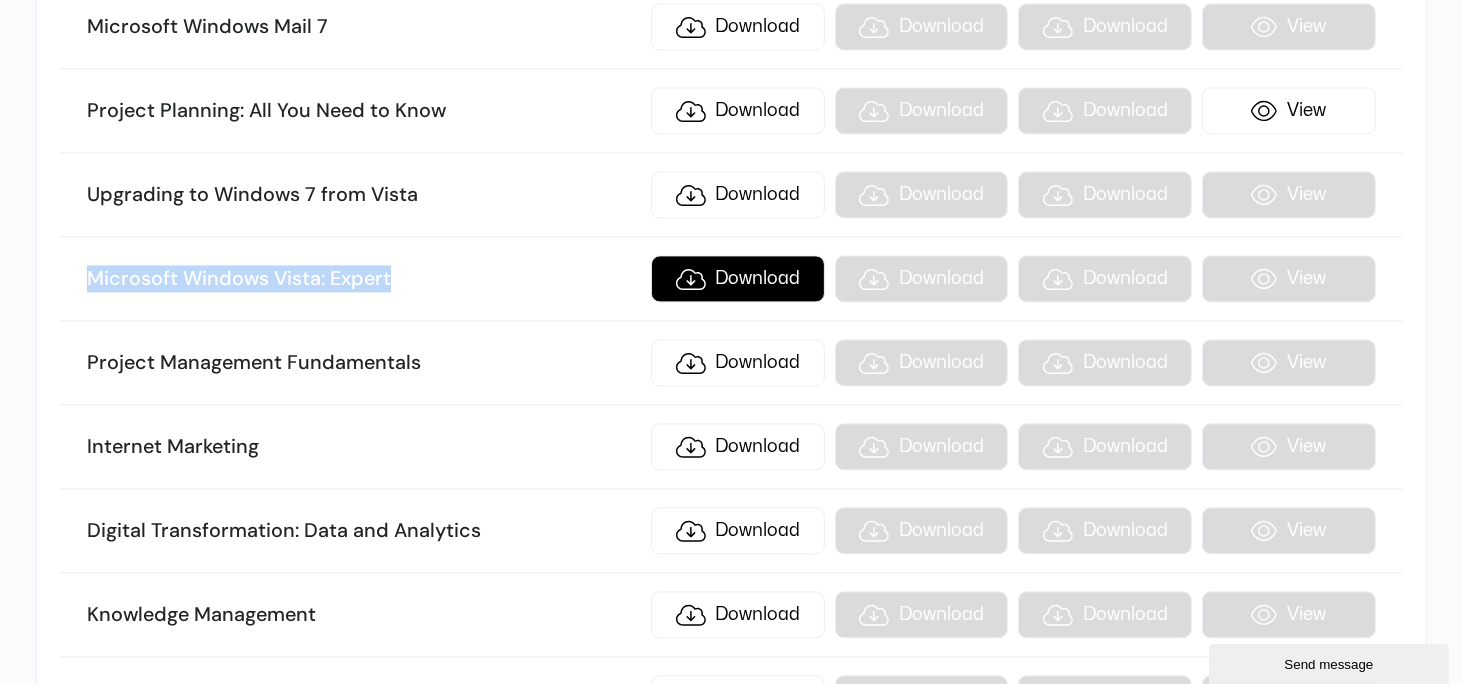 click on "Download" at bounding box center [738, 278] 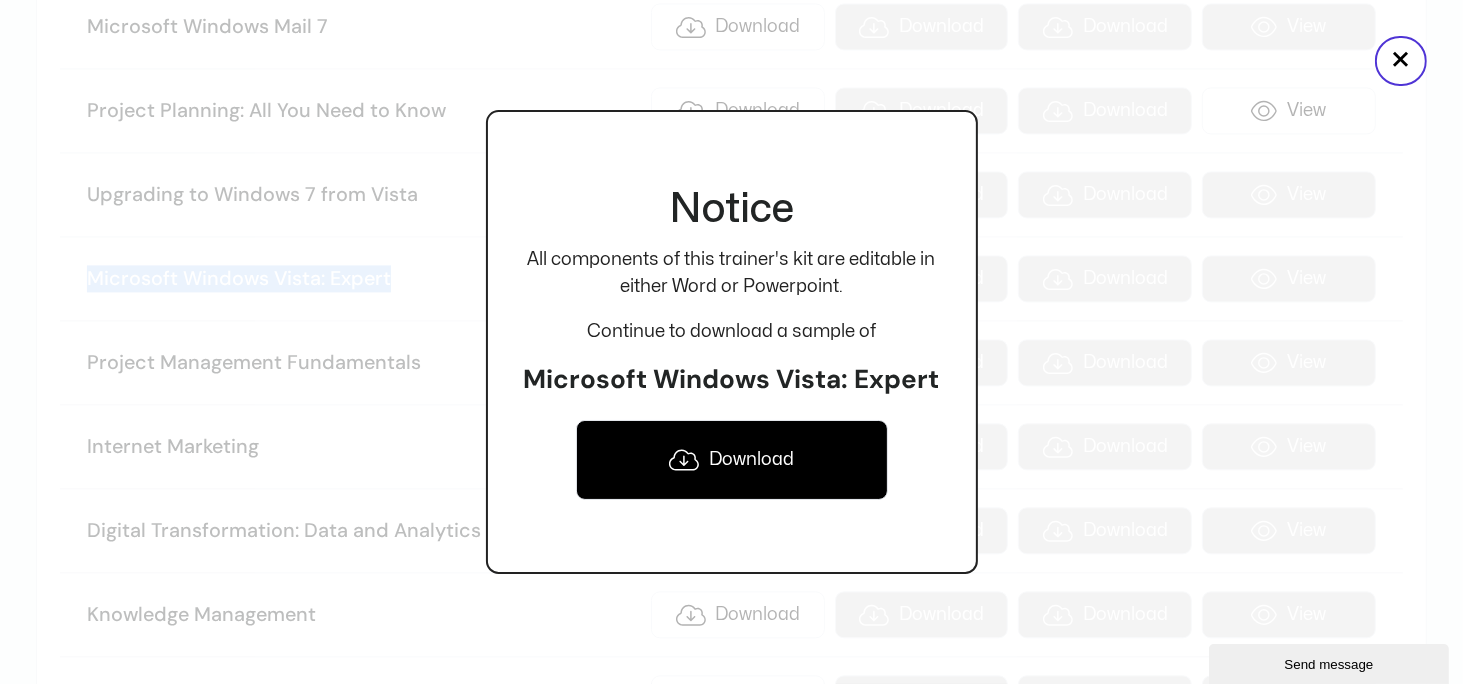 click on "Download" at bounding box center (732, 460) 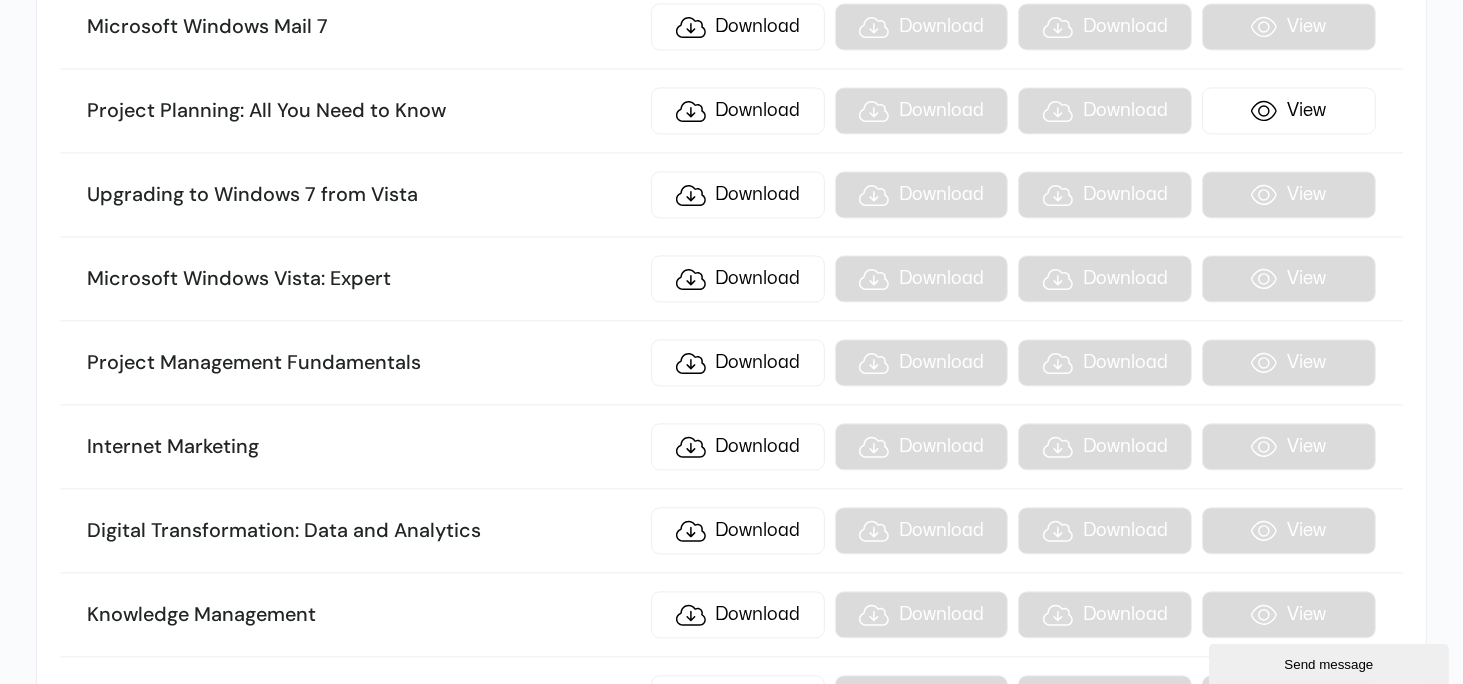 scroll, scrollTop: 10256, scrollLeft: 0, axis: vertical 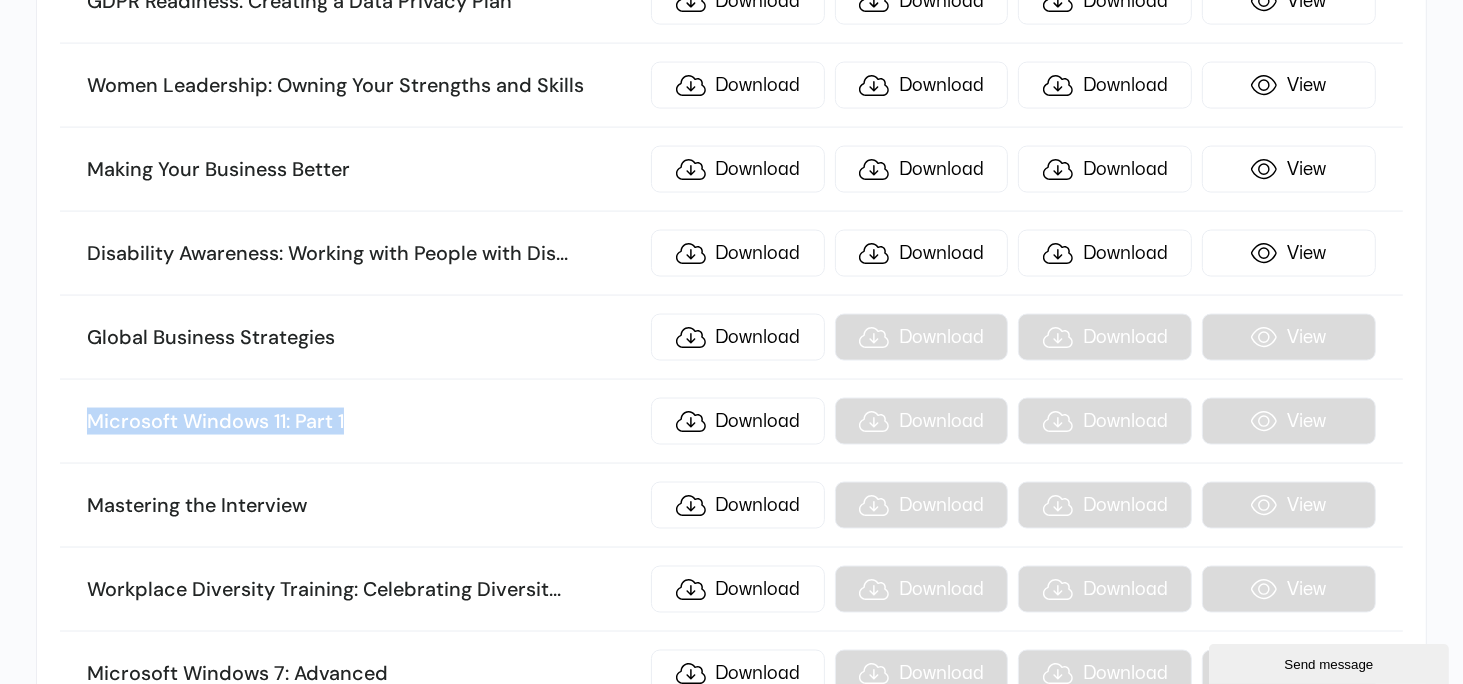 drag, startPoint x: 90, startPoint y: 339, endPoint x: 360, endPoint y: 341, distance: 270.00742 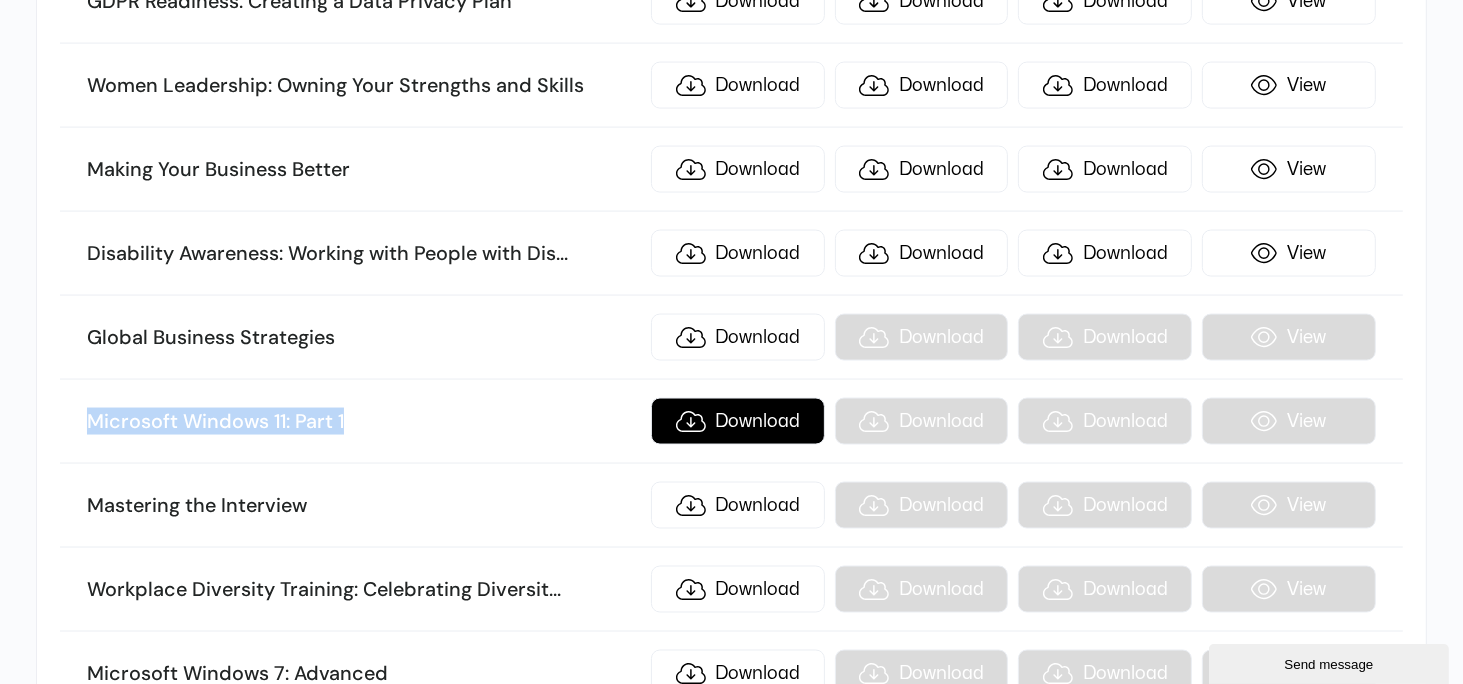 click on "Download" at bounding box center (738, 421) 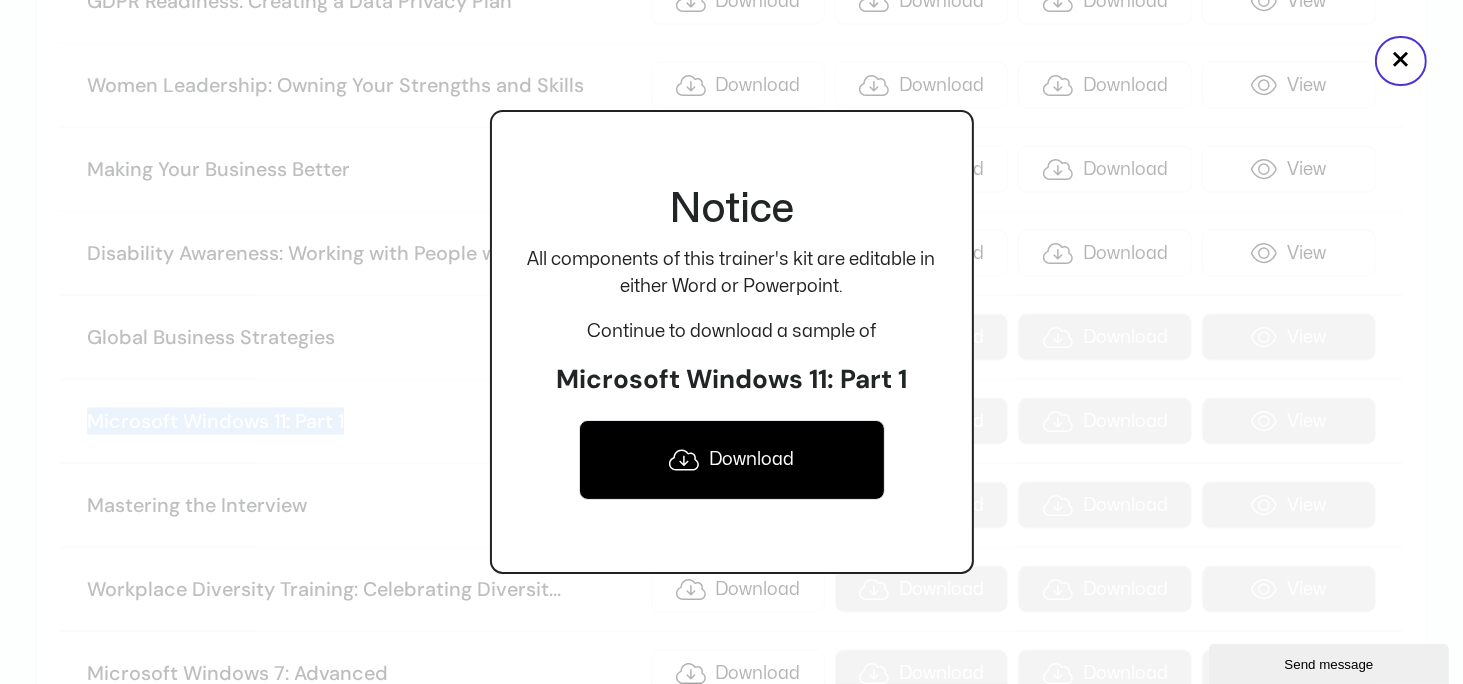 click on "Download" at bounding box center (732, 460) 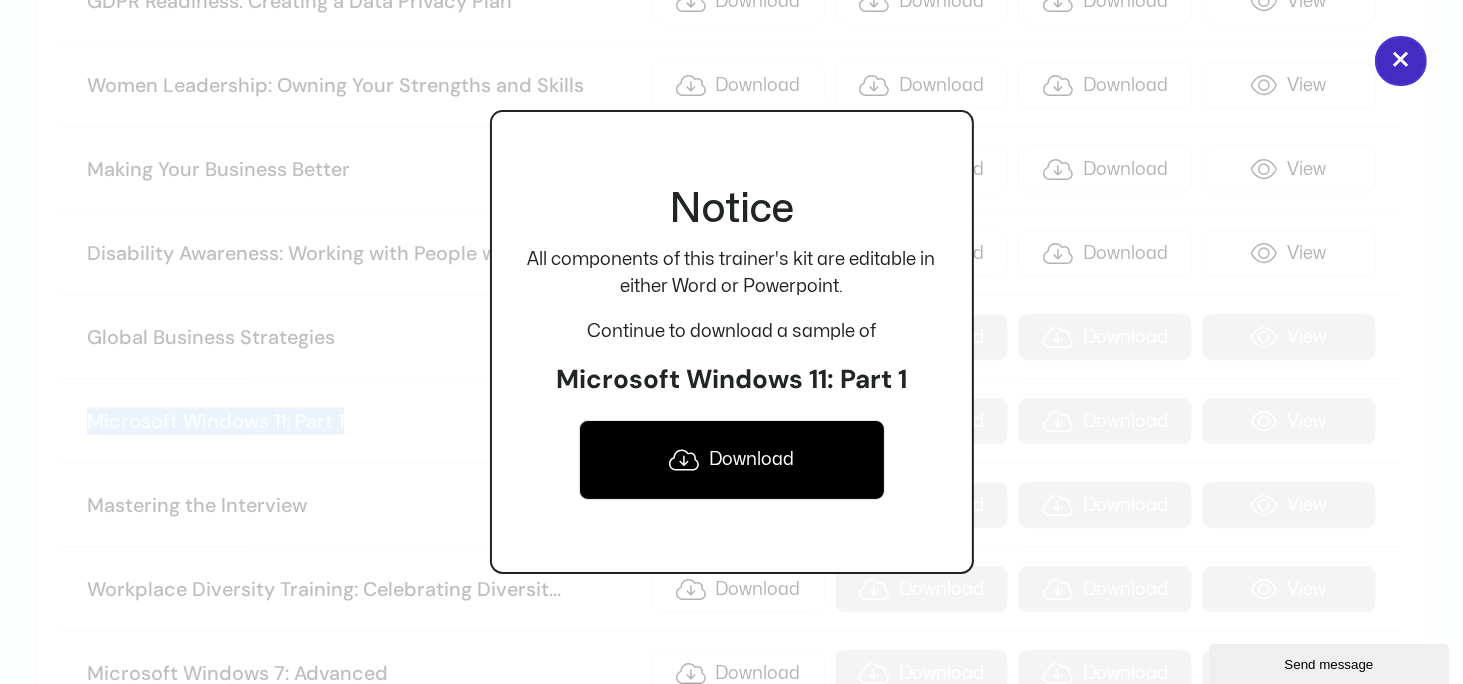 click on "×" at bounding box center (1401, 61) 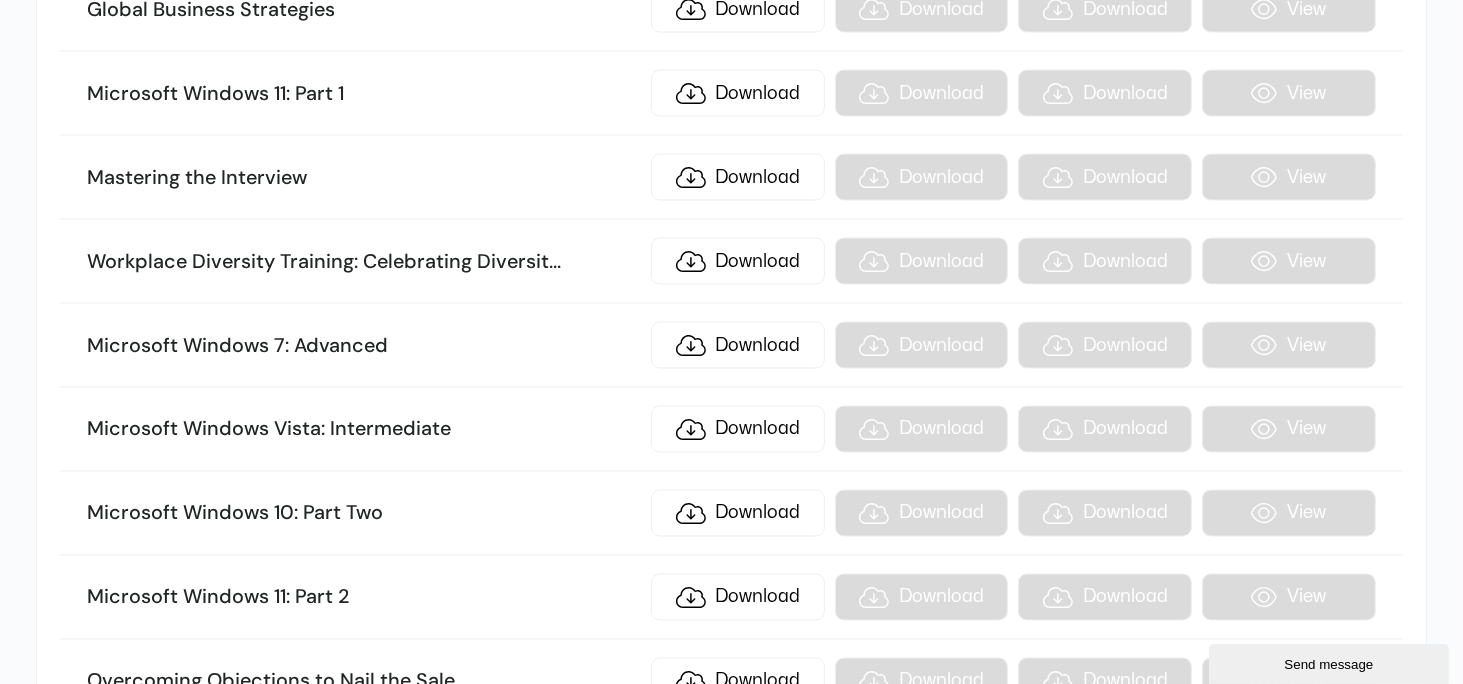 scroll, scrollTop: 10656, scrollLeft: 0, axis: vertical 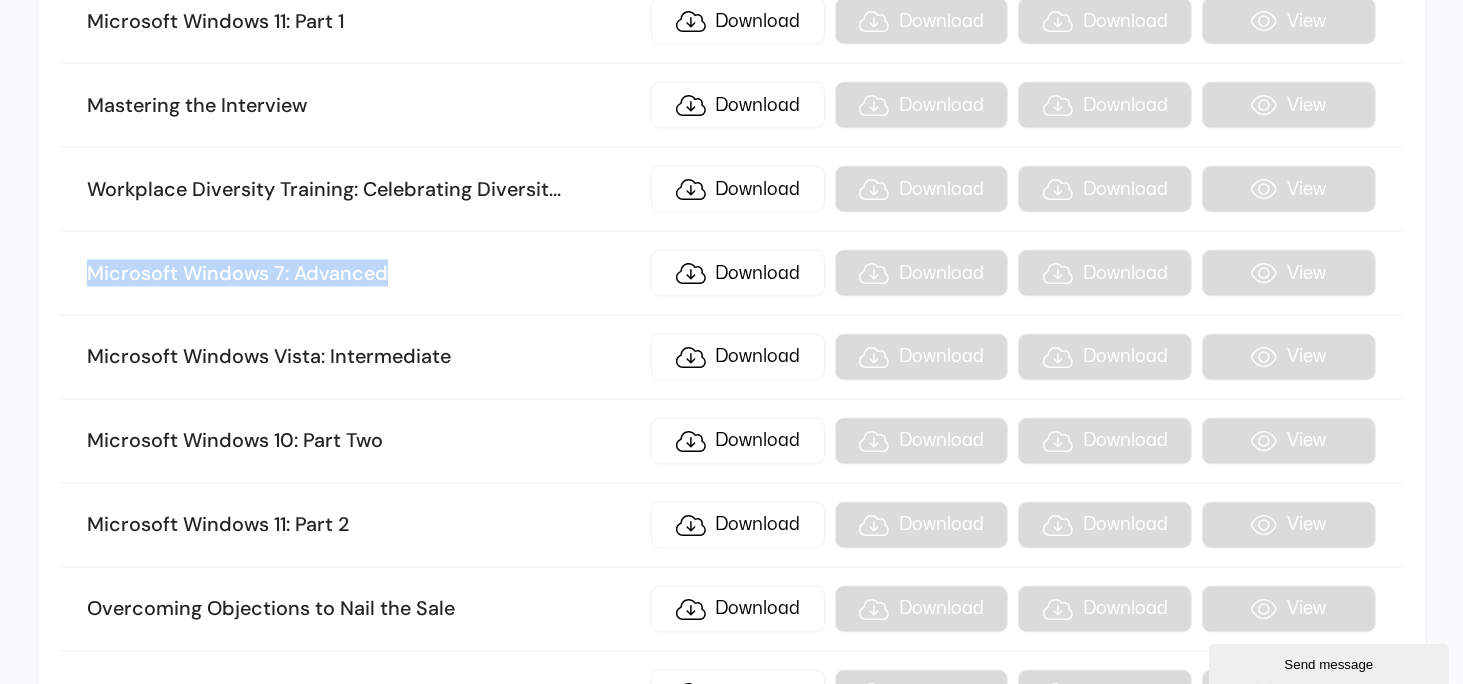 drag, startPoint x: 89, startPoint y: 199, endPoint x: 407, endPoint y: 193, distance: 318.0566 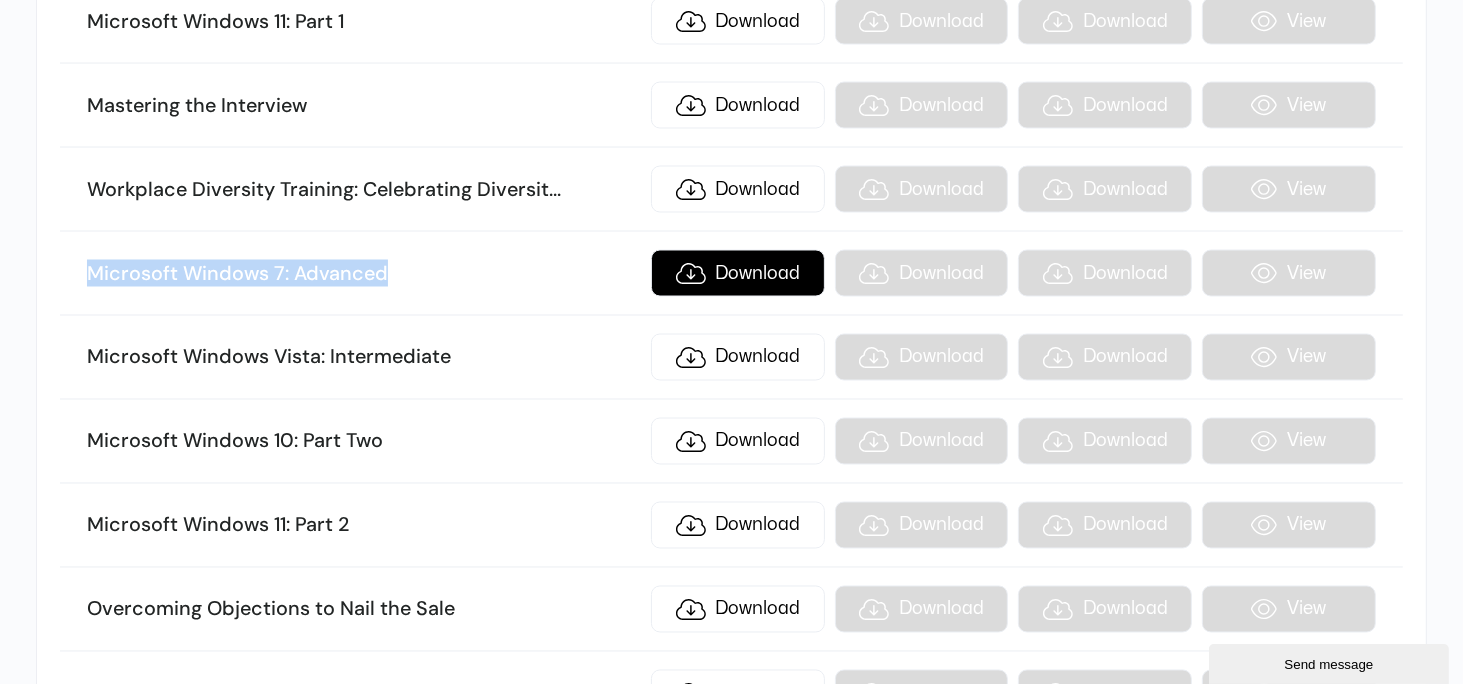 click on "Download" at bounding box center [738, 273] 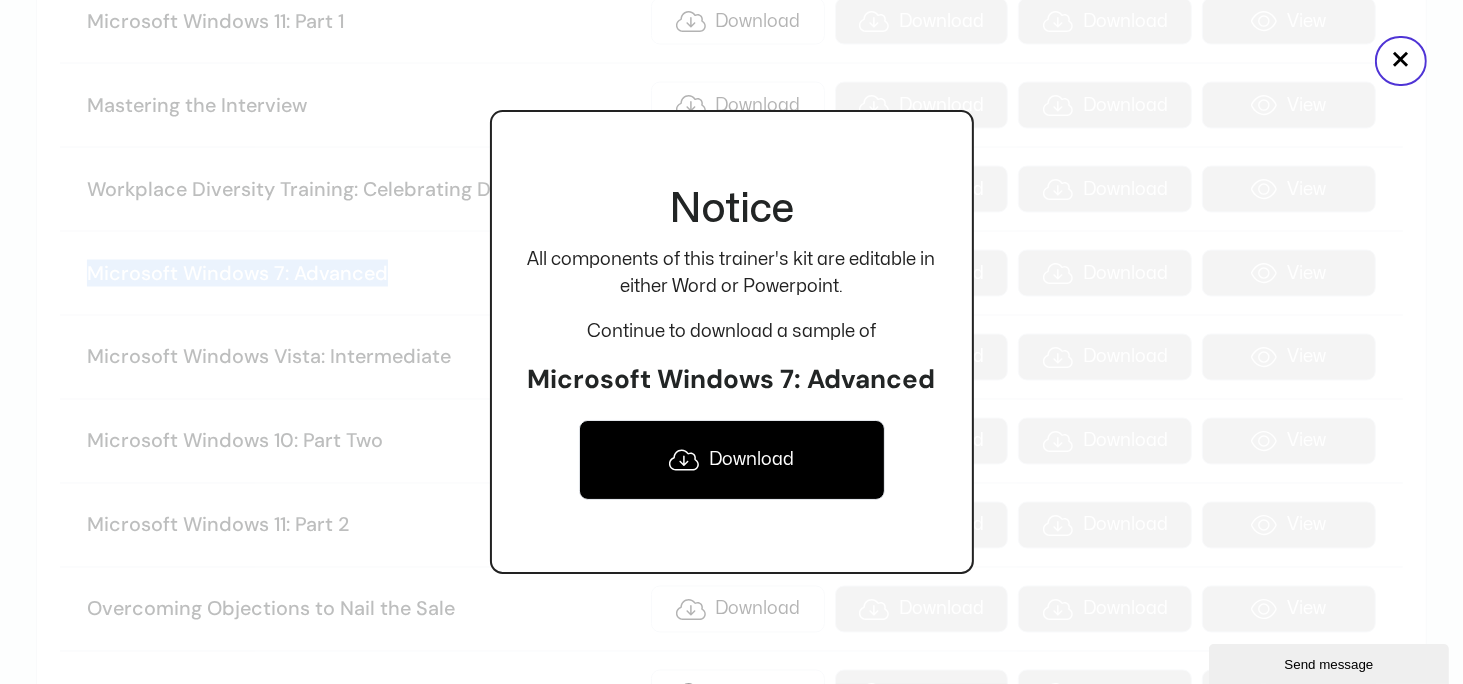 click on "Download" at bounding box center [732, 460] 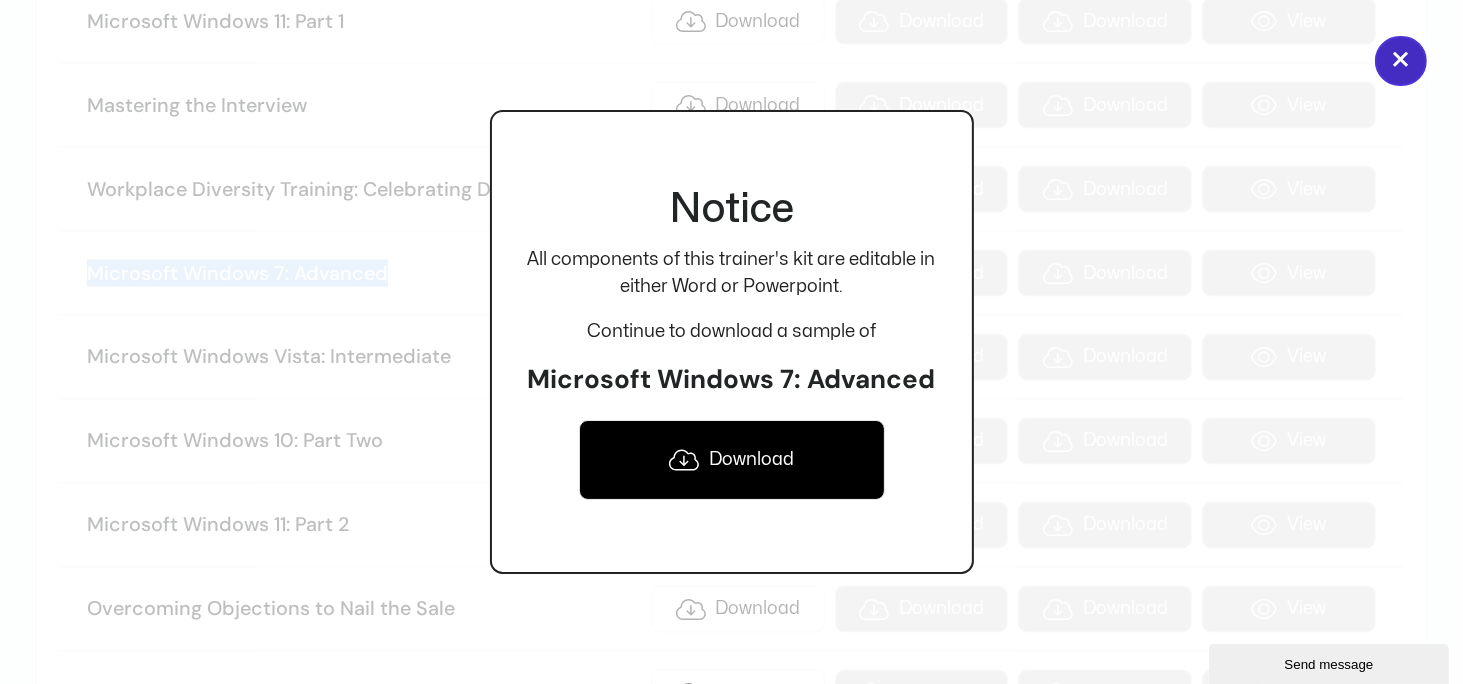 click on "×" at bounding box center [1401, 61] 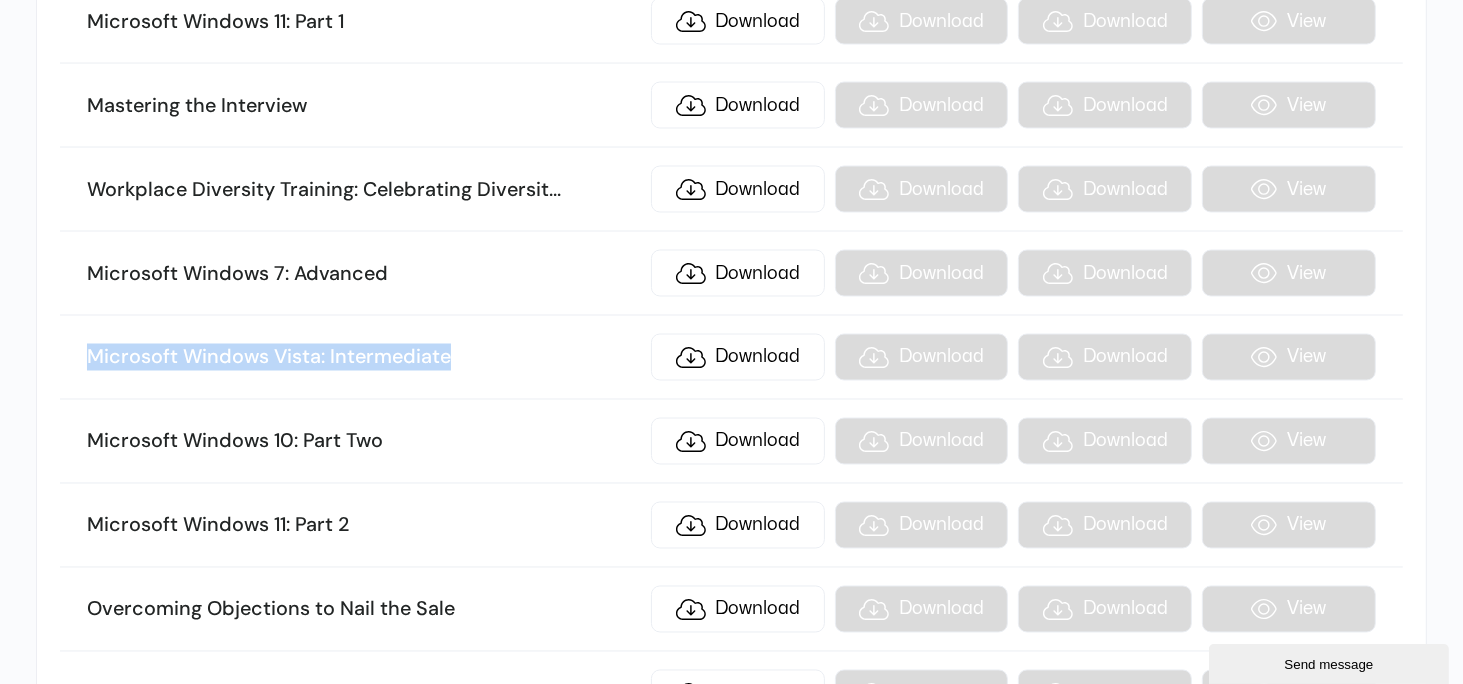drag, startPoint x: 83, startPoint y: 275, endPoint x: 563, endPoint y: 279, distance: 480.01666 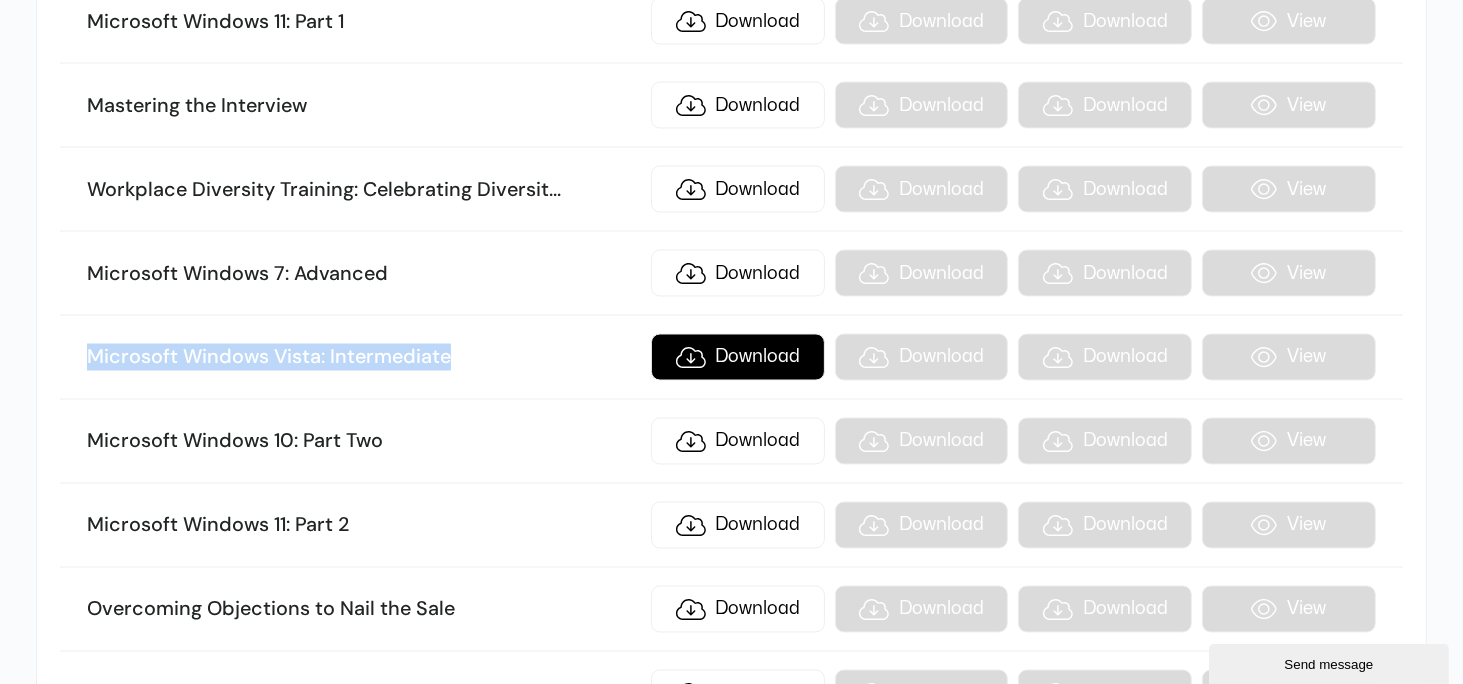 drag, startPoint x: 563, startPoint y: 279, endPoint x: 764, endPoint y: 271, distance: 201.15913 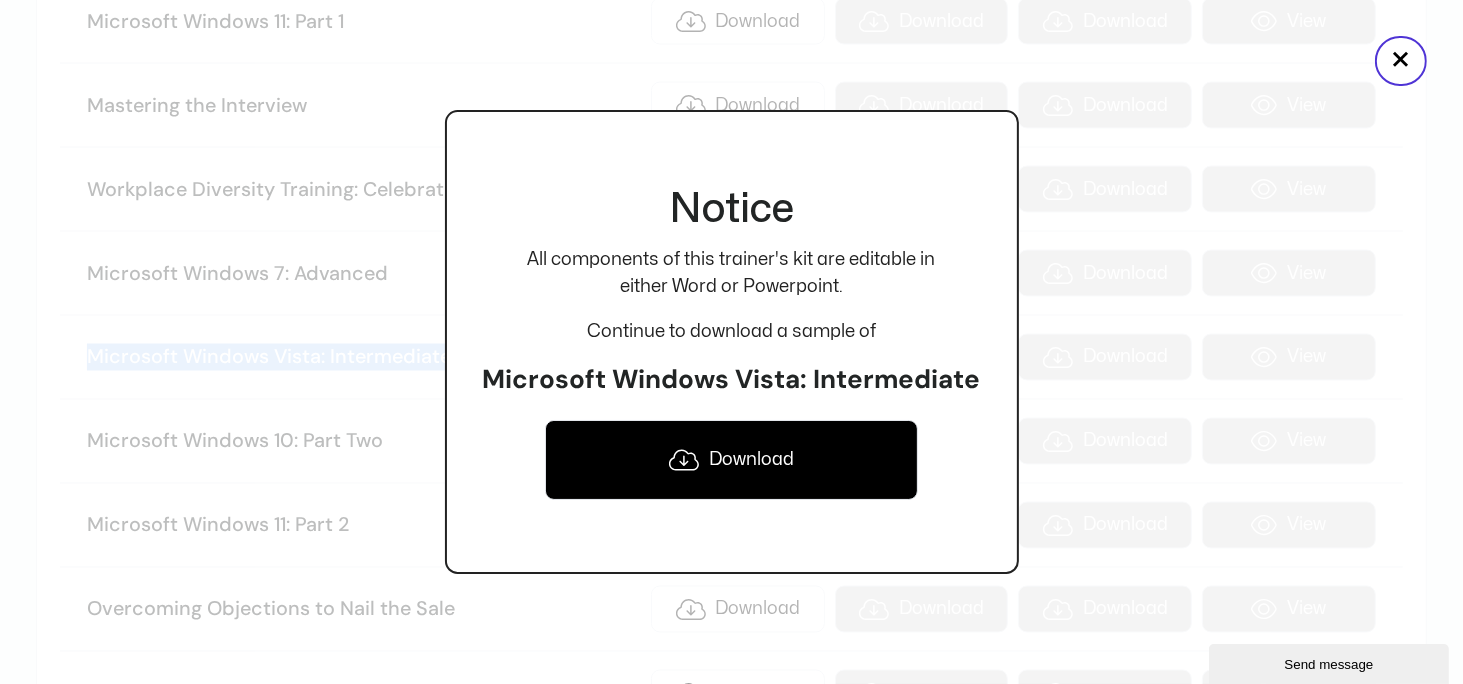 click on "Download" at bounding box center (732, 460) 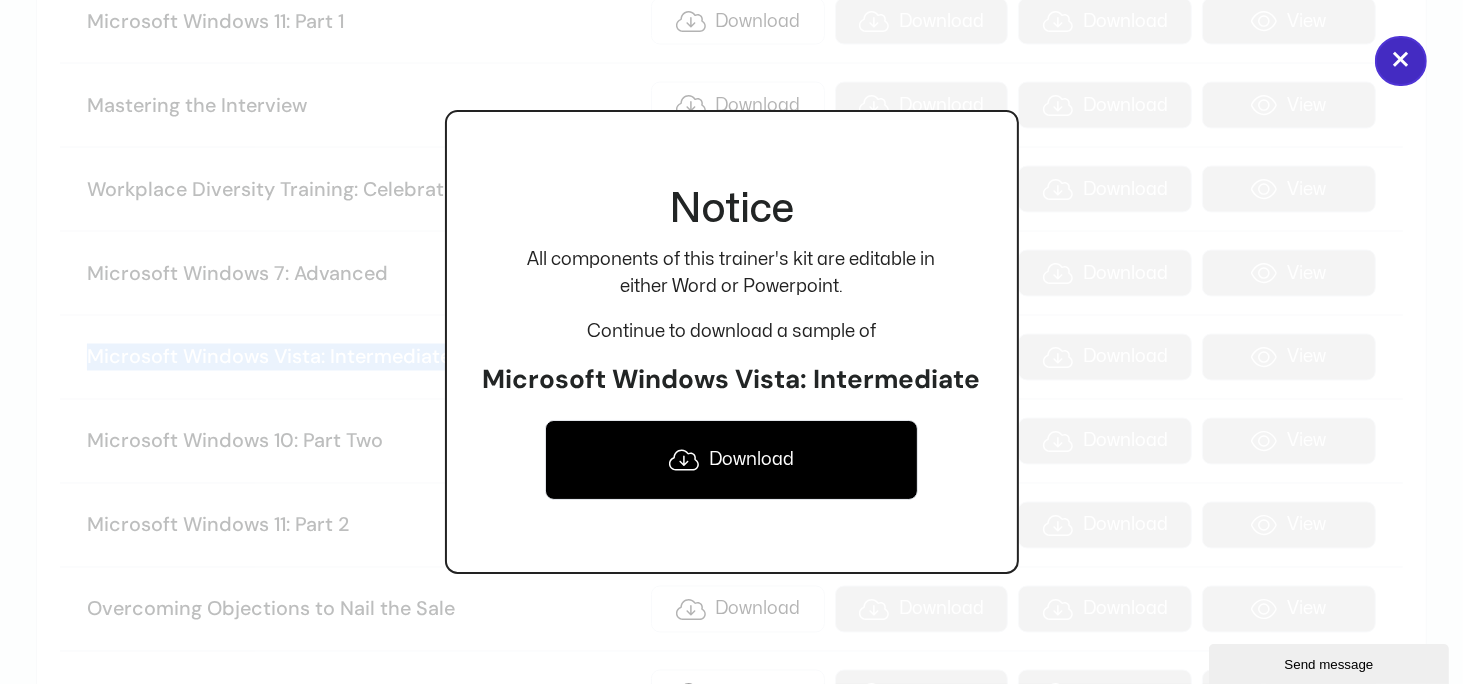 click on "×" at bounding box center [1401, 61] 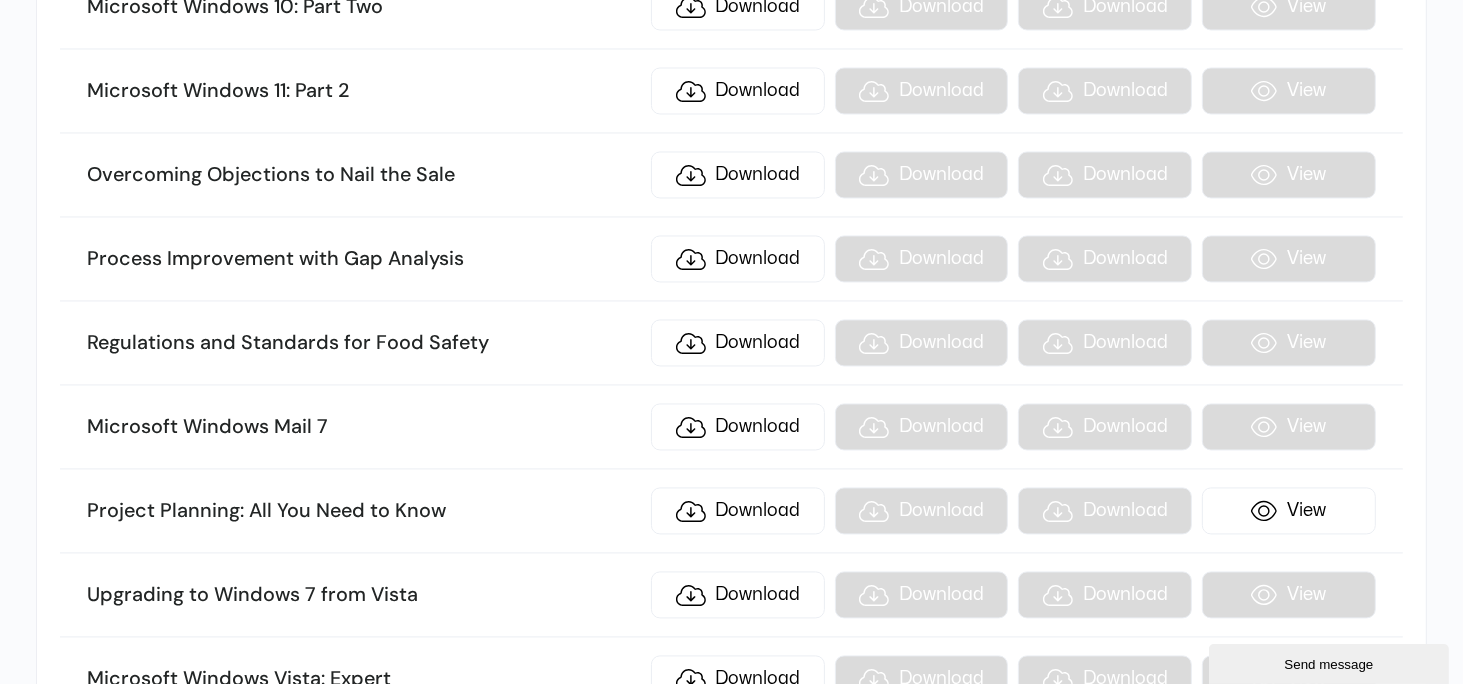 scroll, scrollTop: 12508, scrollLeft: 0, axis: vertical 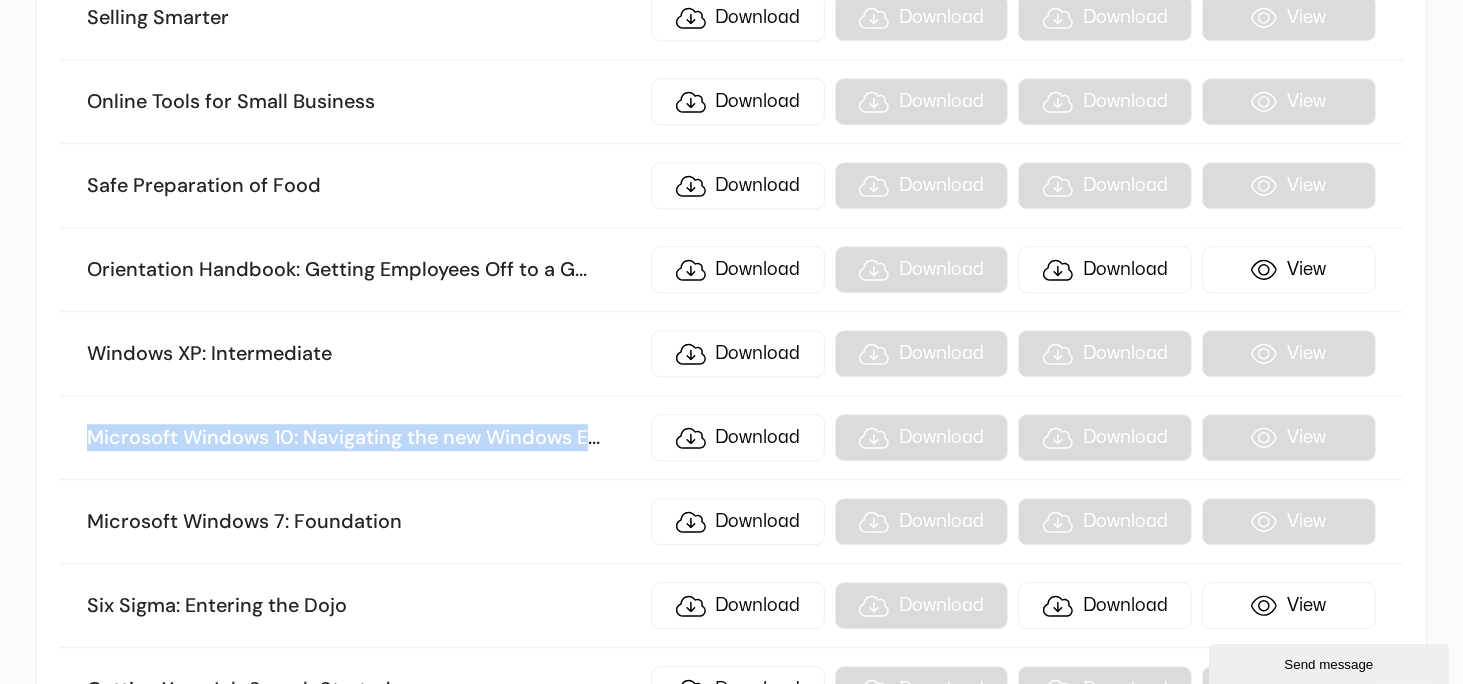 drag, startPoint x: 78, startPoint y: 342, endPoint x: 581, endPoint y: 342, distance: 503 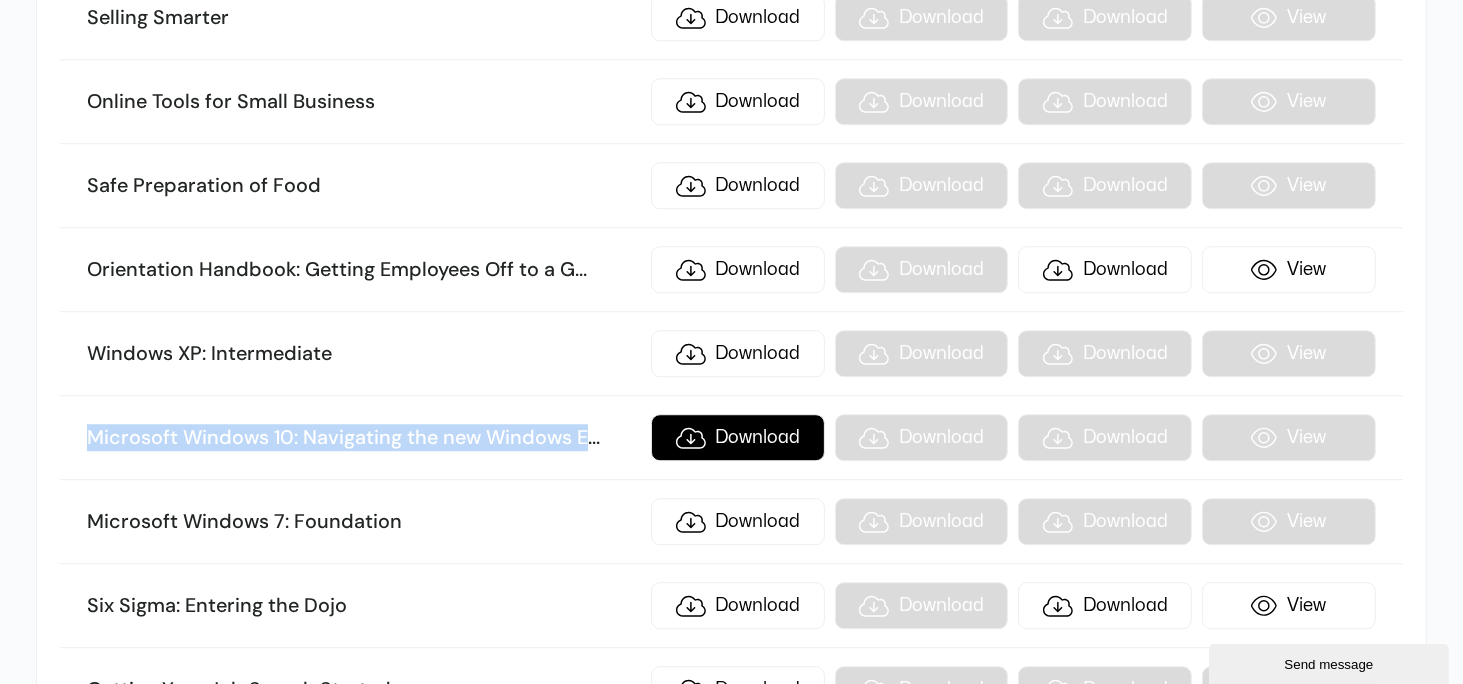 click on "Download" at bounding box center (738, 437) 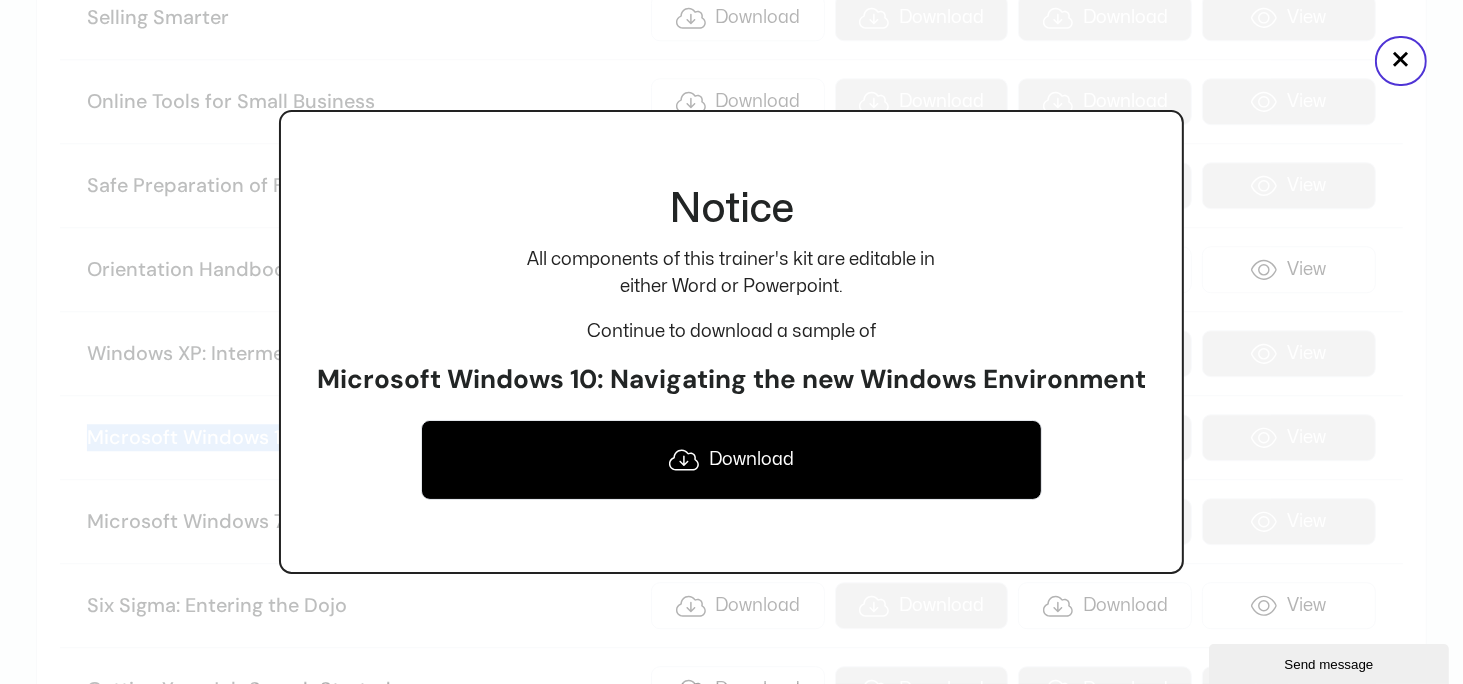 click on "Download" at bounding box center (732, 460) 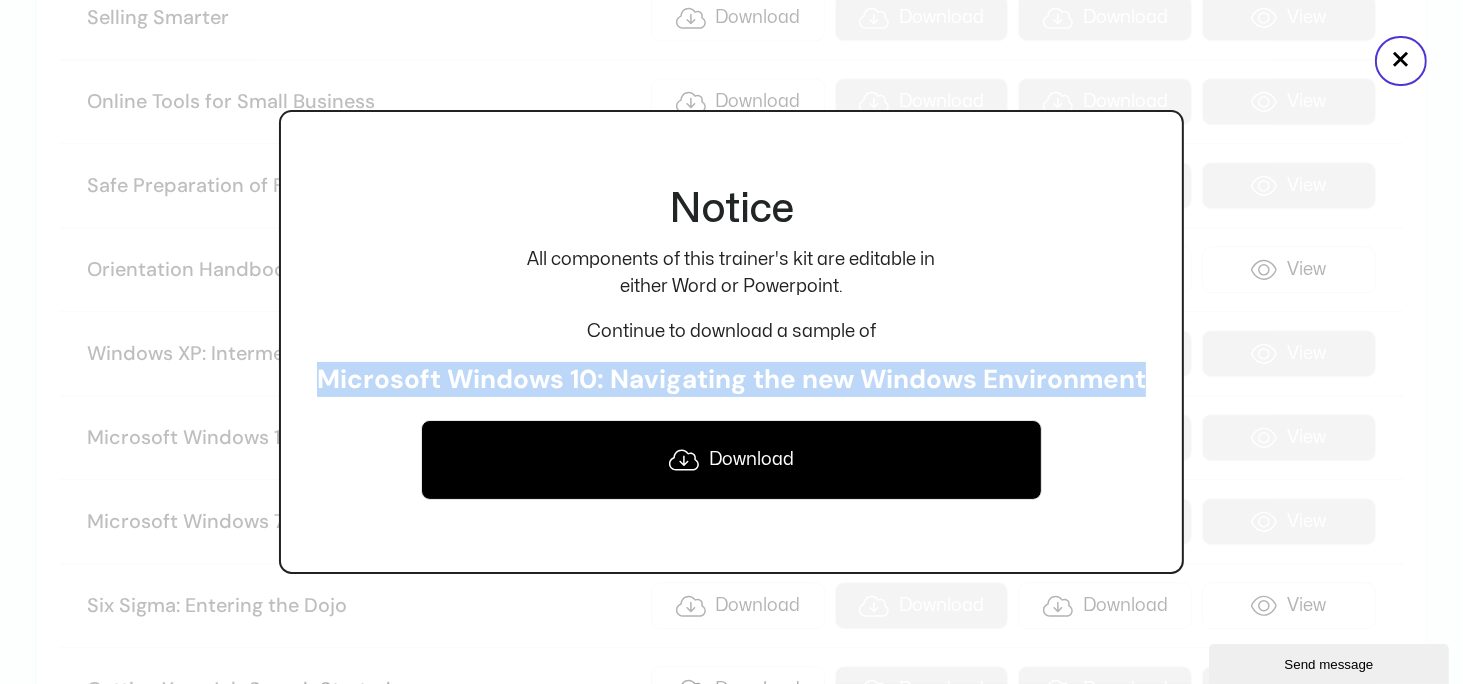 drag, startPoint x: 321, startPoint y: 380, endPoint x: 1151, endPoint y: 390, distance: 830.06024 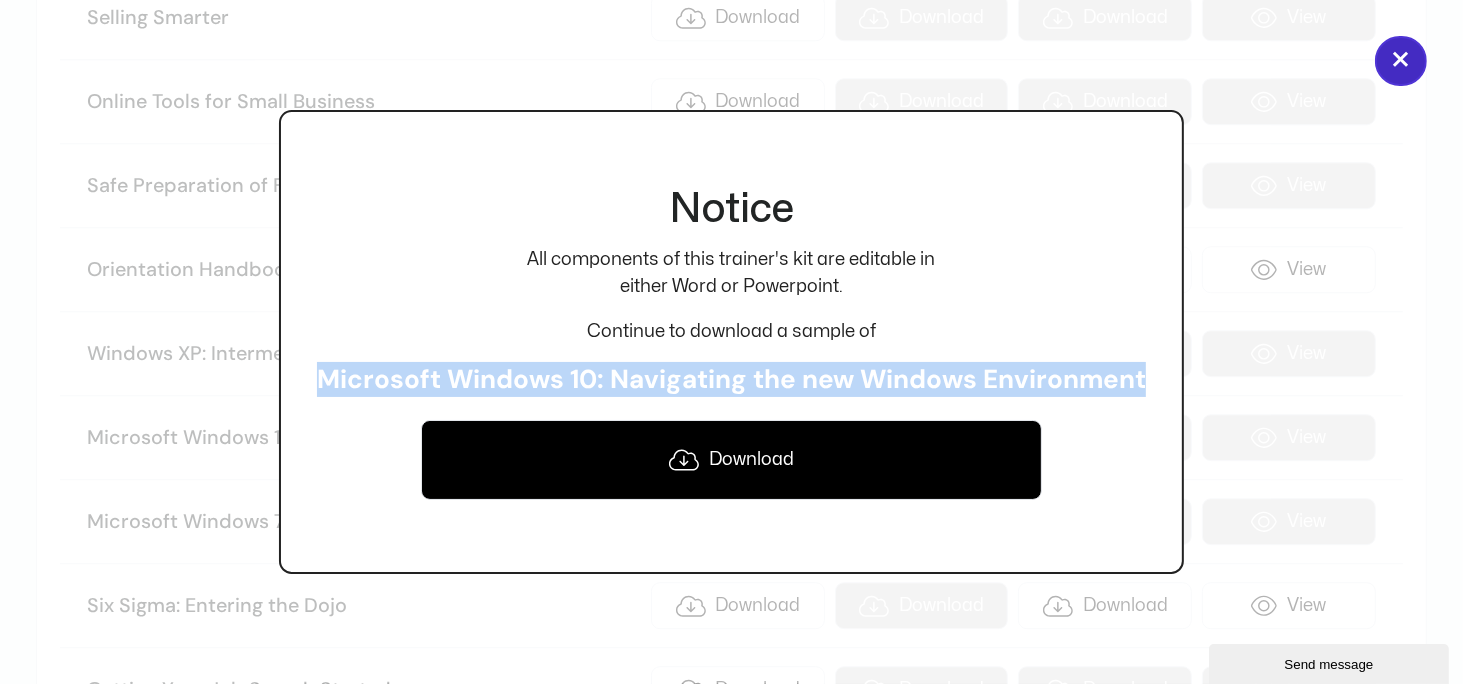 click on "×" at bounding box center [1401, 61] 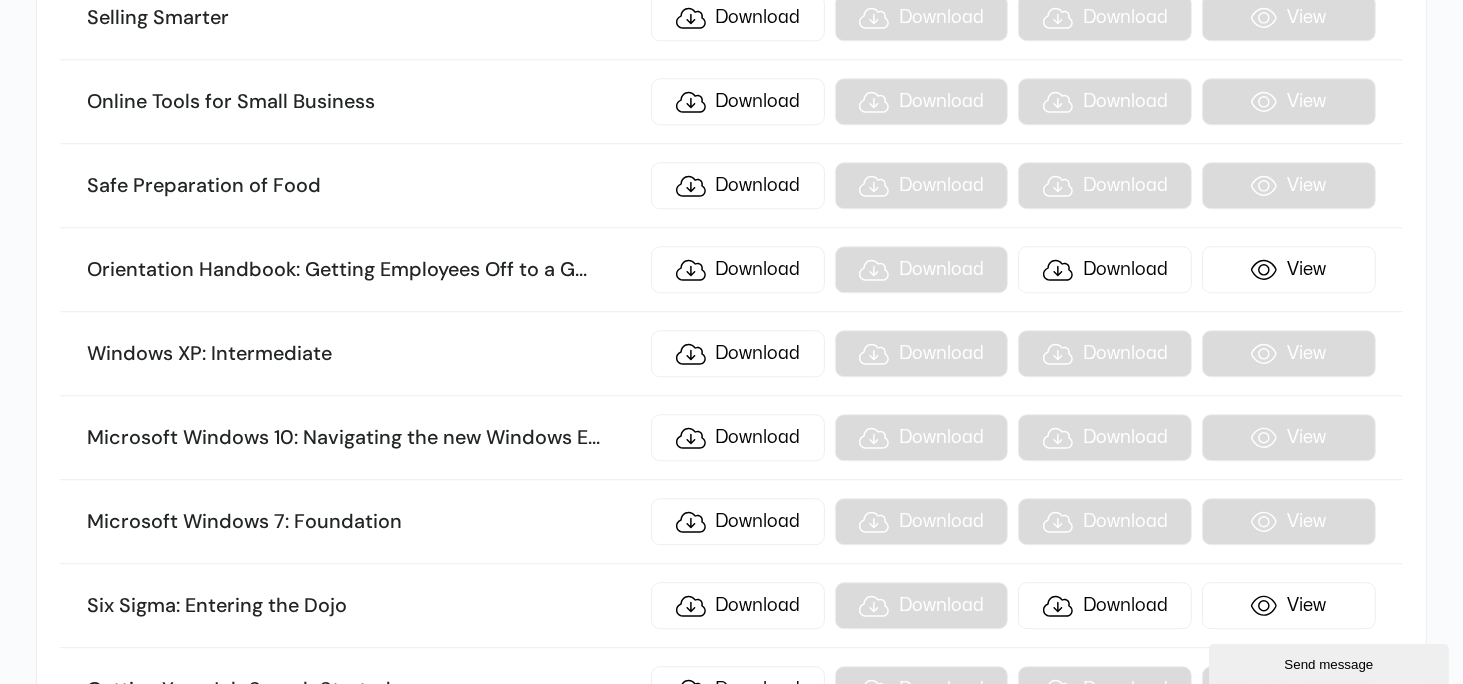 scroll, scrollTop: 10256, scrollLeft: 0, axis: vertical 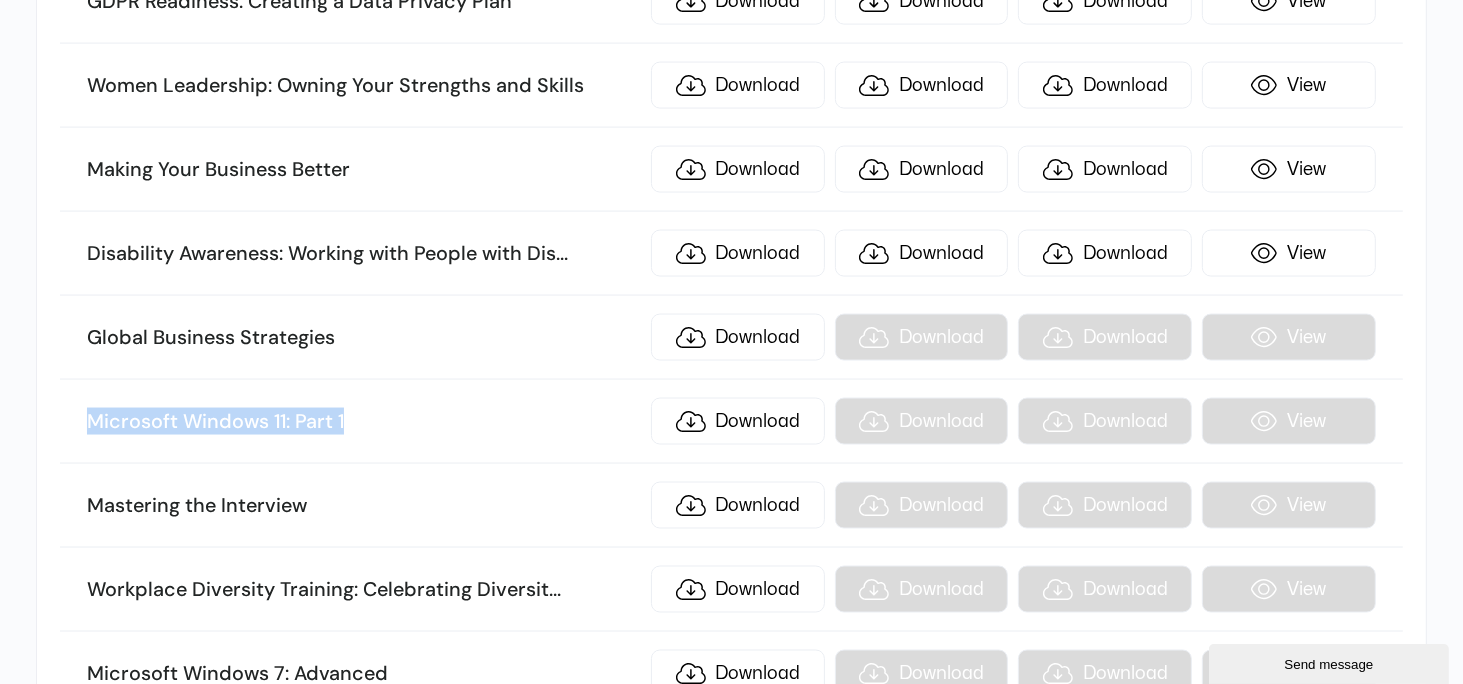 drag, startPoint x: 86, startPoint y: 343, endPoint x: 420, endPoint y: 345, distance: 334.00598 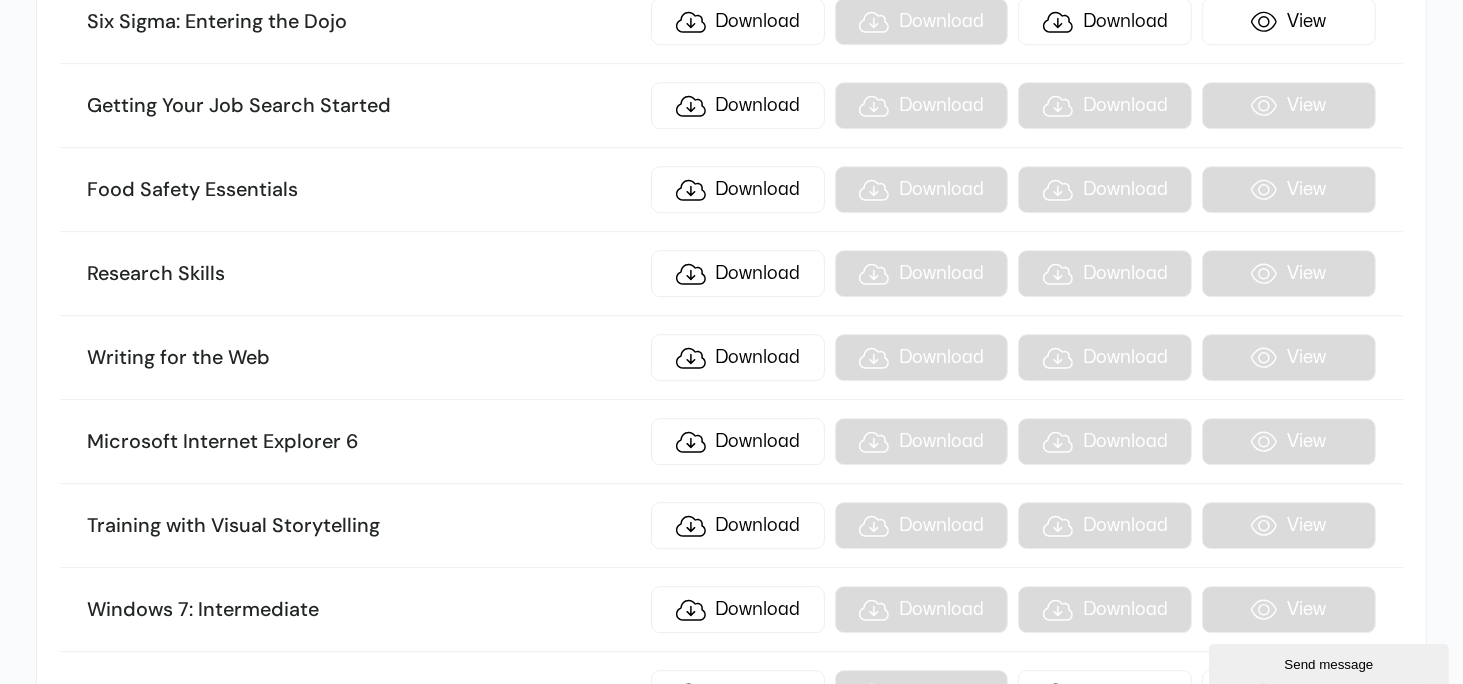 scroll, scrollTop: 12592, scrollLeft: 0, axis: vertical 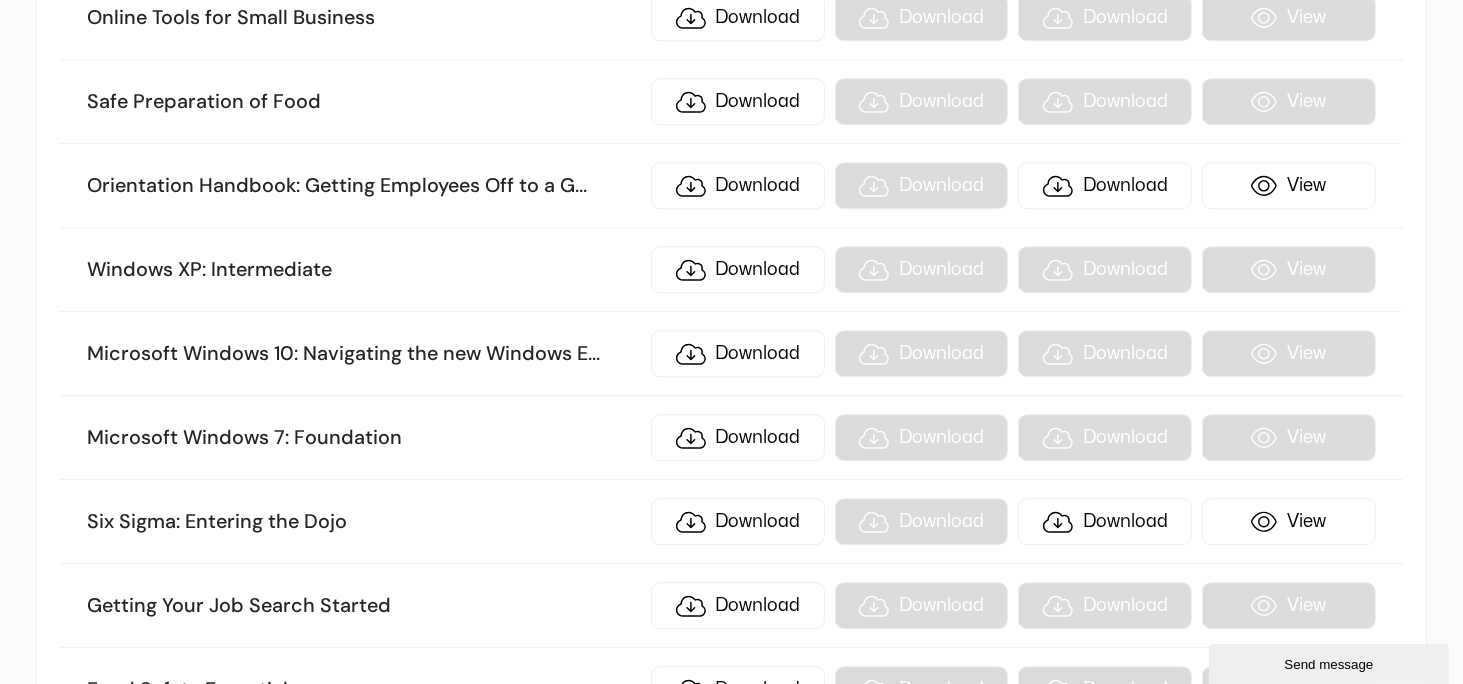 click on "Microsoft Windows 7: Foundation Download Download Download View" at bounding box center (731, 438) 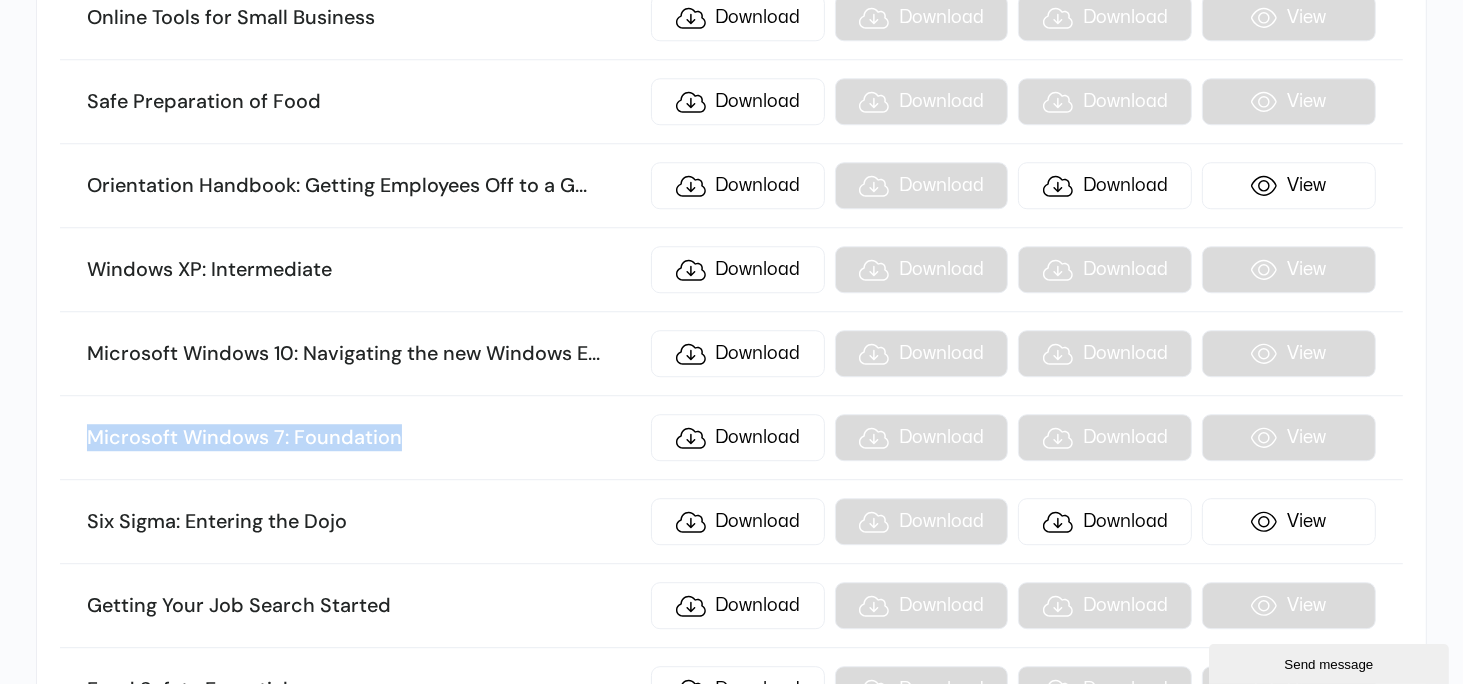 drag, startPoint x: 81, startPoint y: 343, endPoint x: 420, endPoint y: 335, distance: 339.0944 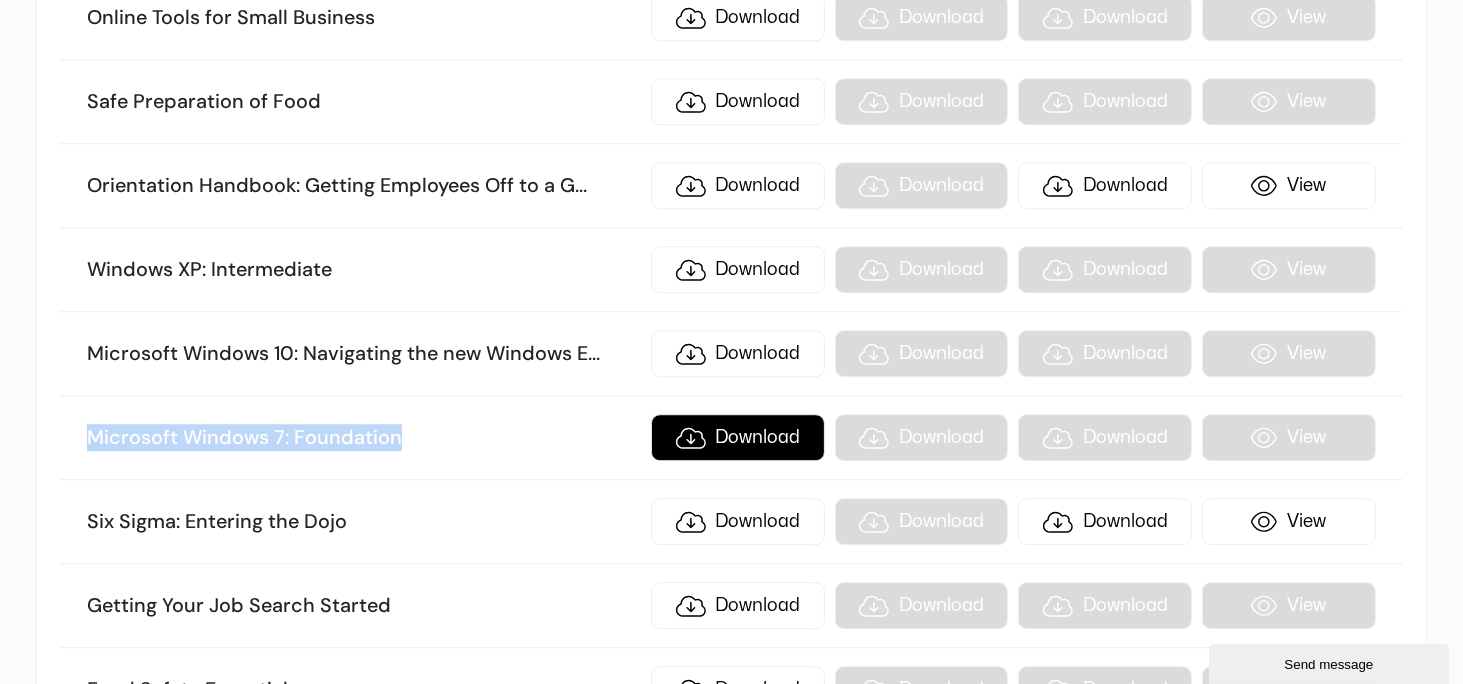 click on "Download" at bounding box center [738, 437] 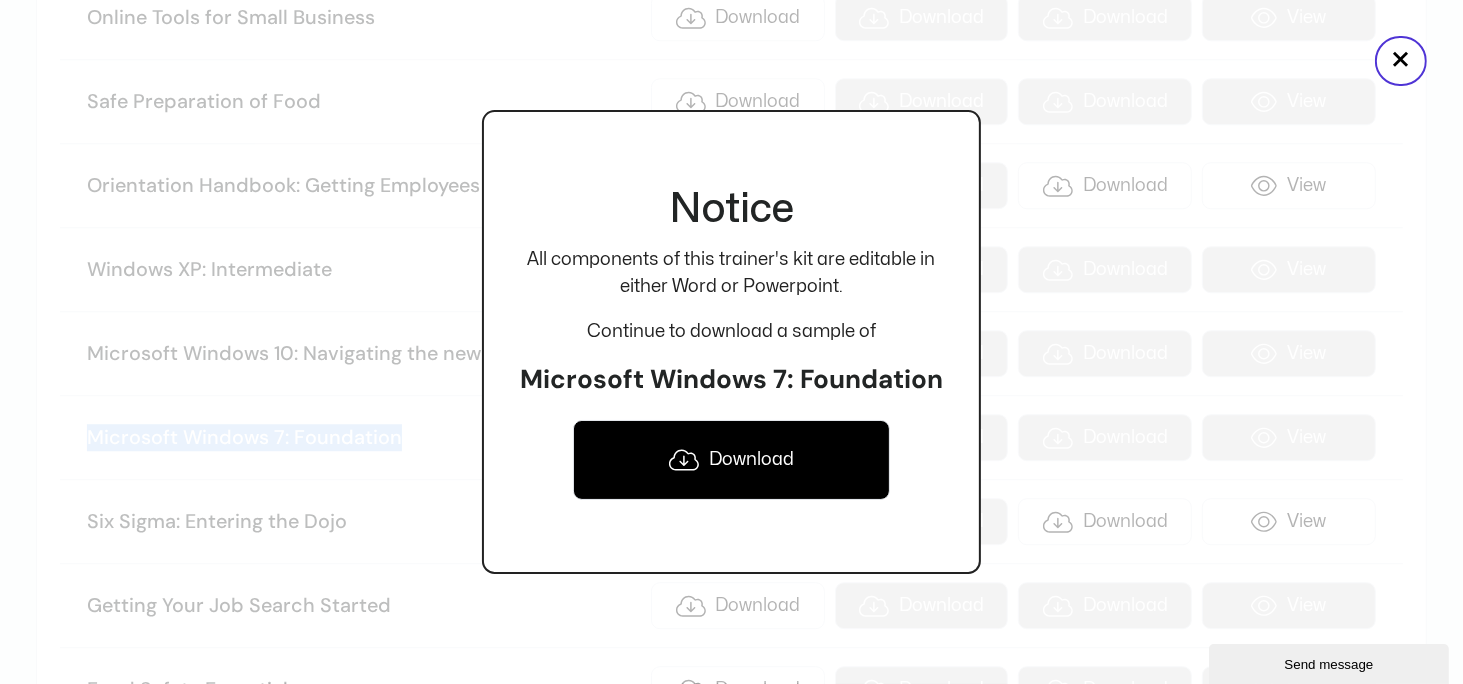 click on "Download" at bounding box center [731, 460] 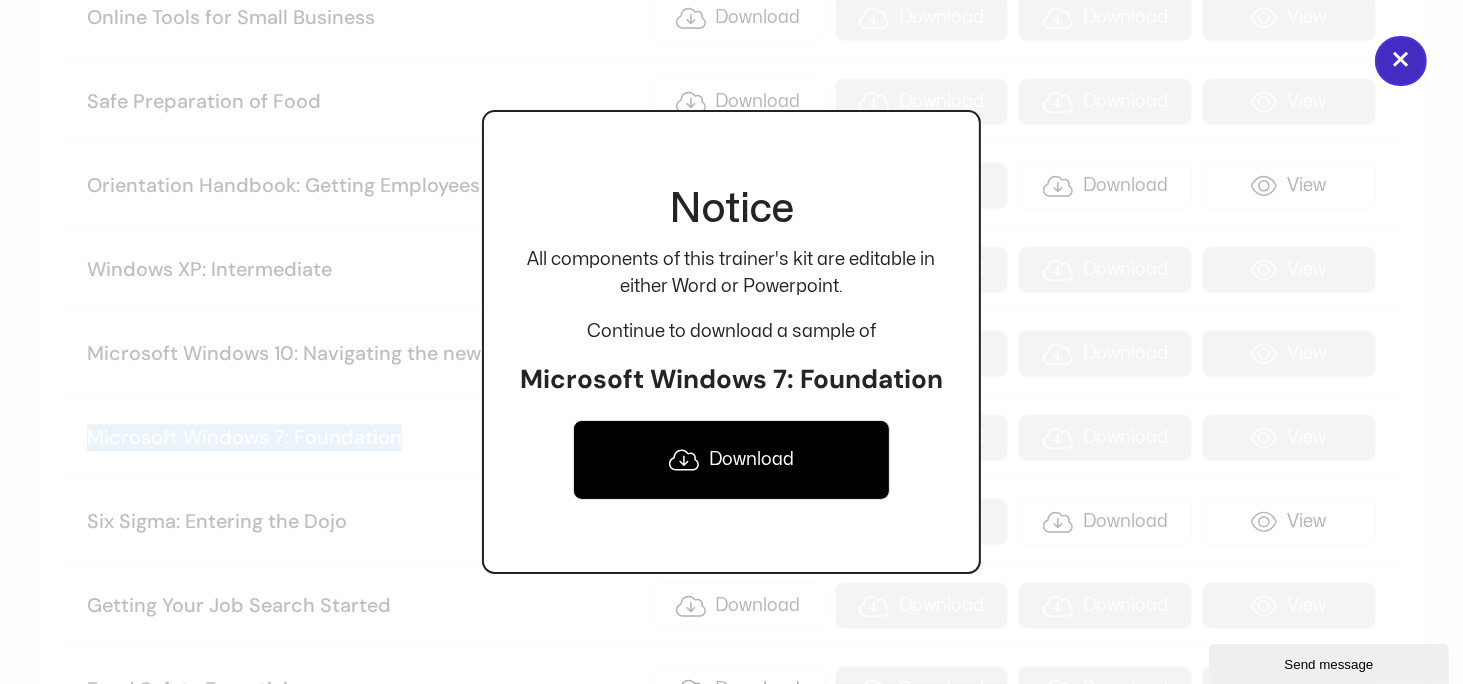 click on "×" at bounding box center (1401, 61) 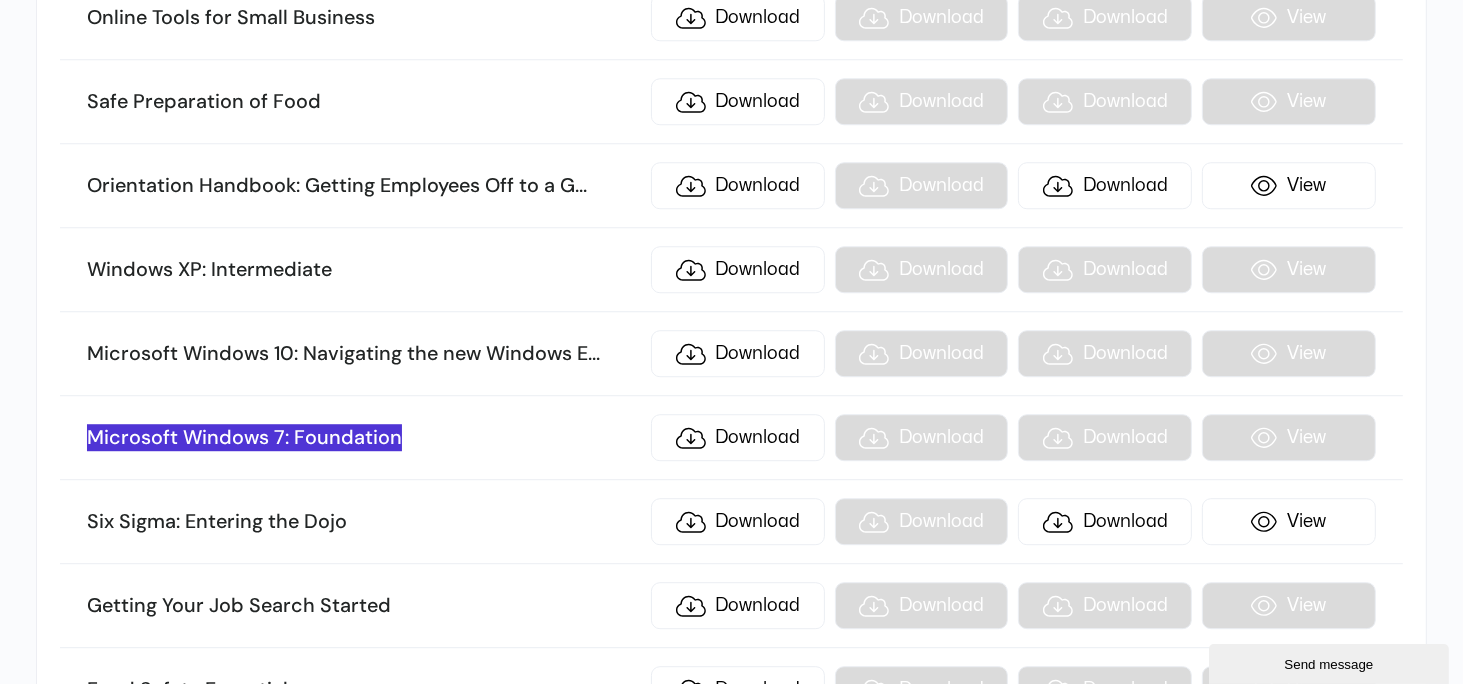 scroll, scrollTop: 13092, scrollLeft: 0, axis: vertical 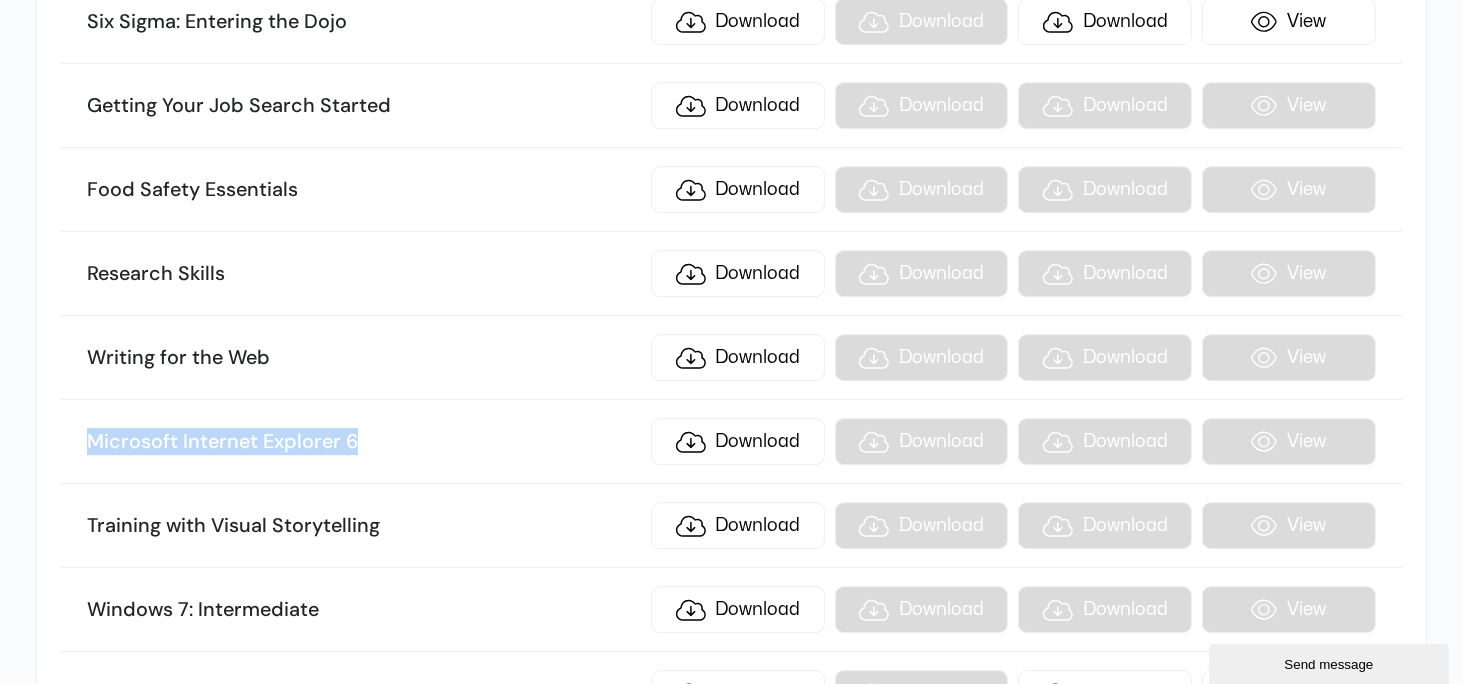 drag, startPoint x: 87, startPoint y: 338, endPoint x: 416, endPoint y: 344, distance: 329.05472 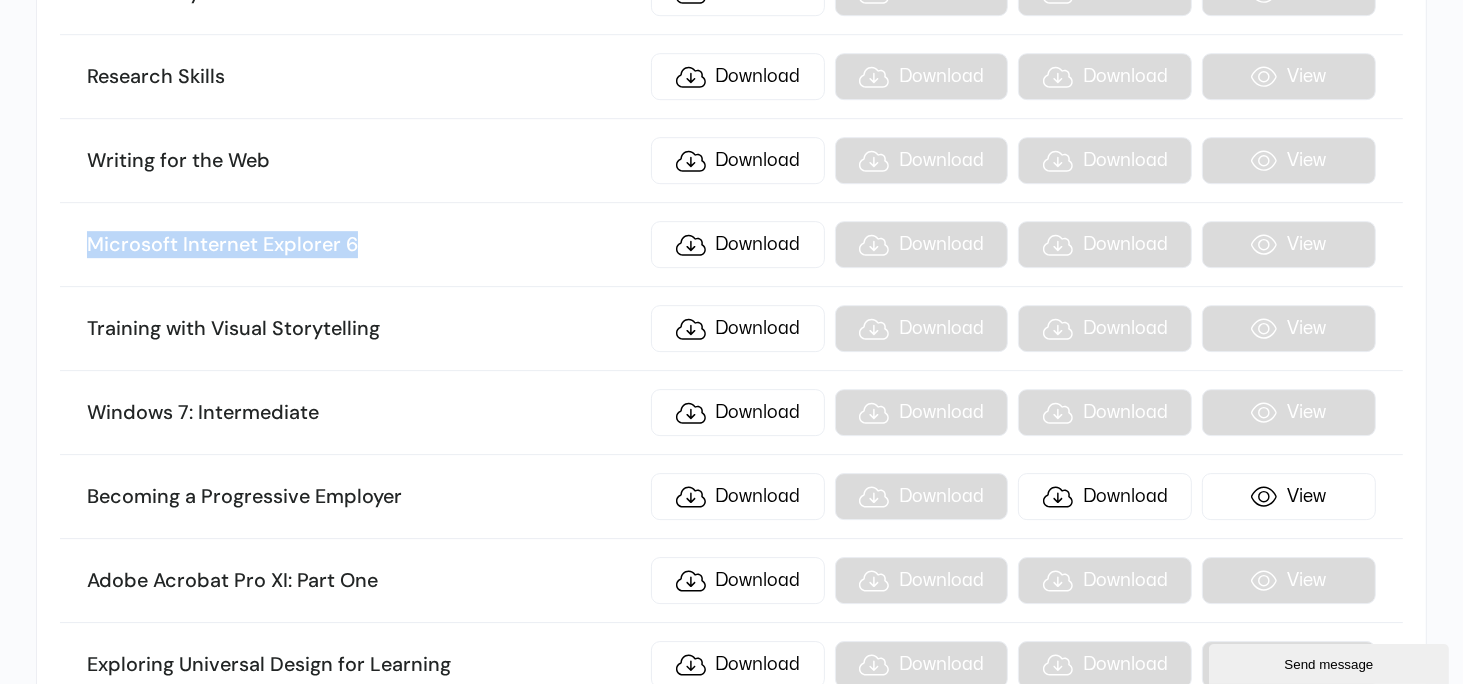 scroll, scrollTop: 13292, scrollLeft: 0, axis: vertical 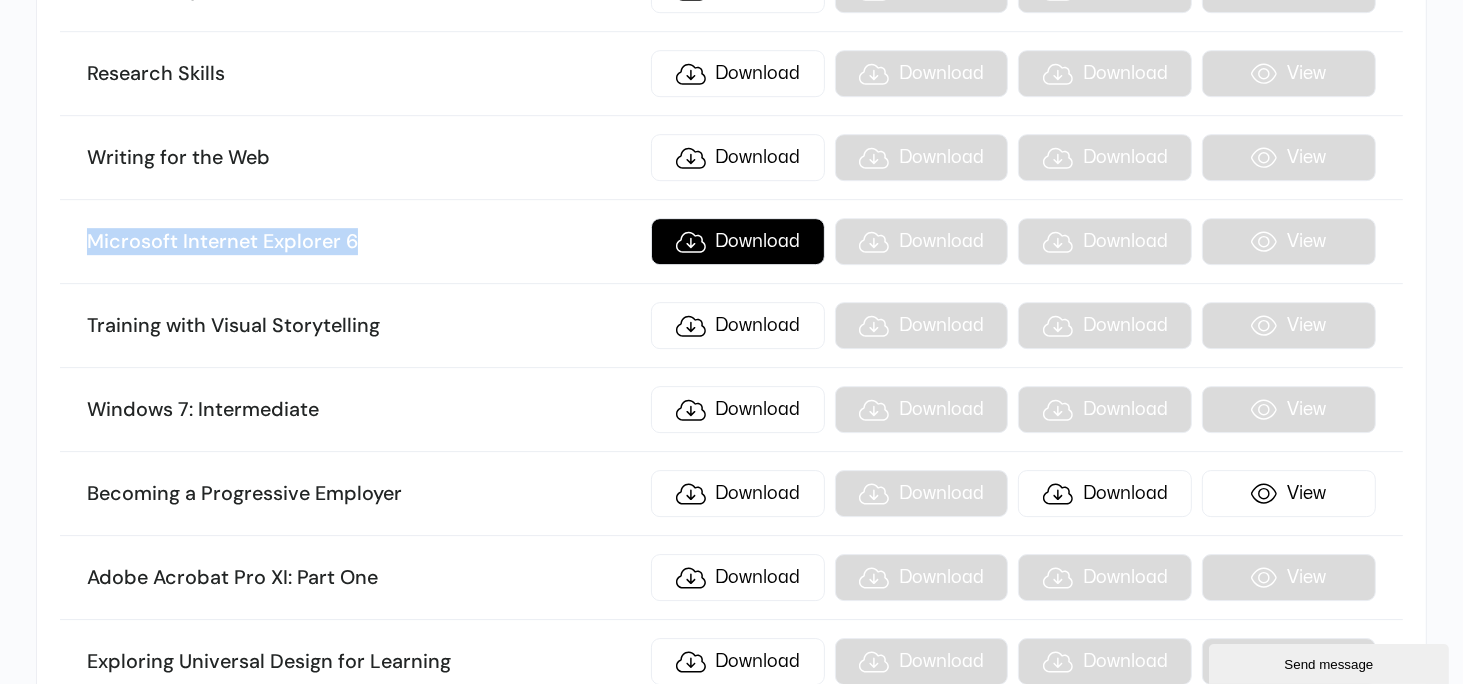 click on "Download" at bounding box center [738, 241] 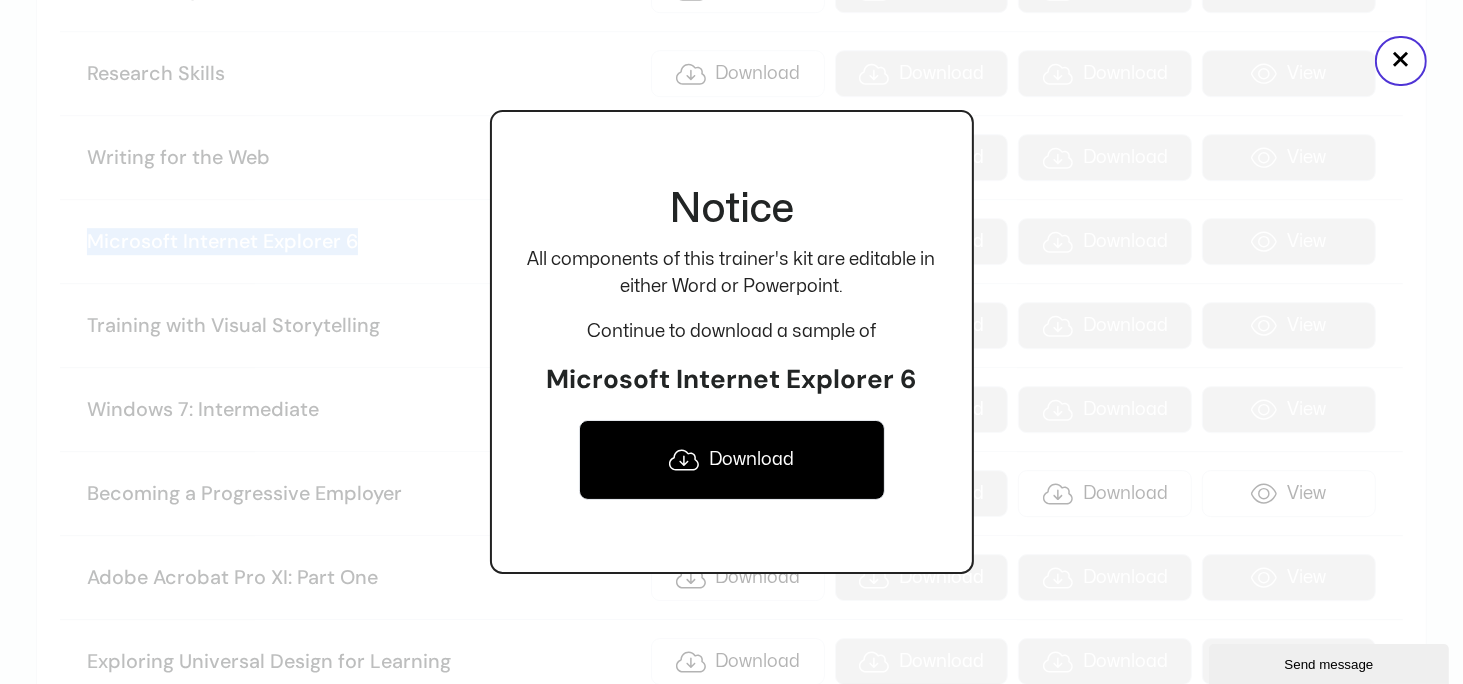 click on "Download" at bounding box center (732, 460) 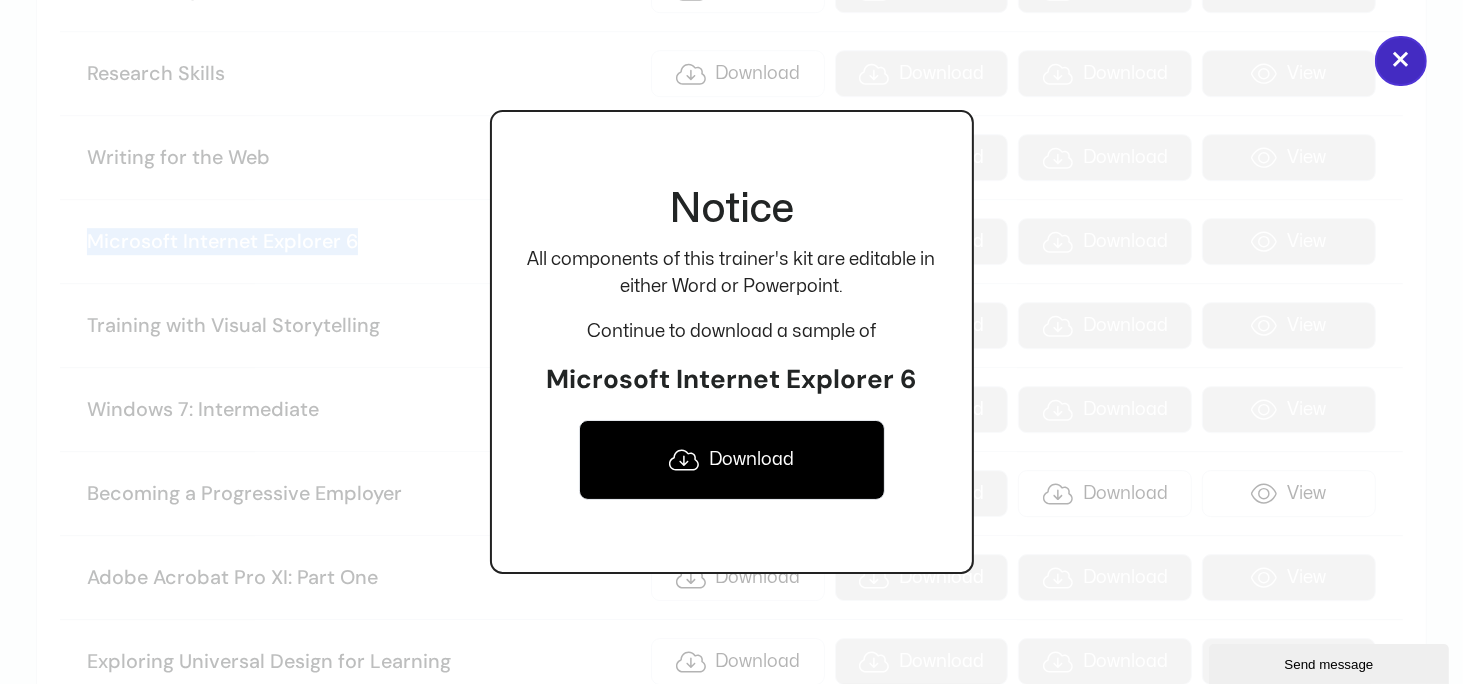 click on "×" at bounding box center (1401, 61) 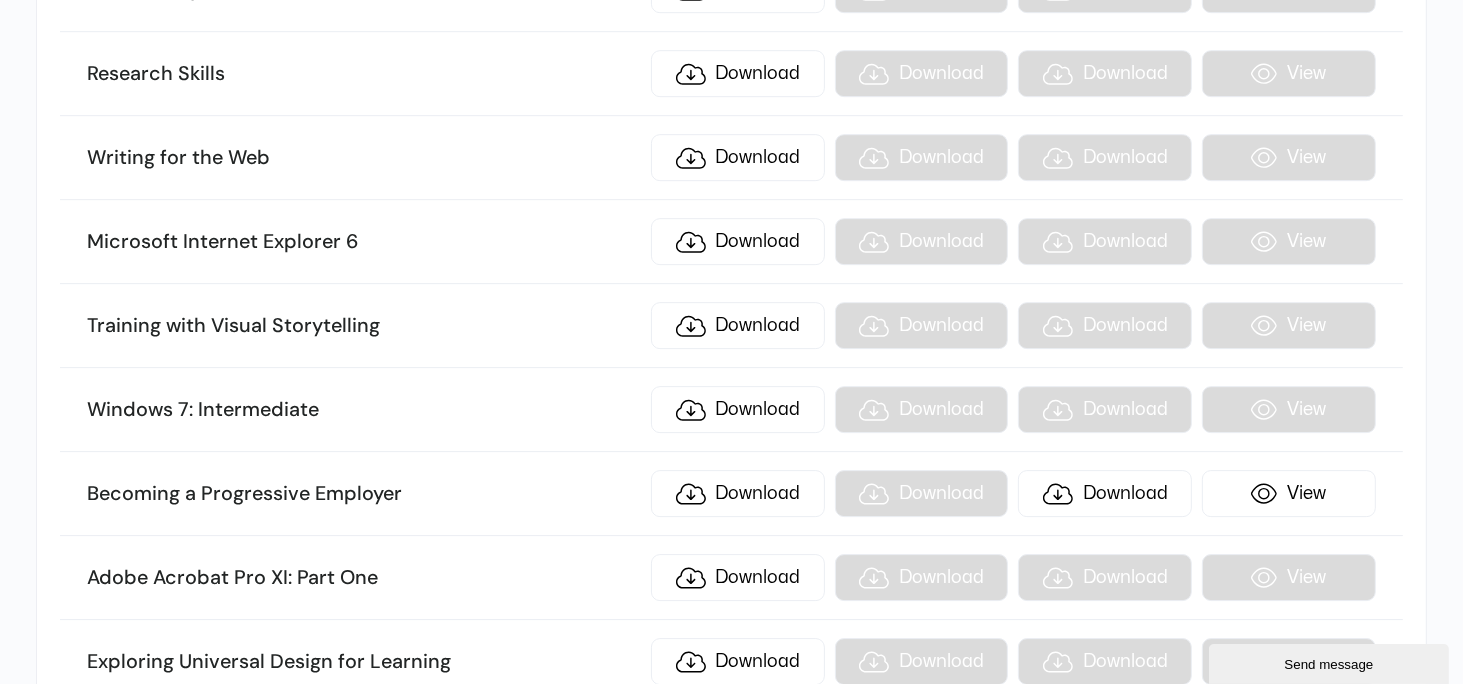 scroll, scrollTop: 14260, scrollLeft: 0, axis: vertical 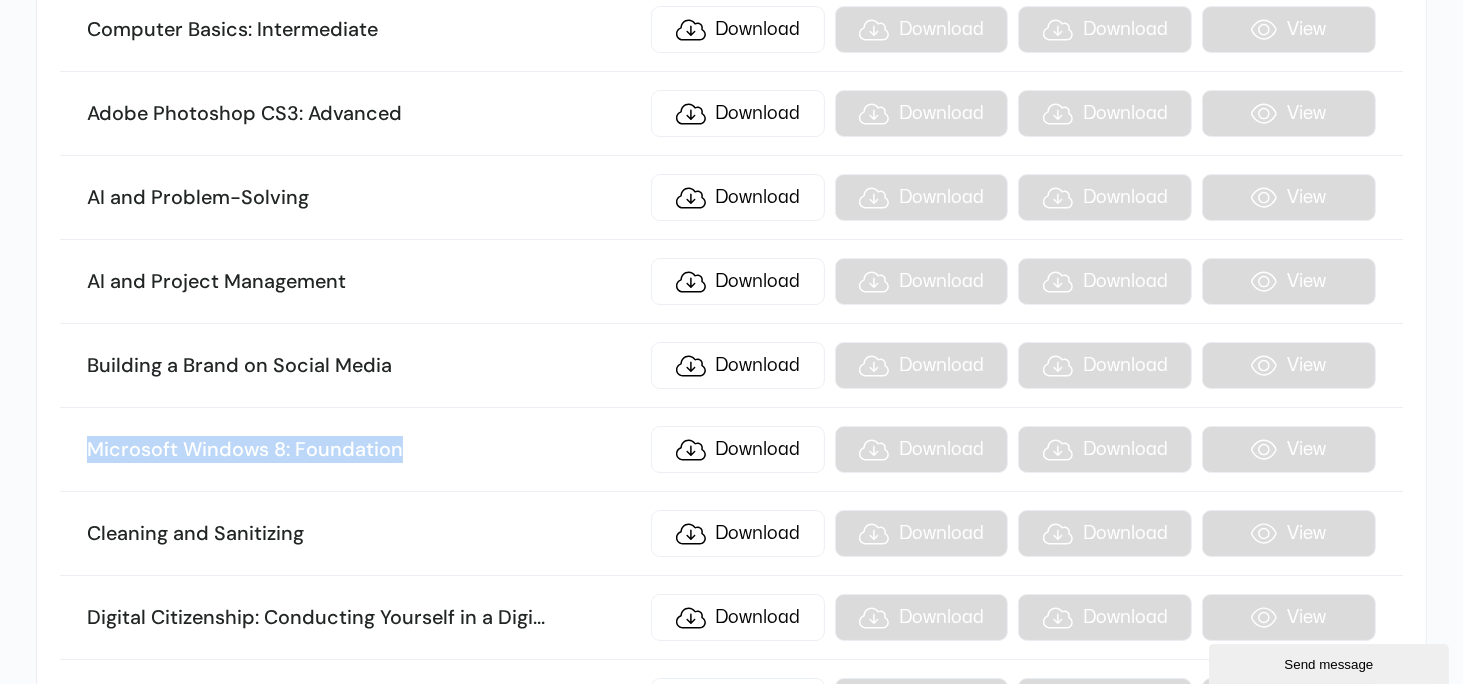 drag, startPoint x: 88, startPoint y: 339, endPoint x: 430, endPoint y: 350, distance: 342.17685 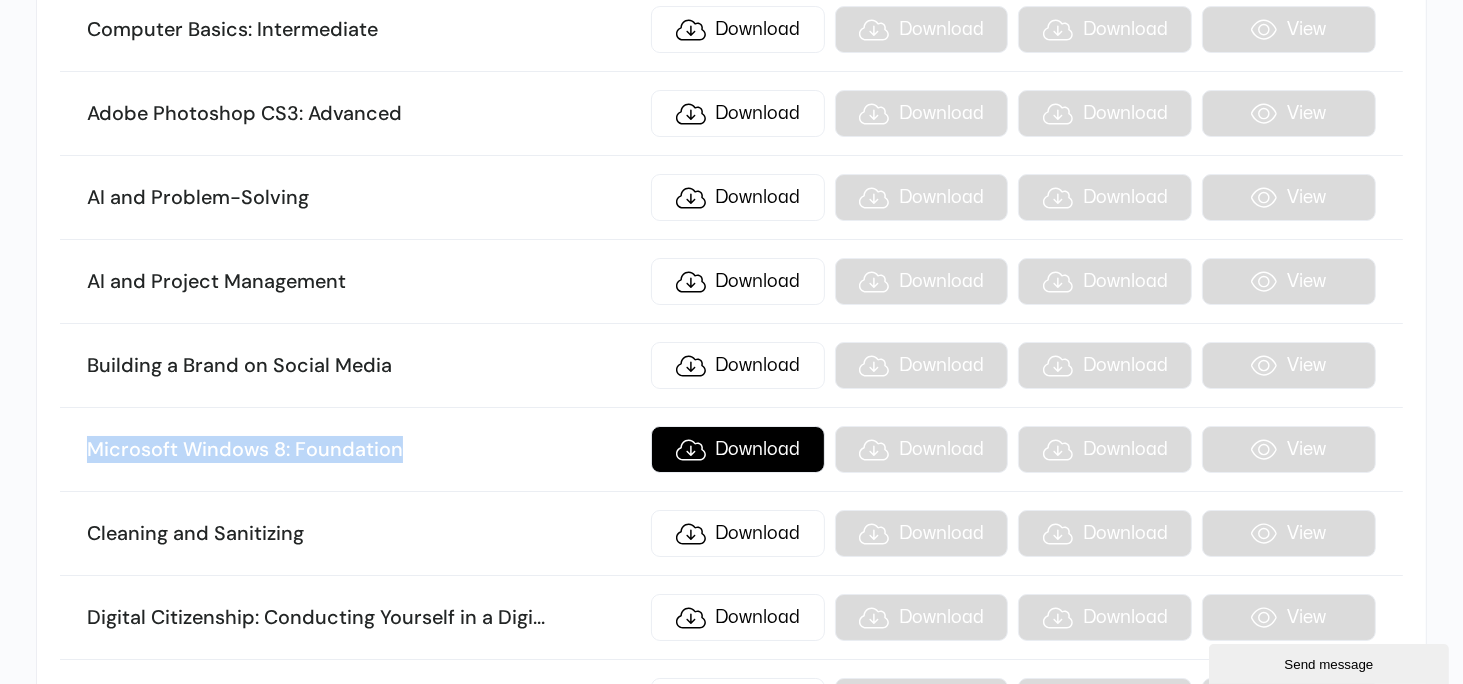click on "Download" at bounding box center [738, 449] 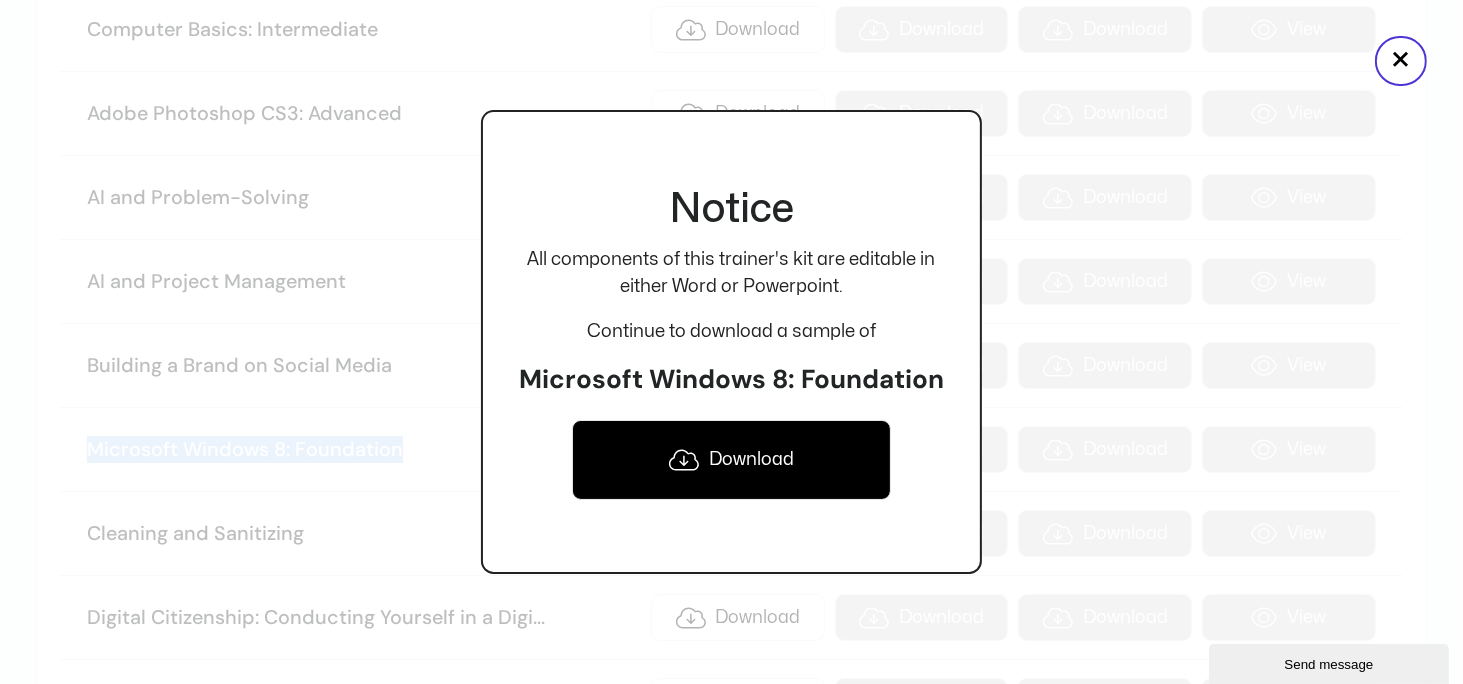 click on "Download" at bounding box center [731, 460] 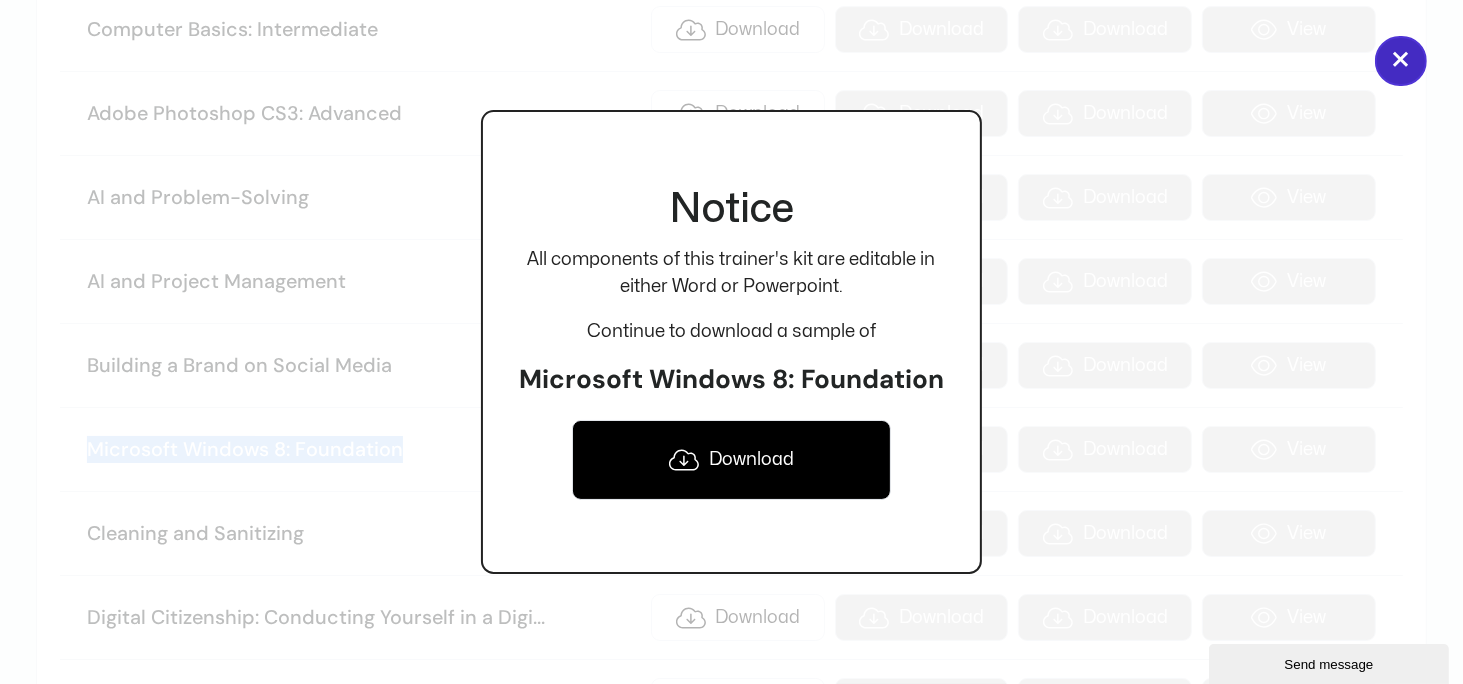 click on "×" at bounding box center (1401, 61) 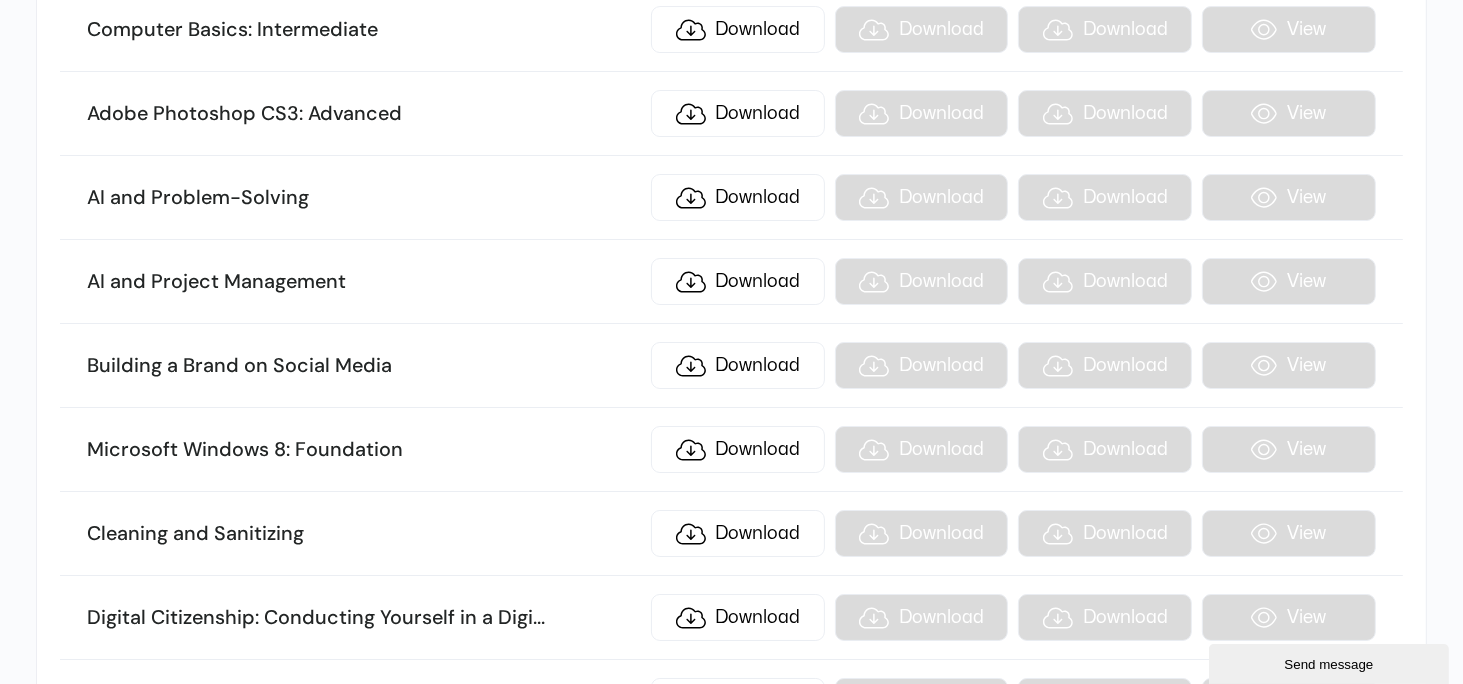 drag, startPoint x: 84, startPoint y: 591, endPoint x: 360, endPoint y: 590, distance: 276.0018 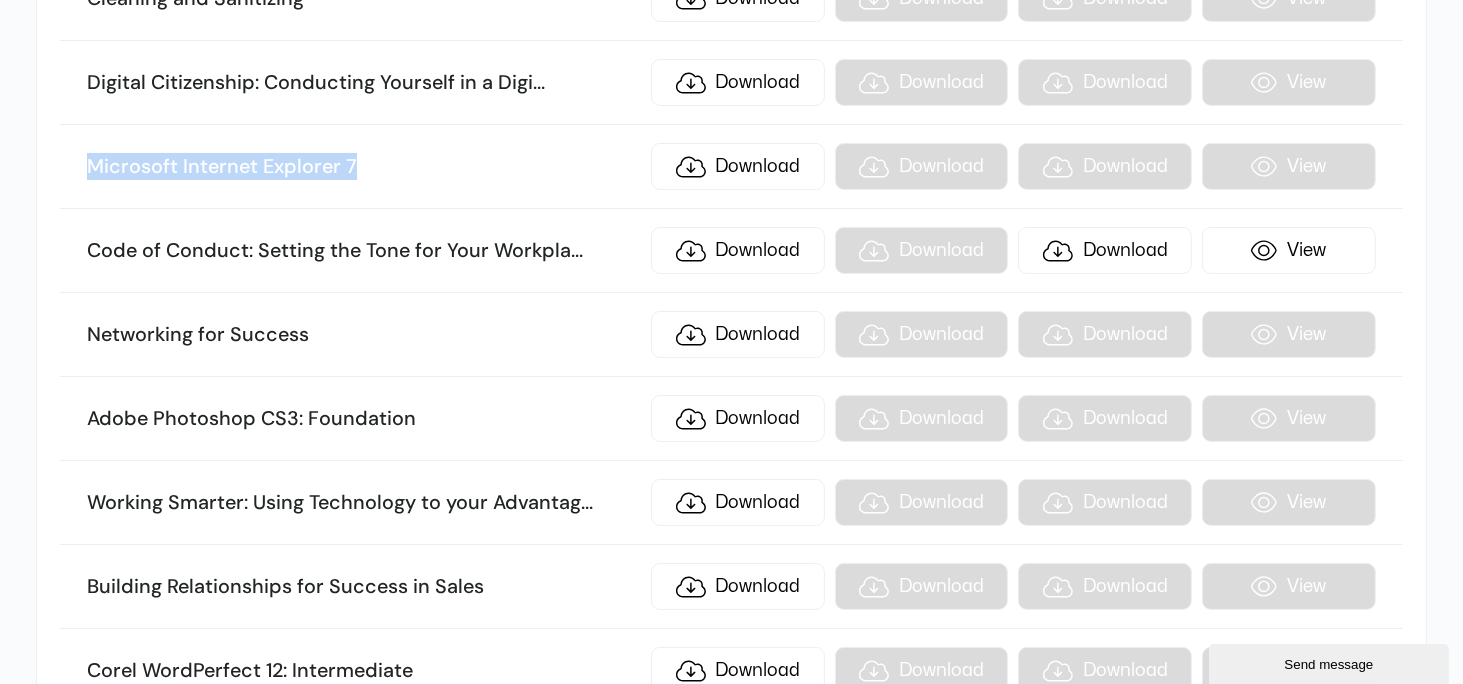 scroll, scrollTop: 14760, scrollLeft: 0, axis: vertical 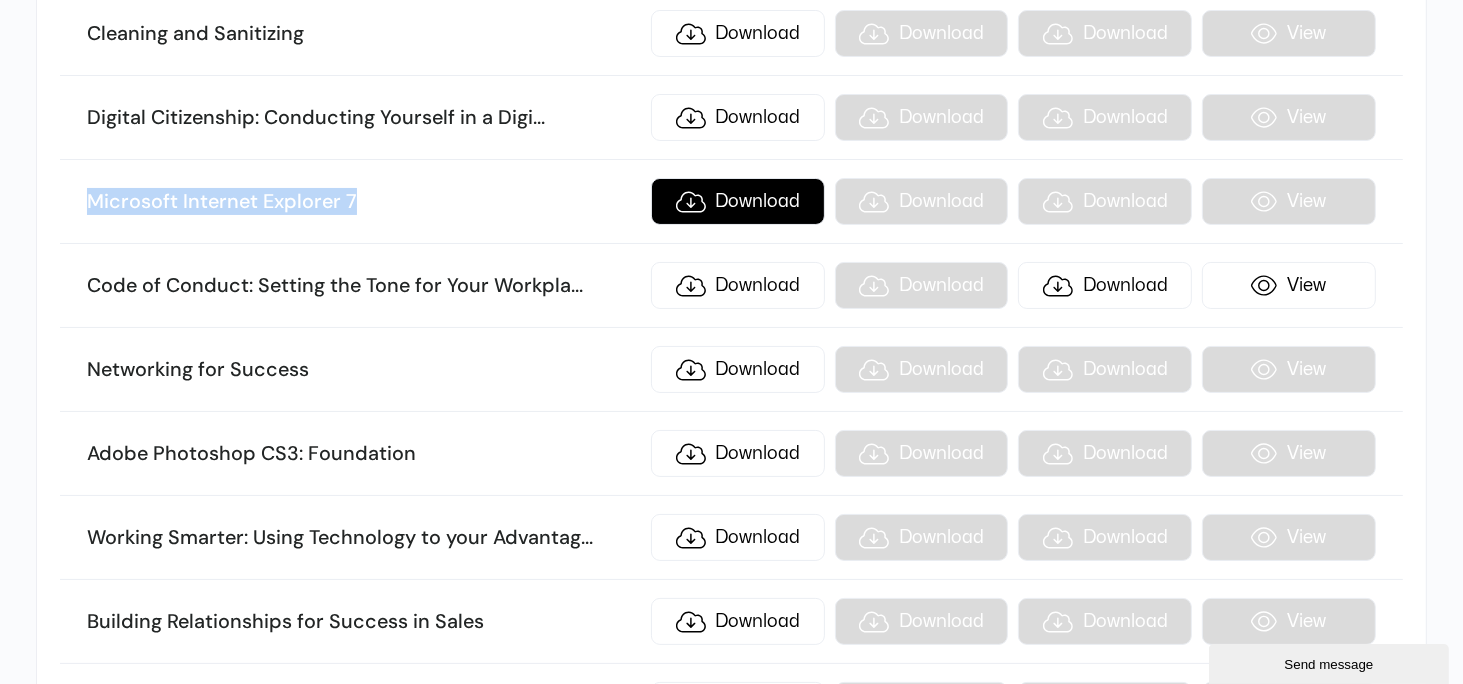 click on "Download" at bounding box center (738, 201) 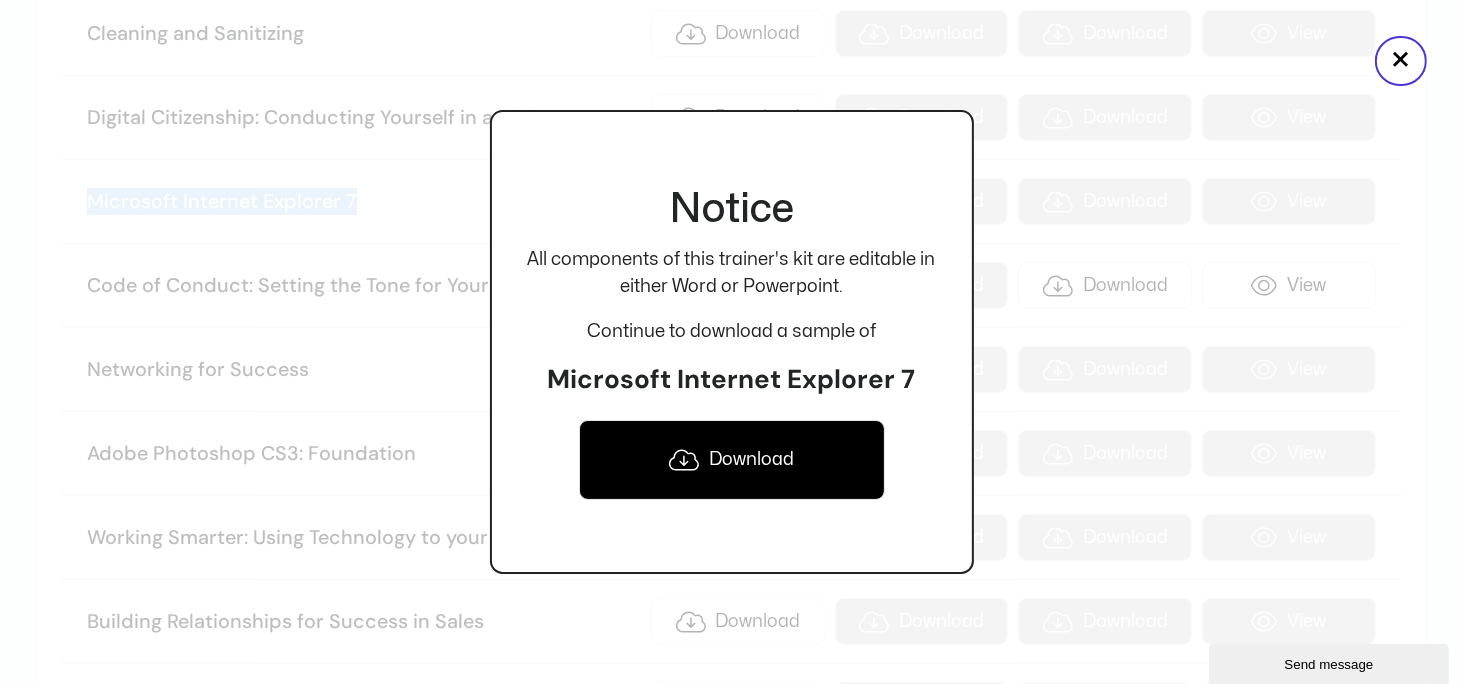 click on "Download" at bounding box center (732, 460) 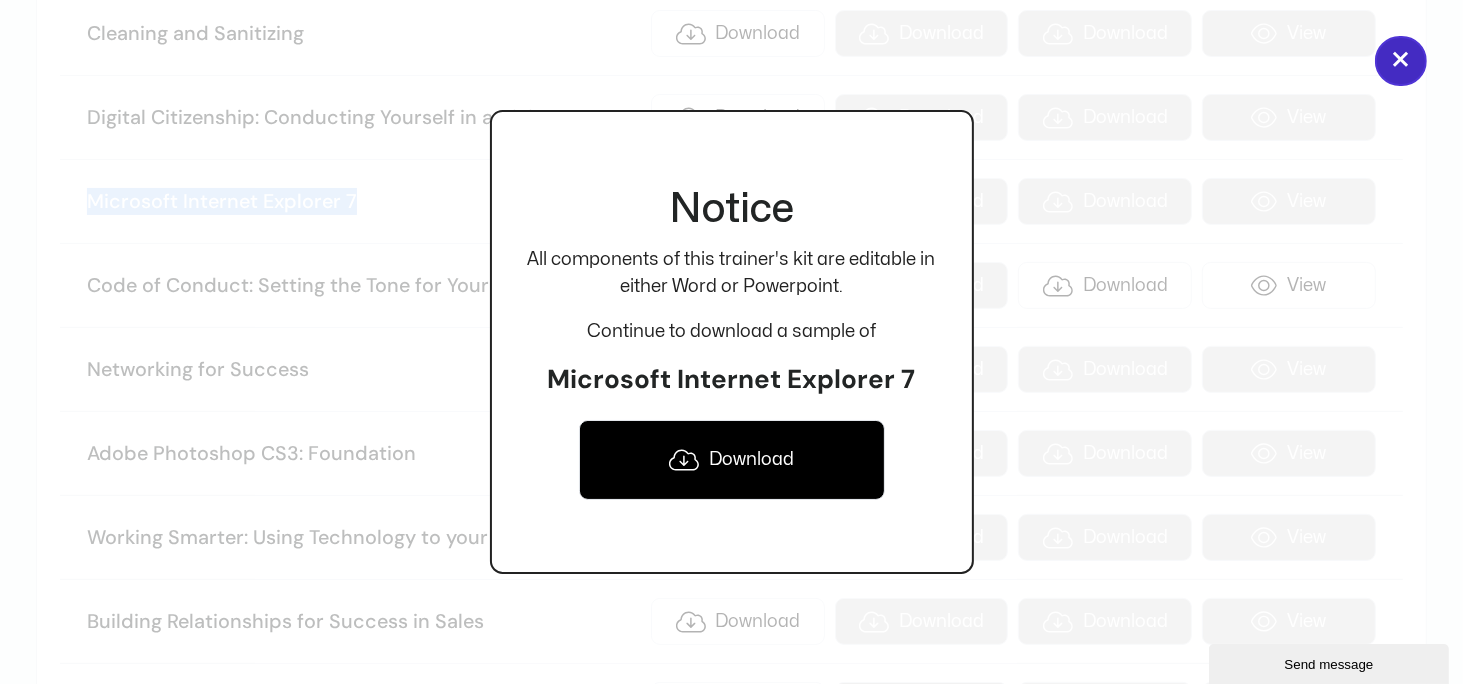 click on "×" at bounding box center [1401, 61] 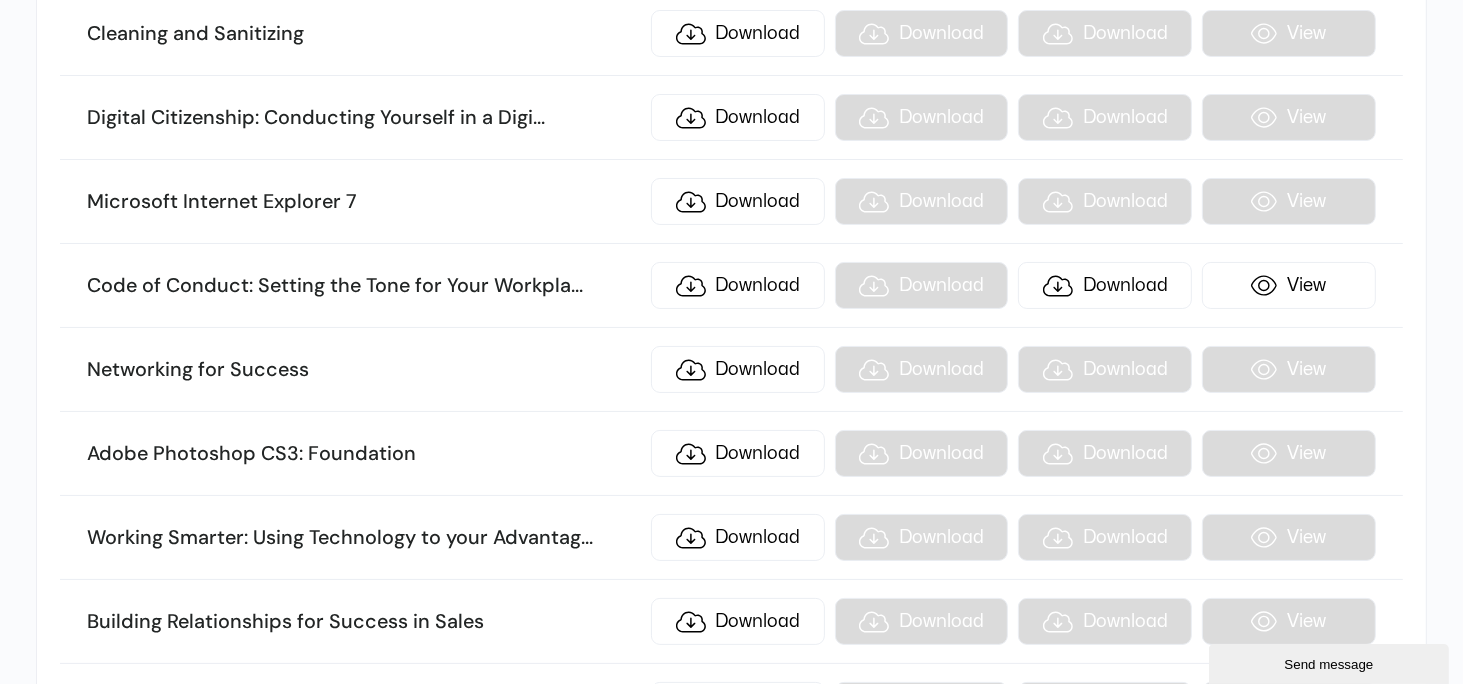 scroll, scrollTop: 16595, scrollLeft: 0, axis: vertical 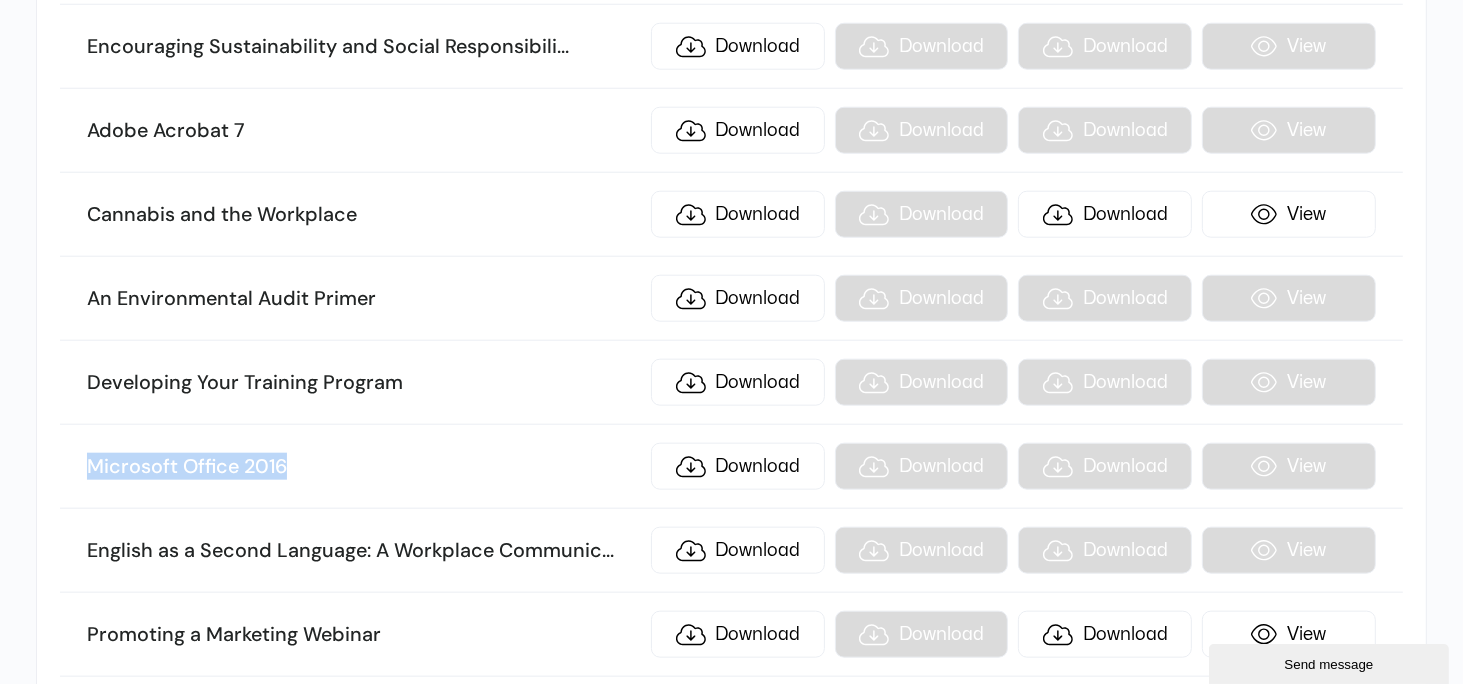 drag, startPoint x: 84, startPoint y: 342, endPoint x: 361, endPoint y: 342, distance: 277 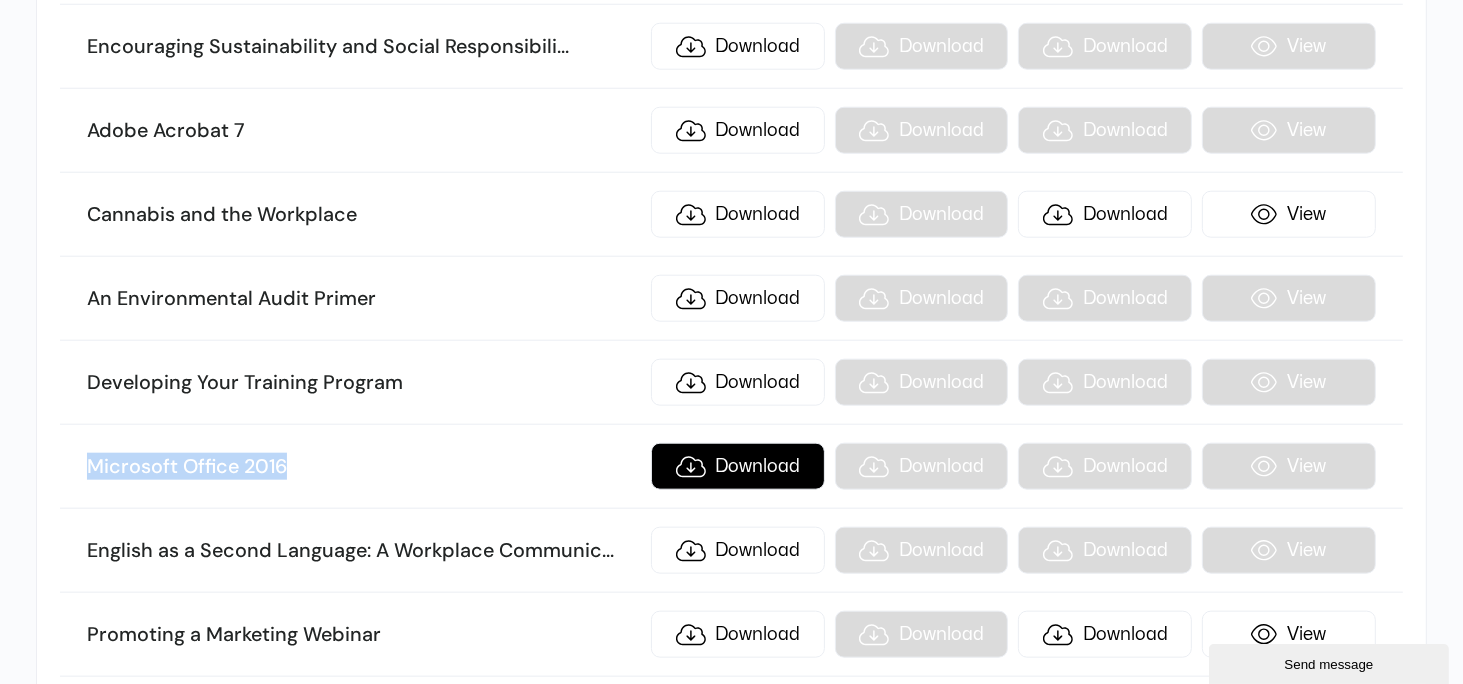 click on "Download" at bounding box center (738, 466) 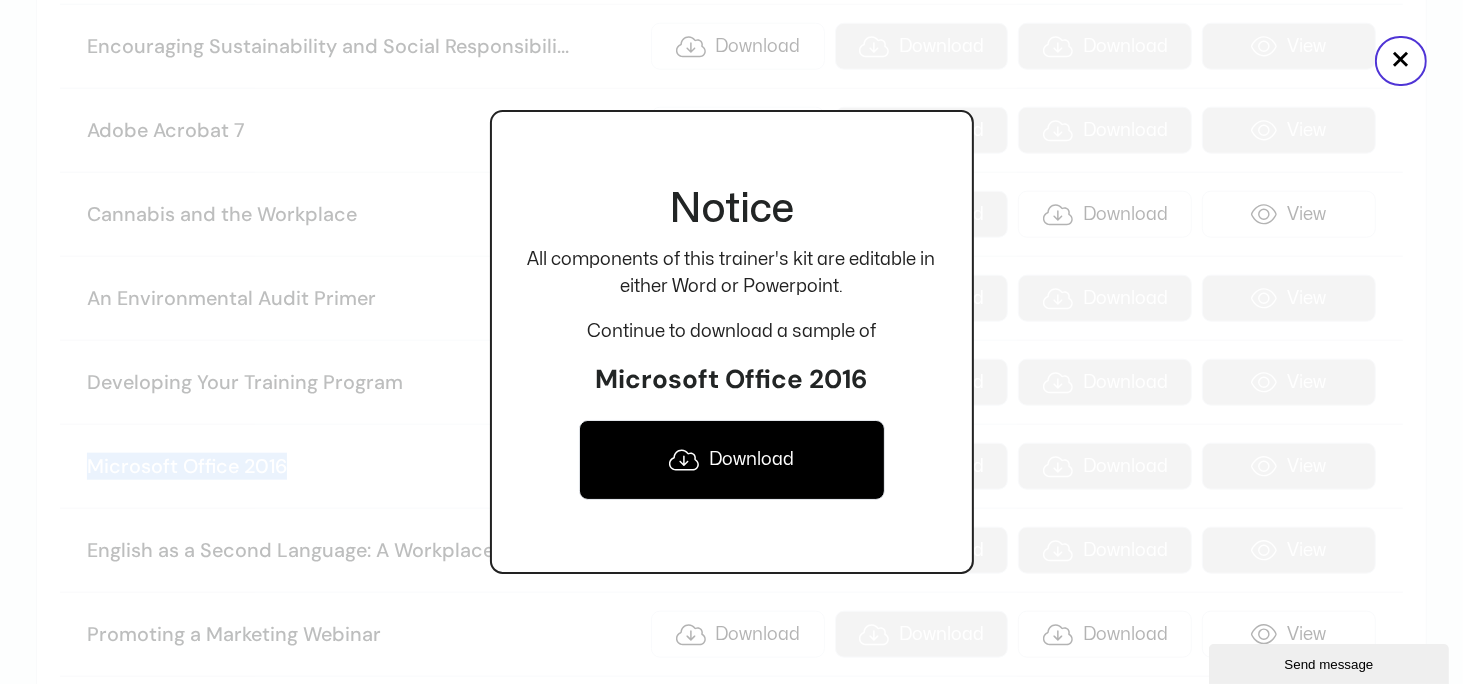 click on "Download" at bounding box center (732, 460) 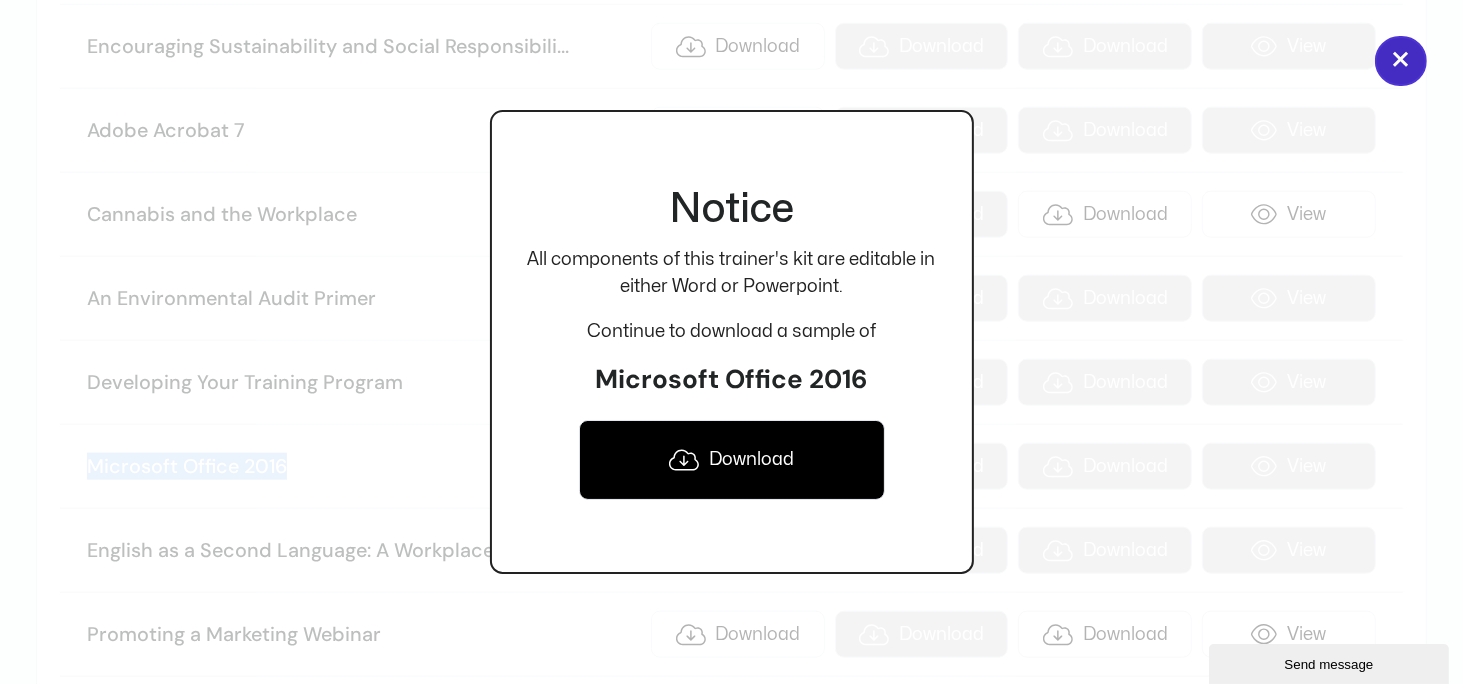 click on "×" at bounding box center [1401, 61] 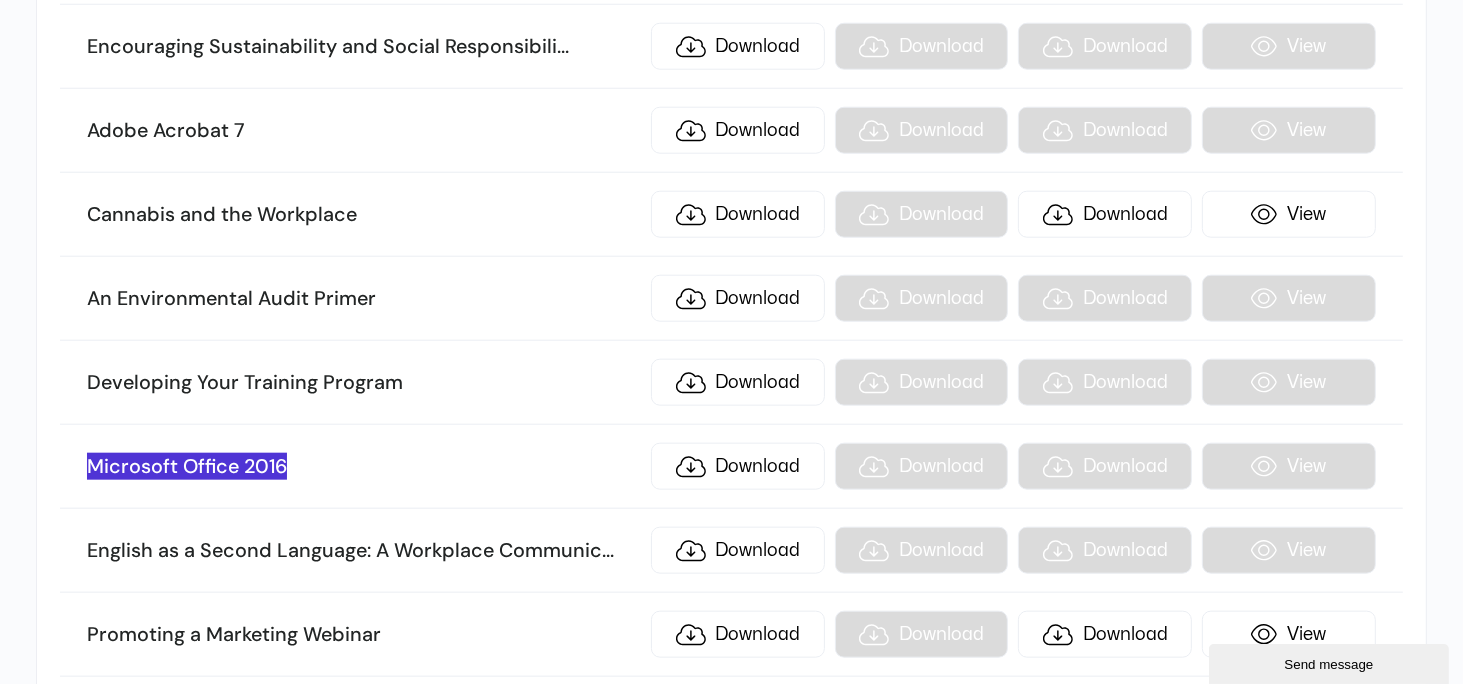 scroll, scrollTop: 17179, scrollLeft: 0, axis: vertical 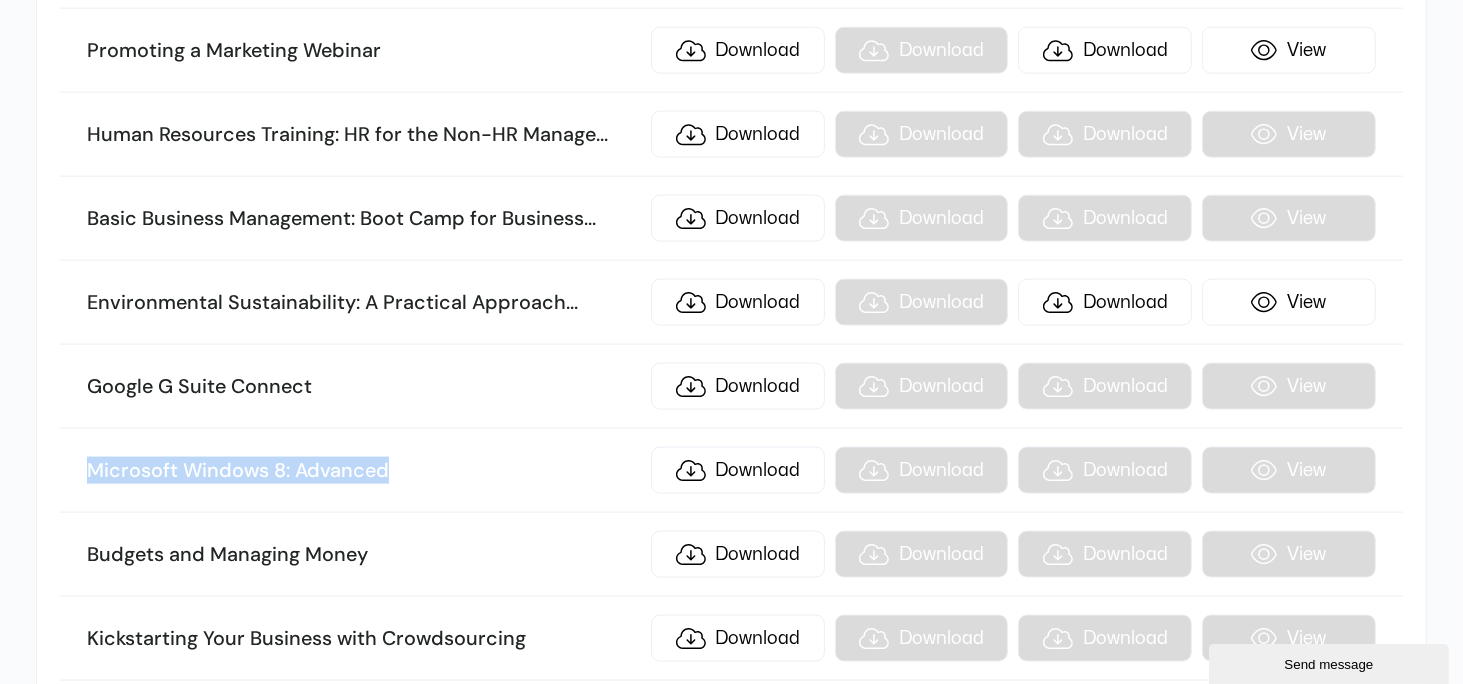 drag, startPoint x: 84, startPoint y: 343, endPoint x: 428, endPoint y: 342, distance: 344.00146 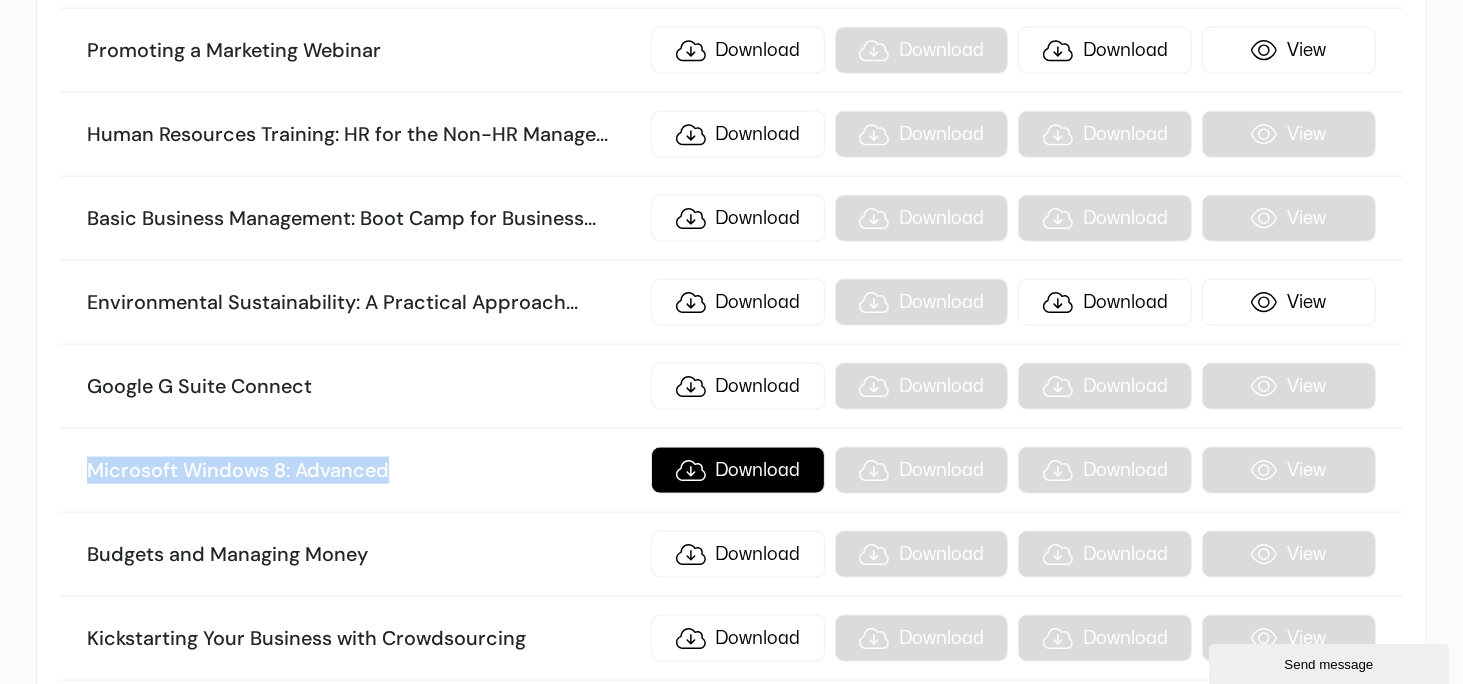 click on "Download" at bounding box center (738, 470) 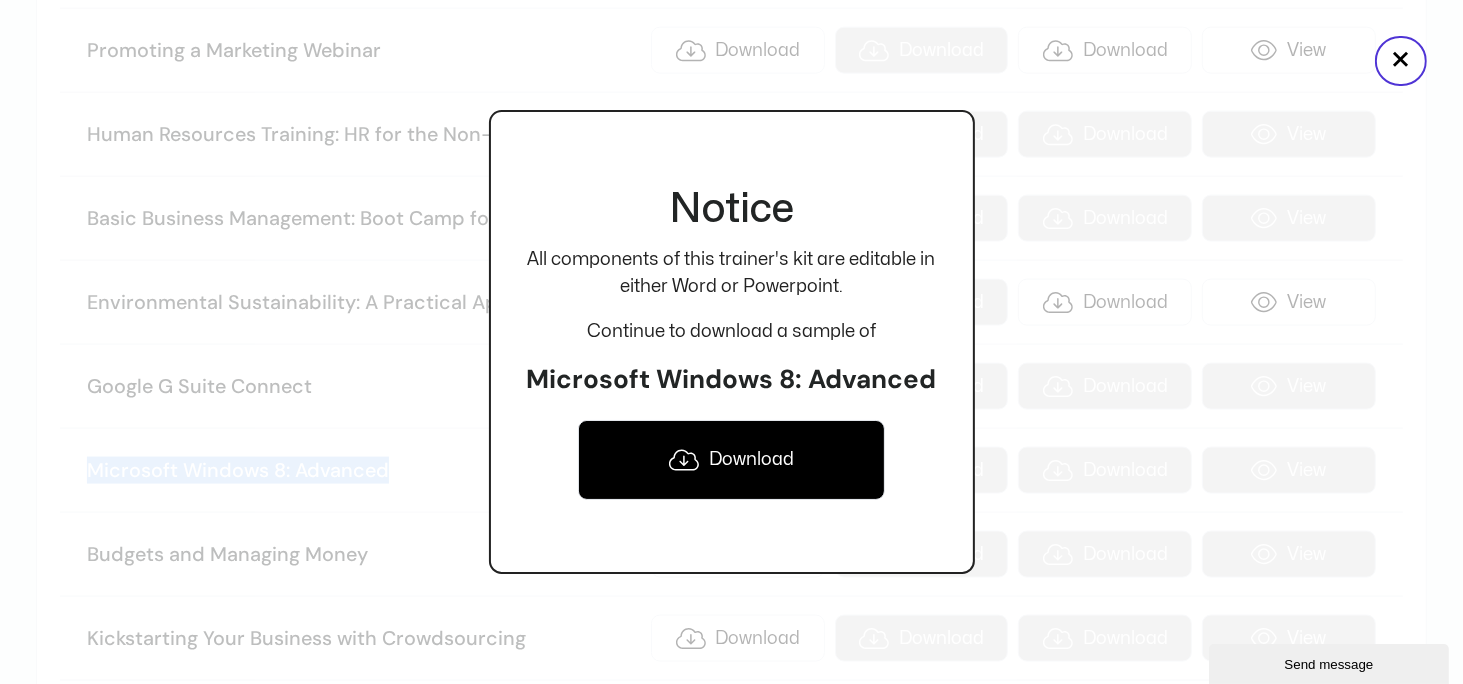 click on "Download" at bounding box center (732, 460) 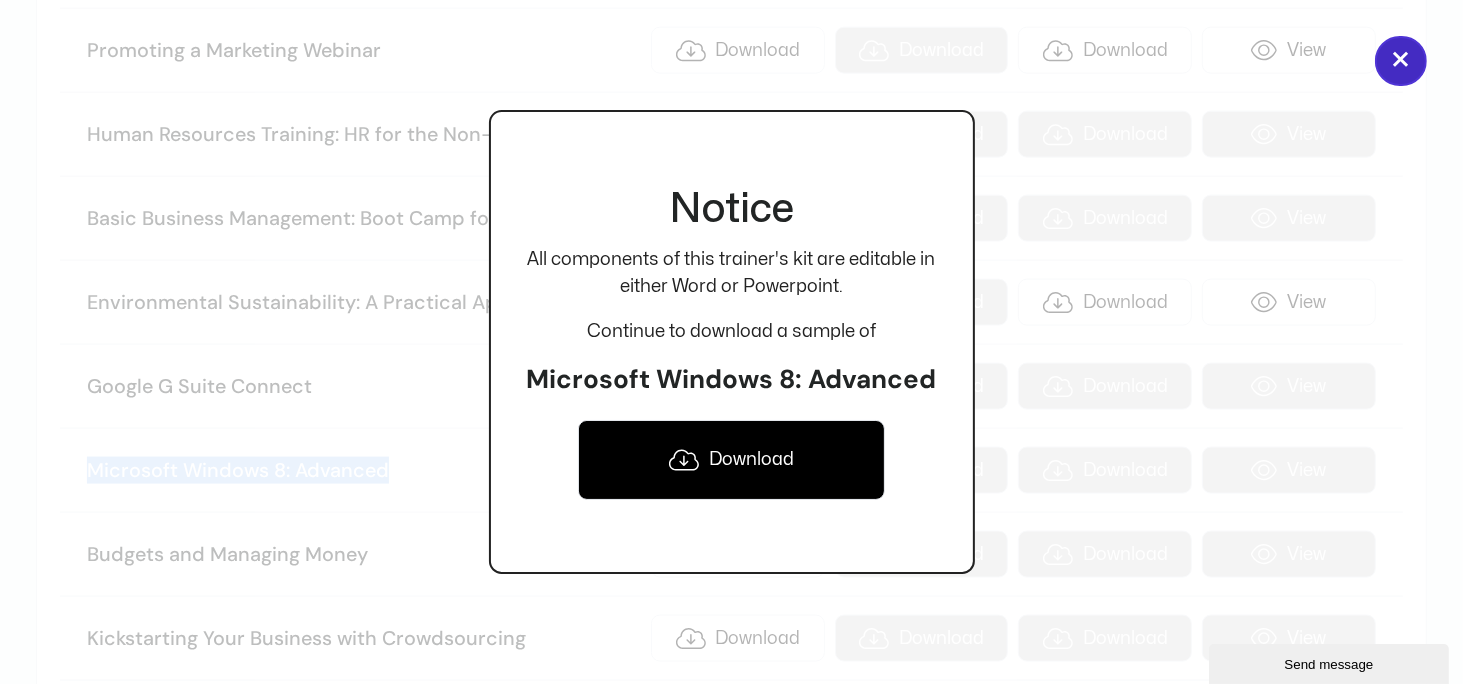 click on "×" at bounding box center (1401, 61) 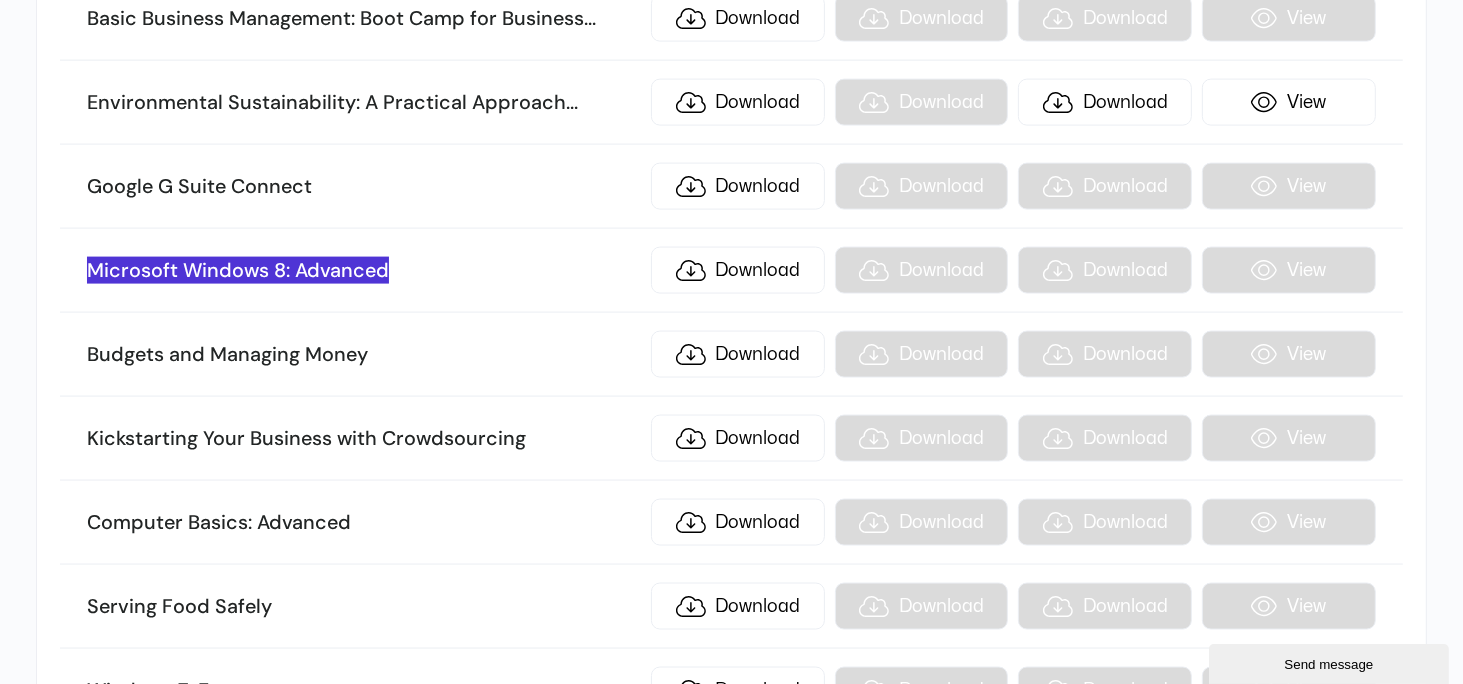 scroll, scrollTop: 18930, scrollLeft: 0, axis: vertical 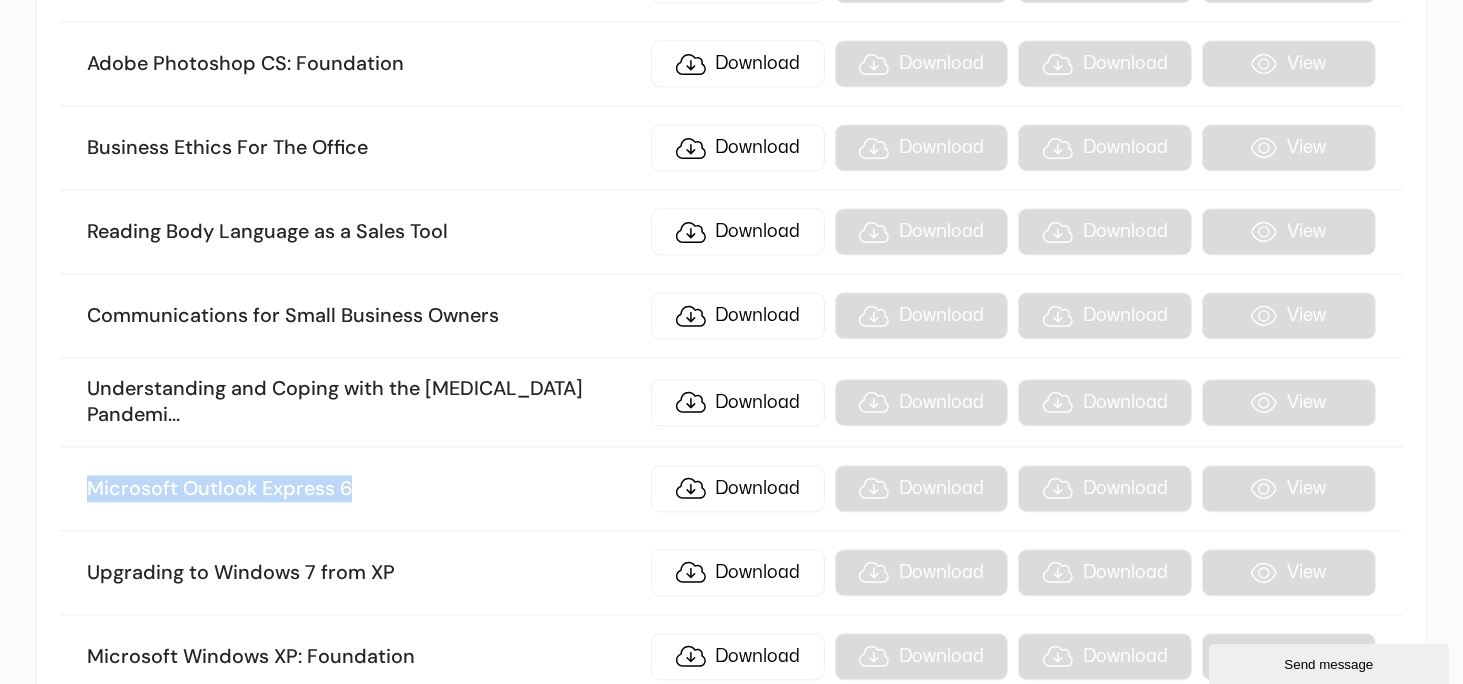 drag, startPoint x: 84, startPoint y: 343, endPoint x: 525, endPoint y: 360, distance: 441.32755 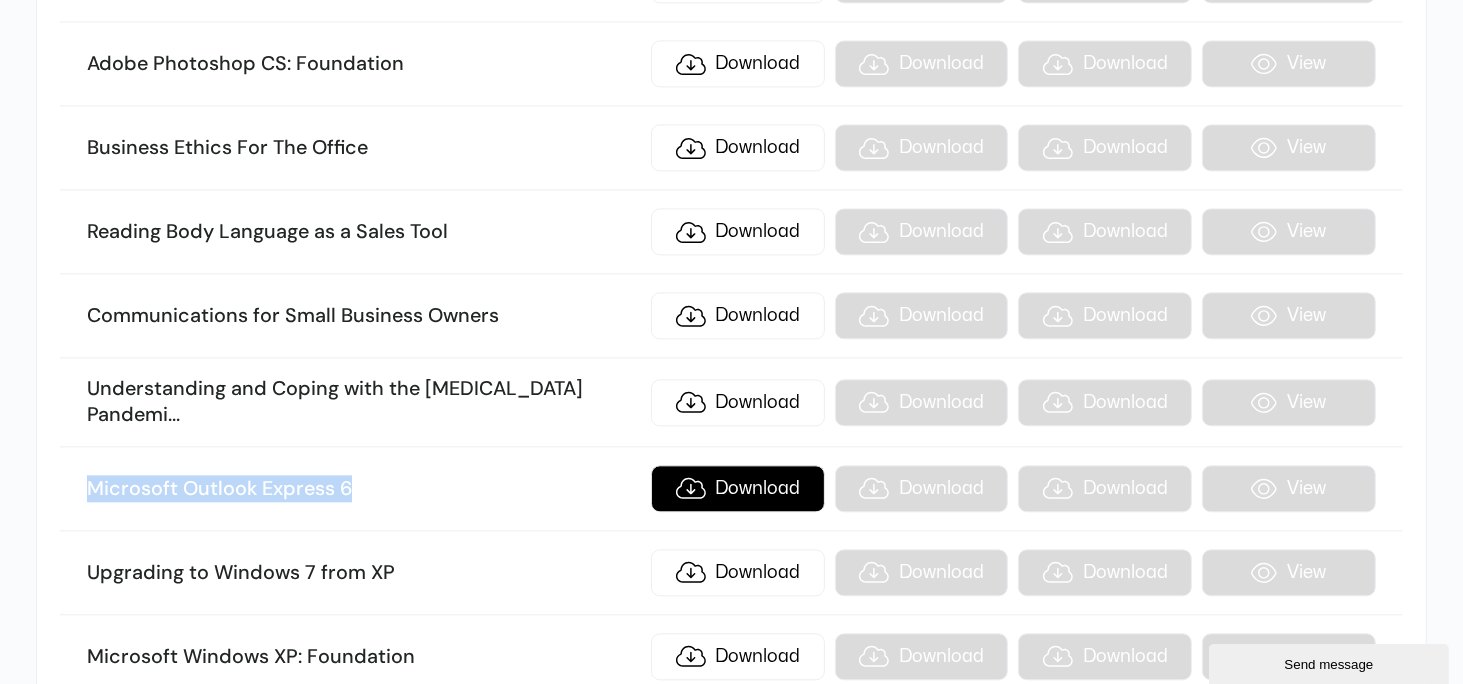 click on "Download" at bounding box center (738, 488) 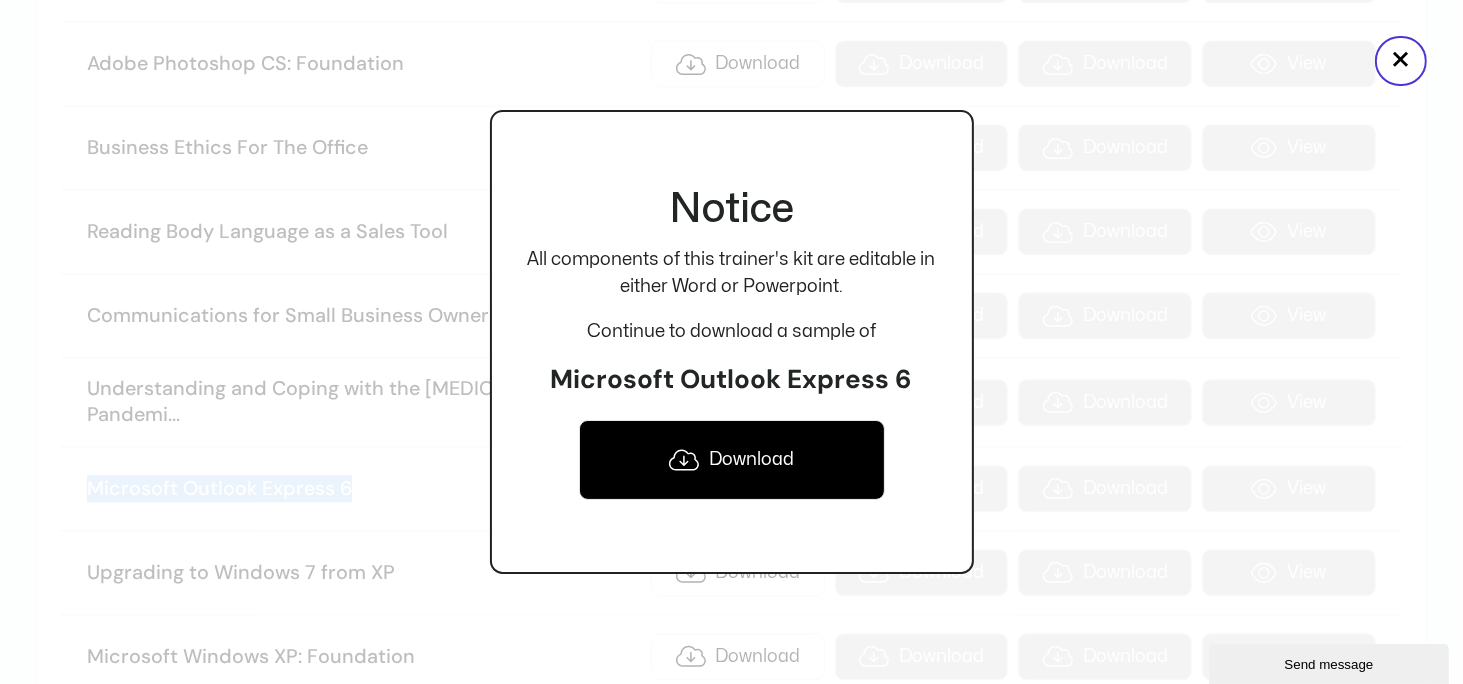 click on "Download" at bounding box center [732, 460] 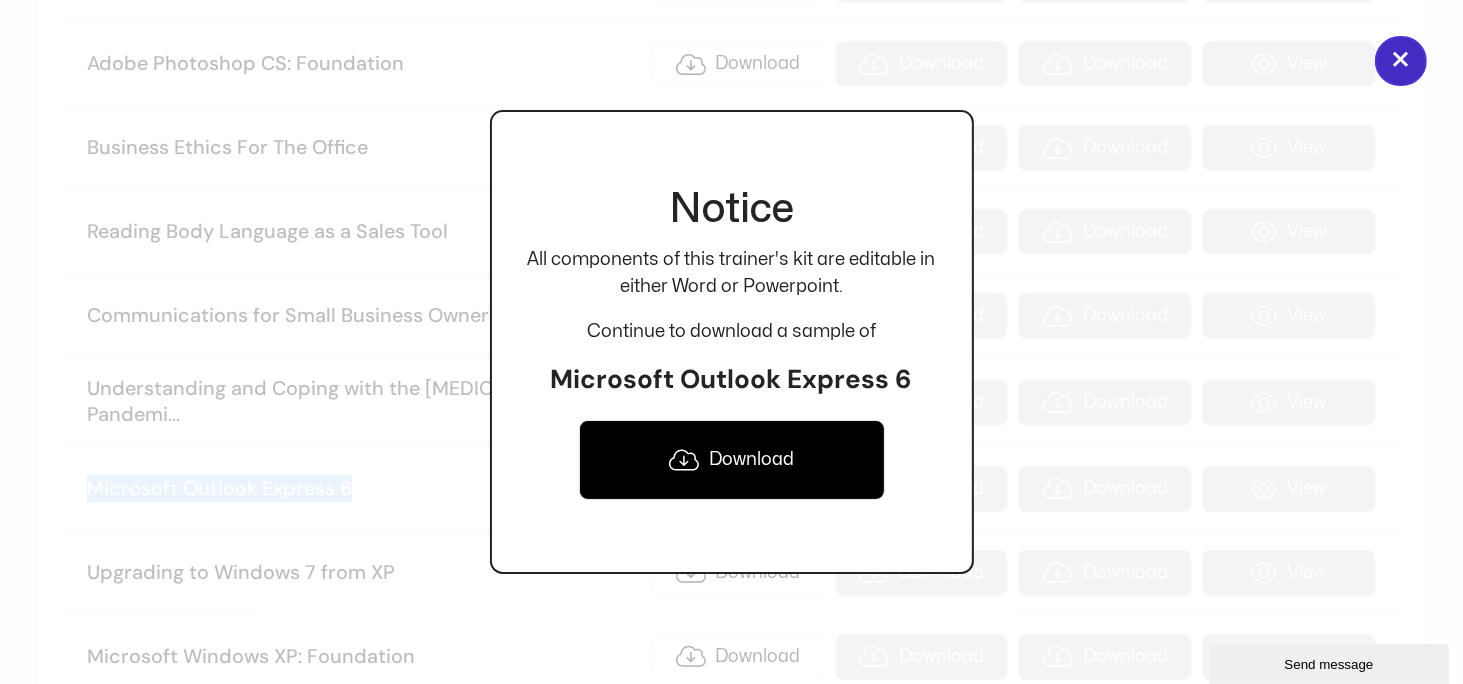 click on "×" at bounding box center (1401, 61) 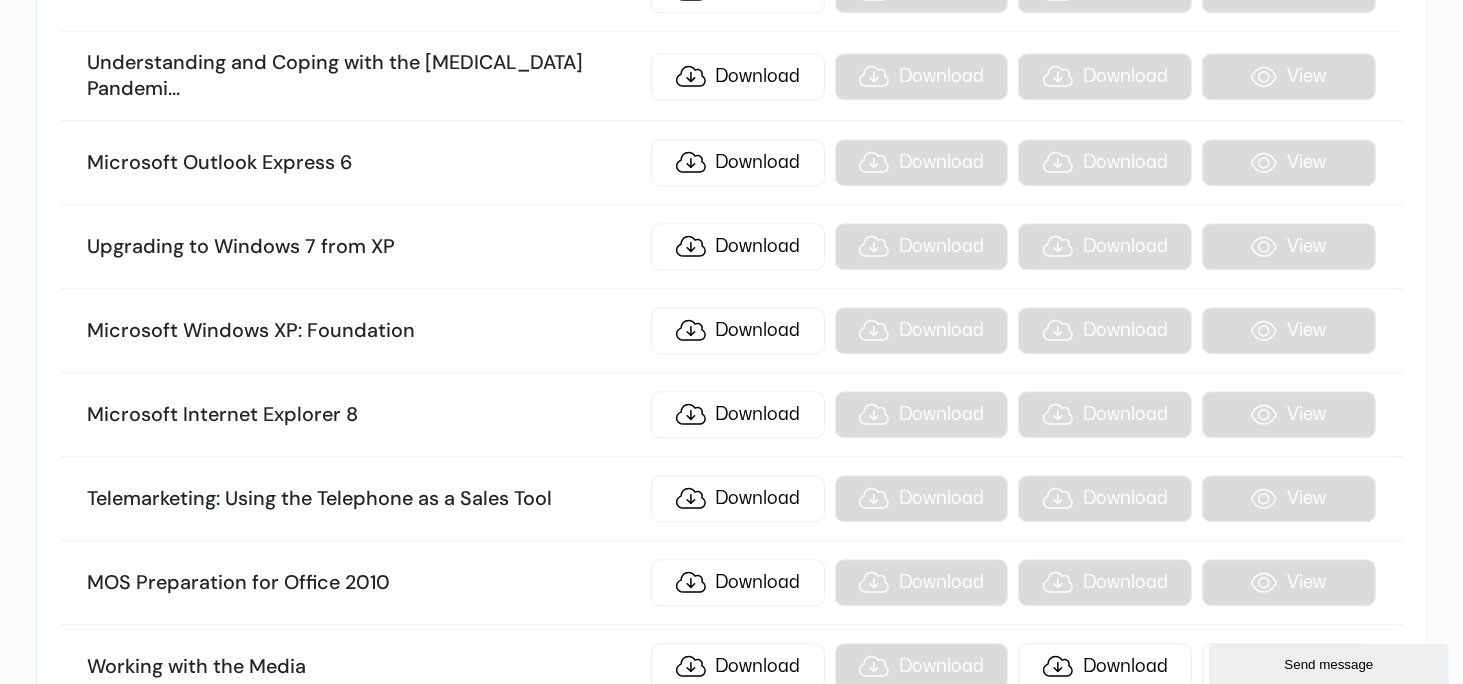 scroll, scrollTop: 19330, scrollLeft: 0, axis: vertical 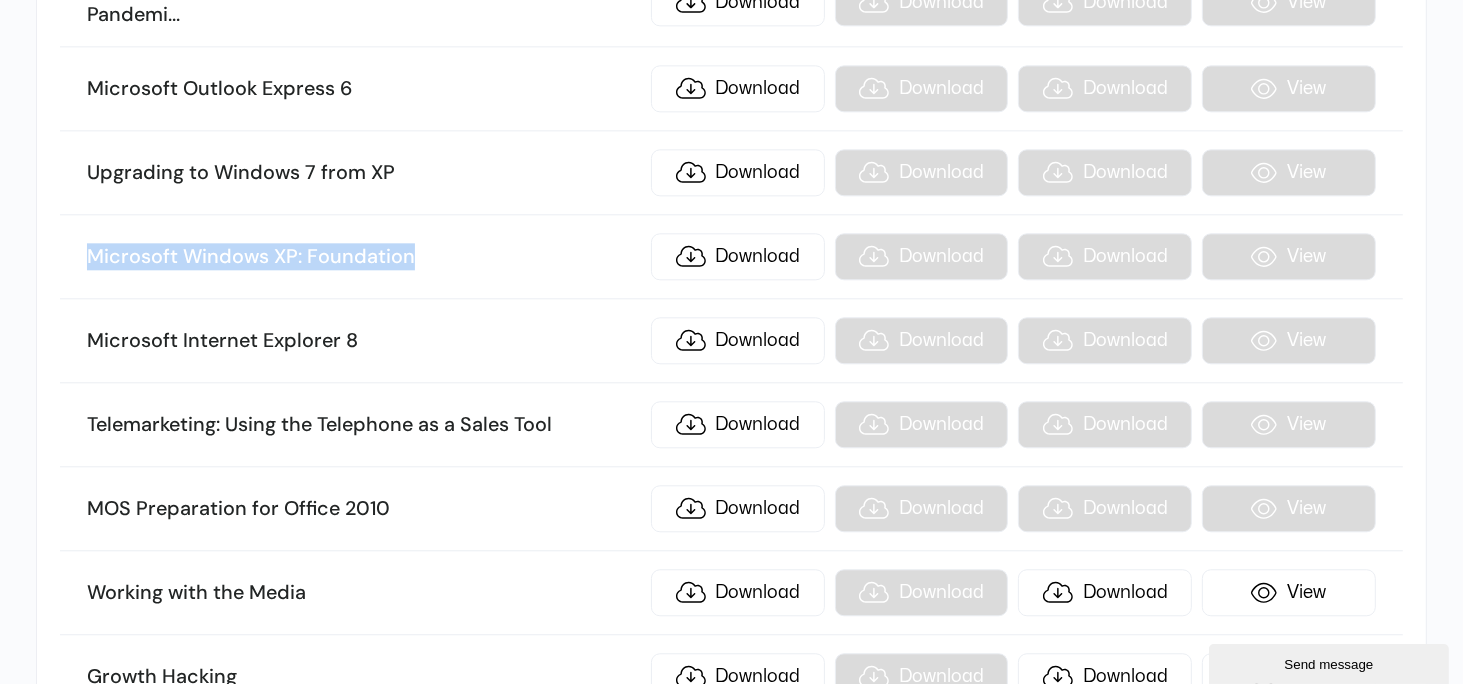 drag, startPoint x: 80, startPoint y: 113, endPoint x: 535, endPoint y: 113, distance: 455 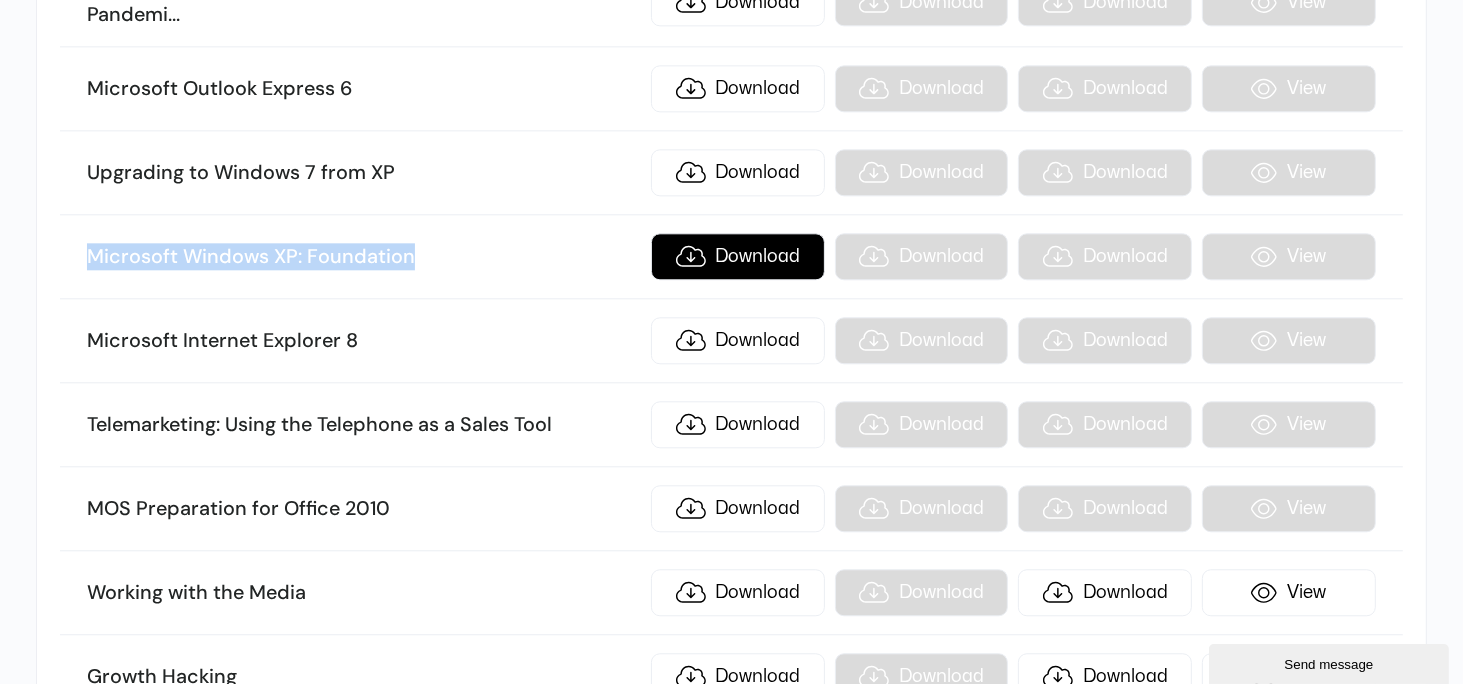 click on "Download" at bounding box center (738, 256) 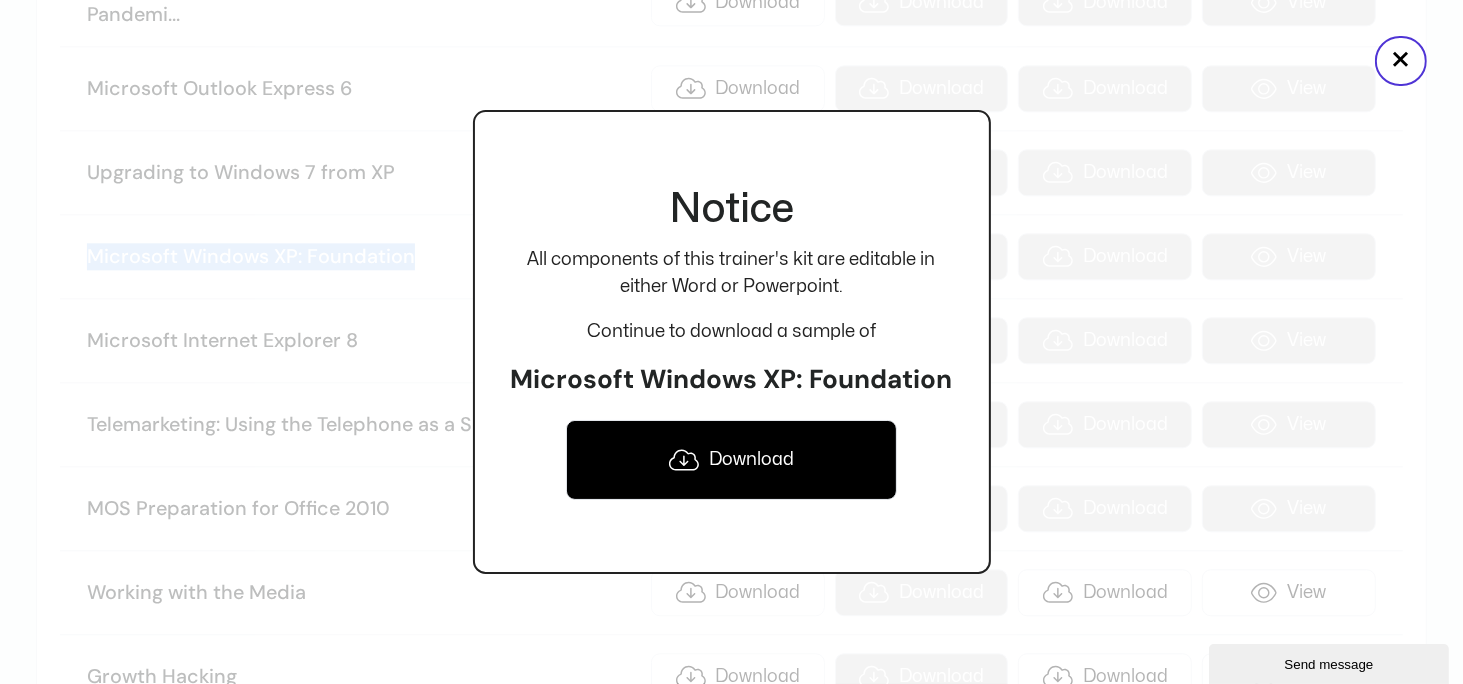 click on "Download" at bounding box center (732, 460) 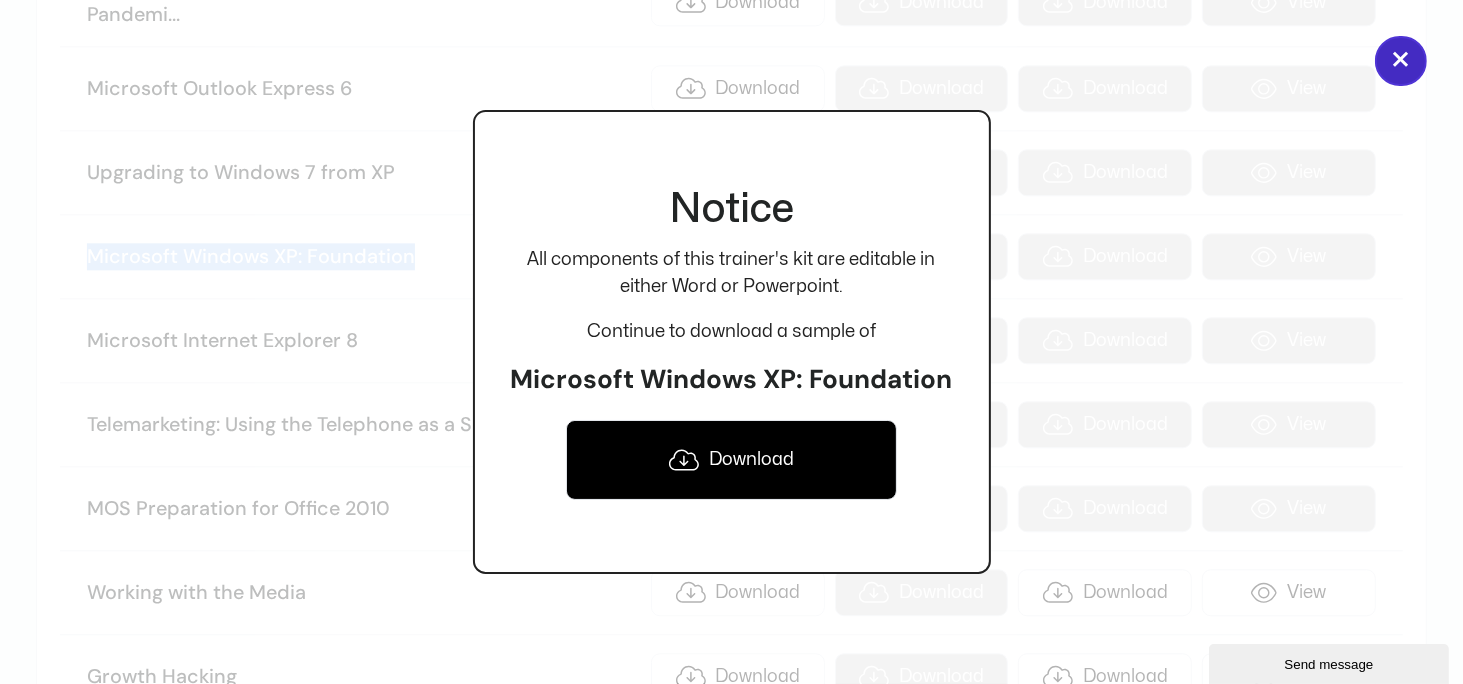 click on "×" at bounding box center [1401, 61] 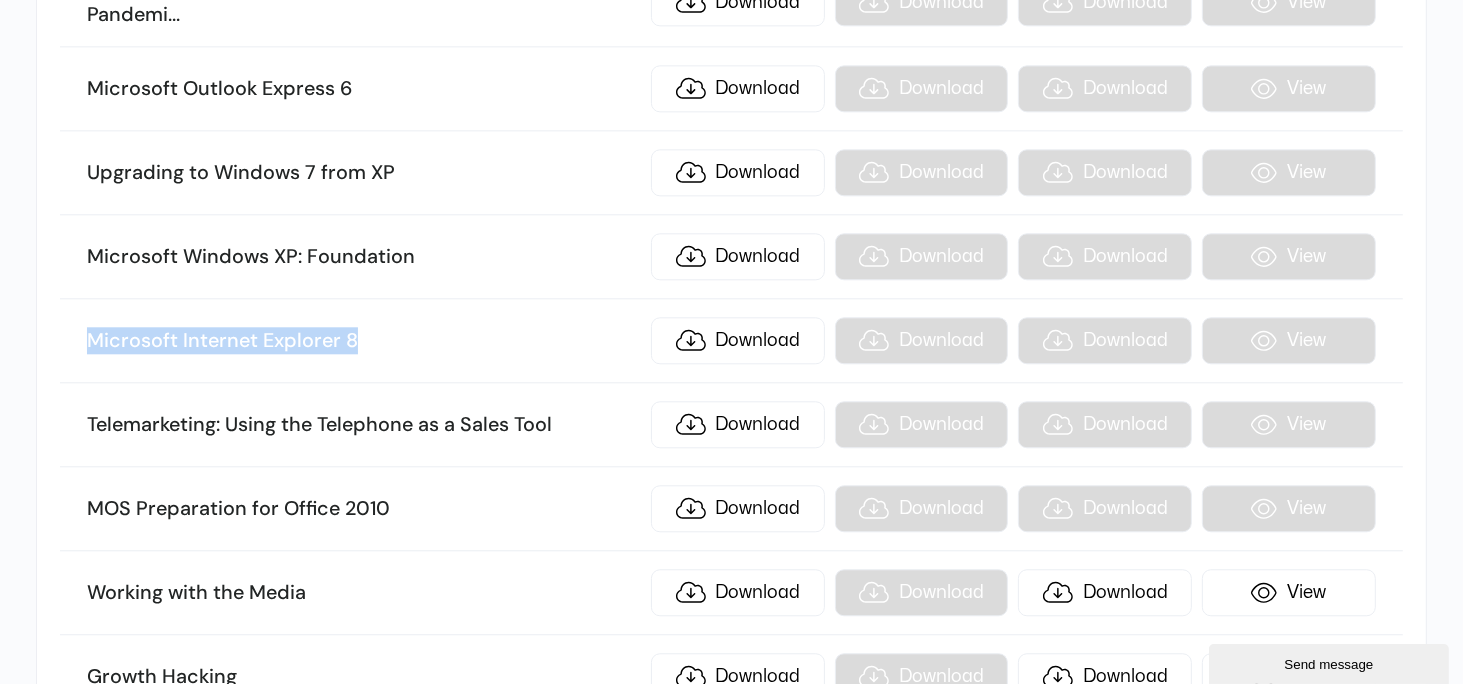 drag, startPoint x: 83, startPoint y: 187, endPoint x: 380, endPoint y: 173, distance: 297.32977 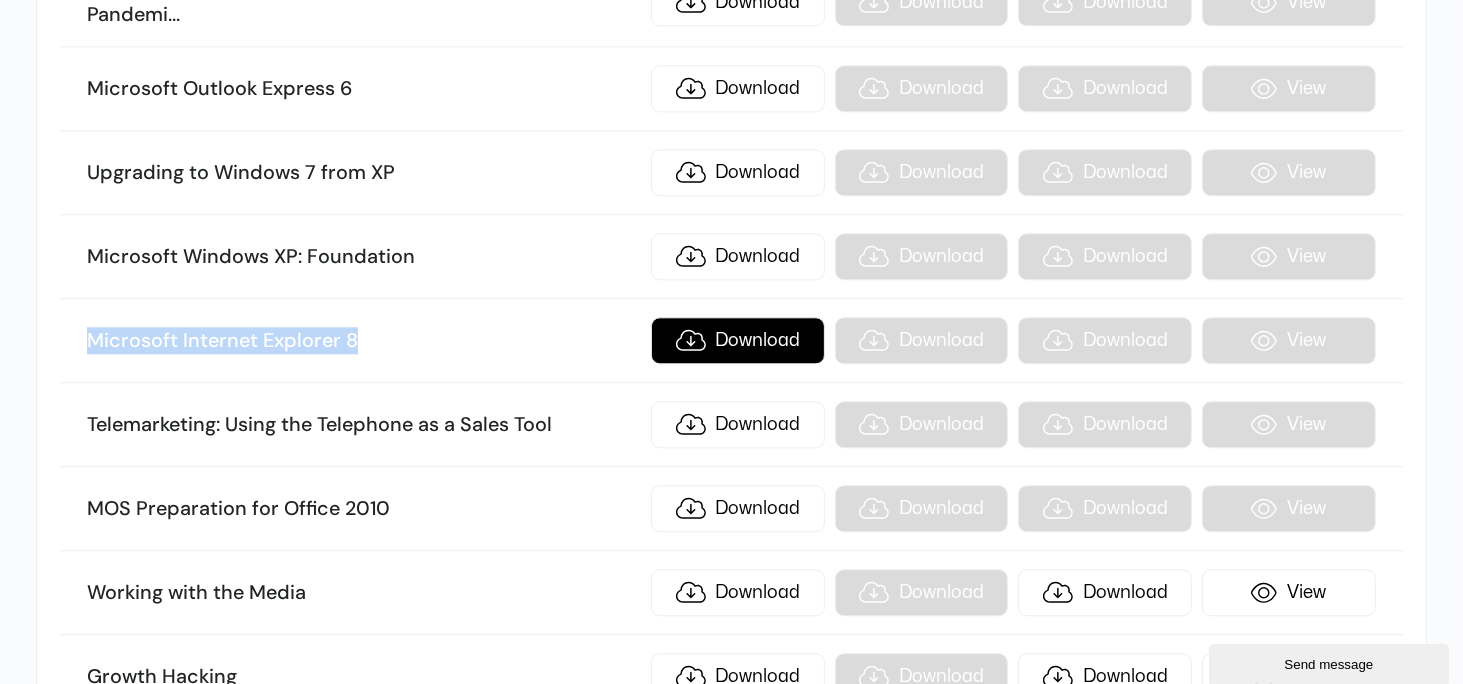 click on "Download" at bounding box center [738, 340] 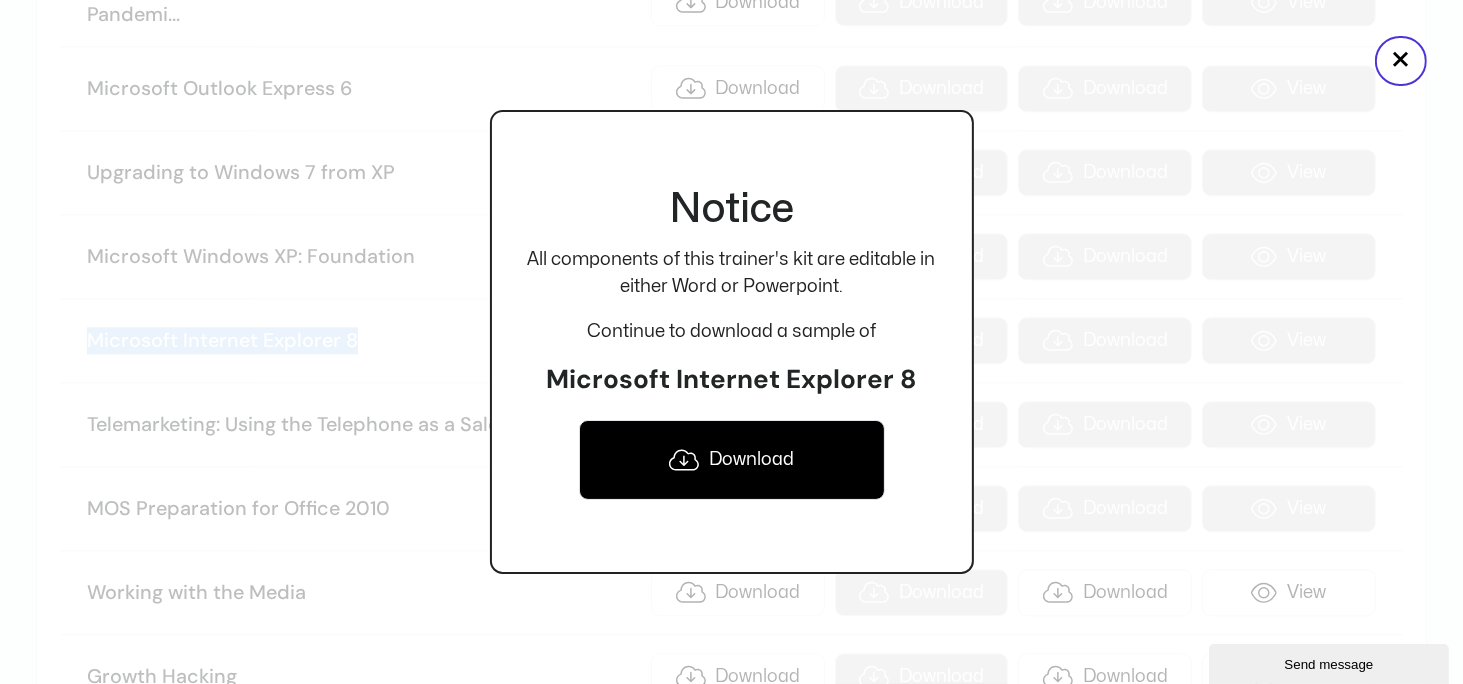 click 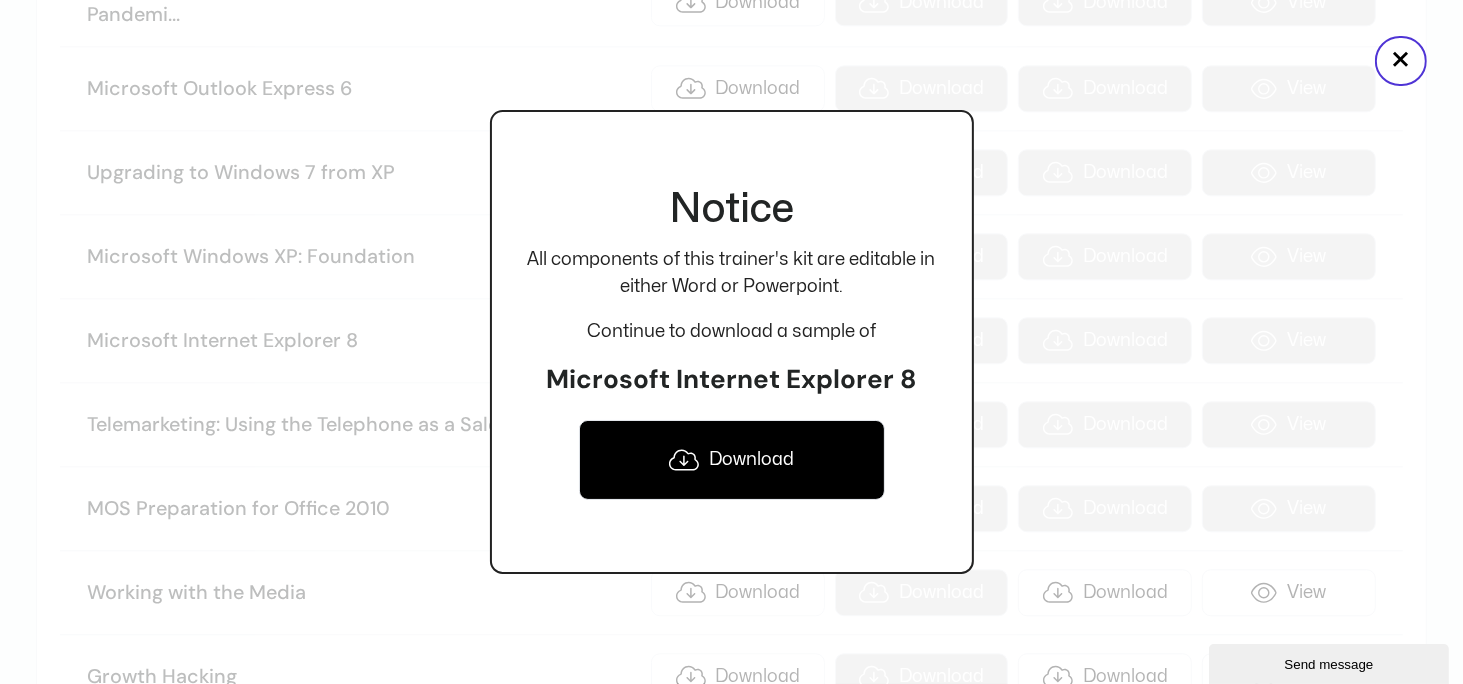 click at bounding box center (731, 342) 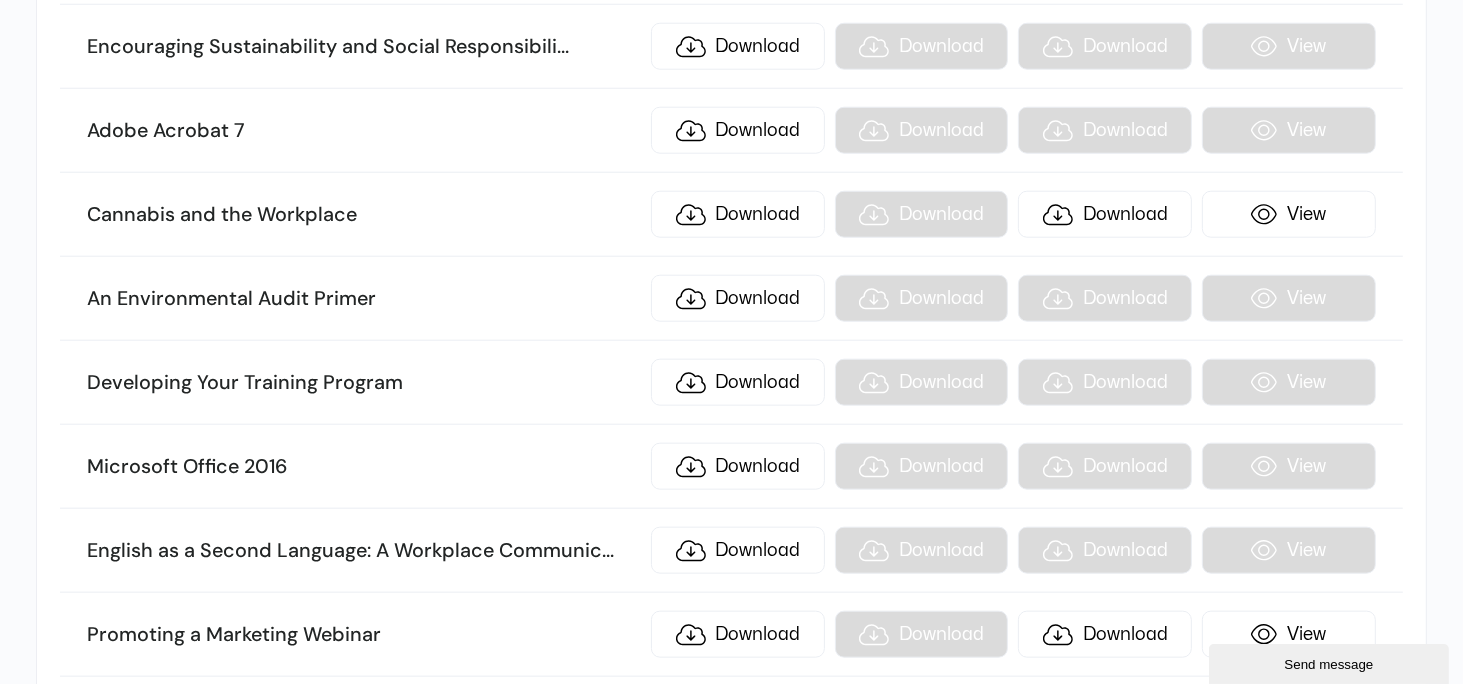 scroll, scrollTop: 17179, scrollLeft: 0, axis: vertical 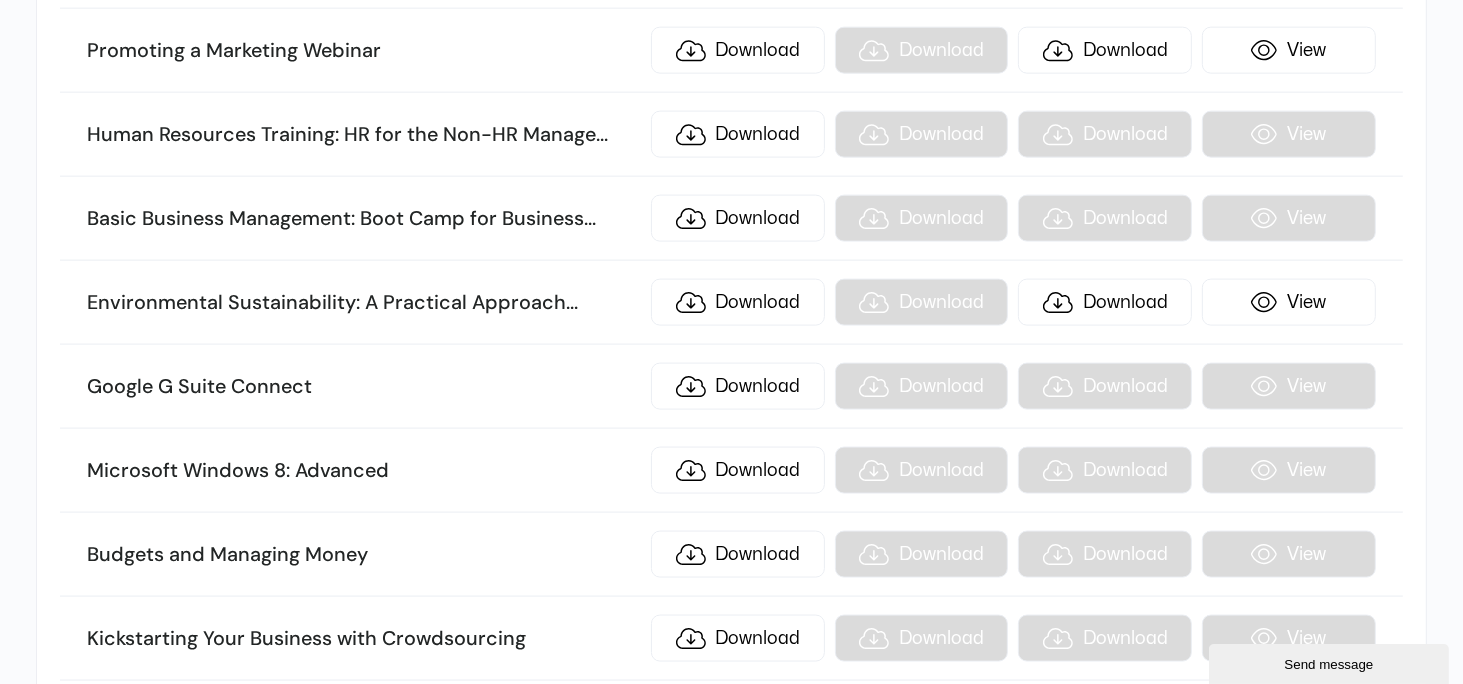 click on "Sort by name TITLE ILT KIT SCORM .story eLearning Being a Team Player Download Download Download View Beyond Workplace Politics Download Download Download View Critical Thinking Download Download Download View Closing the Generation Gap in the Workplace Download Download Download View Creative Thinking And Innovation Download Download Download View Digital Transformation: Organization and People Download Download Download View Personal Brand: Maximizing Personal Impact Download Download Download View Accounting Skills for the New Supervisor Download Download Download View Design Thinking: An Introduction Download Download Download View Business Writing That Works Download Download Download View Continuous Improvement with Lean Download Download Download View Conducting Effective Performance Reviews Download Download Download View Call Center Training: Sales and Customer Service T ... raining Download Download Download View Coaching and Mentoring Download Download Download View Download View" at bounding box center [731, -4752] 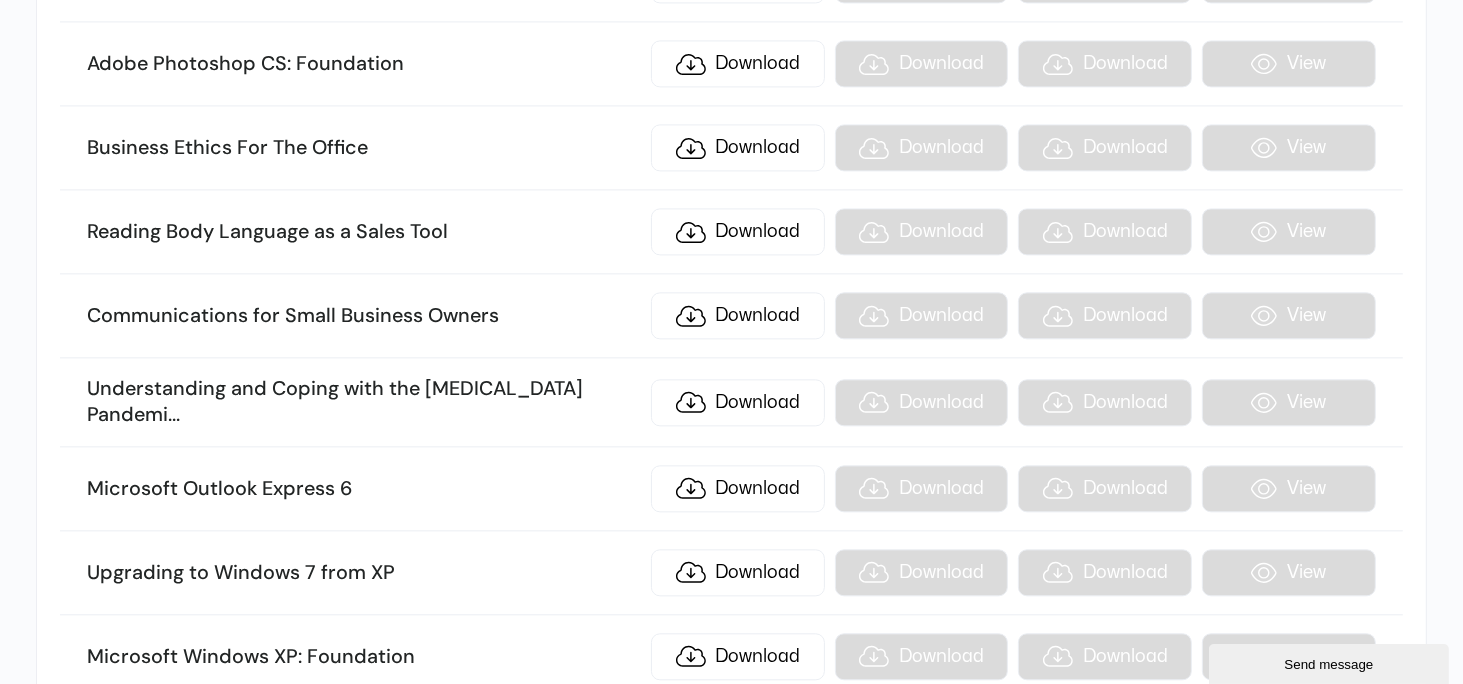 click on "Microsoft Windows XP: Foundation Download Download Download View" at bounding box center [731, 657] 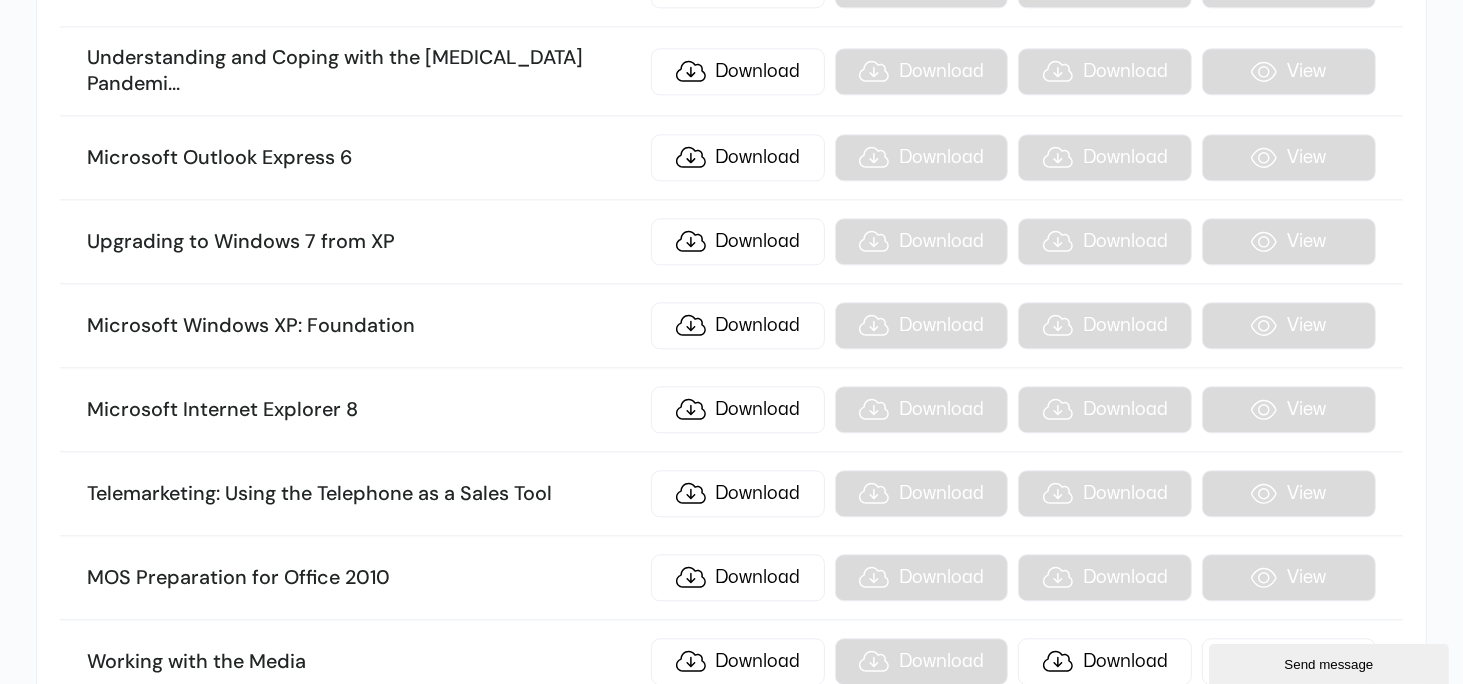 scroll, scrollTop: 19330, scrollLeft: 0, axis: vertical 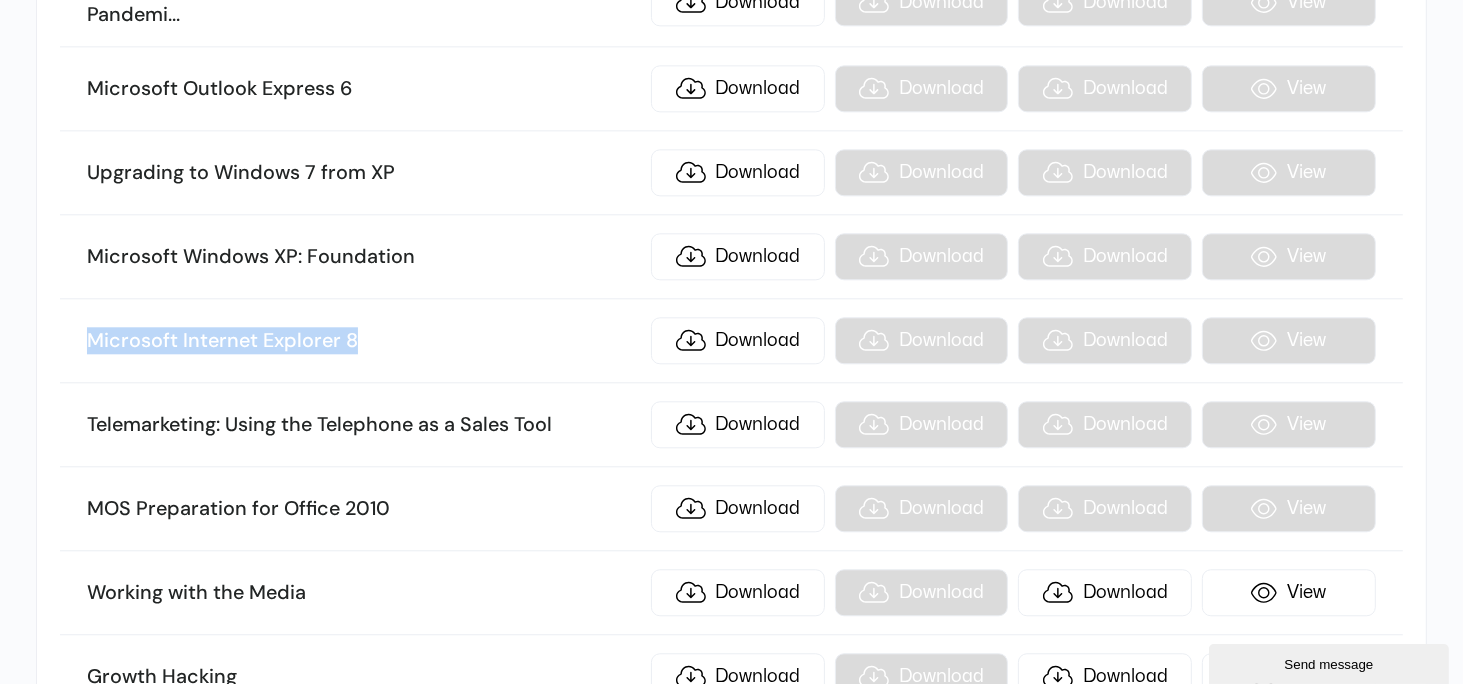 drag, startPoint x: 88, startPoint y: 191, endPoint x: 422, endPoint y: 196, distance: 334.0374 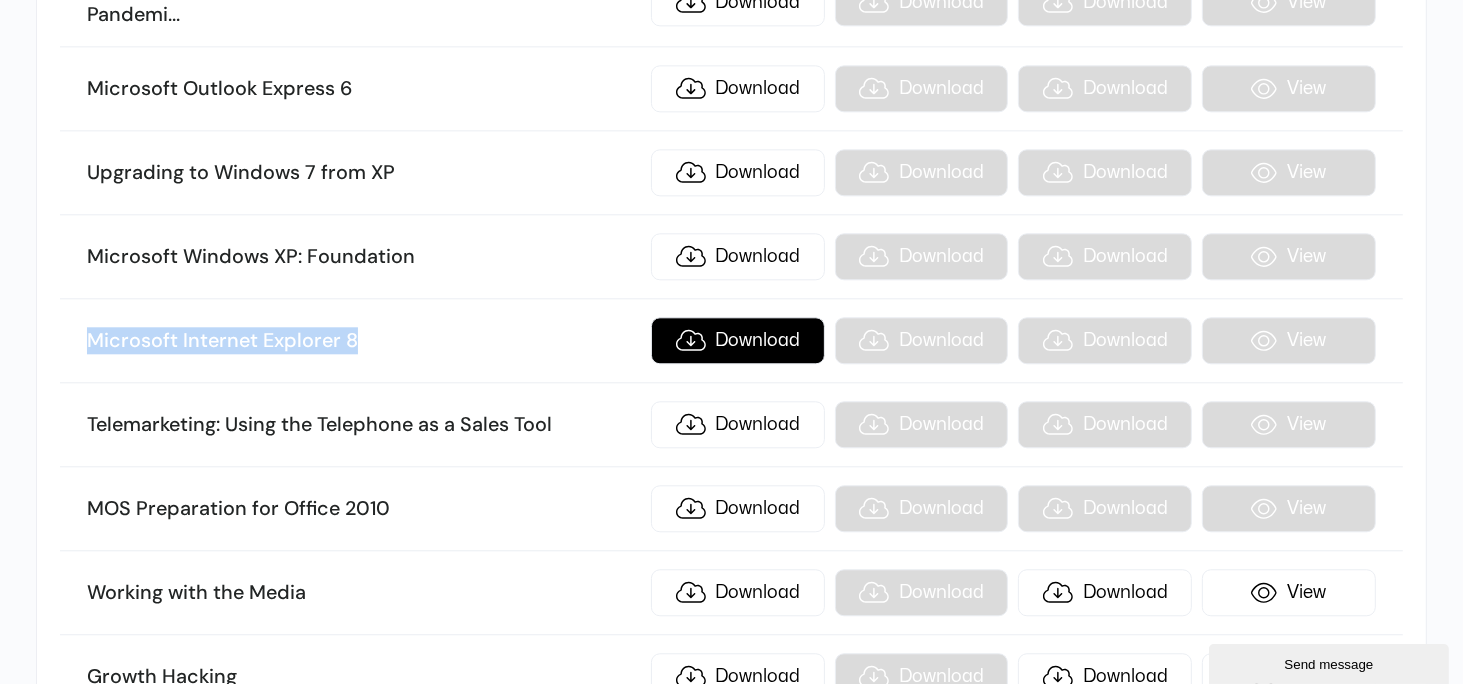 click on "Download" at bounding box center [738, 340] 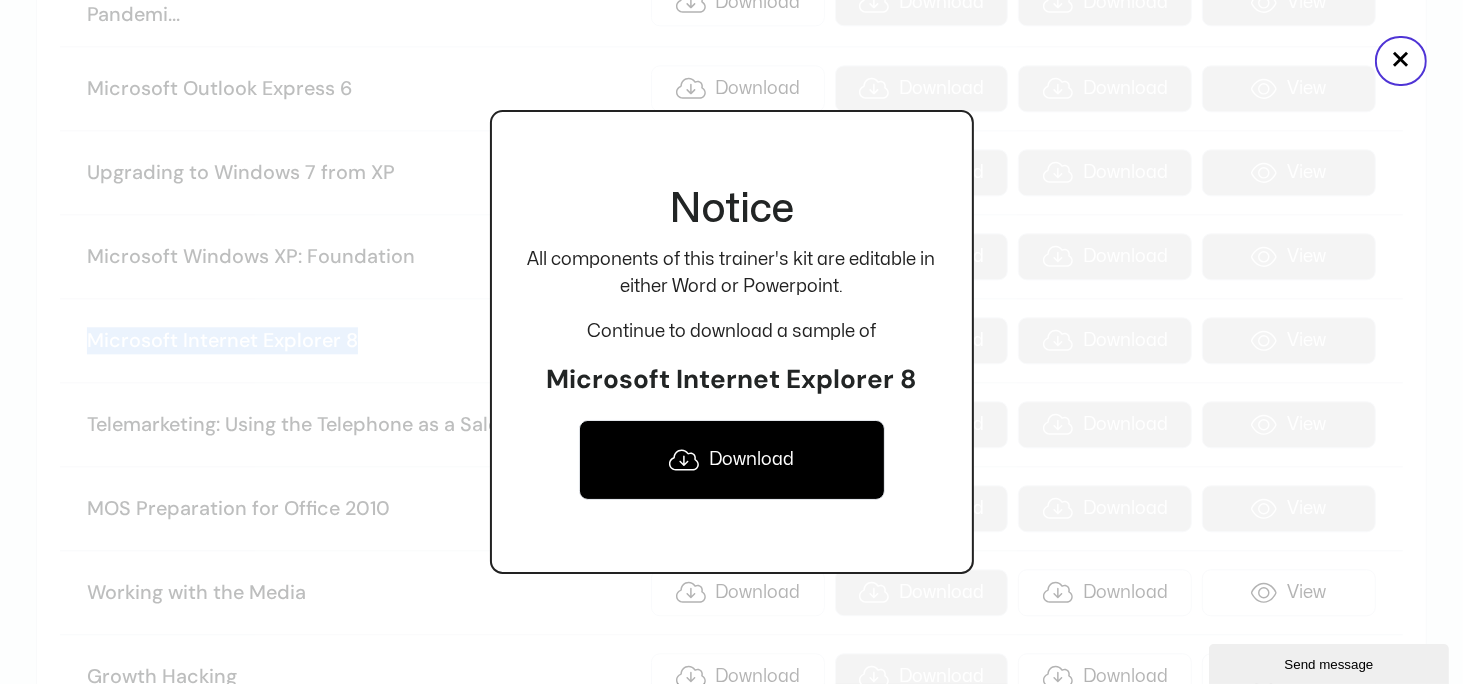 click on "Download" at bounding box center (732, 460) 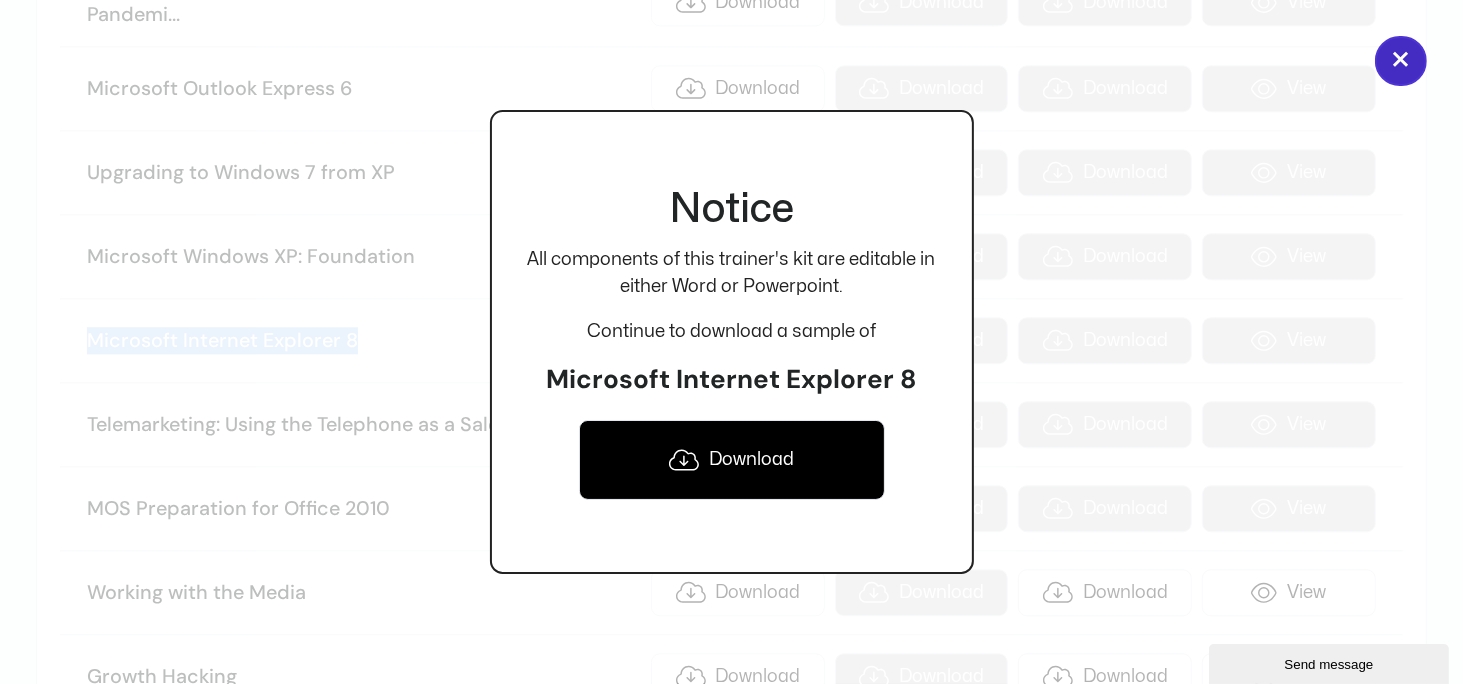 click on "×" at bounding box center [1401, 61] 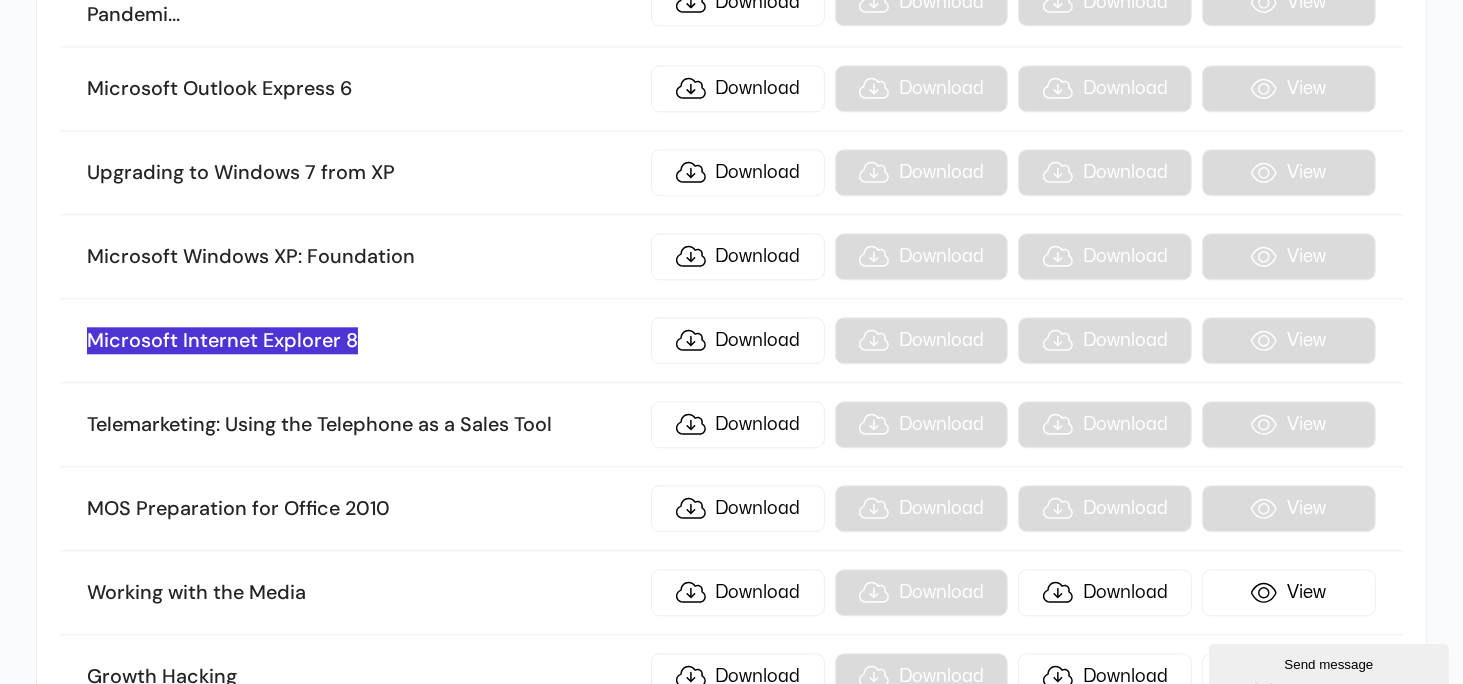 scroll, scrollTop: 20515, scrollLeft: 0, axis: vertical 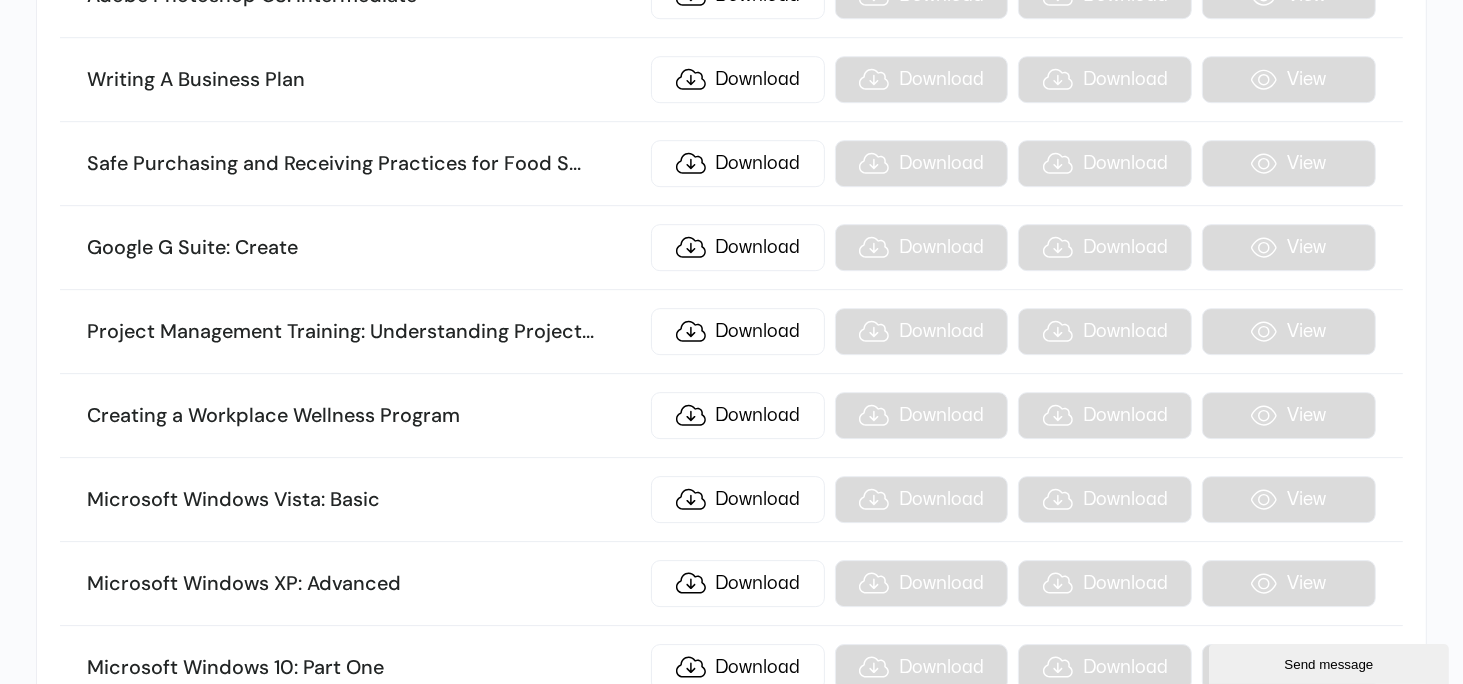 click on "Microsoft Windows XP: Advanced Download Download Download View" at bounding box center (731, 584) 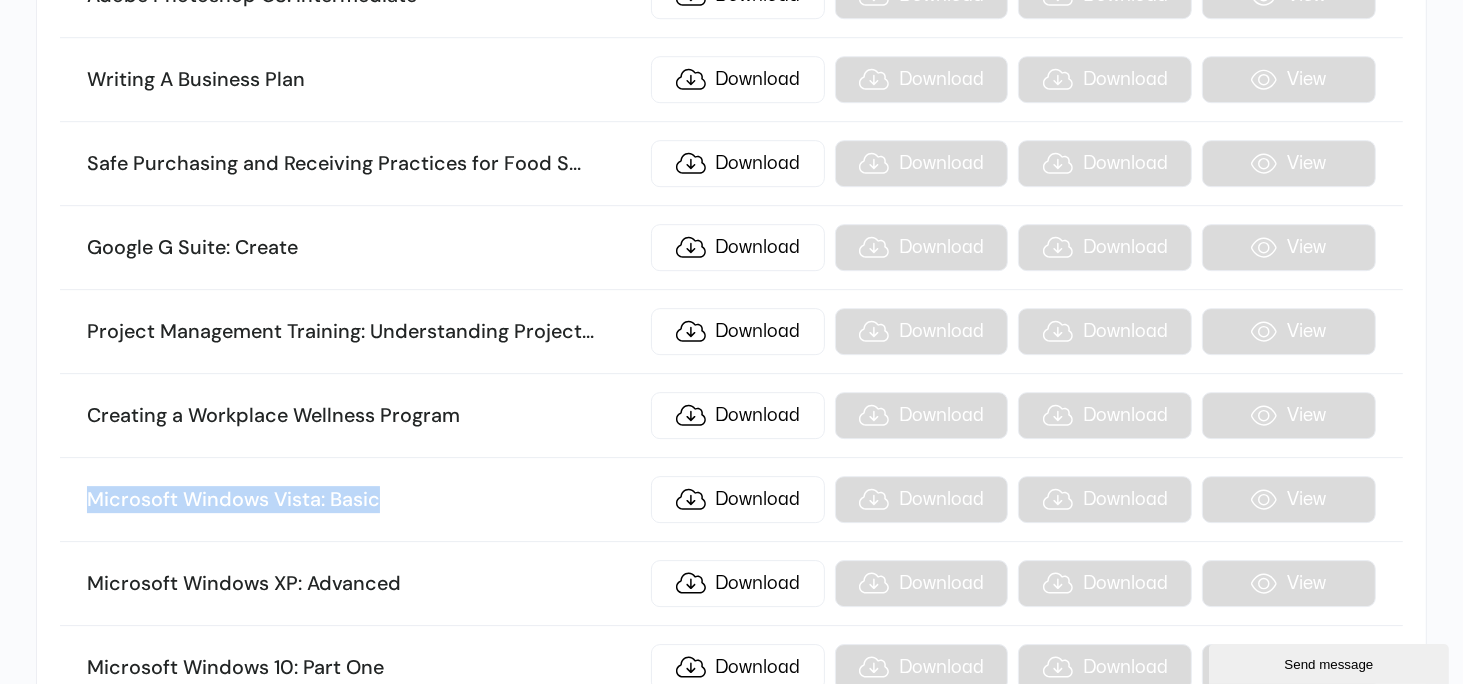 drag, startPoint x: 87, startPoint y: 340, endPoint x: 448, endPoint y: 340, distance: 361 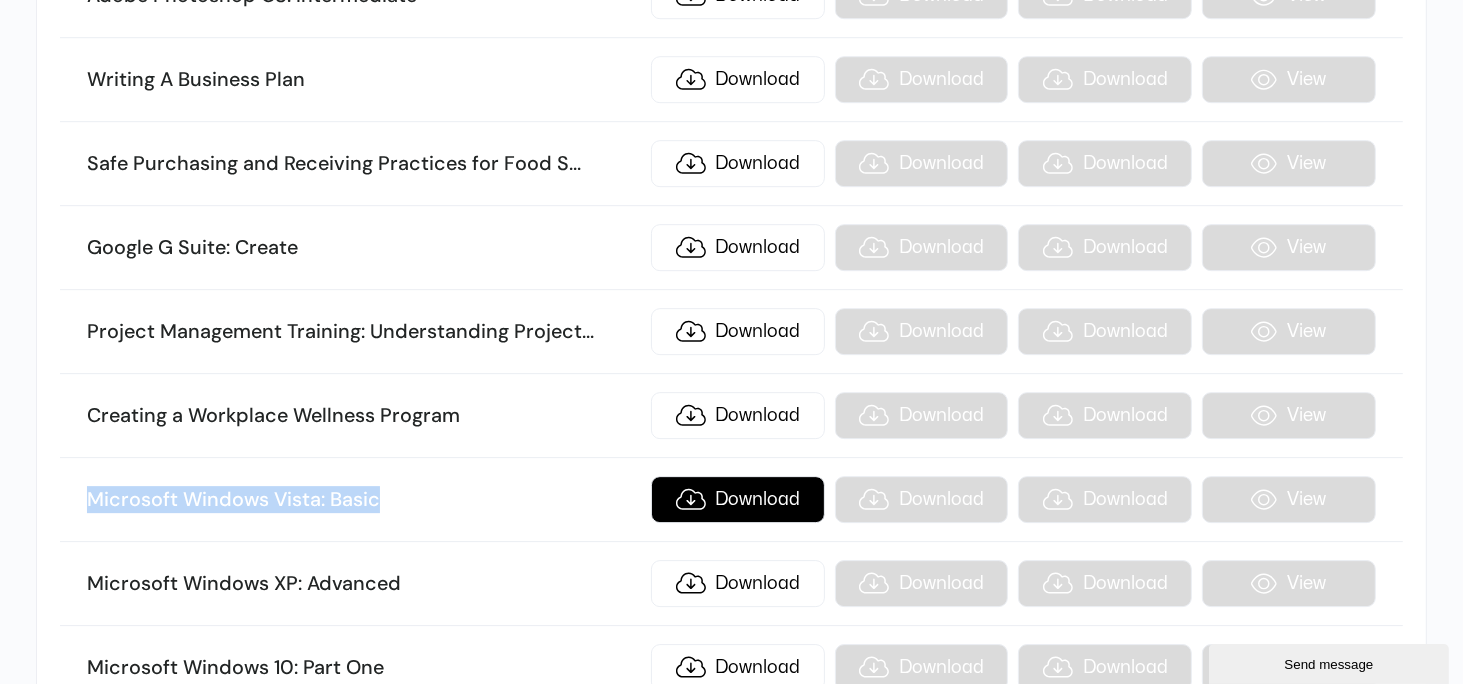 click on "Download" at bounding box center (738, 499) 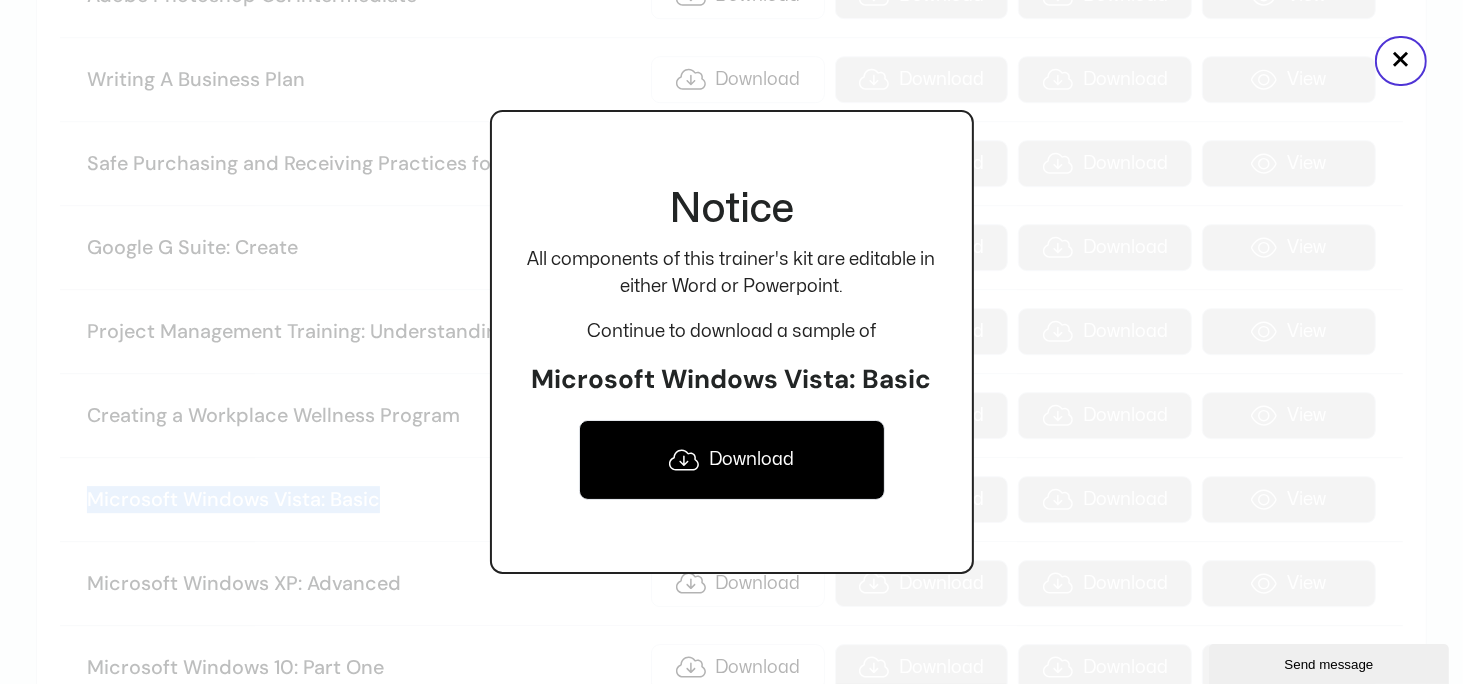 click on "Download" at bounding box center (732, 460) 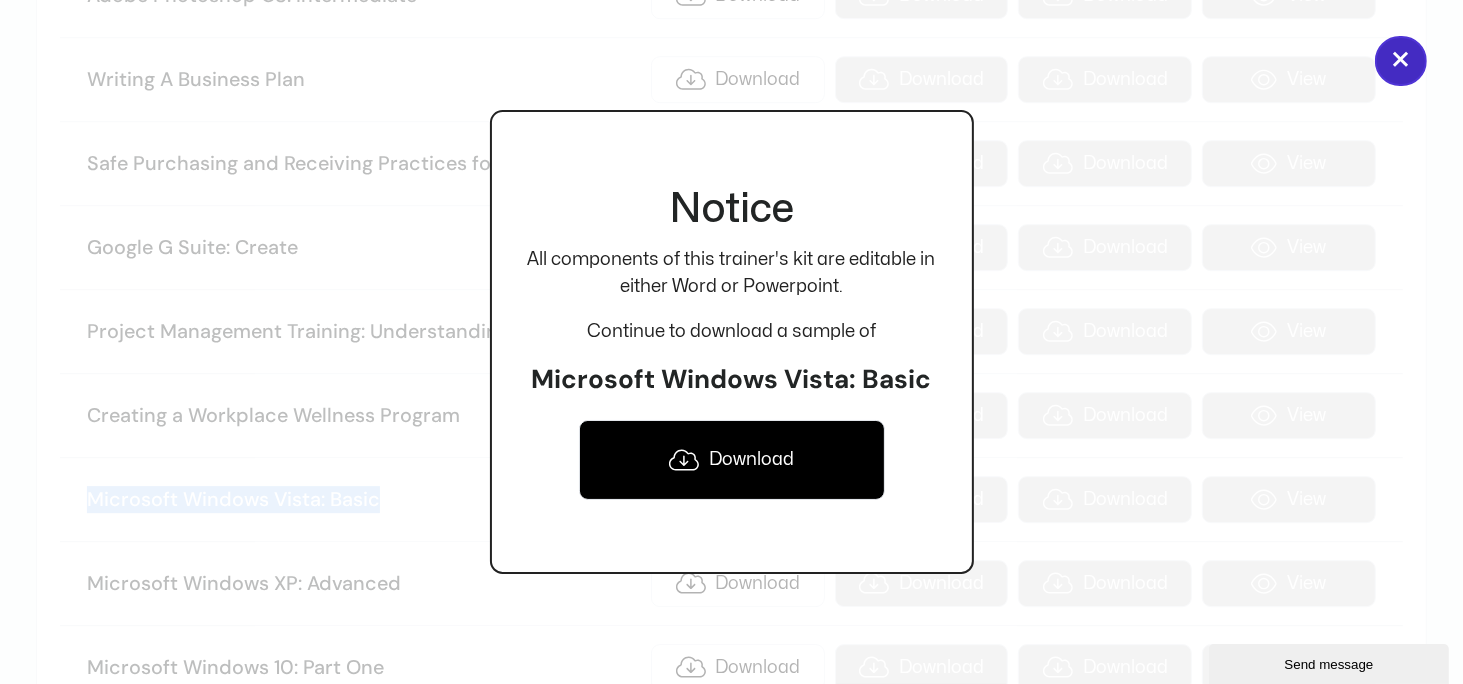 click on "×" at bounding box center (1401, 61) 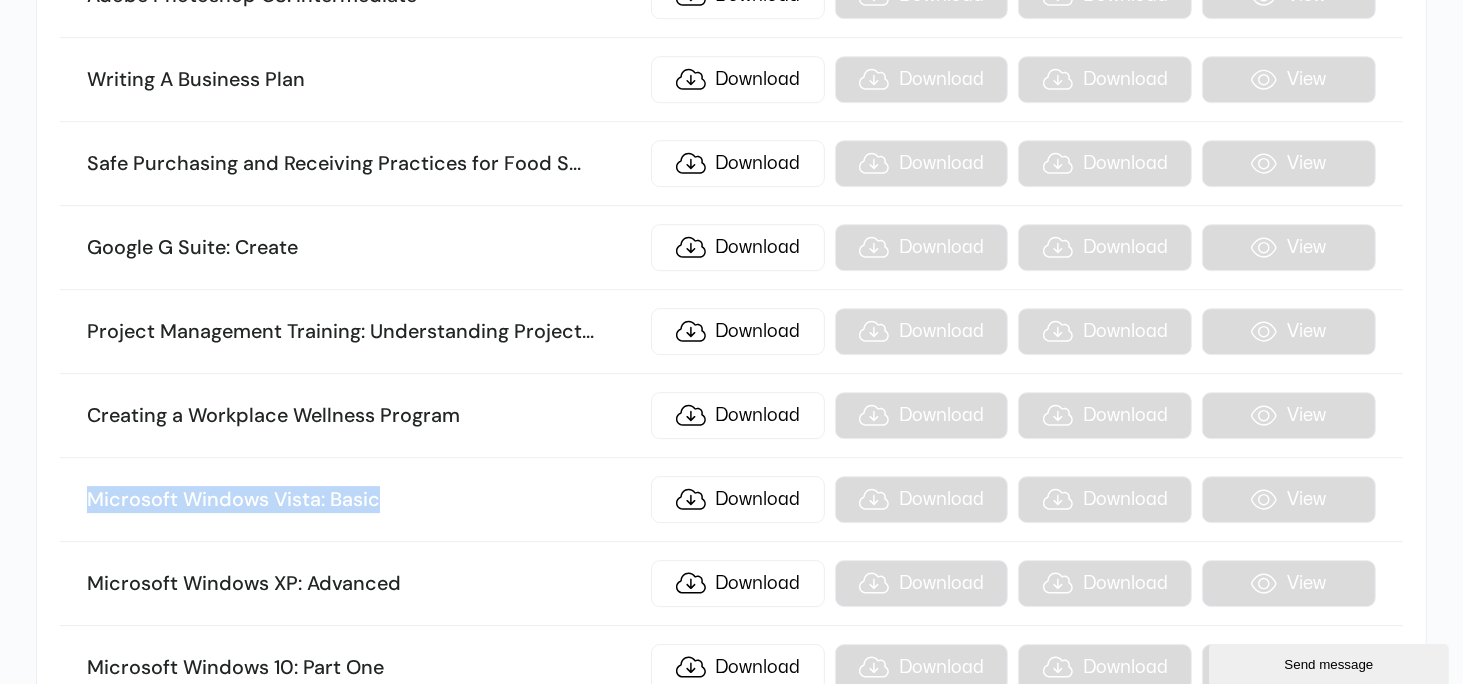 click on "Sort by name TITLE ILT KIT SCORM .story eLearning Being a Team Player Download Download Download View Beyond Workplace Politics Download Download Download View Critical Thinking Download Download Download View Closing the Generation Gap in the Workplace Download Download Download View Creative Thinking And Innovation Download Download Download View Digital Transformation: Organization and People Download Download Download View Personal Brand: Maximizing Personal Impact Download Download Download View Accounting Skills for the New Supervisor Download Download Download View Design Thinking: An Introduction Download Download Download View Business Writing That Works Download Download Download View Continuous Improvement with Lean Download Download Download View Conducting Effective Performance Reviews Download Download Download View Call Center Training: Sales and Customer Service T ... raining Download Download Download View Coaching and Mentoring Download Download Download View Download View" at bounding box center (731, -8088) 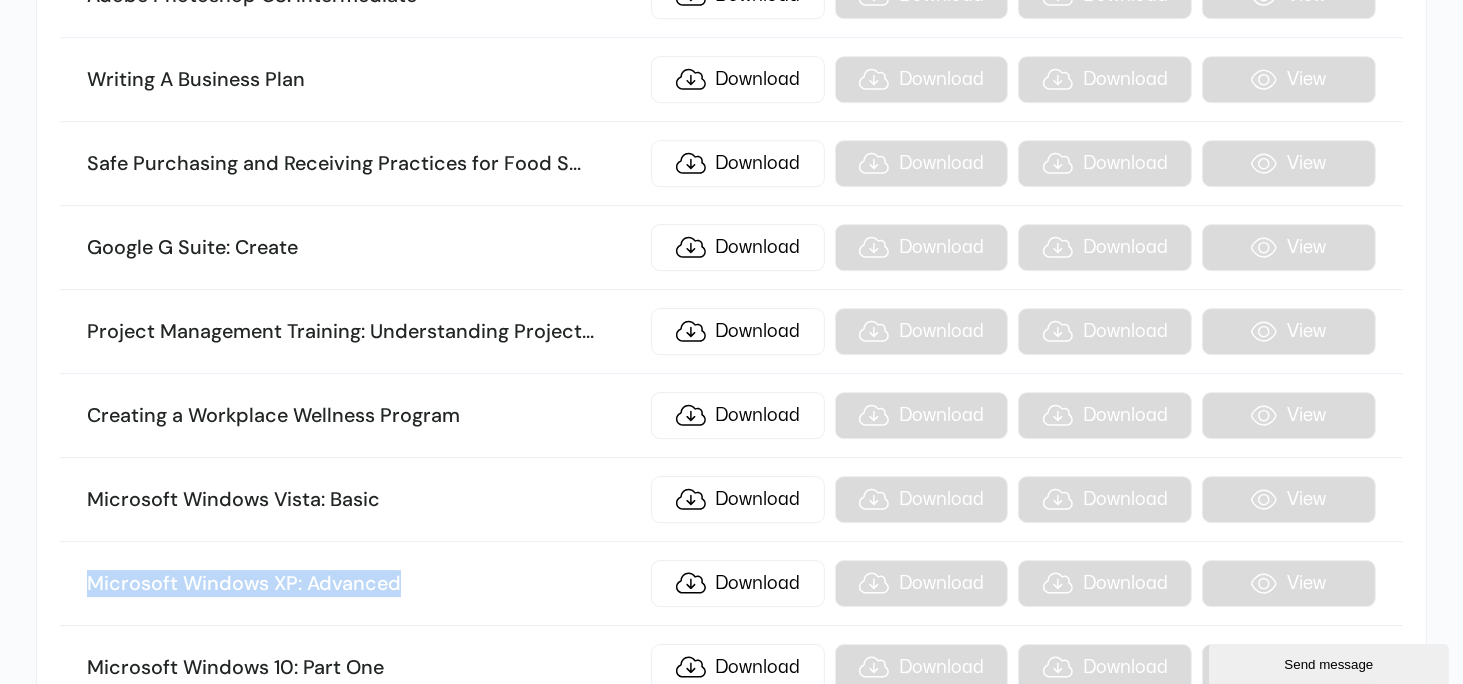 drag, startPoint x: 83, startPoint y: 420, endPoint x: 540, endPoint y: 420, distance: 457 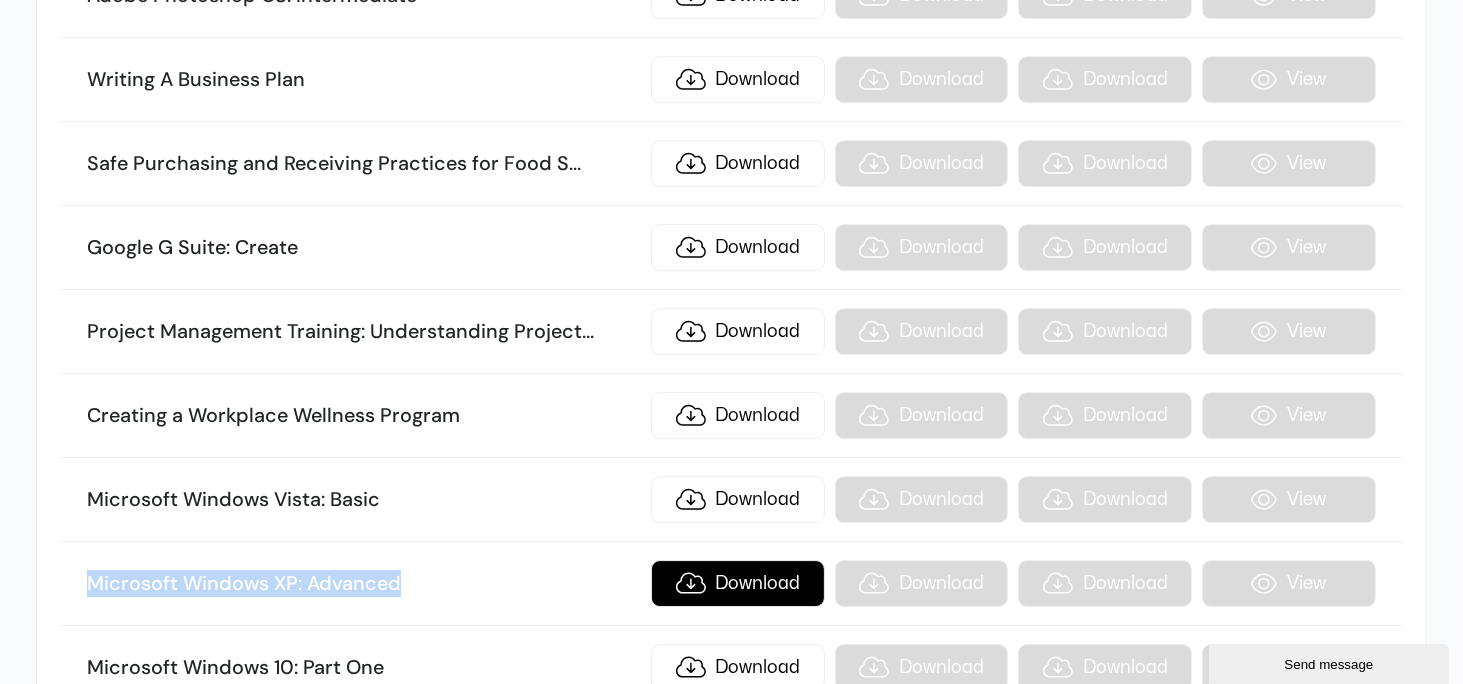 drag, startPoint x: 540, startPoint y: 420, endPoint x: 771, endPoint y: 428, distance: 231.13849 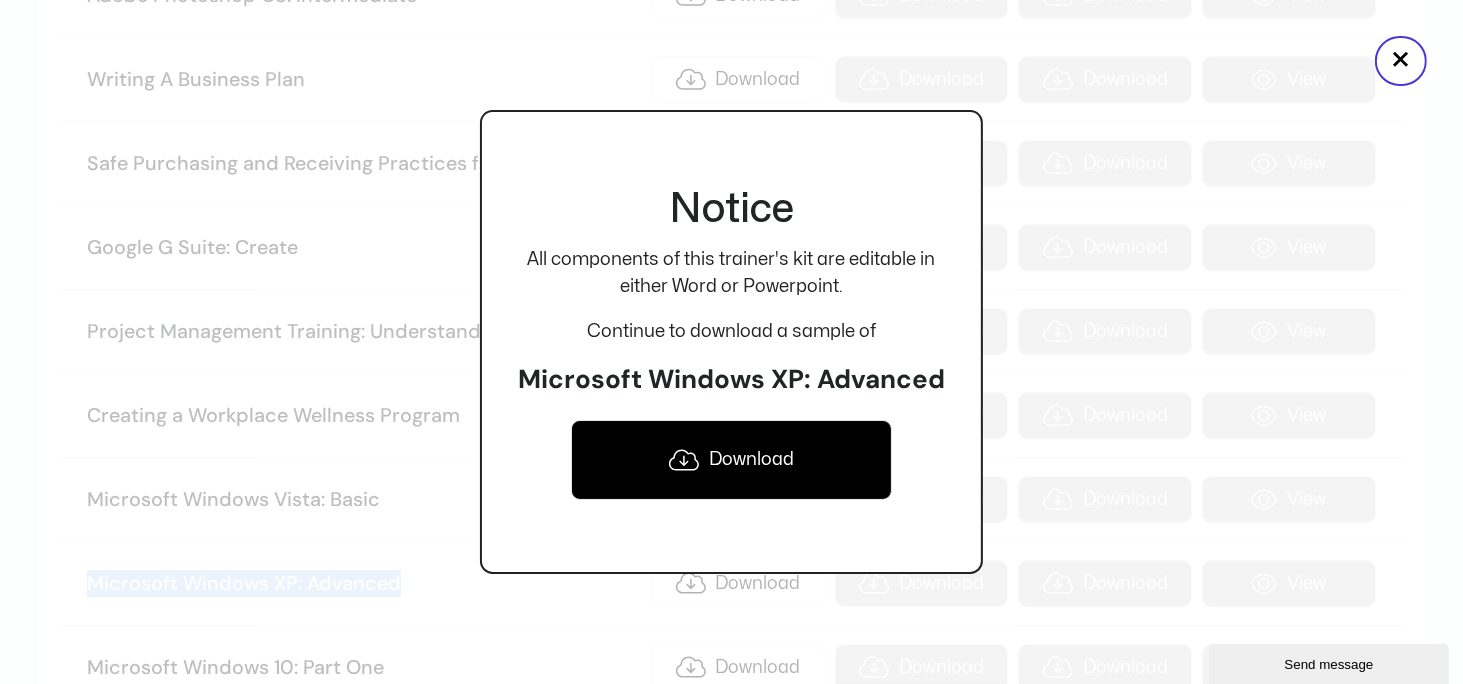 click on "Download" at bounding box center (731, 460) 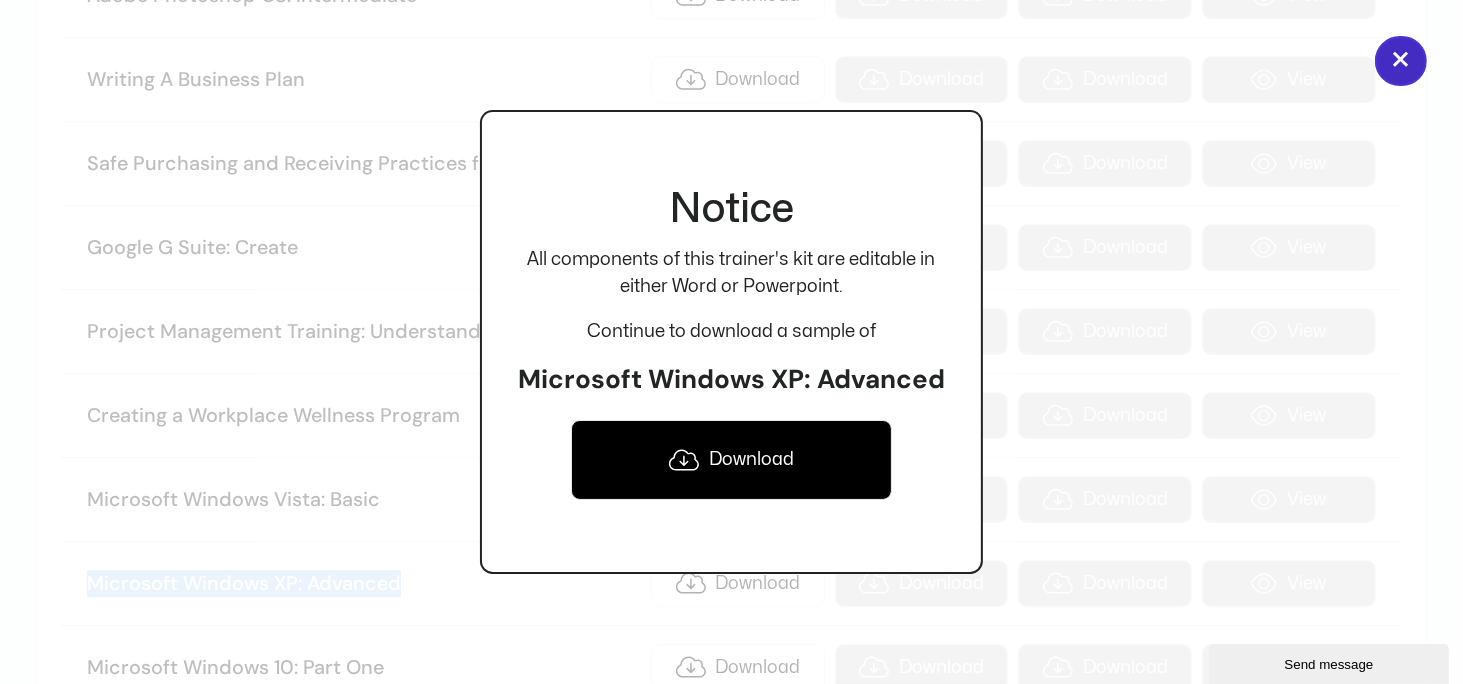 click on "×" at bounding box center (1401, 61) 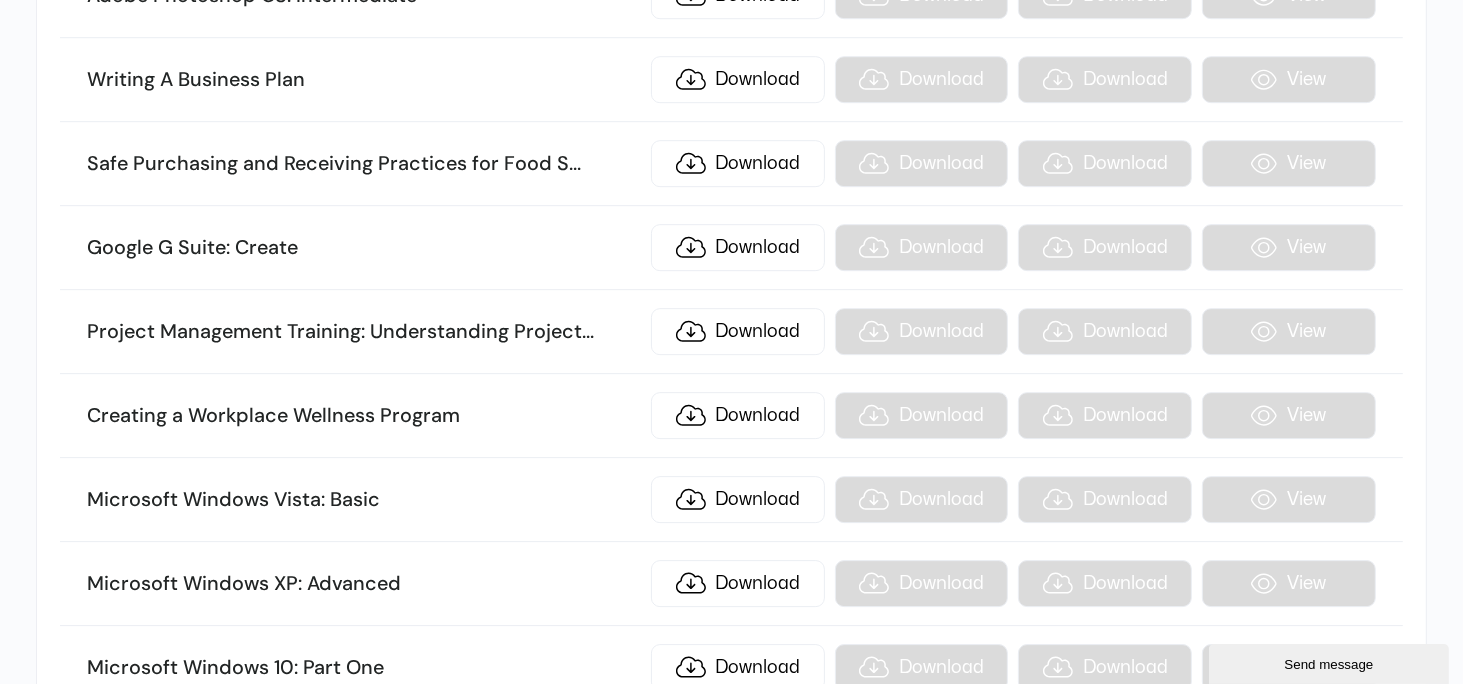 click on "Microsoft Windows 10: Part One Download Download Download View" at bounding box center (731, 668) 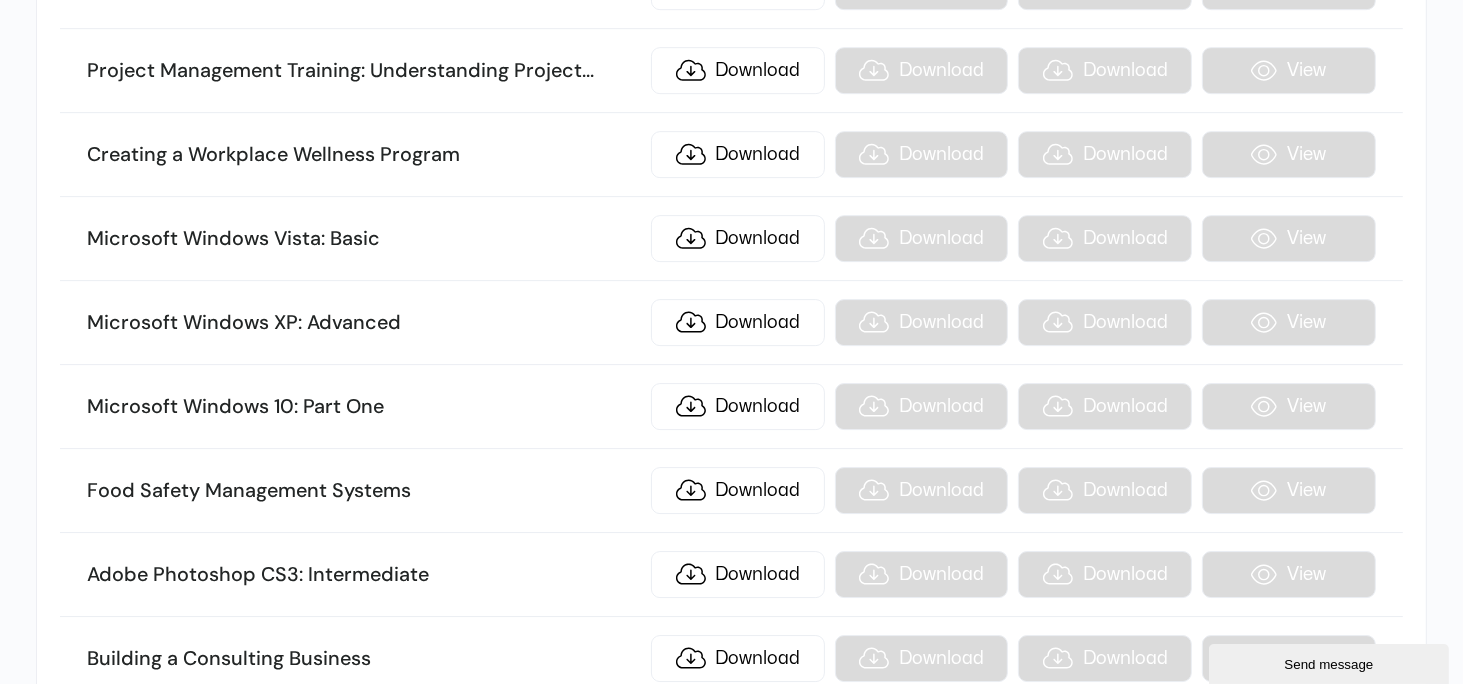 scroll, scrollTop: 20815, scrollLeft: 0, axis: vertical 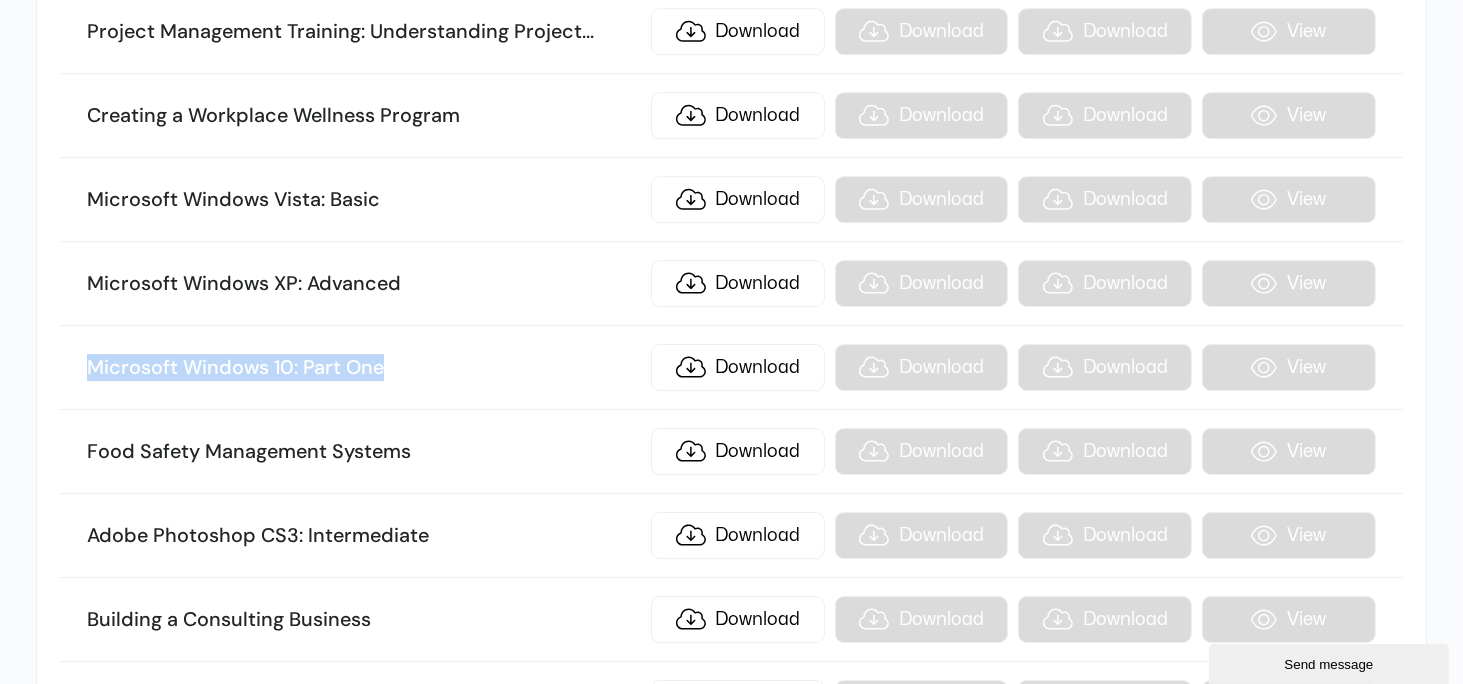 drag, startPoint x: 92, startPoint y: 209, endPoint x: 438, endPoint y: 209, distance: 346 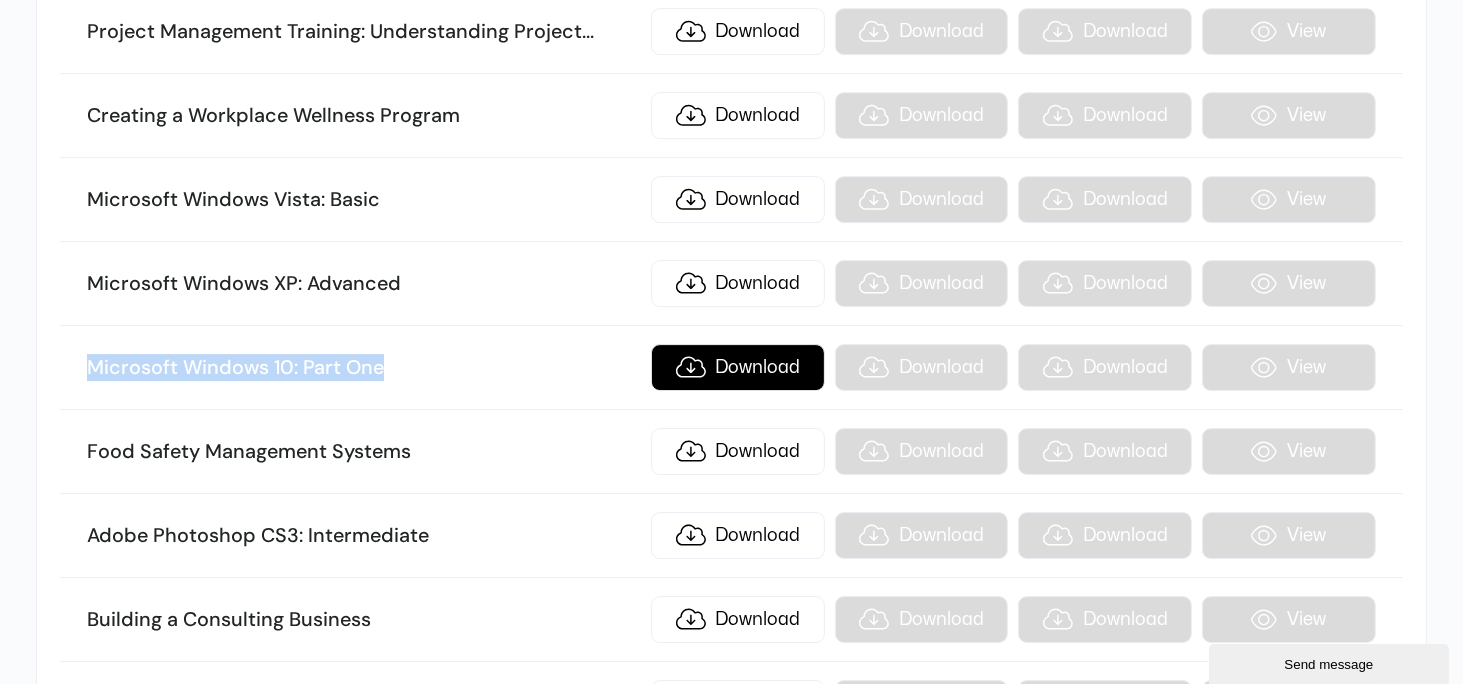 click on "Download" at bounding box center [738, 367] 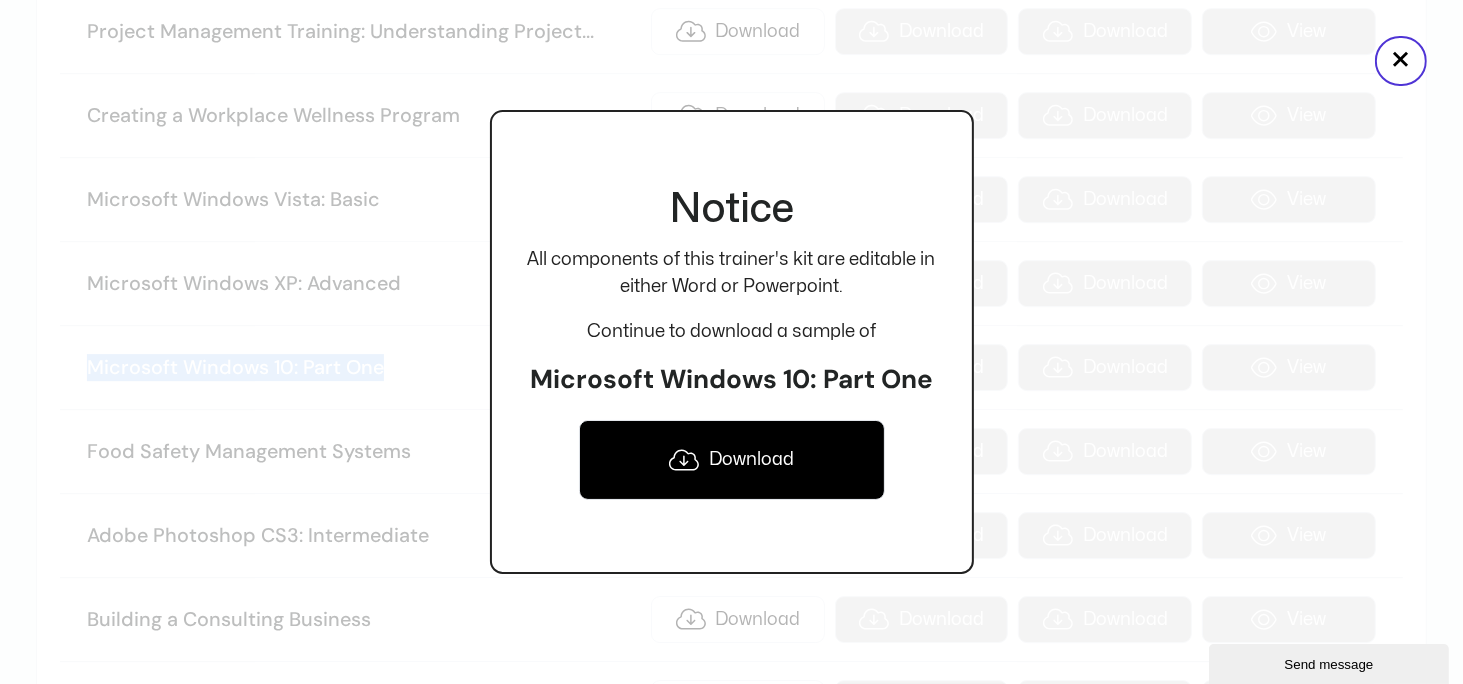 click on "Download" at bounding box center [732, 460] 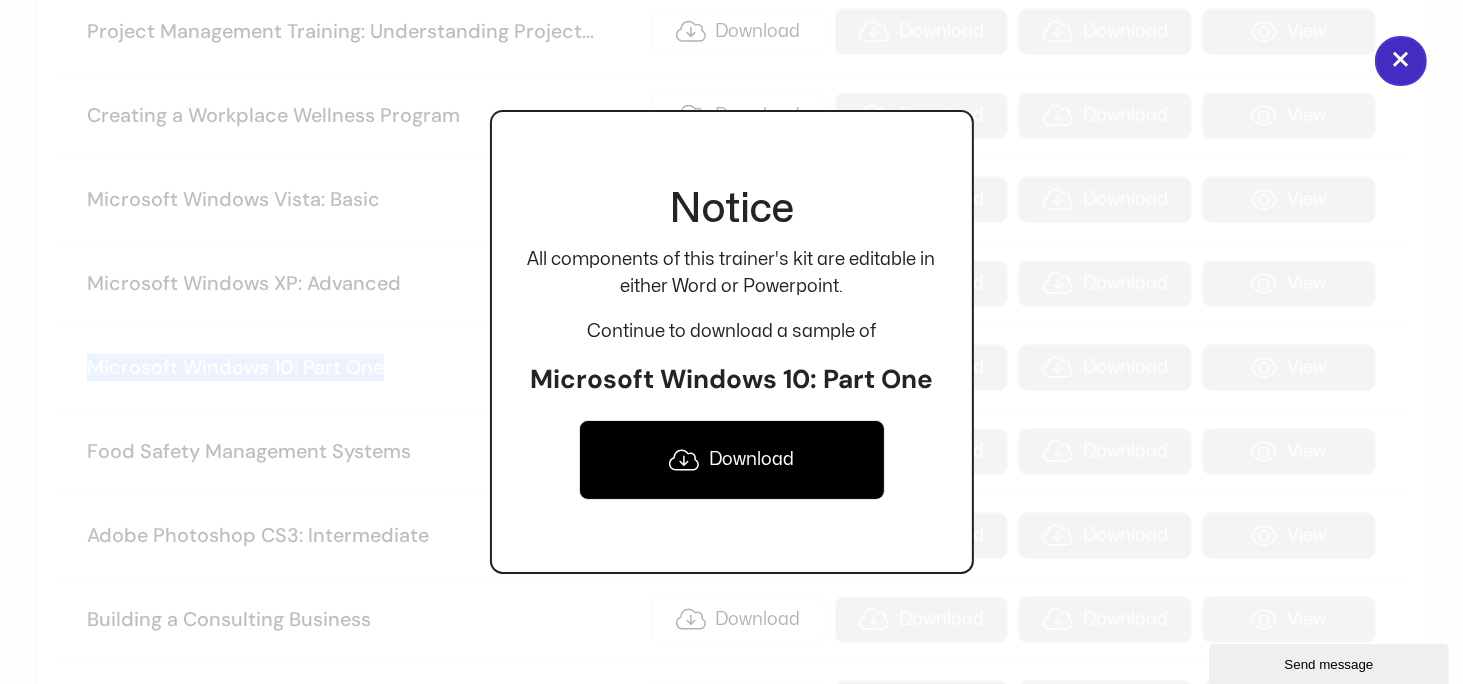 click on "×" at bounding box center [1401, 61] 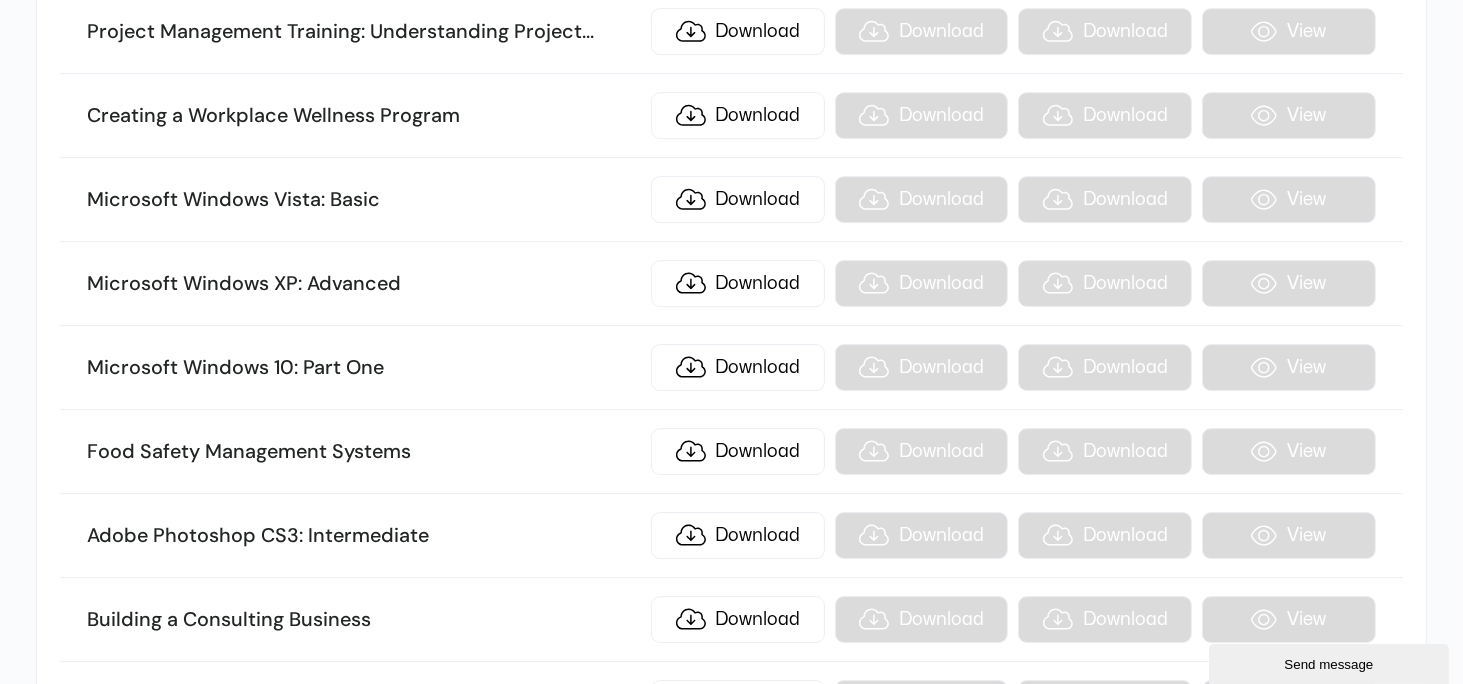 scroll, scrollTop: 22016, scrollLeft: 0, axis: vertical 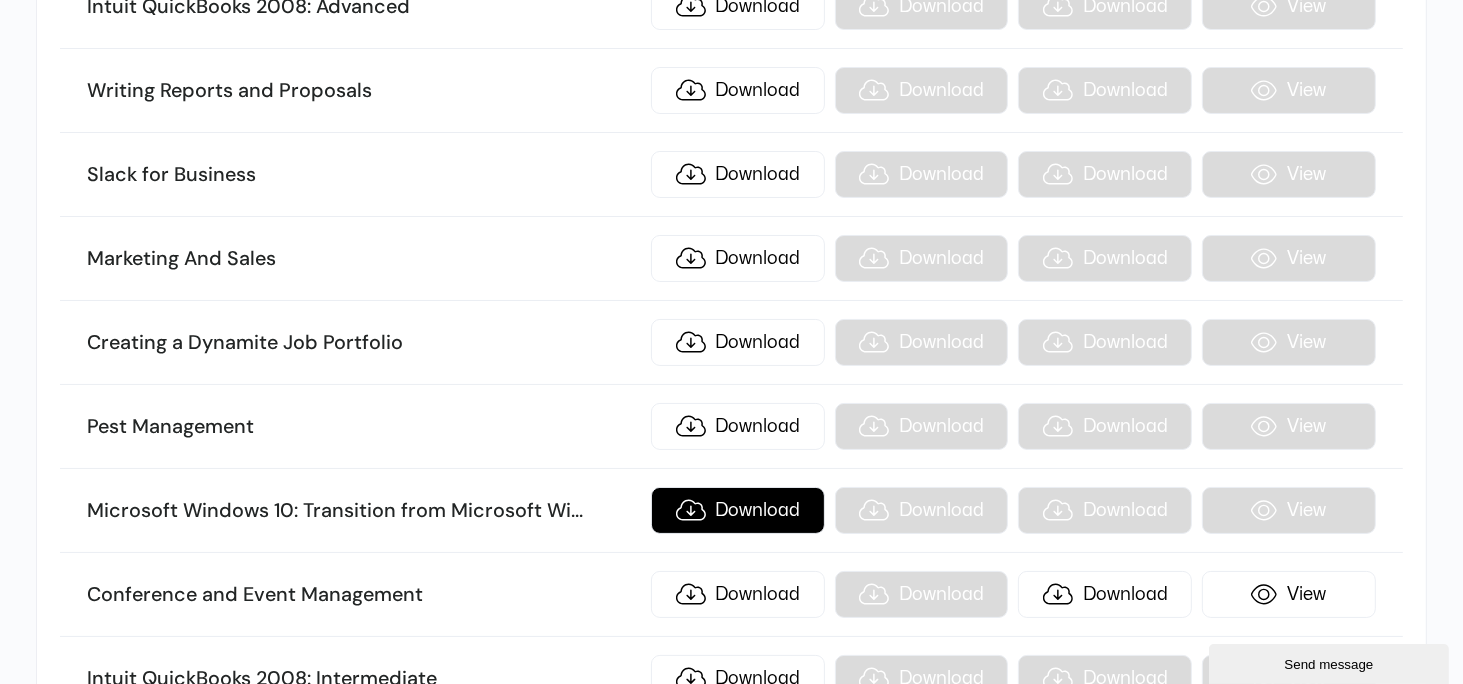 click on "Download" at bounding box center [738, 510] 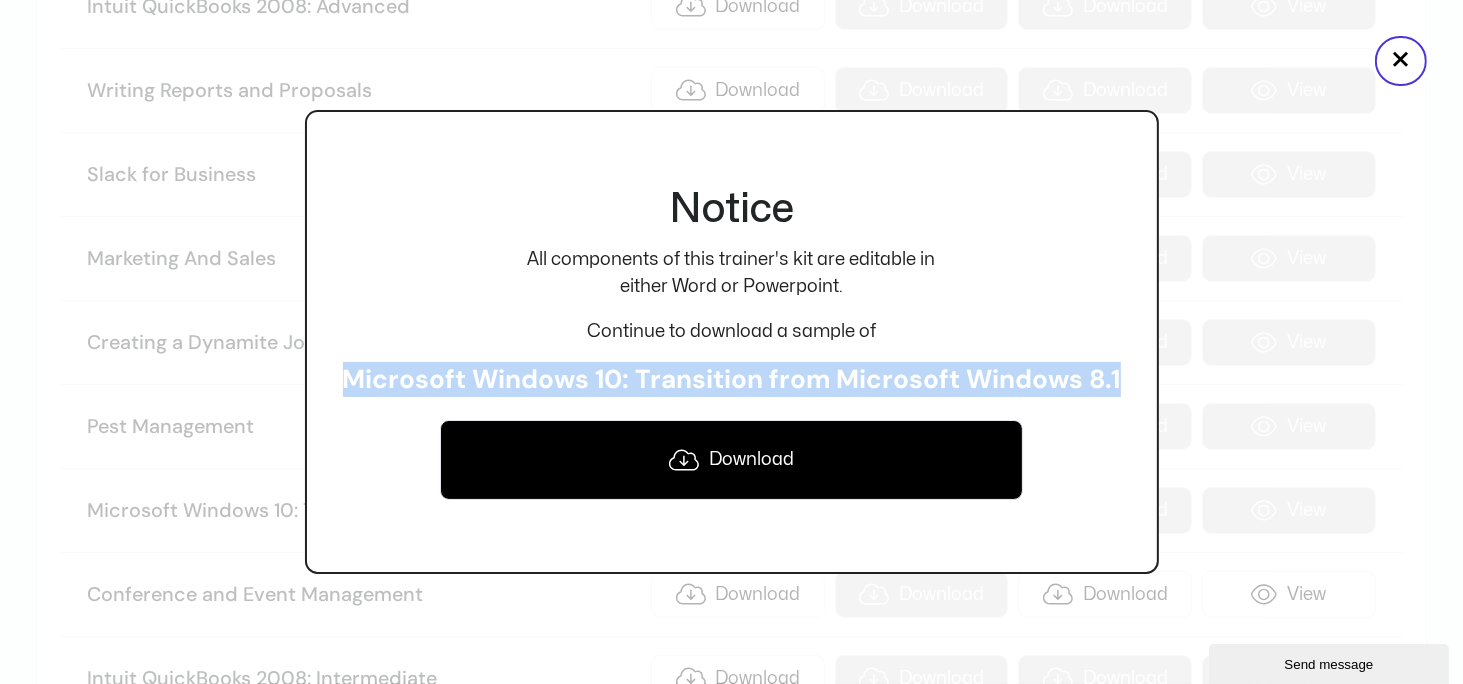 drag, startPoint x: 336, startPoint y: 375, endPoint x: 1132, endPoint y: 387, distance: 796.09045 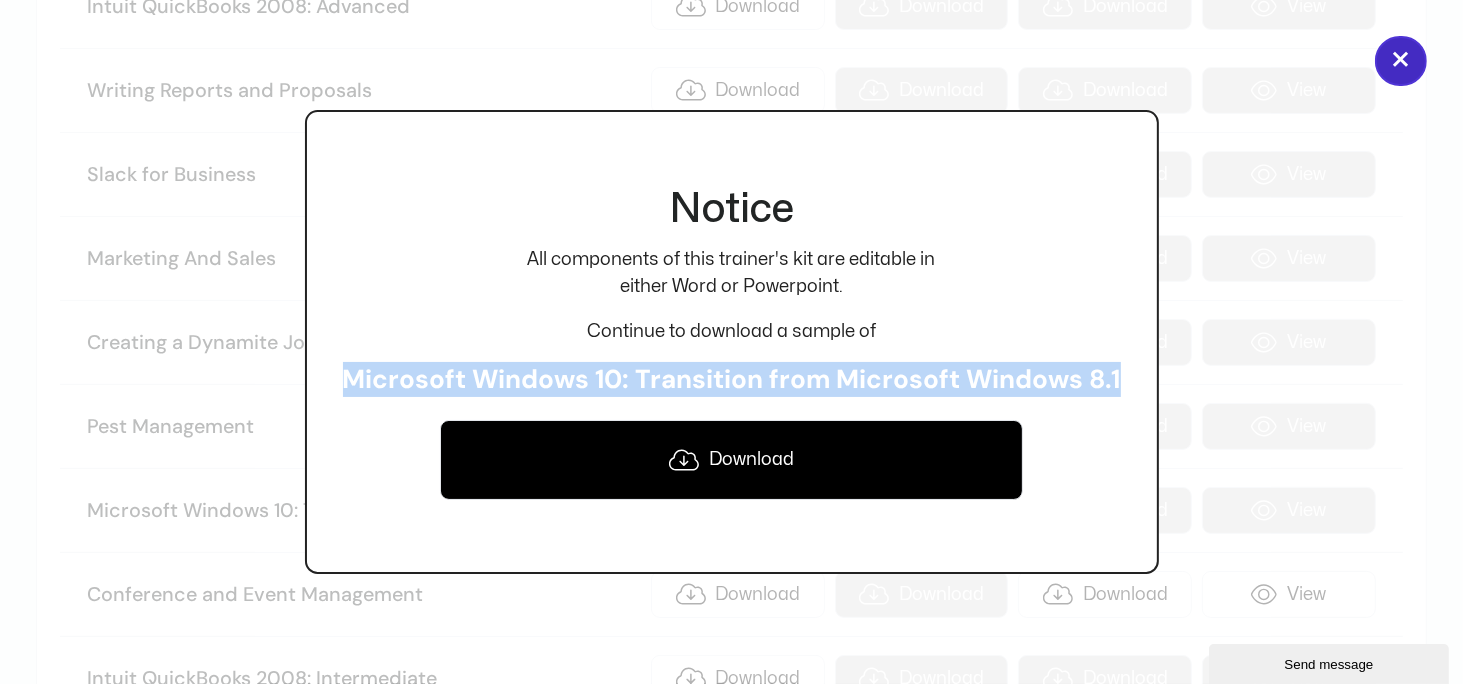 click on "×" at bounding box center (1401, 61) 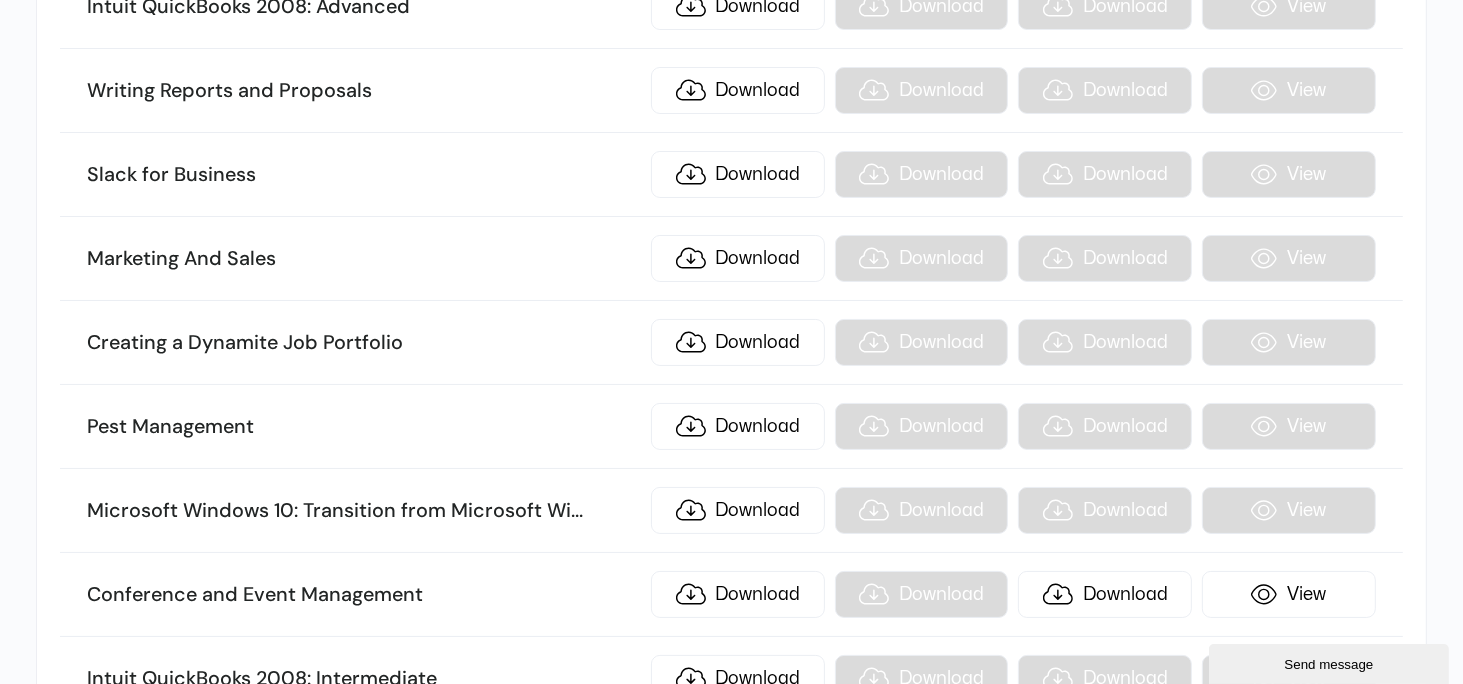scroll, scrollTop: 10256, scrollLeft: 0, axis: vertical 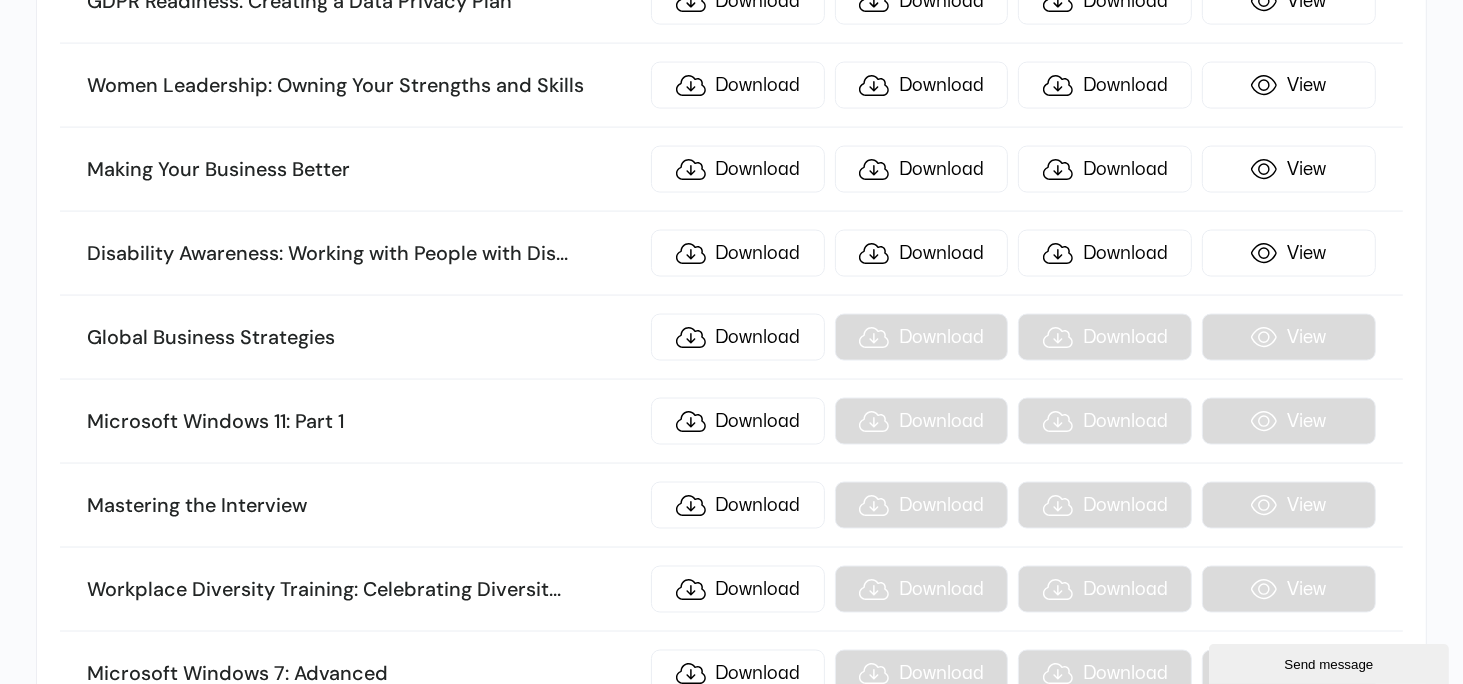 click on "Sort by name TITLE ILT KIT SCORM .story eLearning Being a Team Player Download Download Download View Beyond Workplace Politics Download Download Download View Critical Thinking Download Download Download View Closing the Generation Gap in the Workplace Download Download Download View Creative Thinking And Innovation Download Download Download View Digital Transformation: Organization and People Download Download Download View Personal Brand: Maximizing Personal Impact Download Download Download View Accounting Skills for the New Supervisor Download Download Download View Design Thinking: An Introduction Download Download Download View Business Writing That Works Download Download Download View Continuous Improvement with Lean Download Download Download View Conducting Effective Performance Reviews Download Download Download View Call Center Training: Sales and Customer Service T ... raining Download Download Download View Coaching and Mentoring Download Download Download View Download View" at bounding box center (731, 2171) 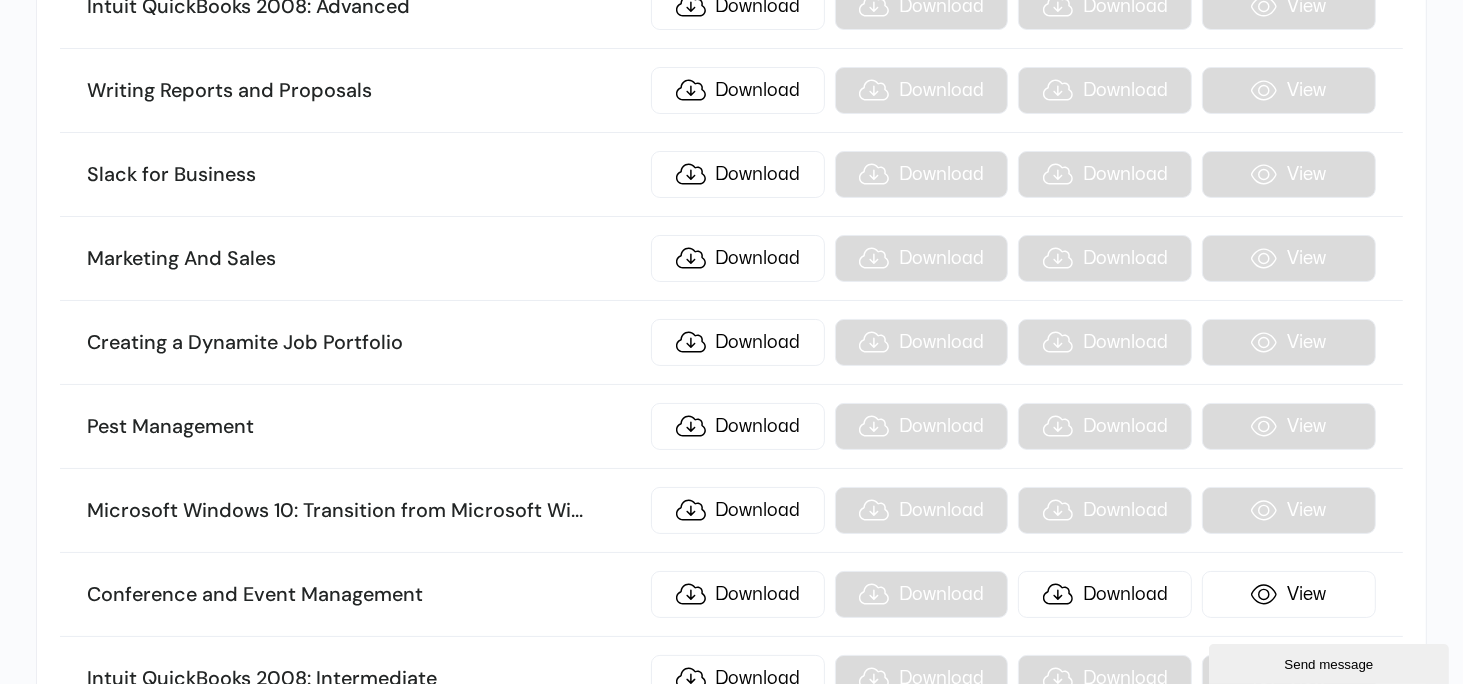scroll, scrollTop: 22684, scrollLeft: 0, axis: vertical 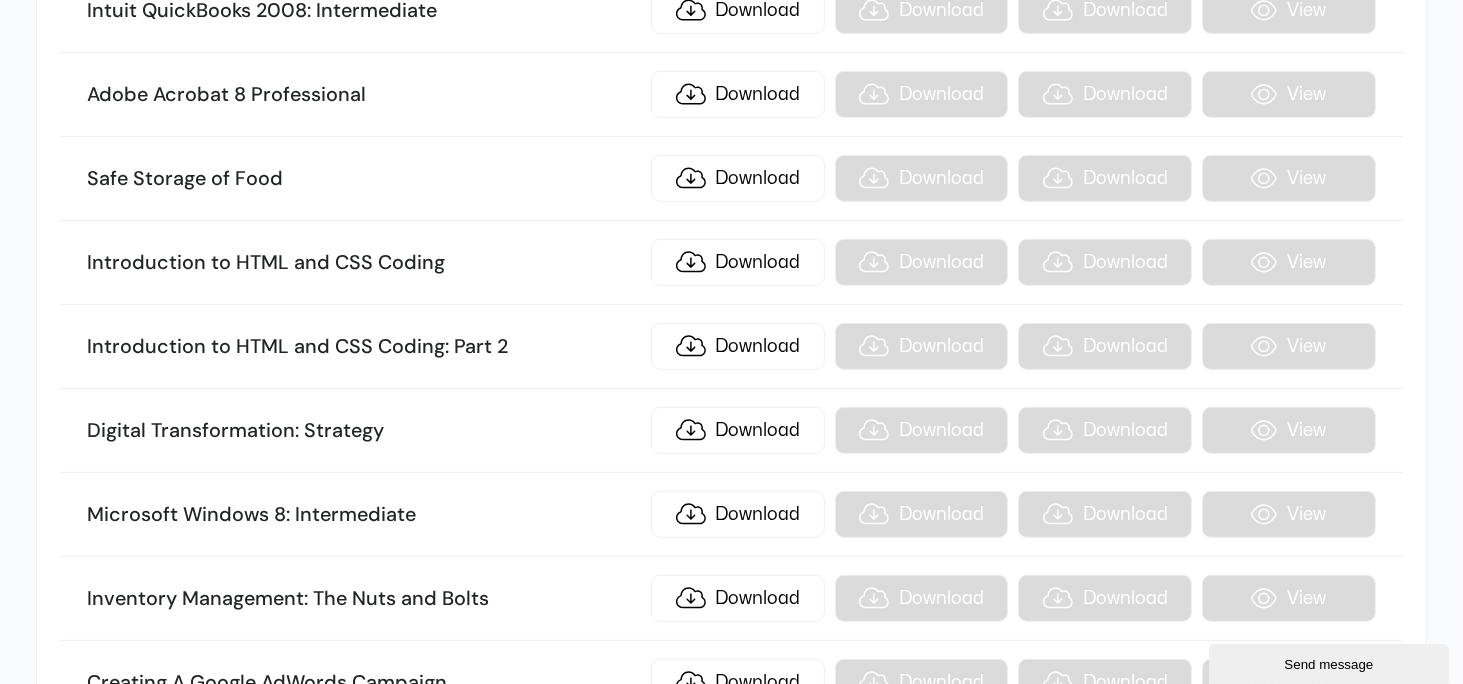 click on "Samples  Manage your plan and billing details.
Sort by name TITLE ILT KIT SCORM .story eLearning Being a Team Player Download Download Download View Beyond Workplace Politics Download Download Download View Critical Thinking Download Download Download View Closing the Generation Gap in the Workplace Download Download Download View Creative Thinking And Innovation Download Download Download View Digital Transformation: Organization and People Download Download Download View Personal Brand: Maximizing Personal Impact Download Download Download View Accounting Skills for the New Supervisor Download Download Download View Design Thinking: An Introduction Download Download Download View Business Writing That Works Download Download Download View Continuous Improvement with Lean Download Download Download View Conducting Effective Performance Reviews Download Download Download View ... t" at bounding box center (731, -10307) 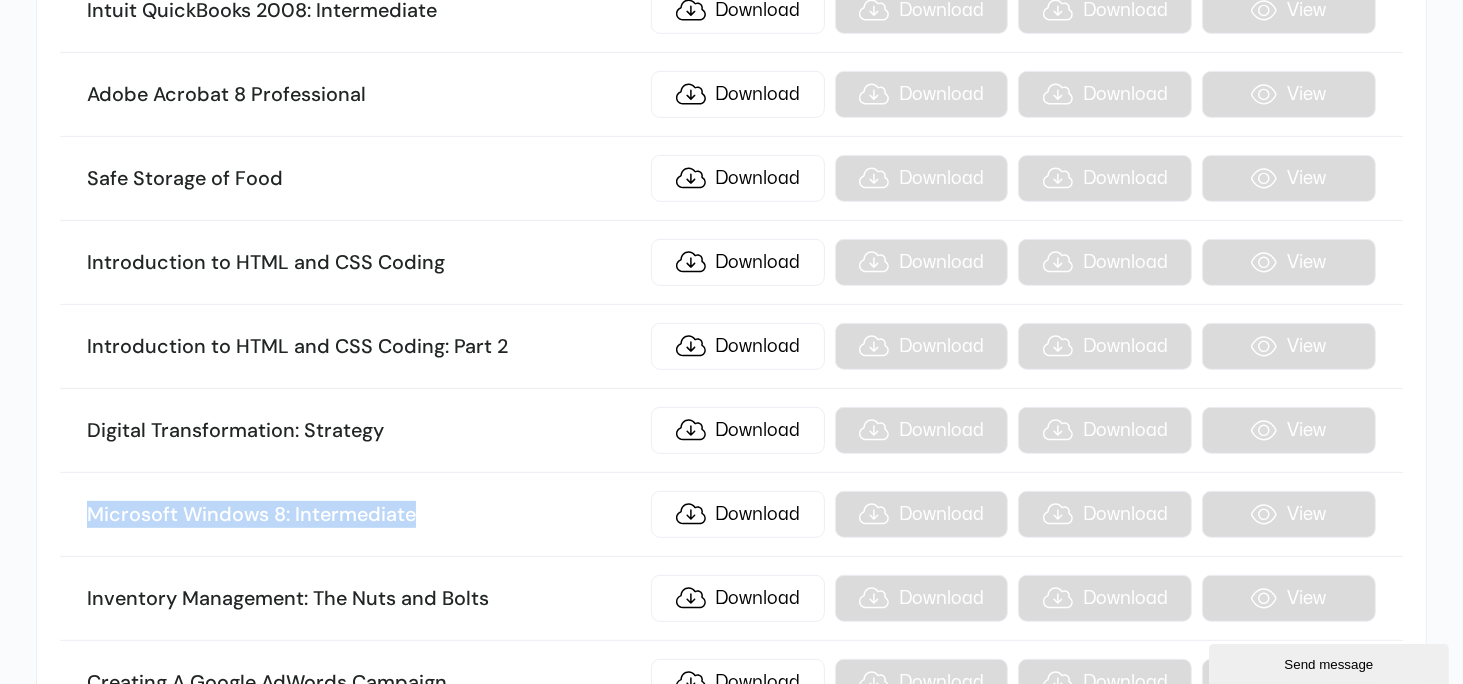 drag, startPoint x: 148, startPoint y: 335, endPoint x: 426, endPoint y: 335, distance: 278 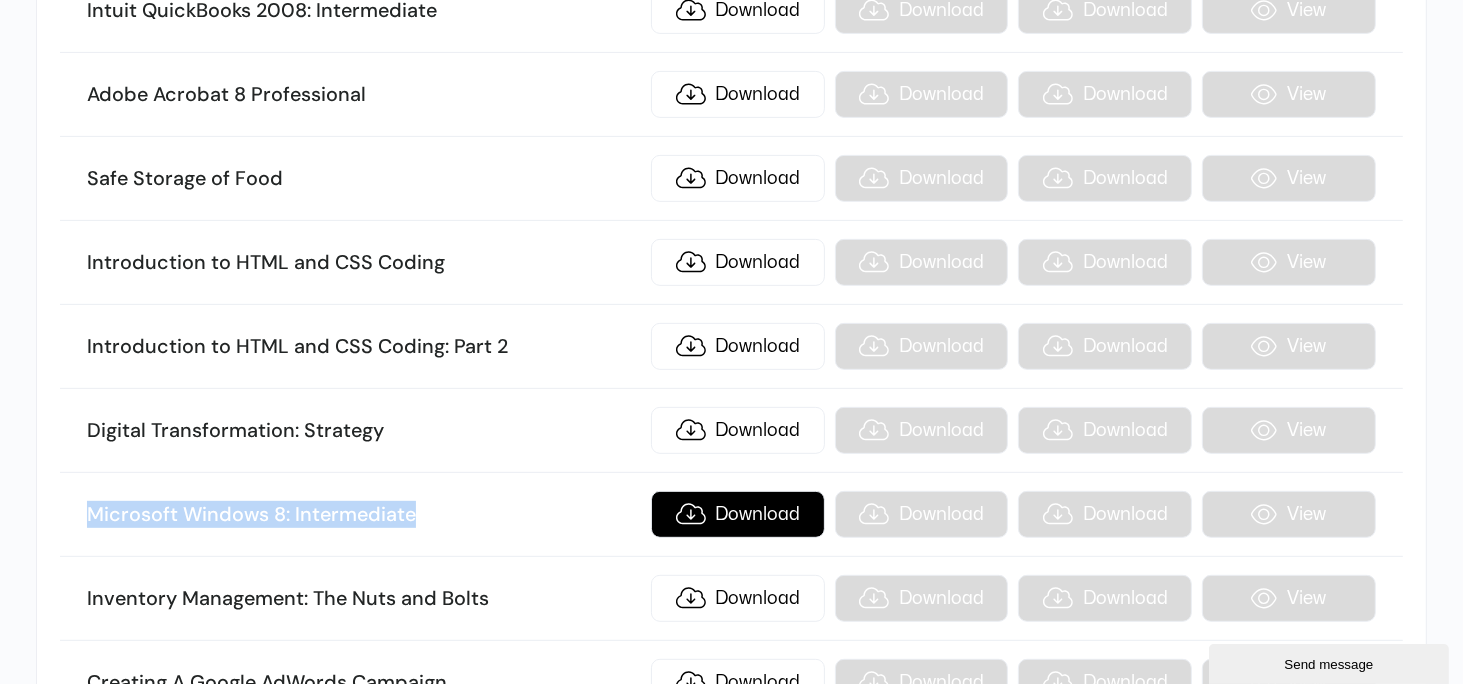 click on "Download" at bounding box center [738, 514] 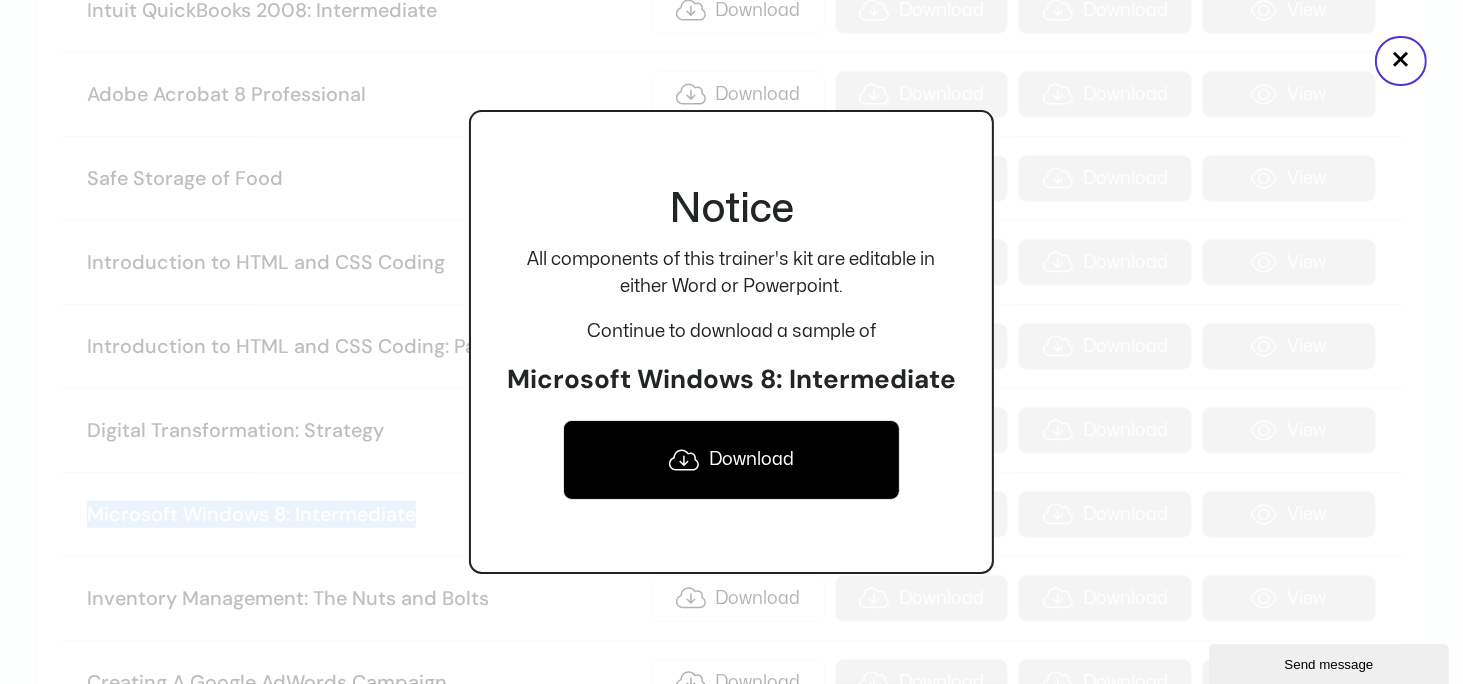 click on "Download" at bounding box center [731, 460] 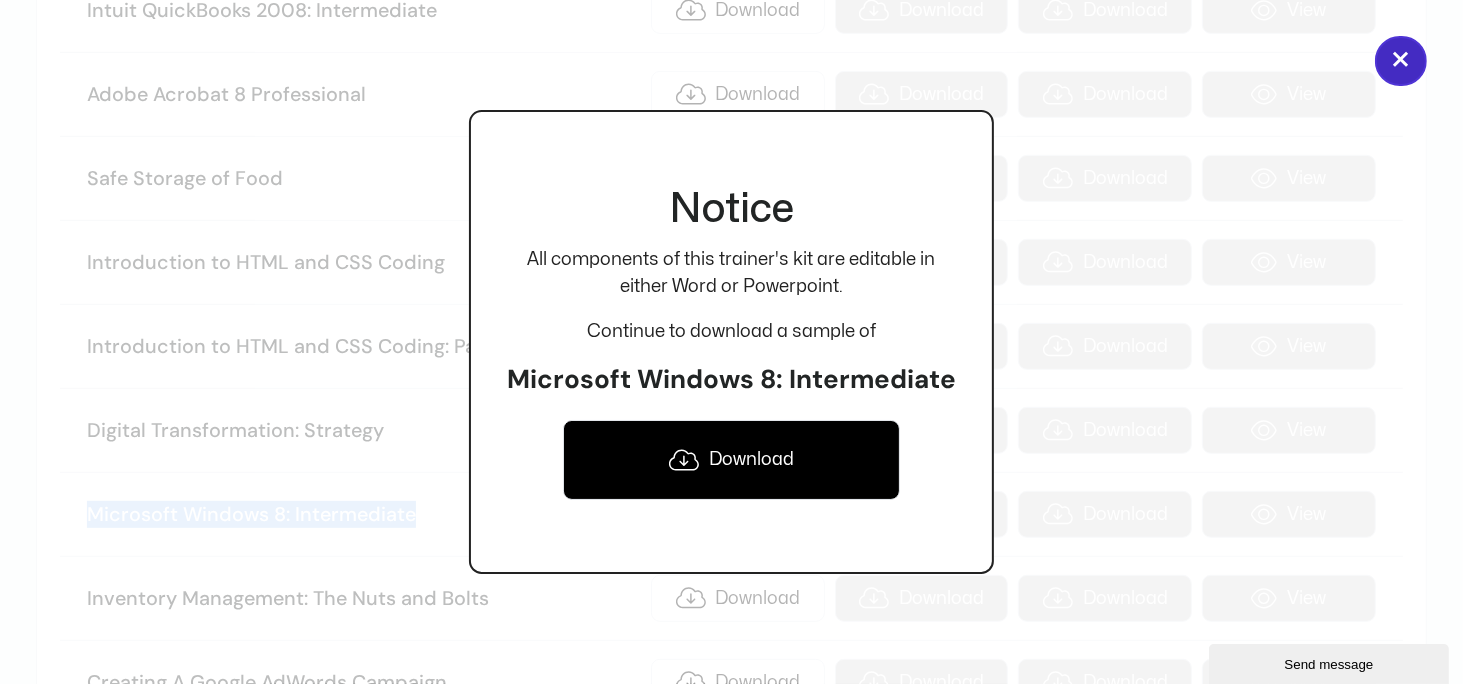 click on "×" at bounding box center [1401, 61] 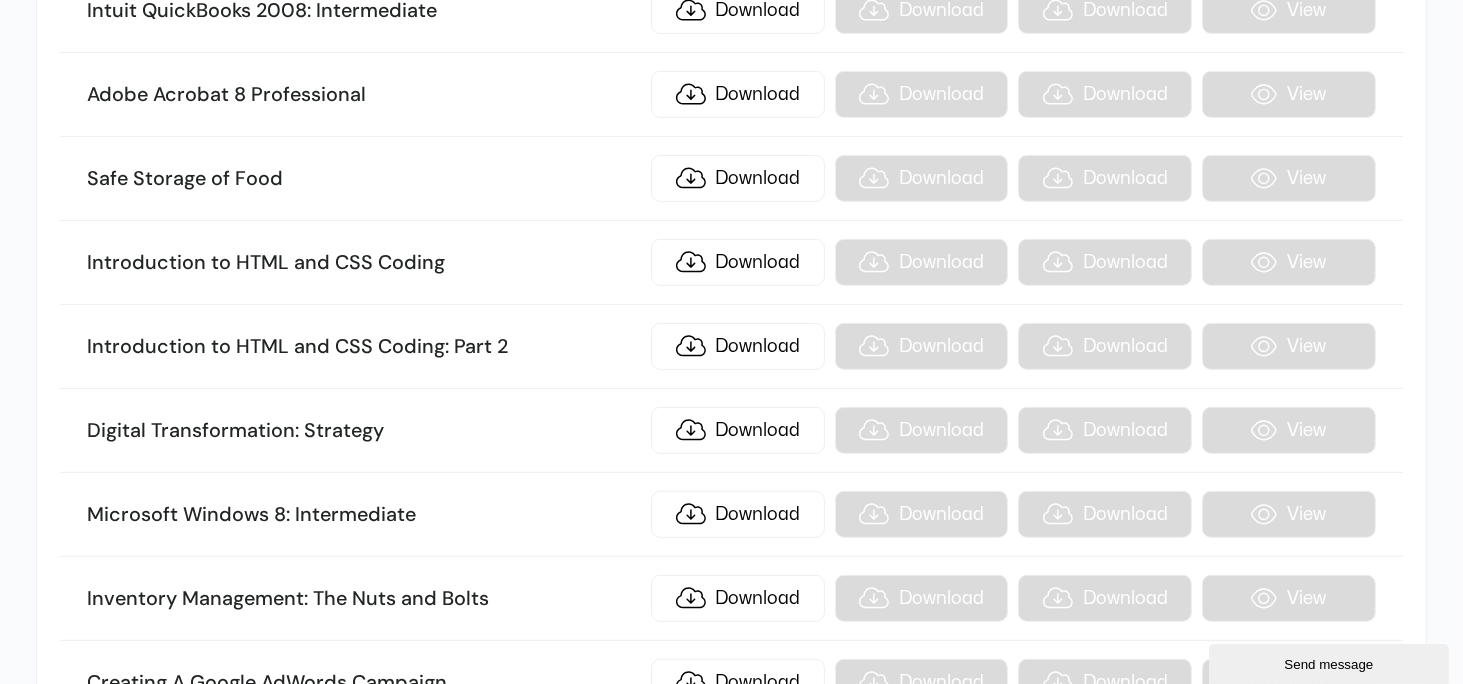 scroll, scrollTop: 23517, scrollLeft: 0, axis: vertical 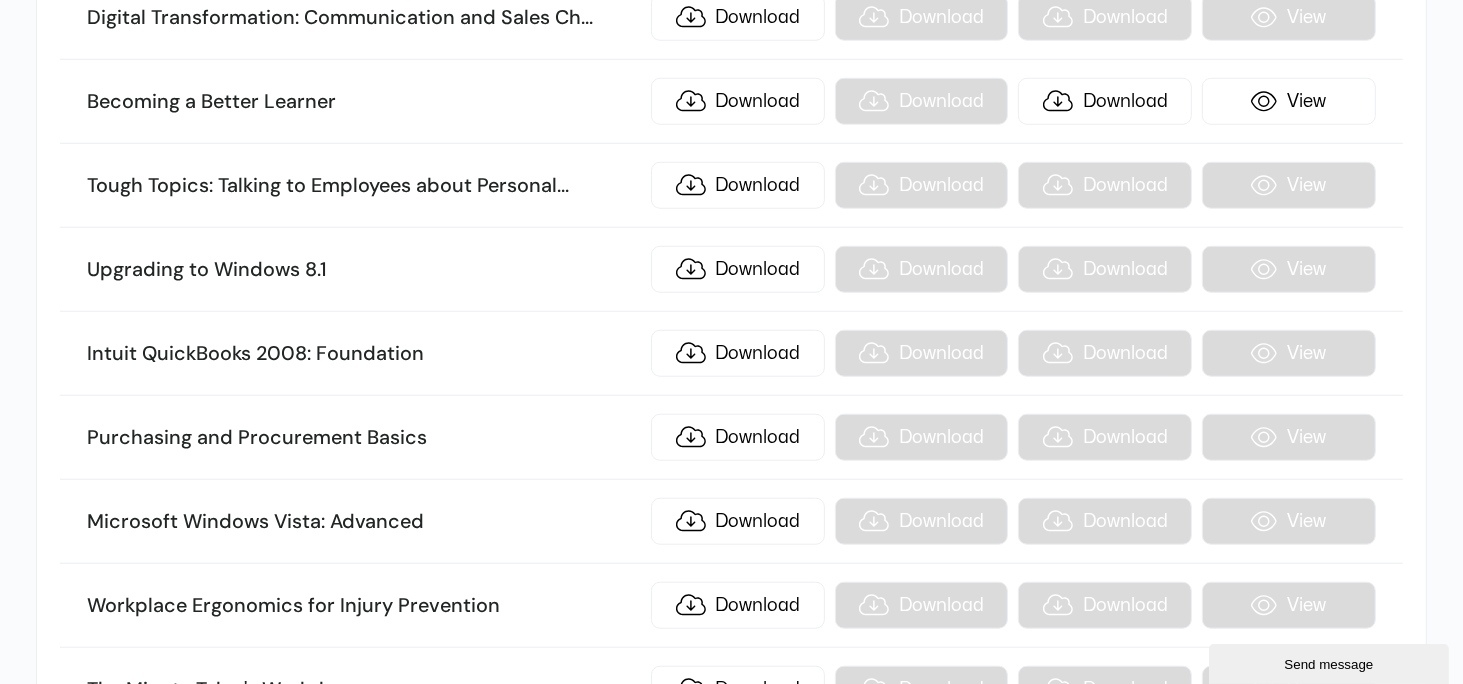 click on "Upgrading to Windows 8.1 Download Download Download View" at bounding box center (731, 270) 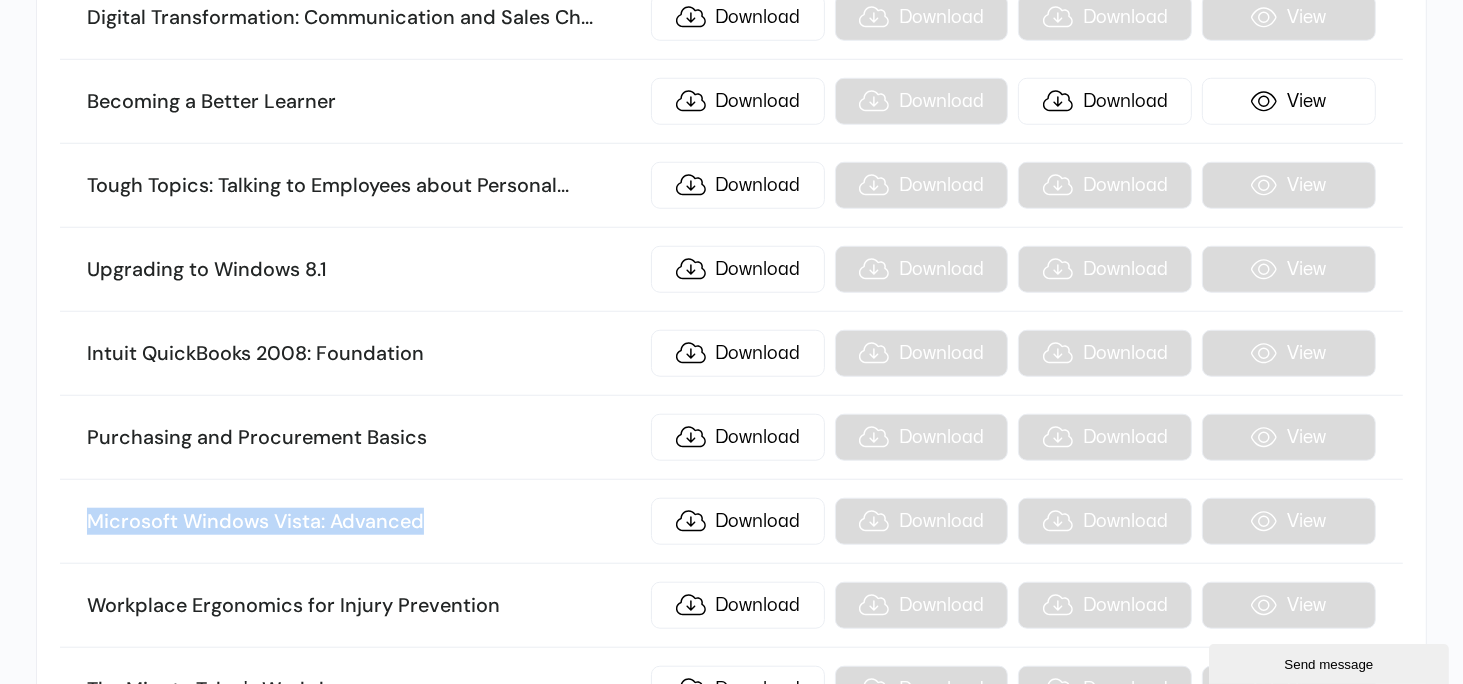 drag, startPoint x: 72, startPoint y: 339, endPoint x: 459, endPoint y: 342, distance: 387.01163 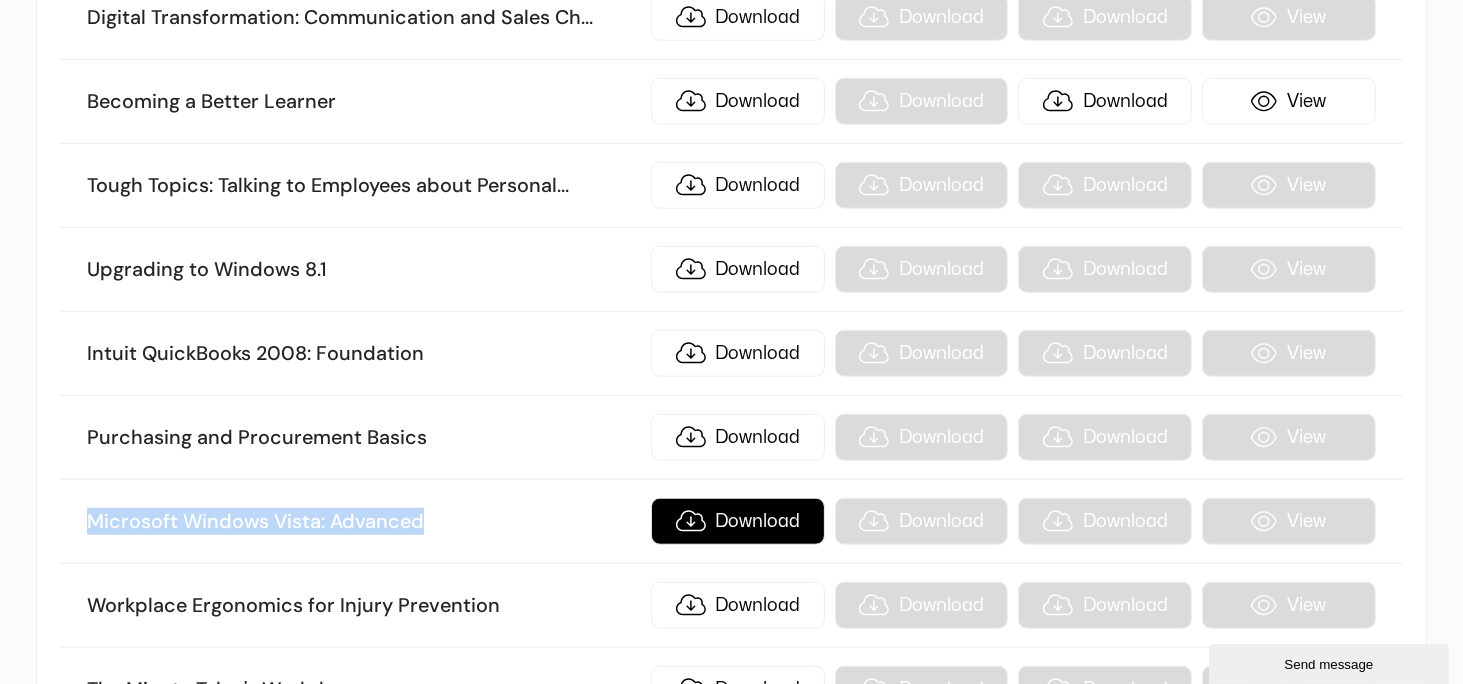click on "Download" at bounding box center [738, 521] 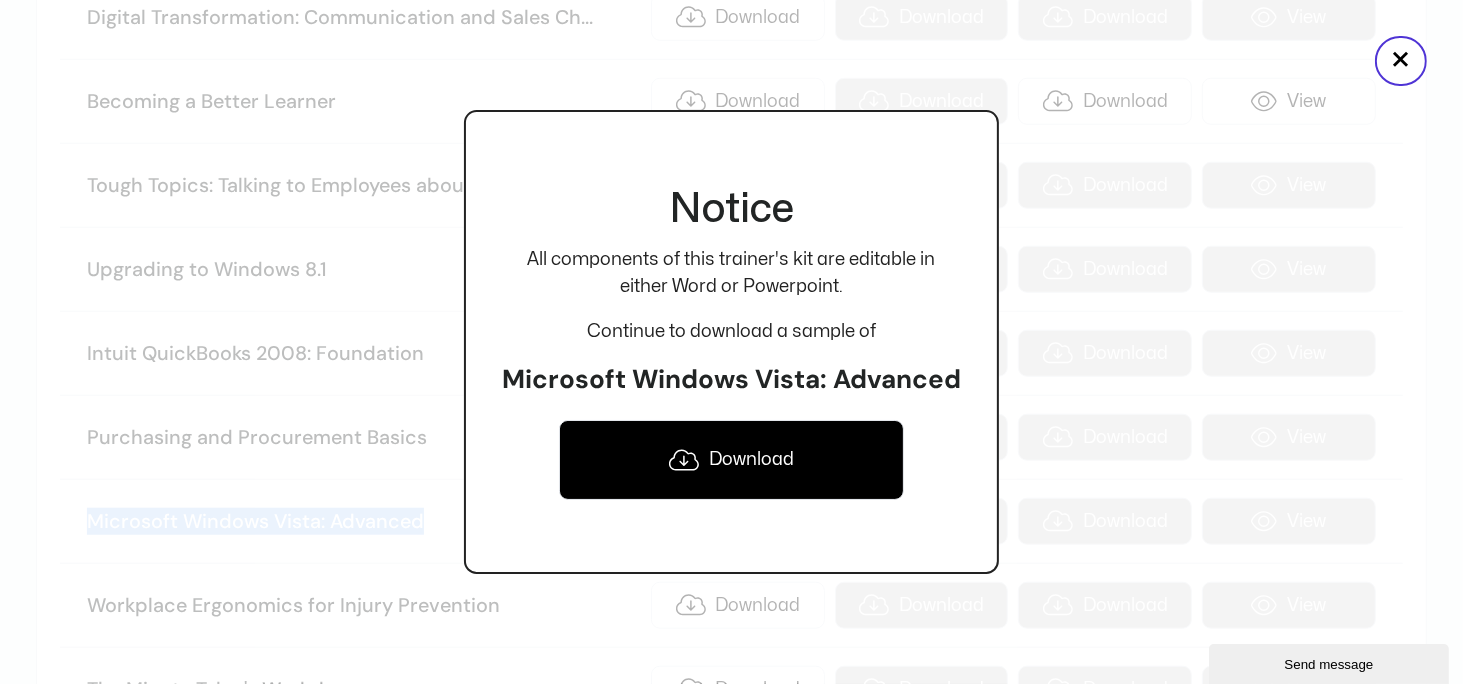 click on "Download" at bounding box center (731, 460) 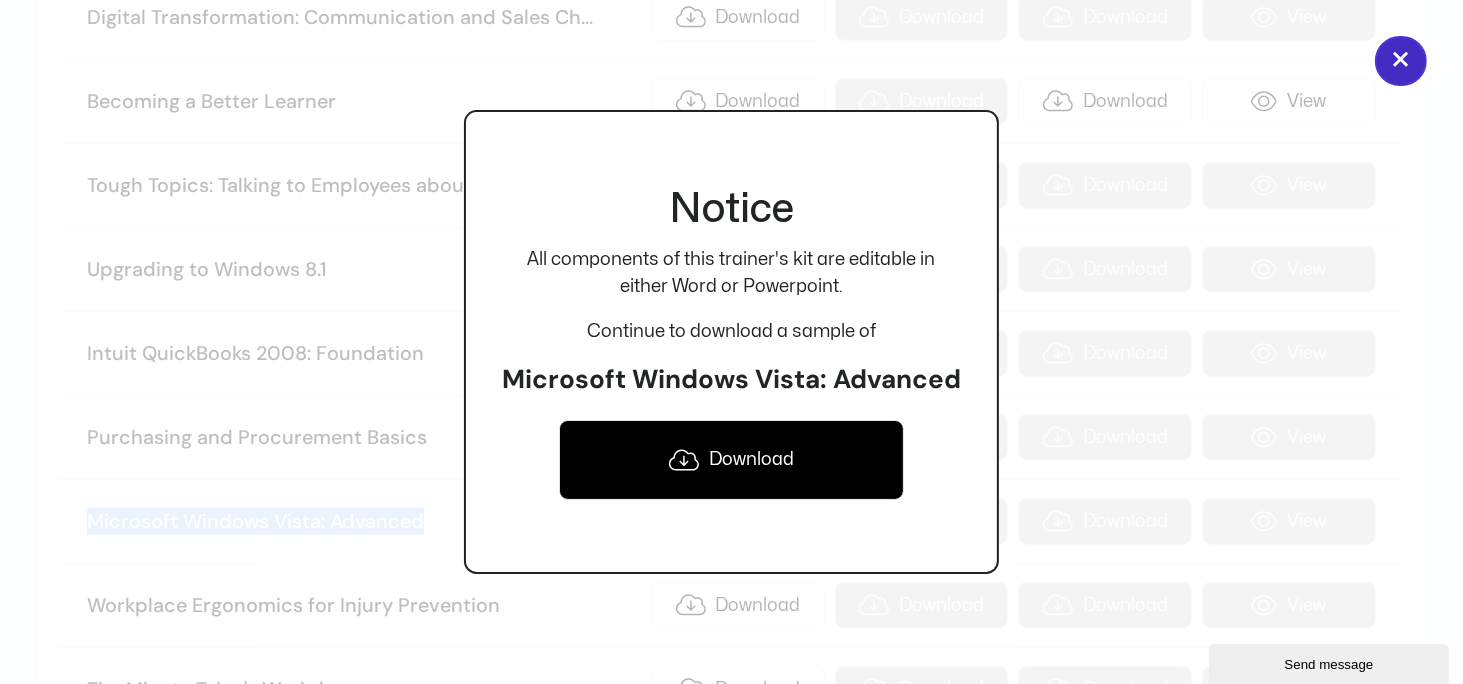 click on "×" at bounding box center (1401, 61) 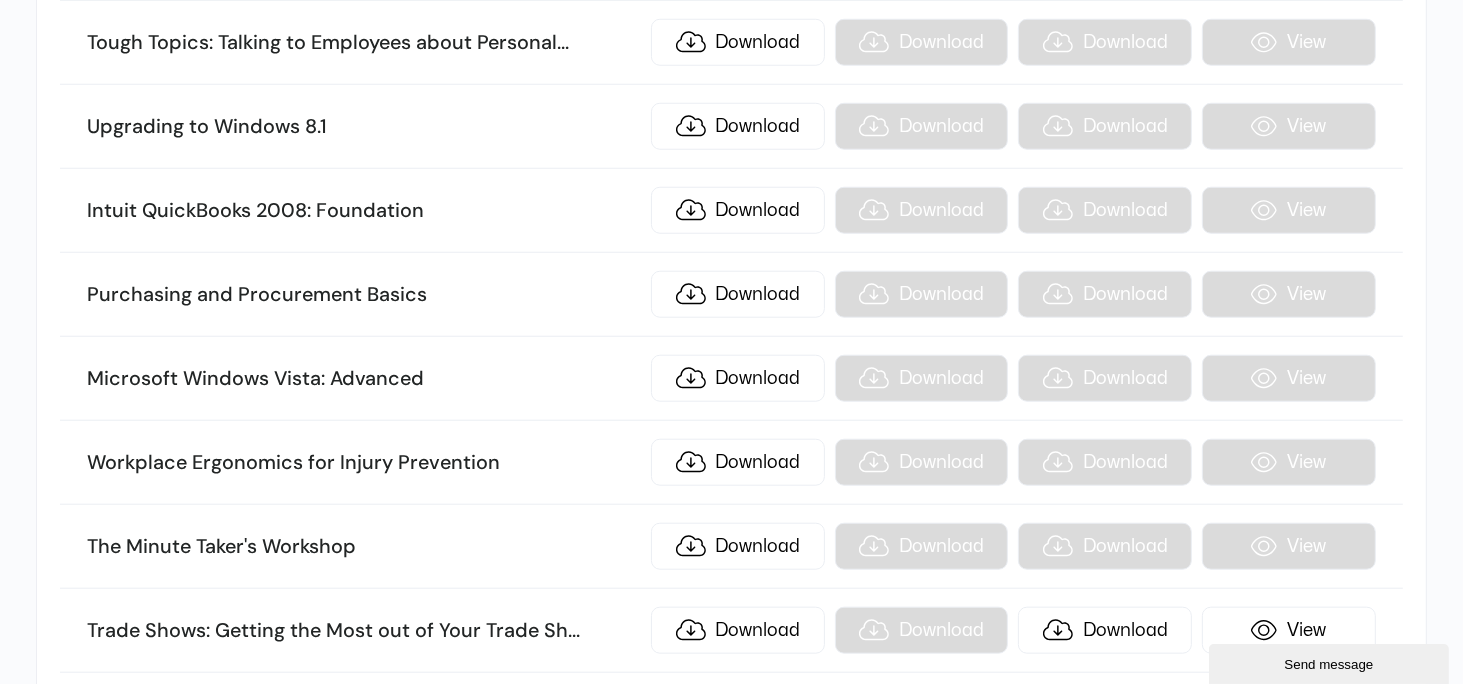 scroll, scrollTop: 23722, scrollLeft: 0, axis: vertical 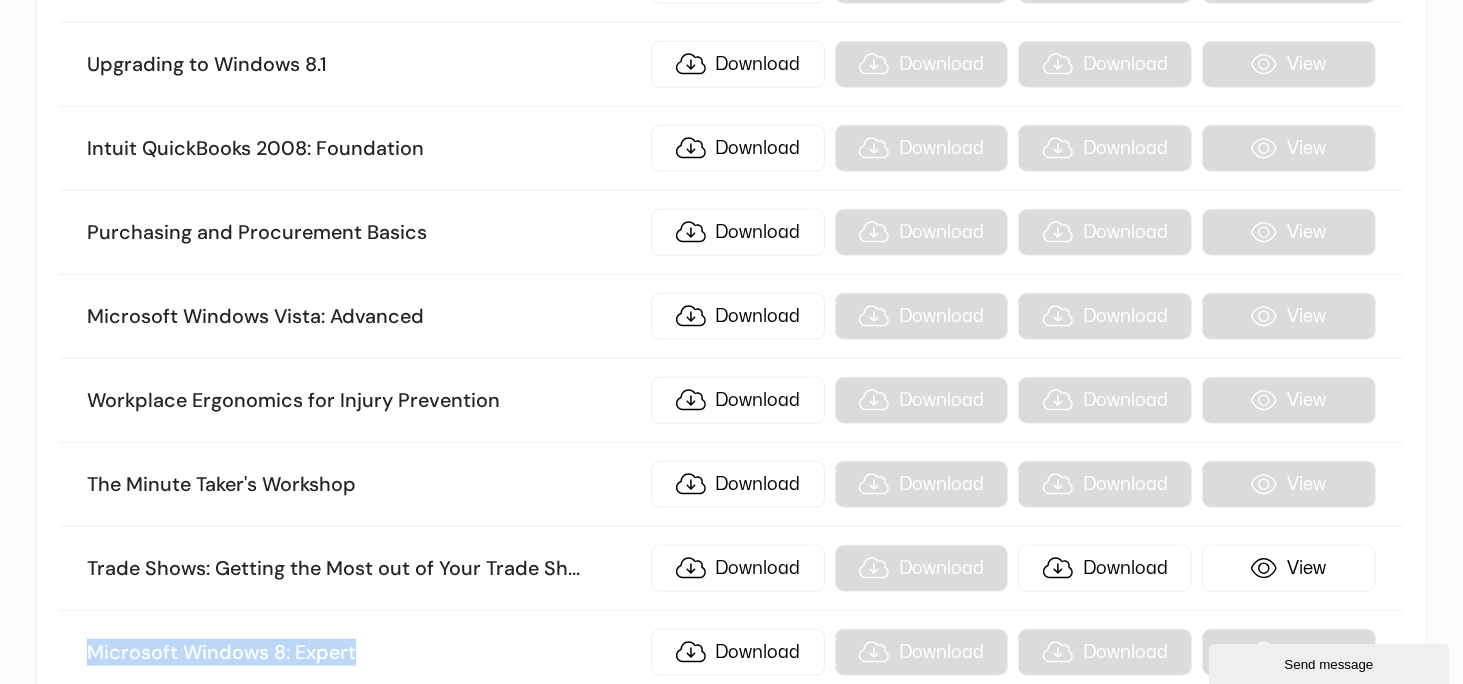 drag, startPoint x: 84, startPoint y: 471, endPoint x: 373, endPoint y: 471, distance: 289 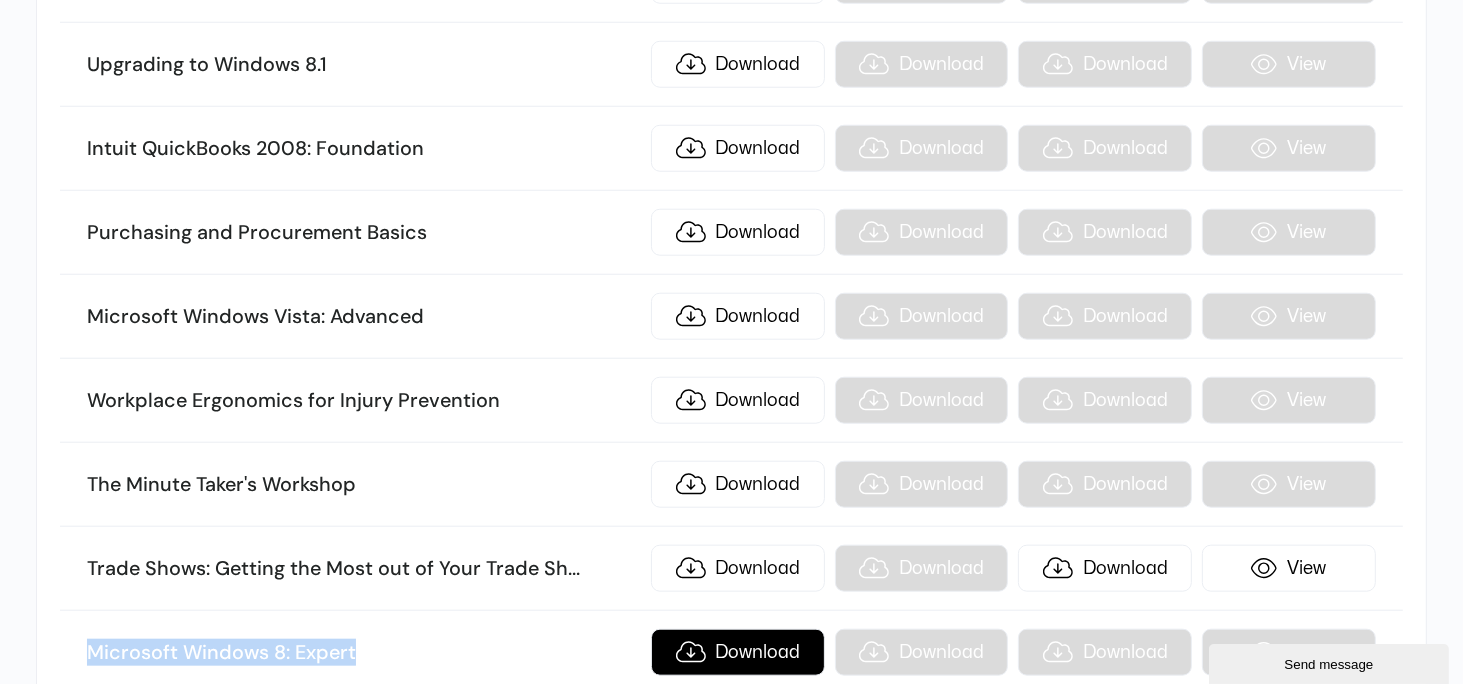 click on "Download" at bounding box center [738, 652] 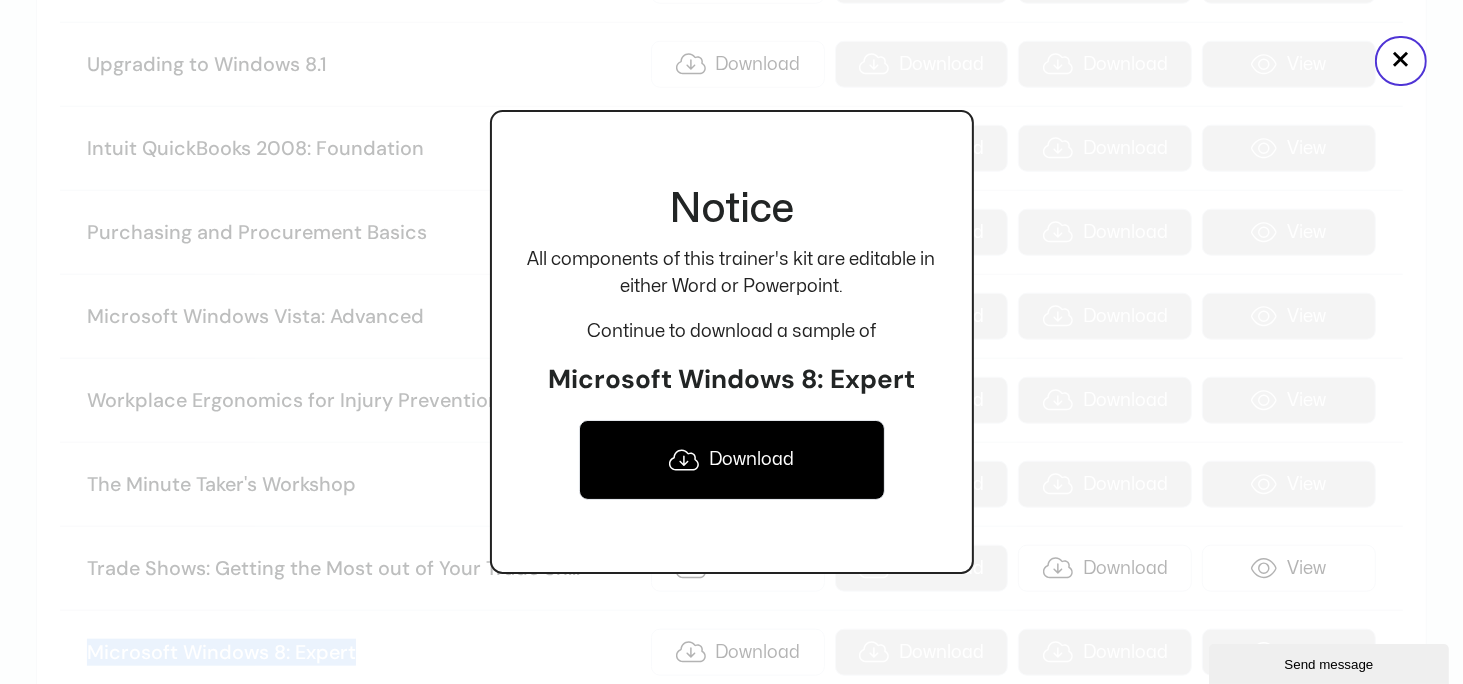click on "Download" at bounding box center (732, 460) 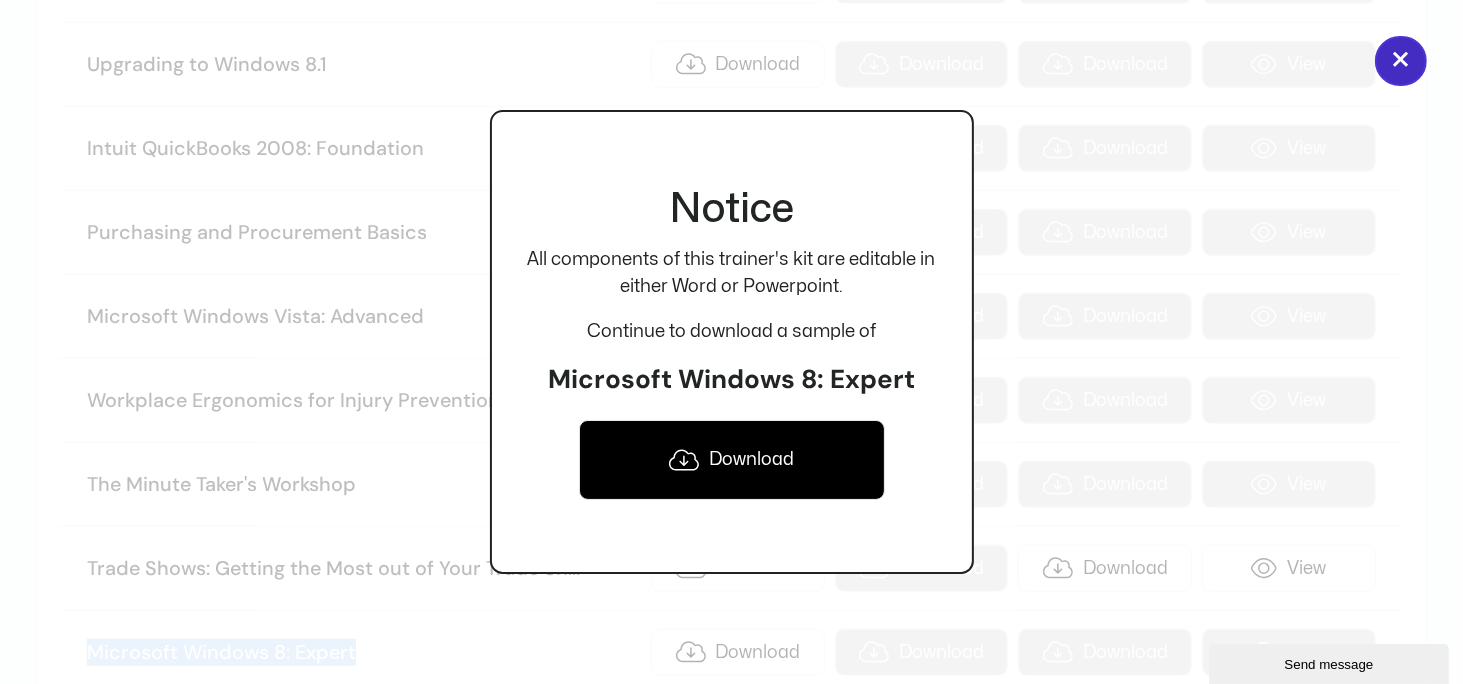 click on "×" at bounding box center (1401, 61) 